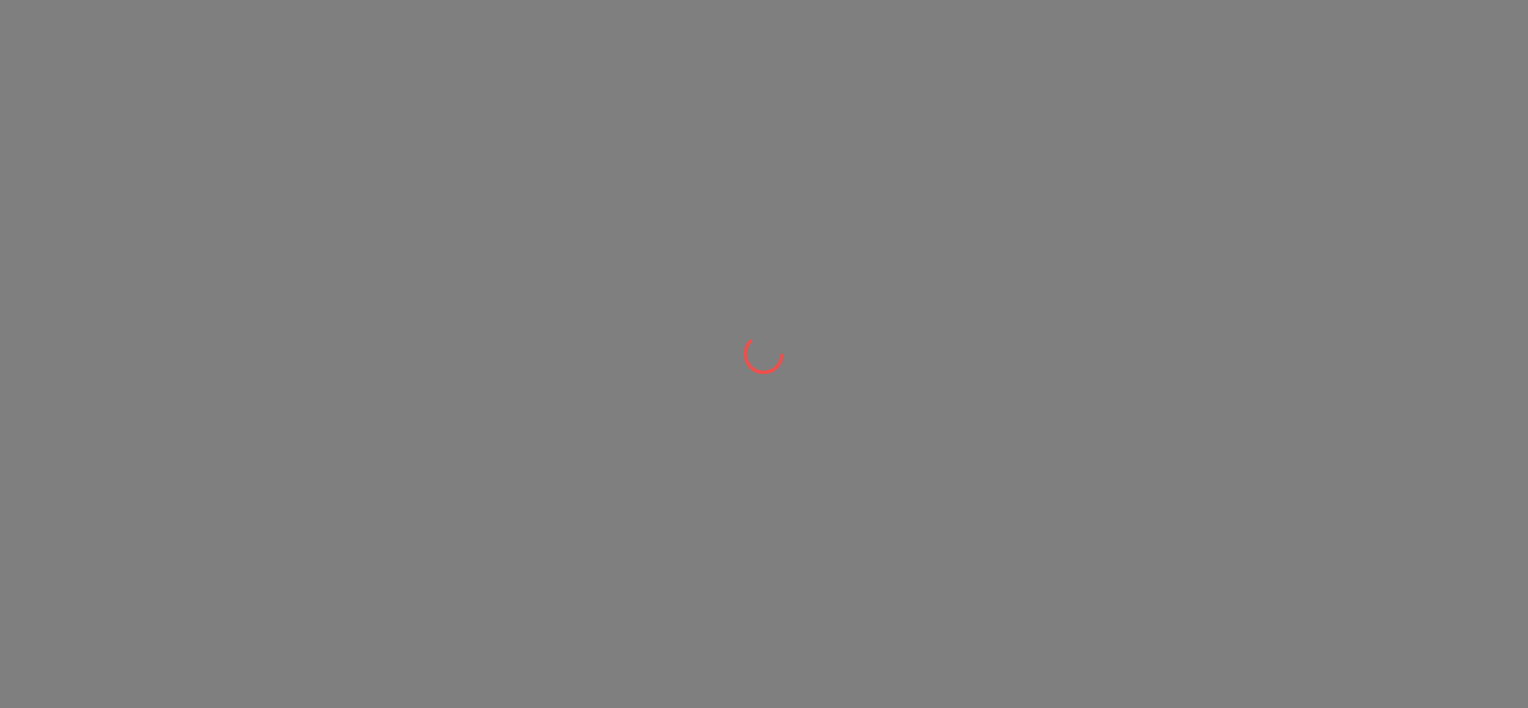 scroll, scrollTop: 0, scrollLeft: 0, axis: both 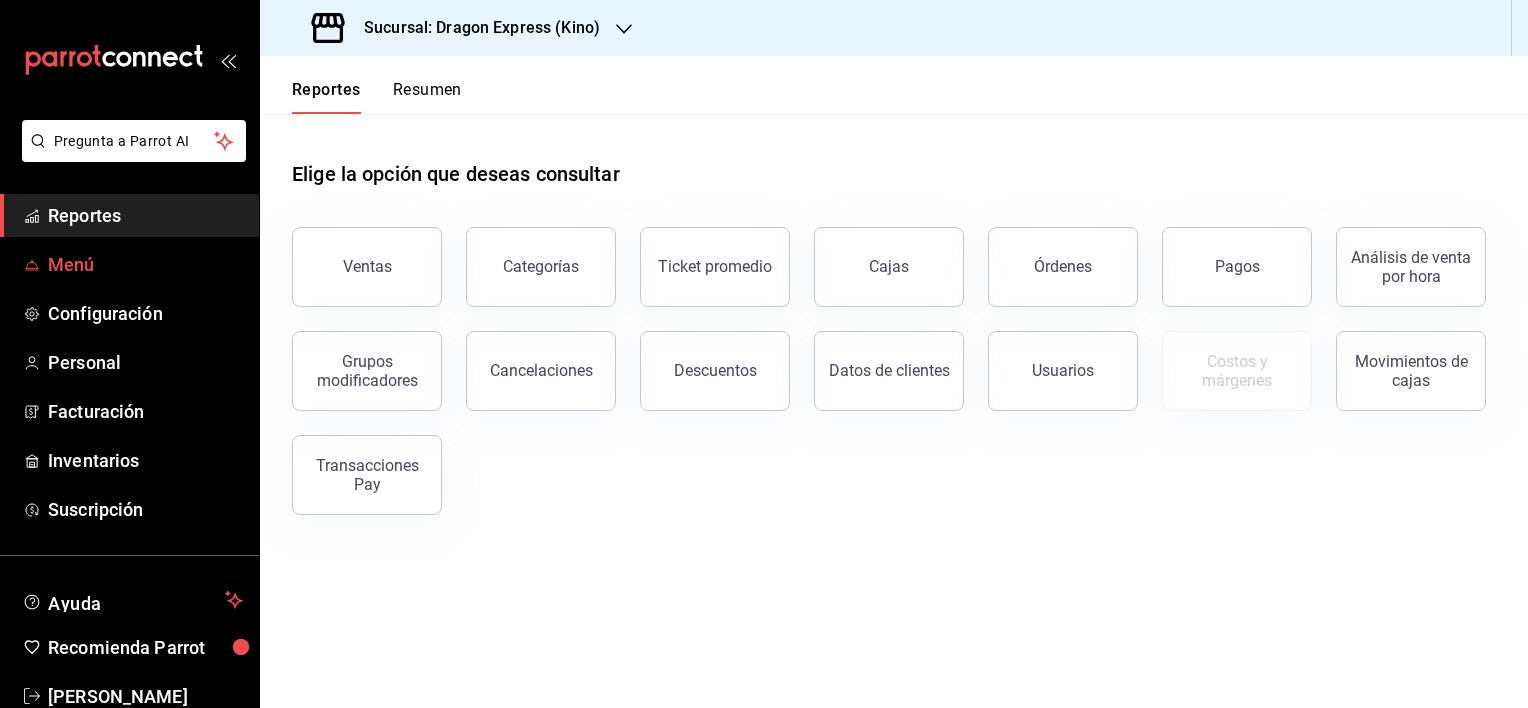 click on "Menú" at bounding box center (145, 264) 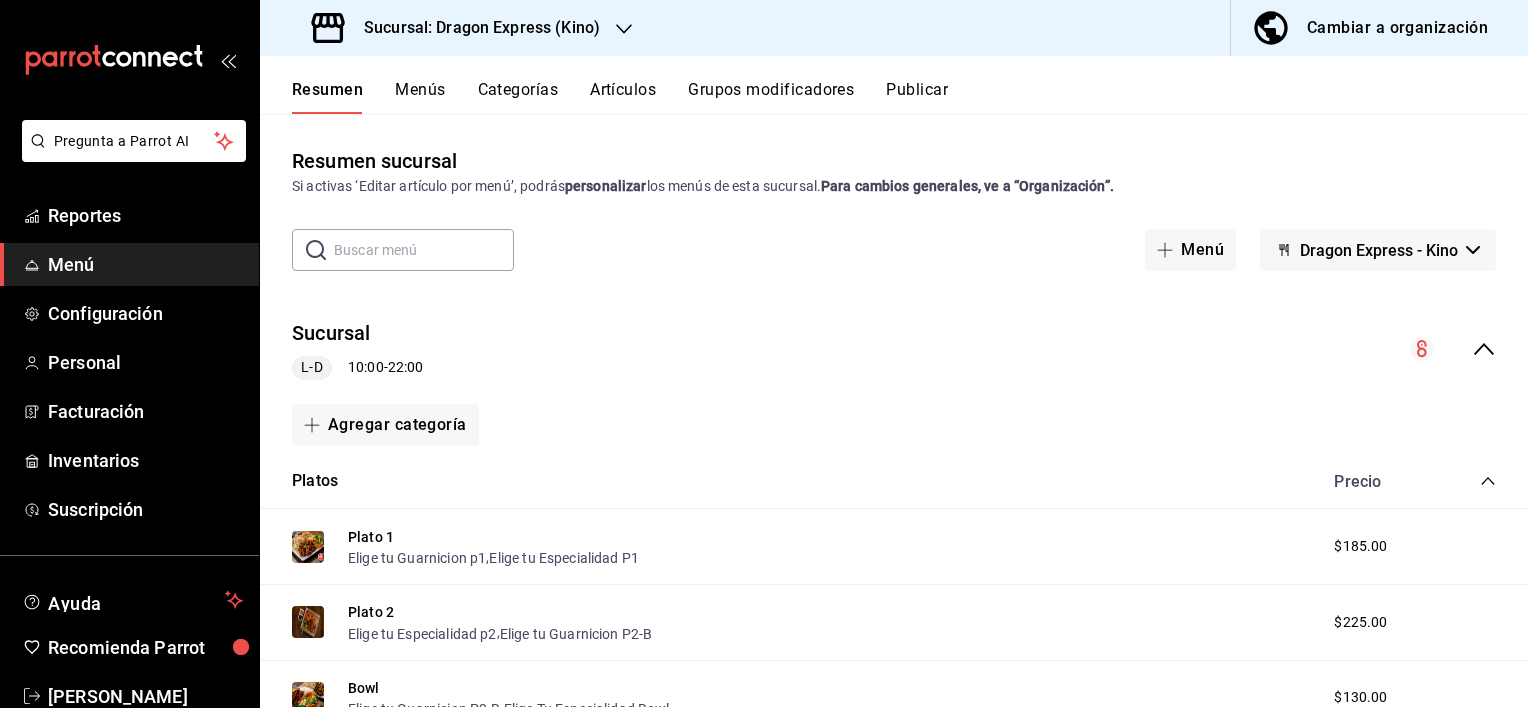 click 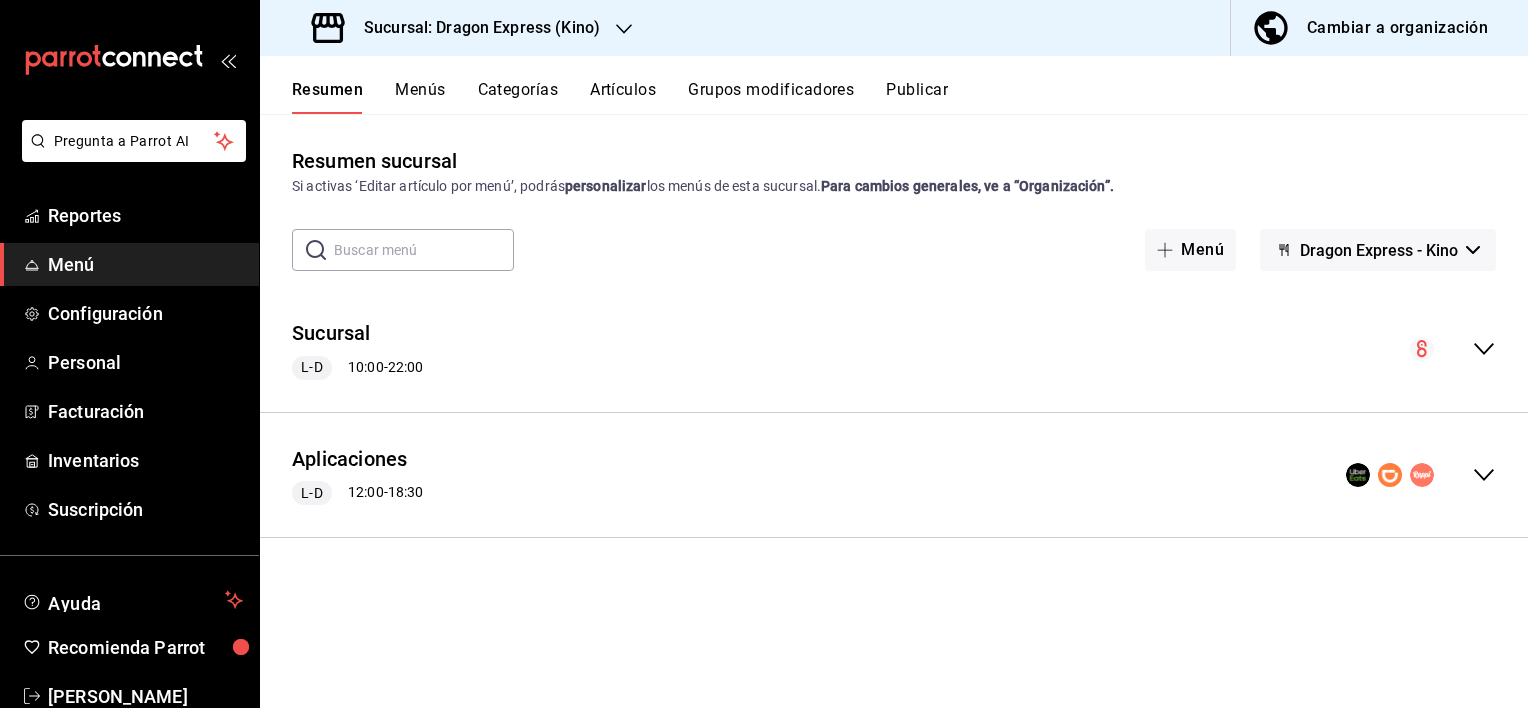 click 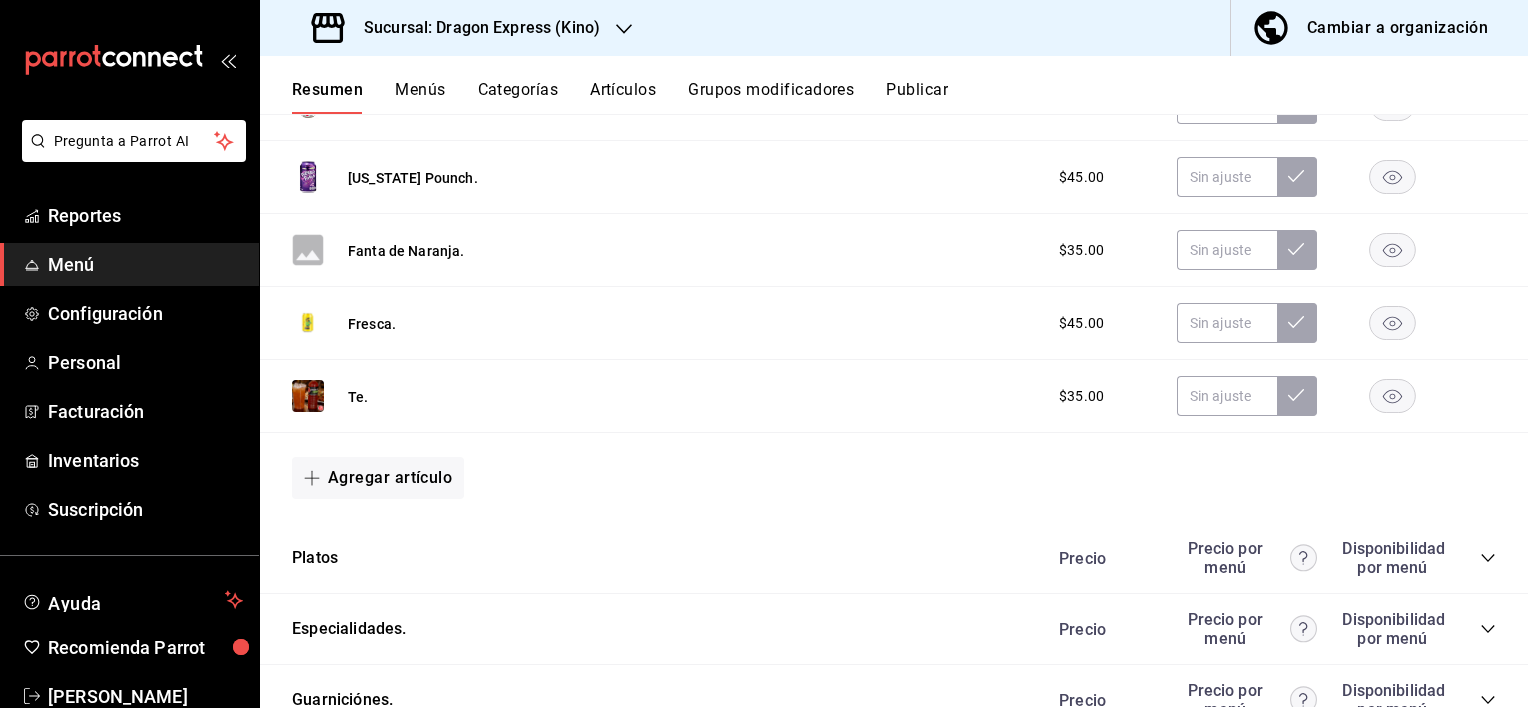 scroll, scrollTop: 1100, scrollLeft: 0, axis: vertical 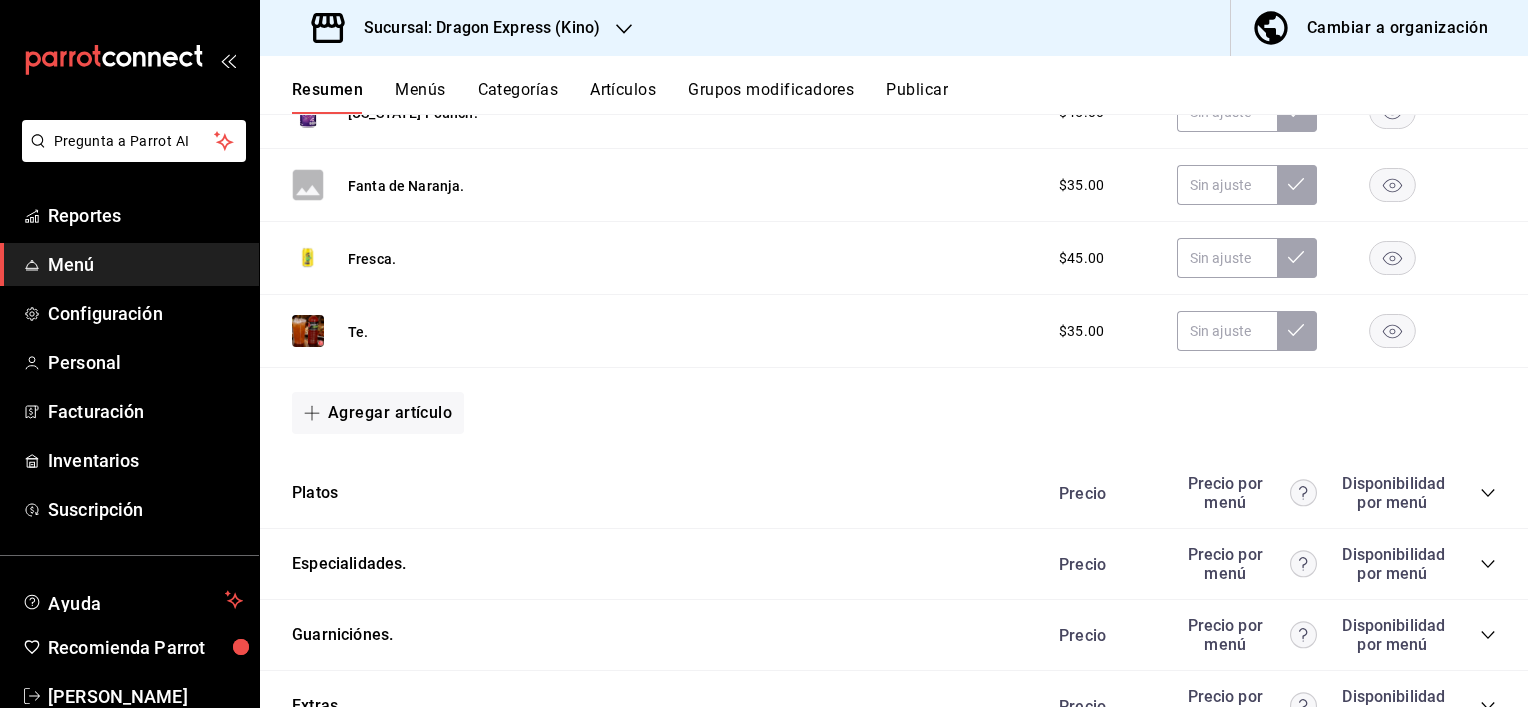 click 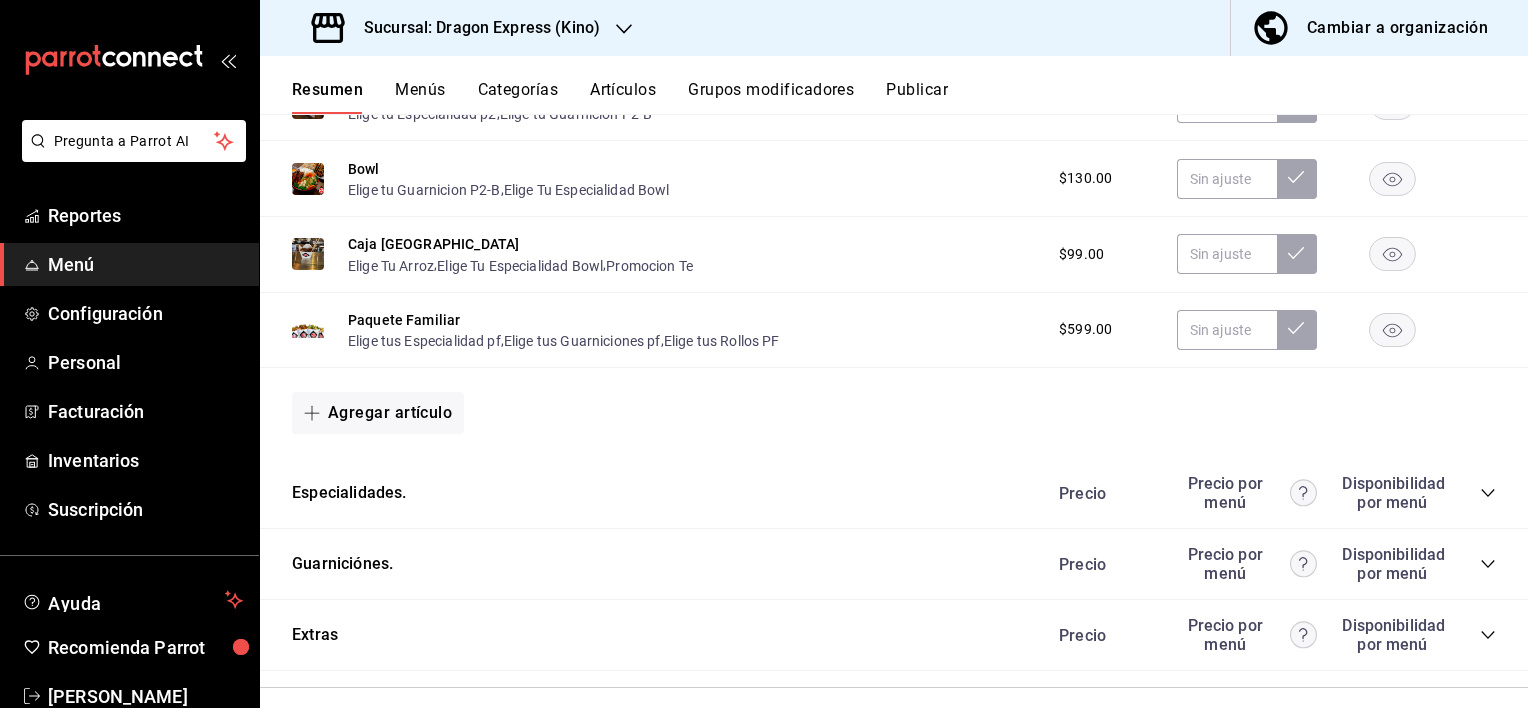 scroll, scrollTop: 1660, scrollLeft: 0, axis: vertical 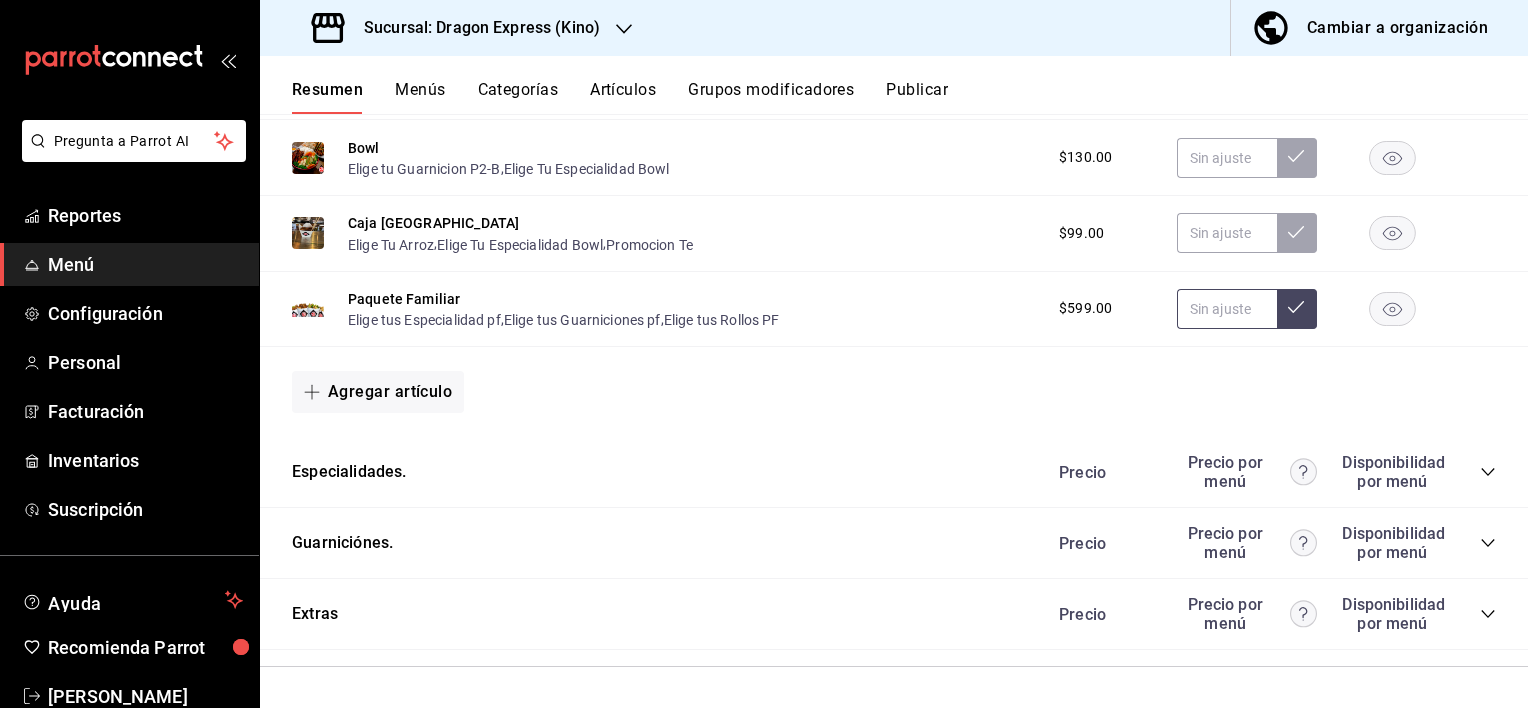 click 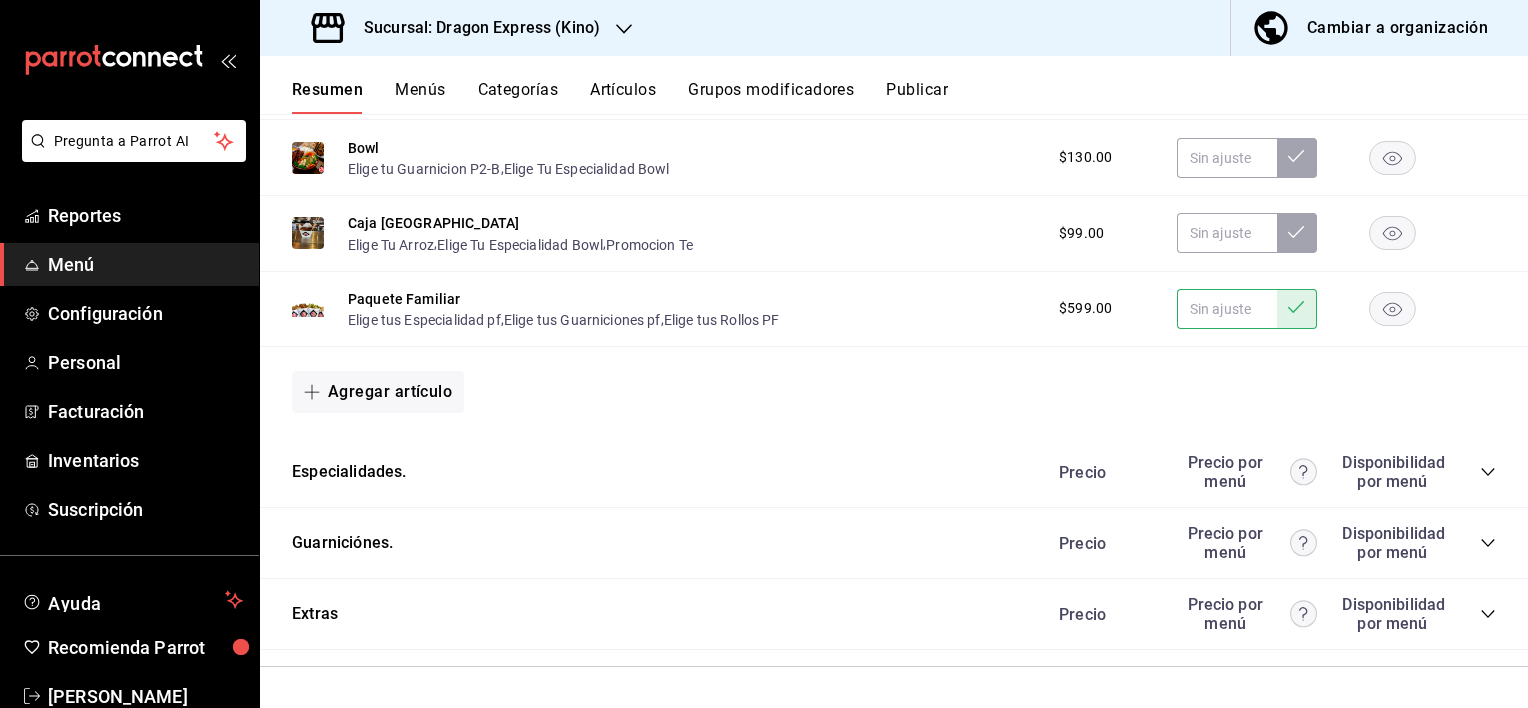 click 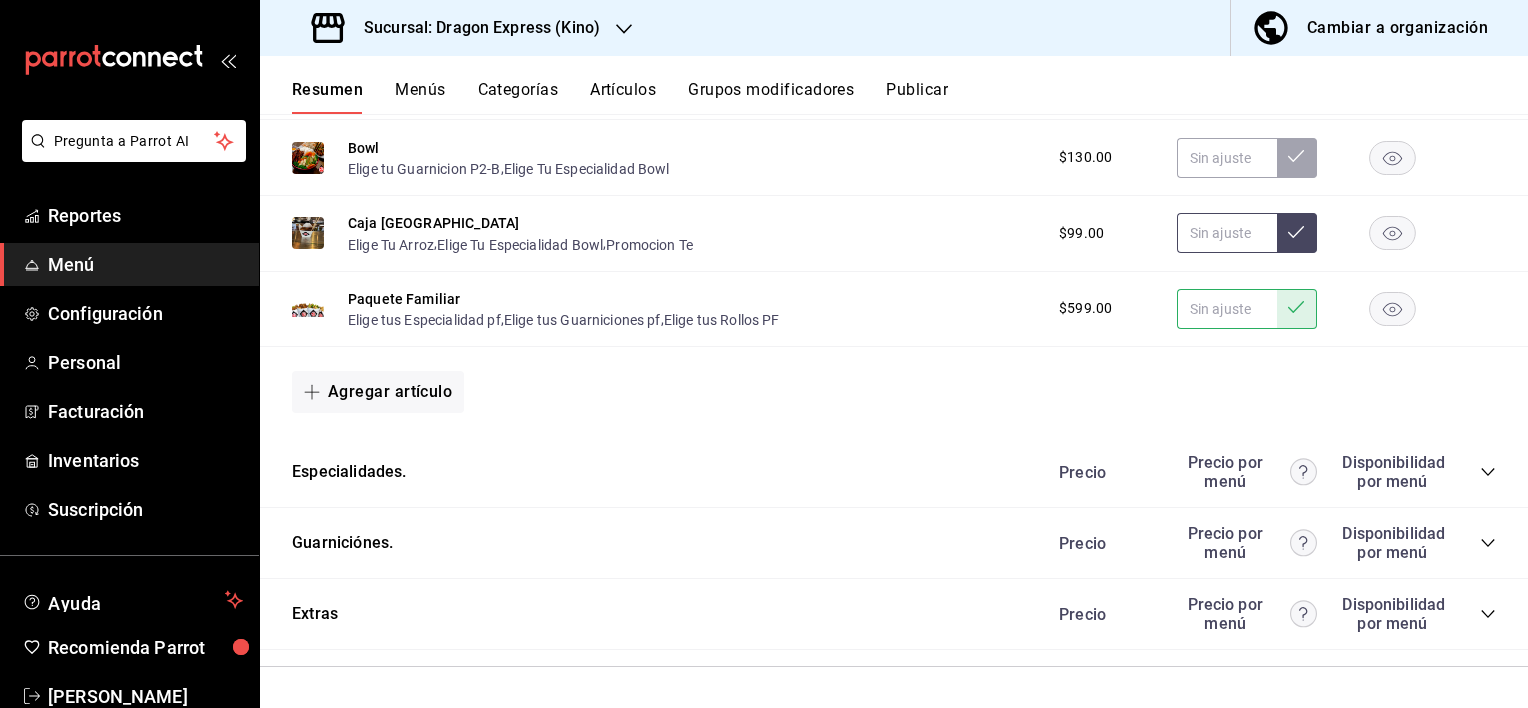 click at bounding box center (1297, 233) 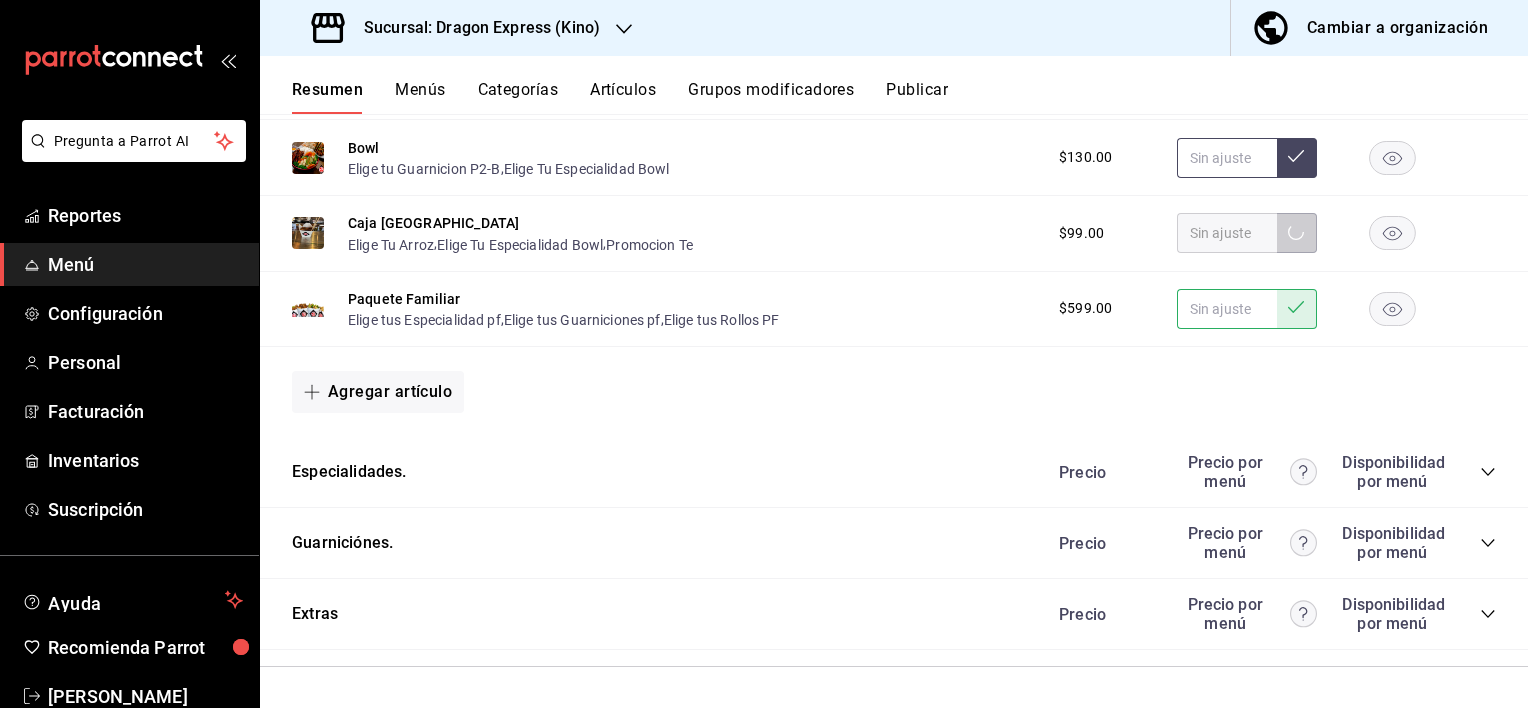 click at bounding box center [1297, 158] 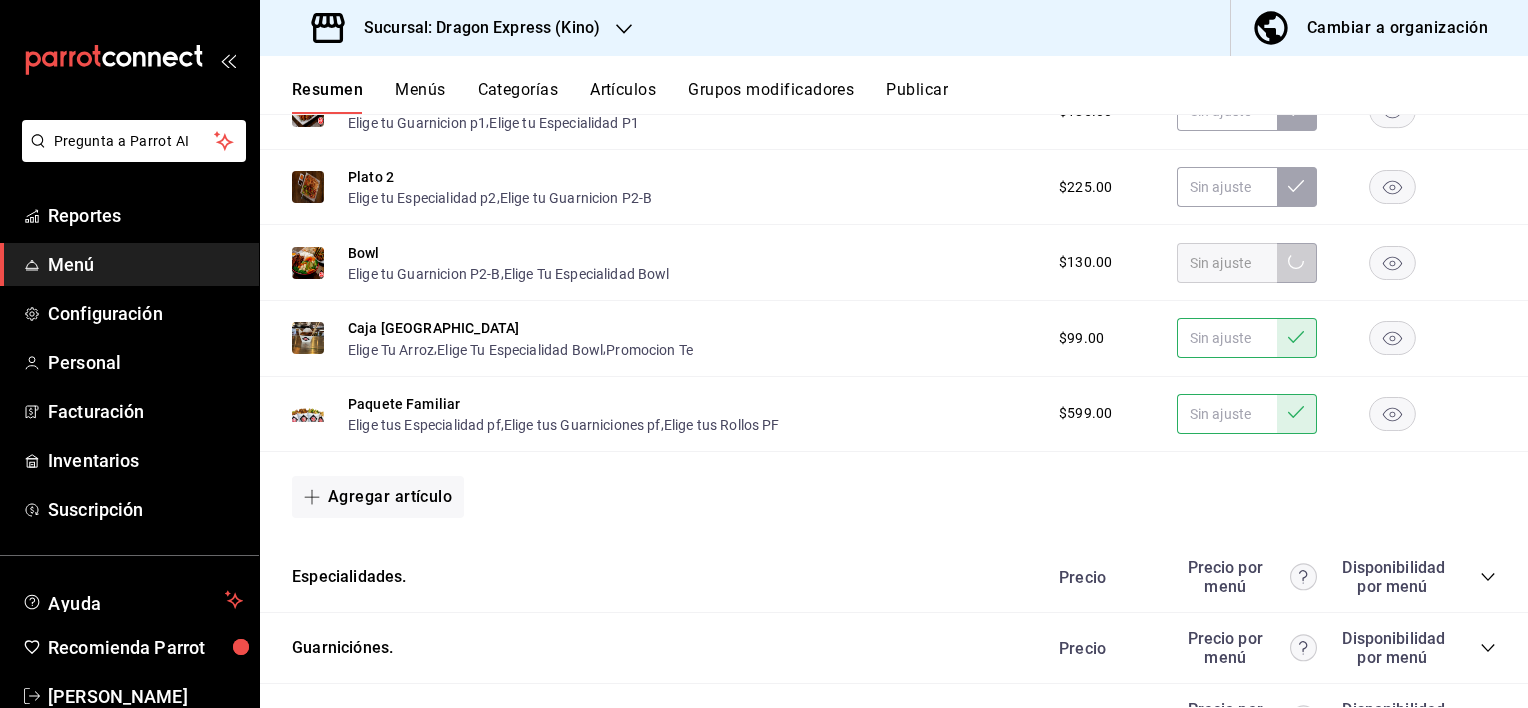 scroll, scrollTop: 1460, scrollLeft: 0, axis: vertical 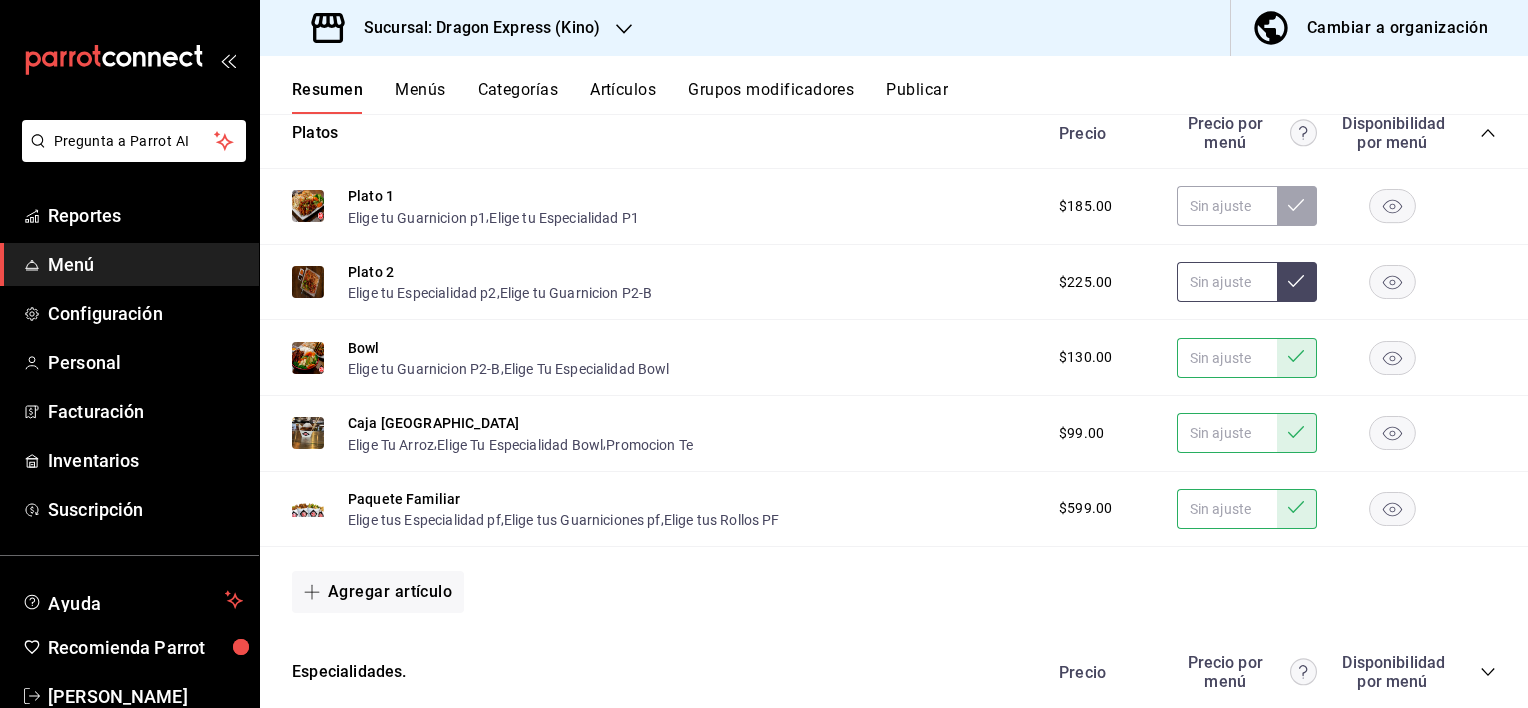 click at bounding box center (1297, 282) 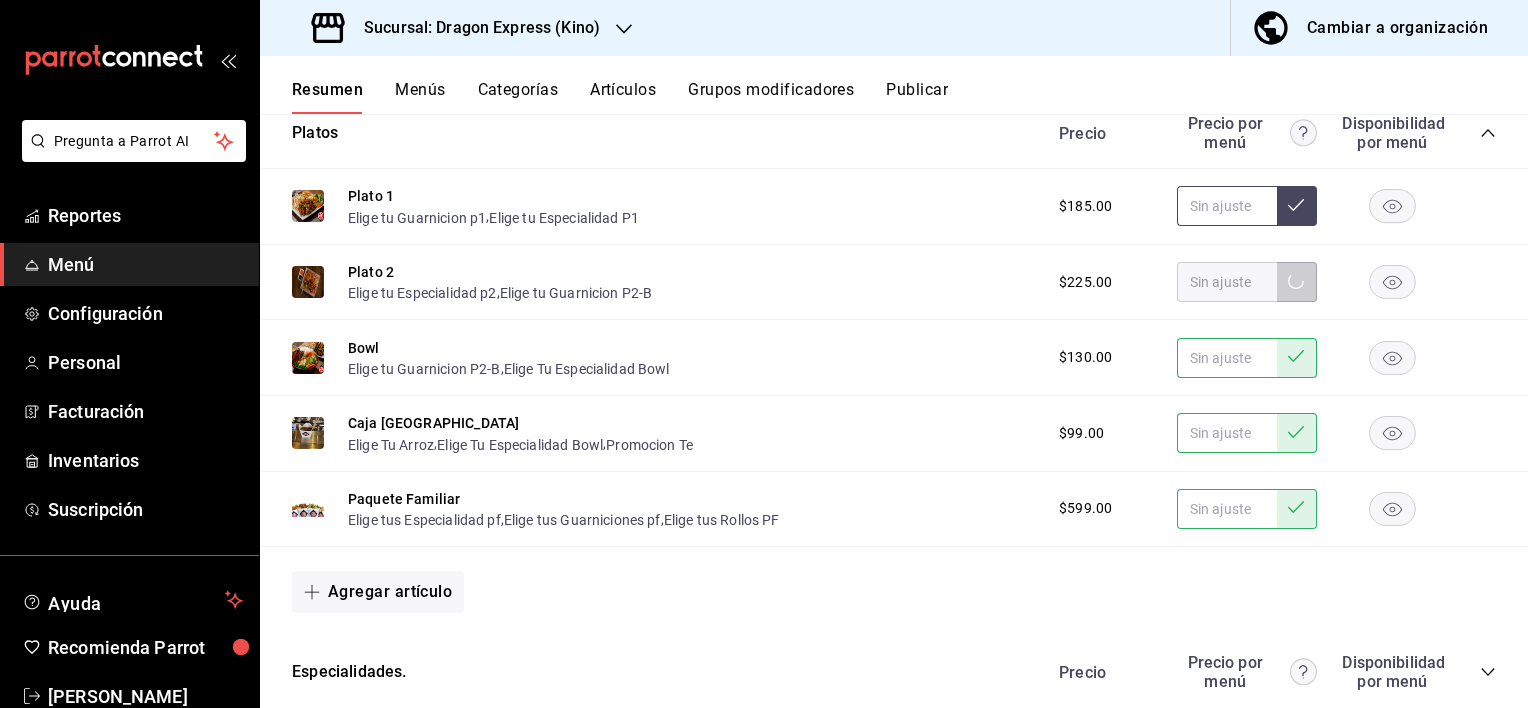 click 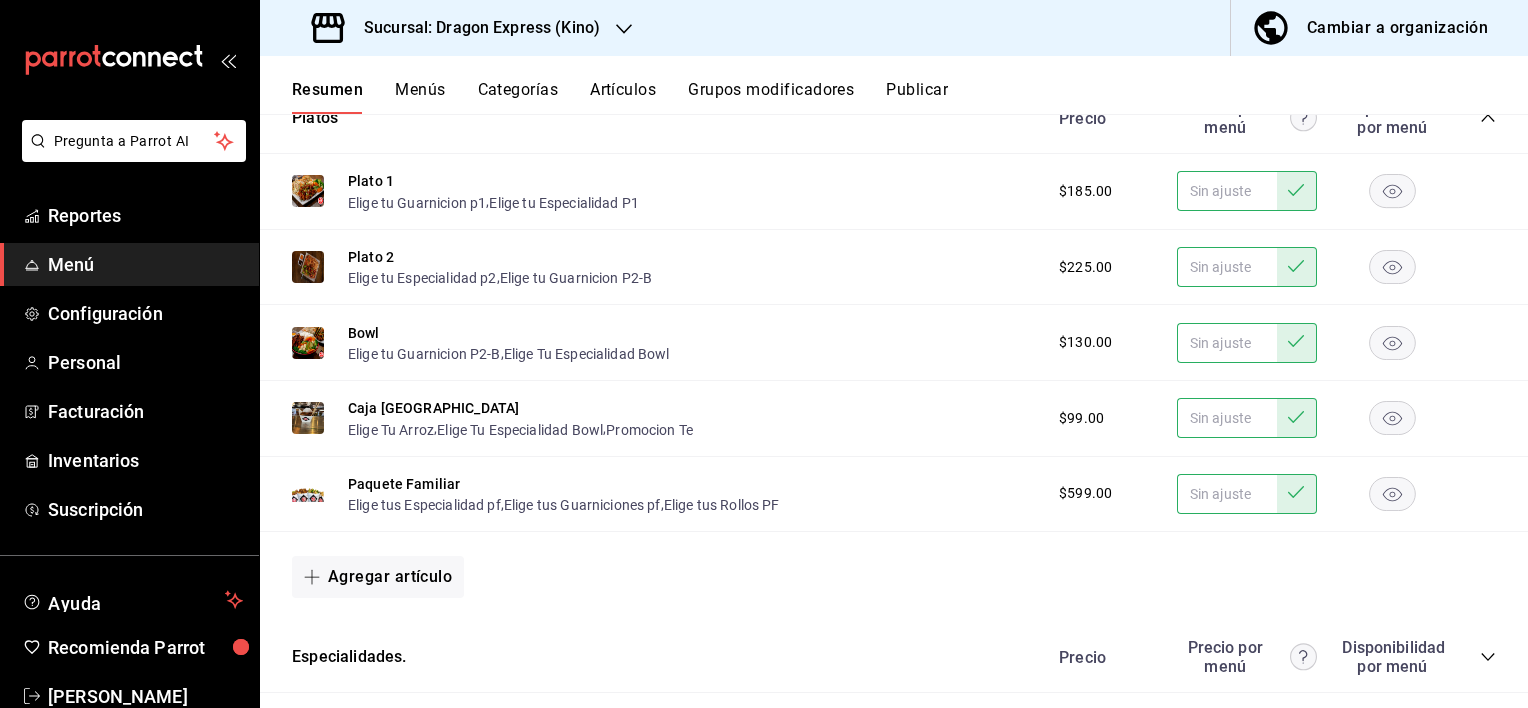 scroll, scrollTop: 1660, scrollLeft: 0, axis: vertical 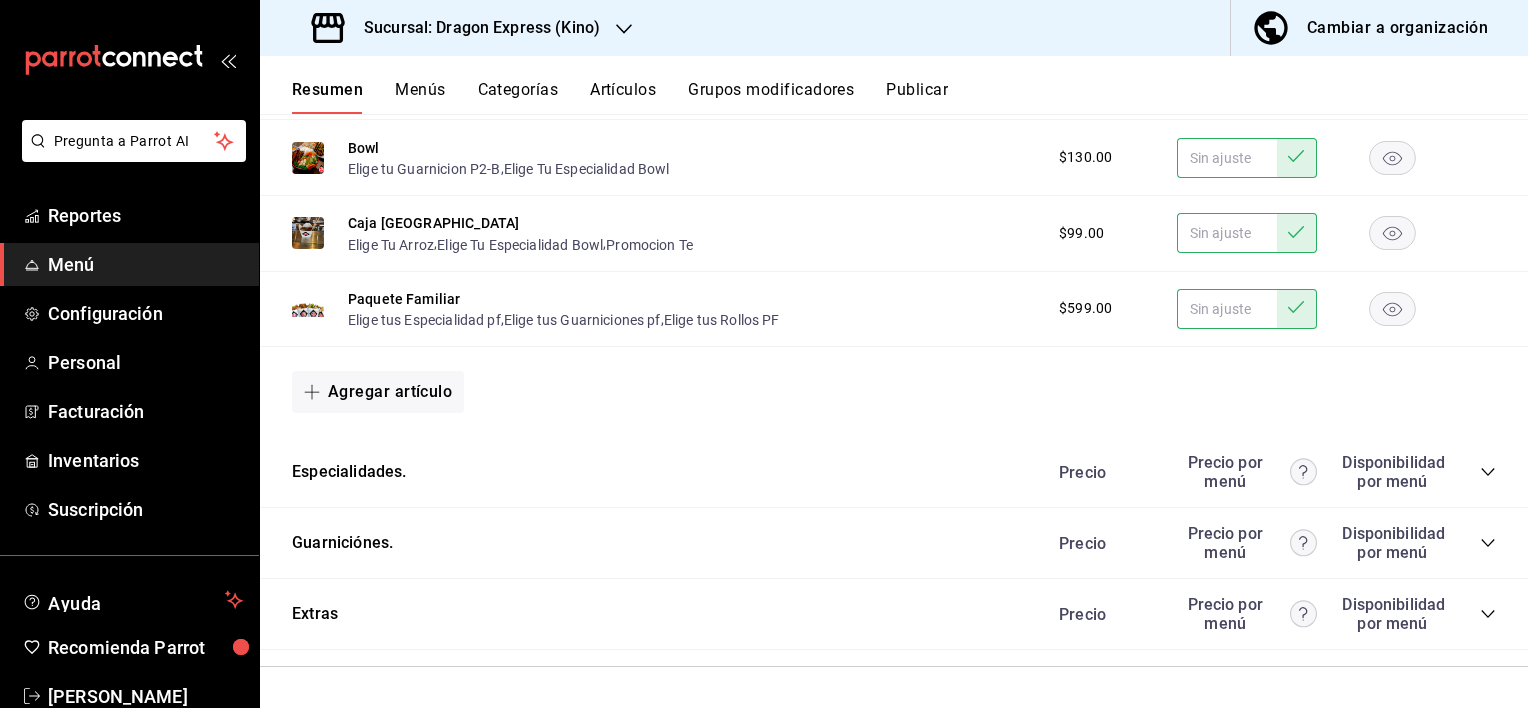 click 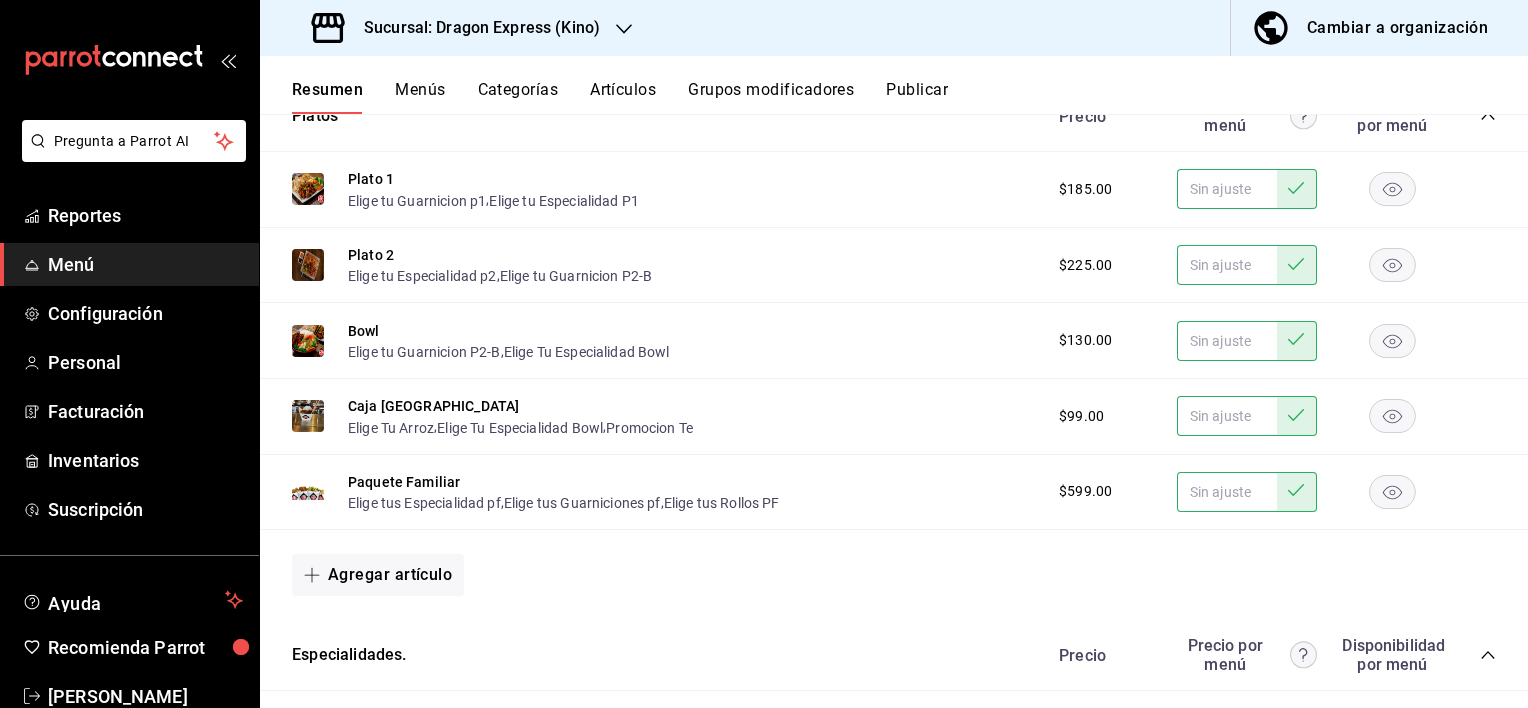 scroll, scrollTop: 1260, scrollLeft: 0, axis: vertical 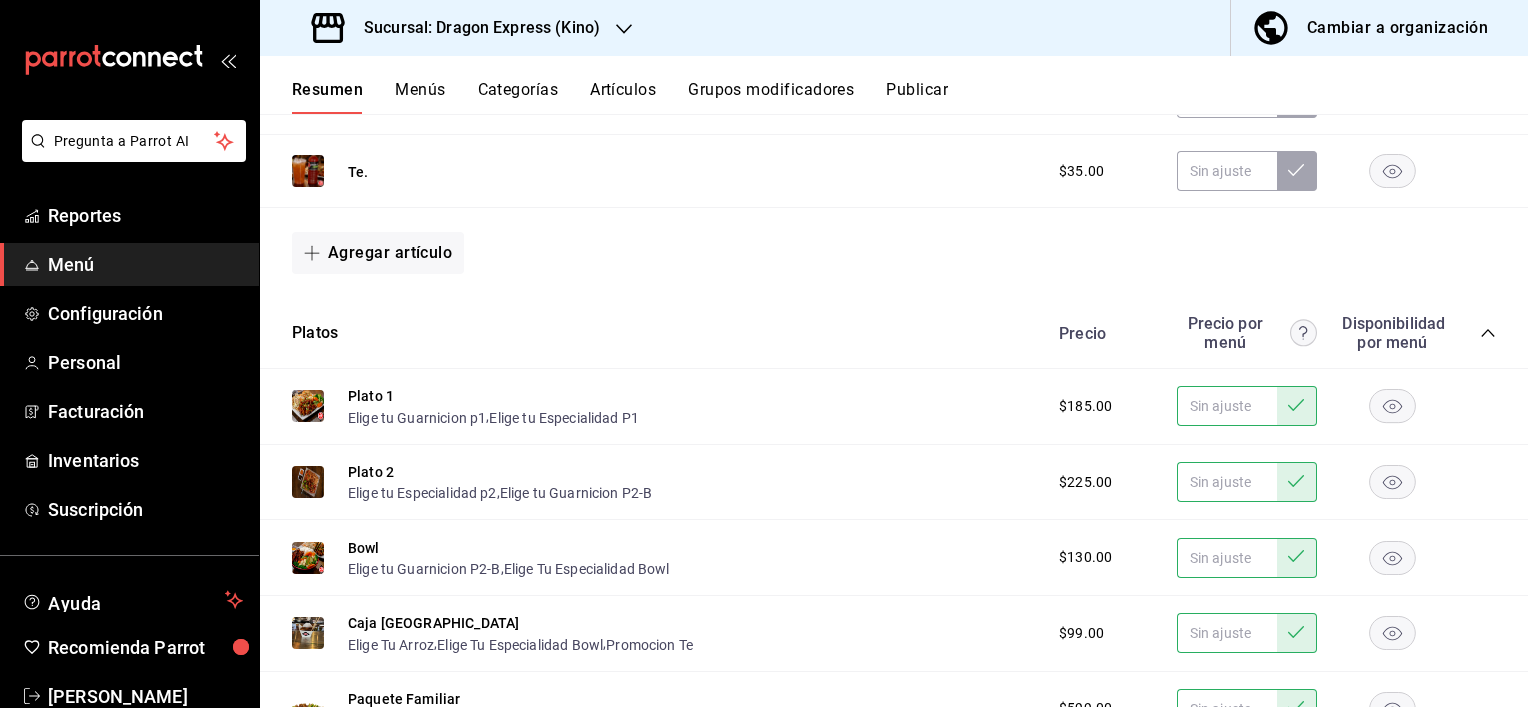 click on "Cambiar a organización" at bounding box center (1397, 28) 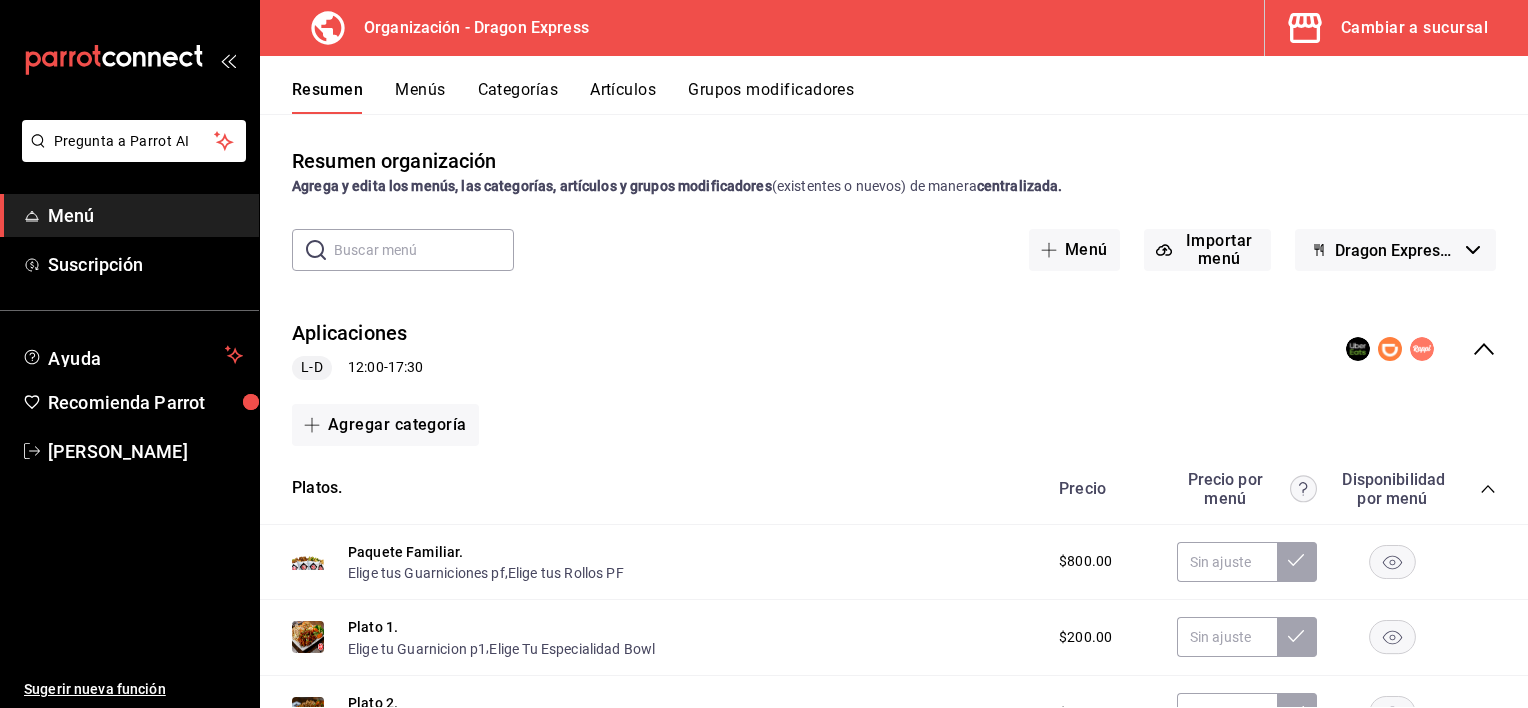 click 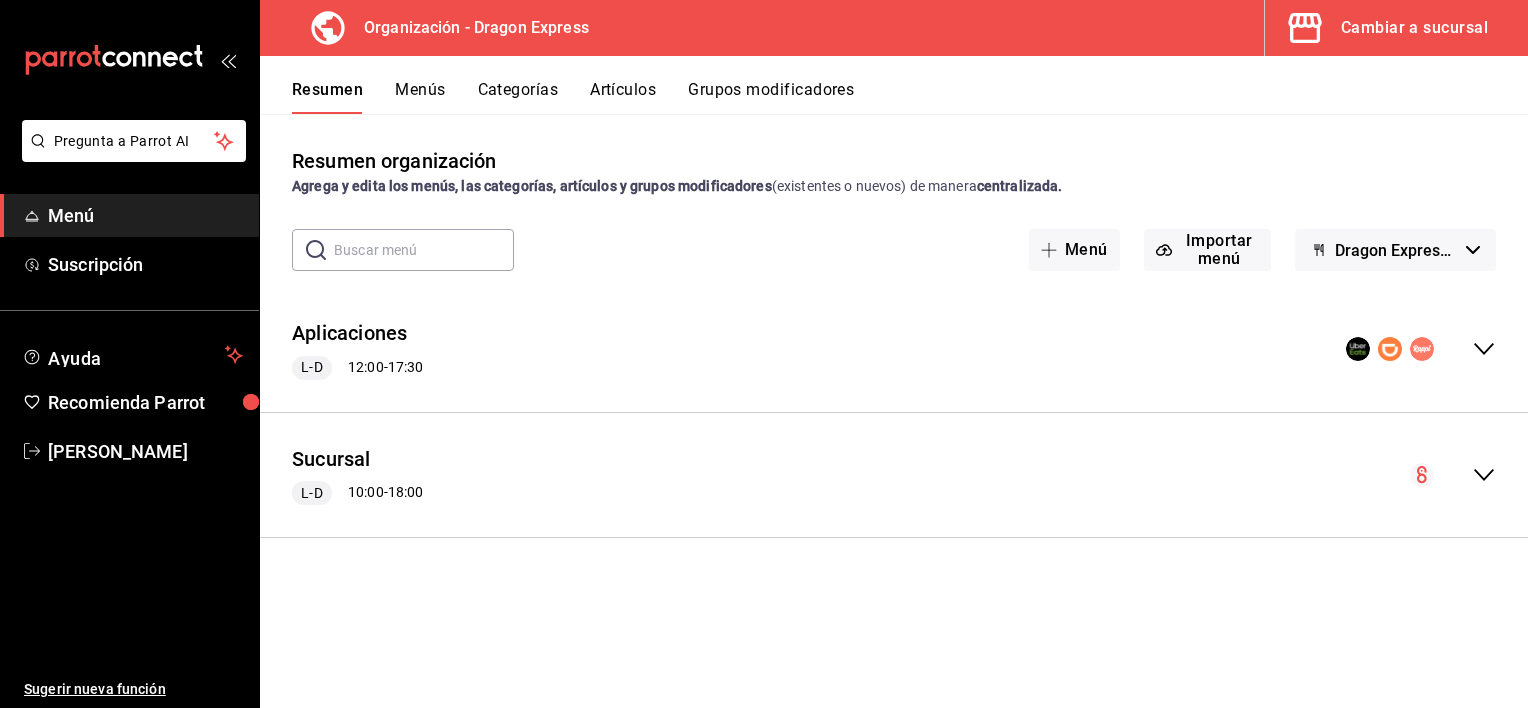 click 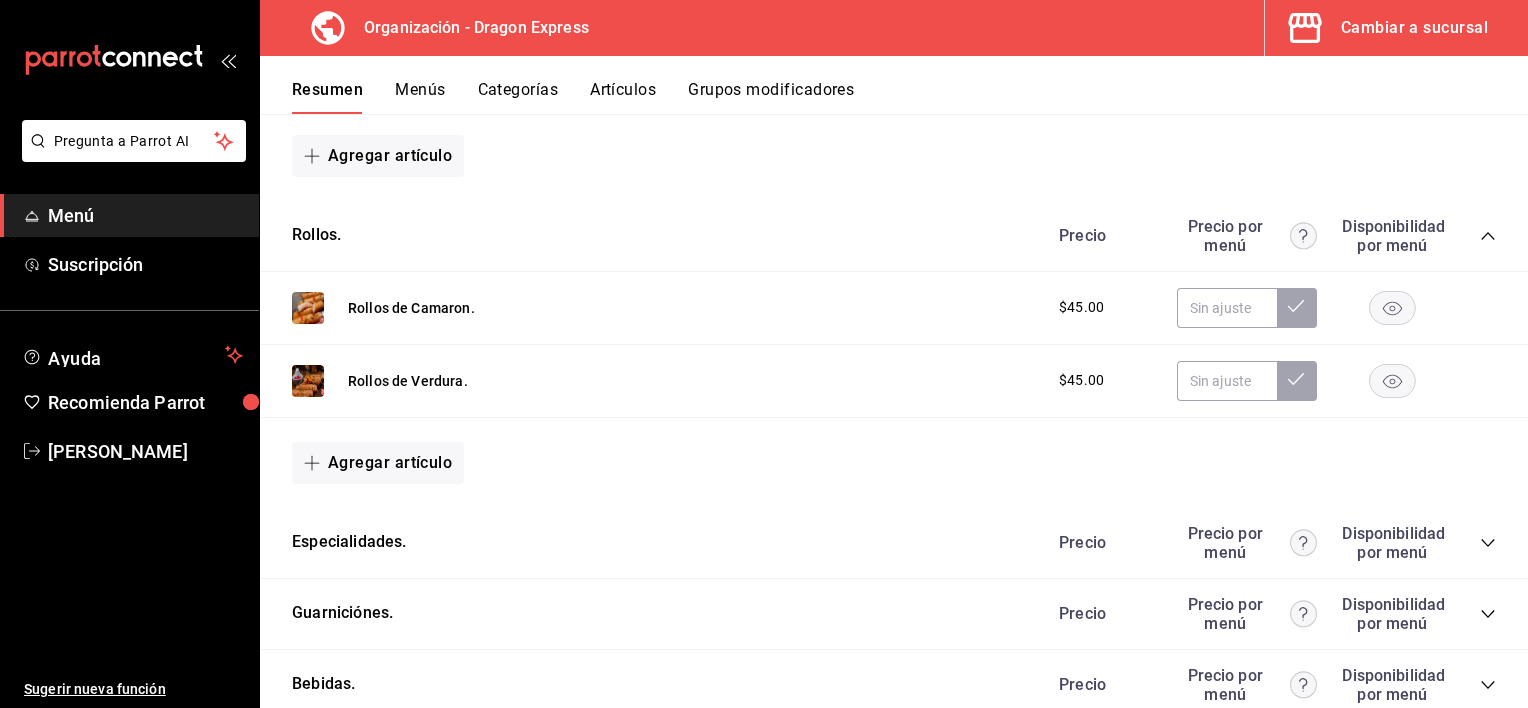 scroll, scrollTop: 900, scrollLeft: 0, axis: vertical 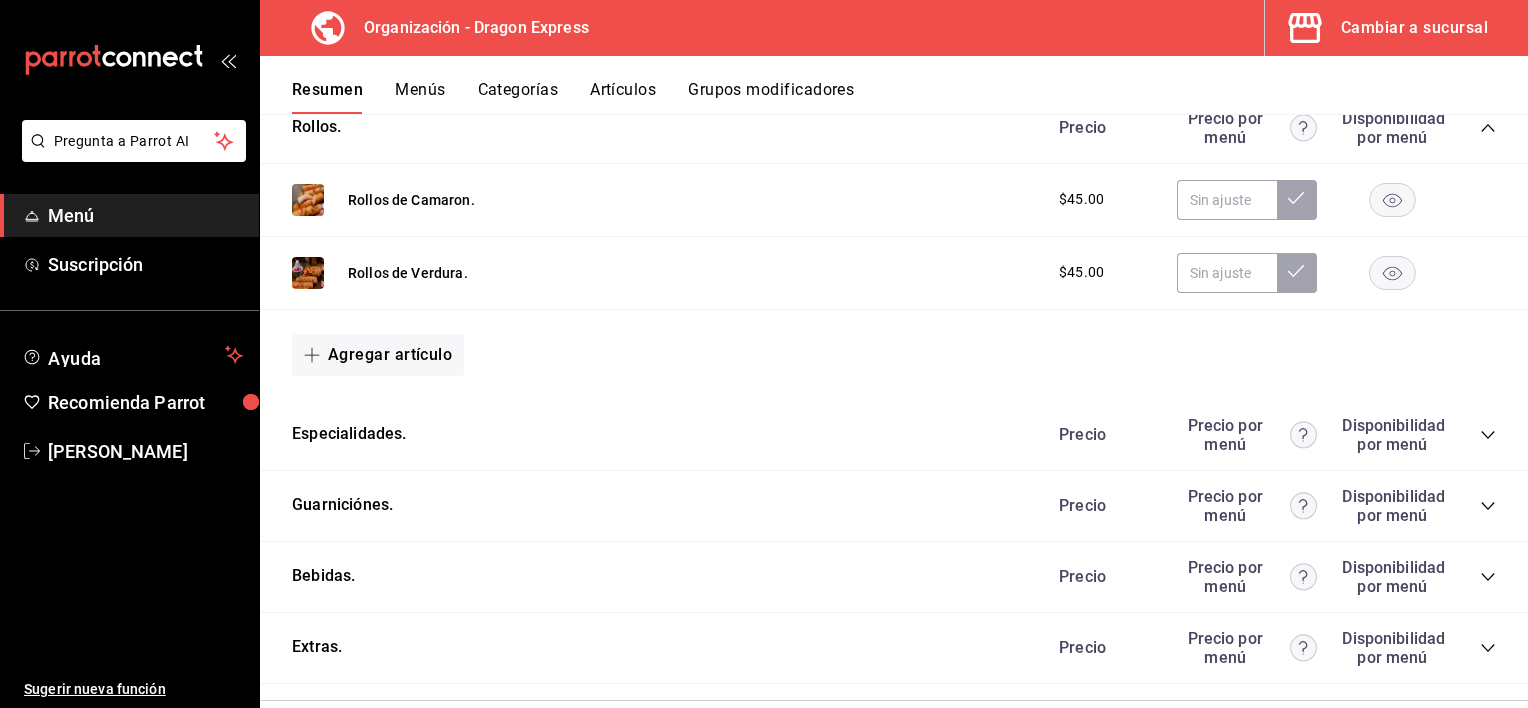 click 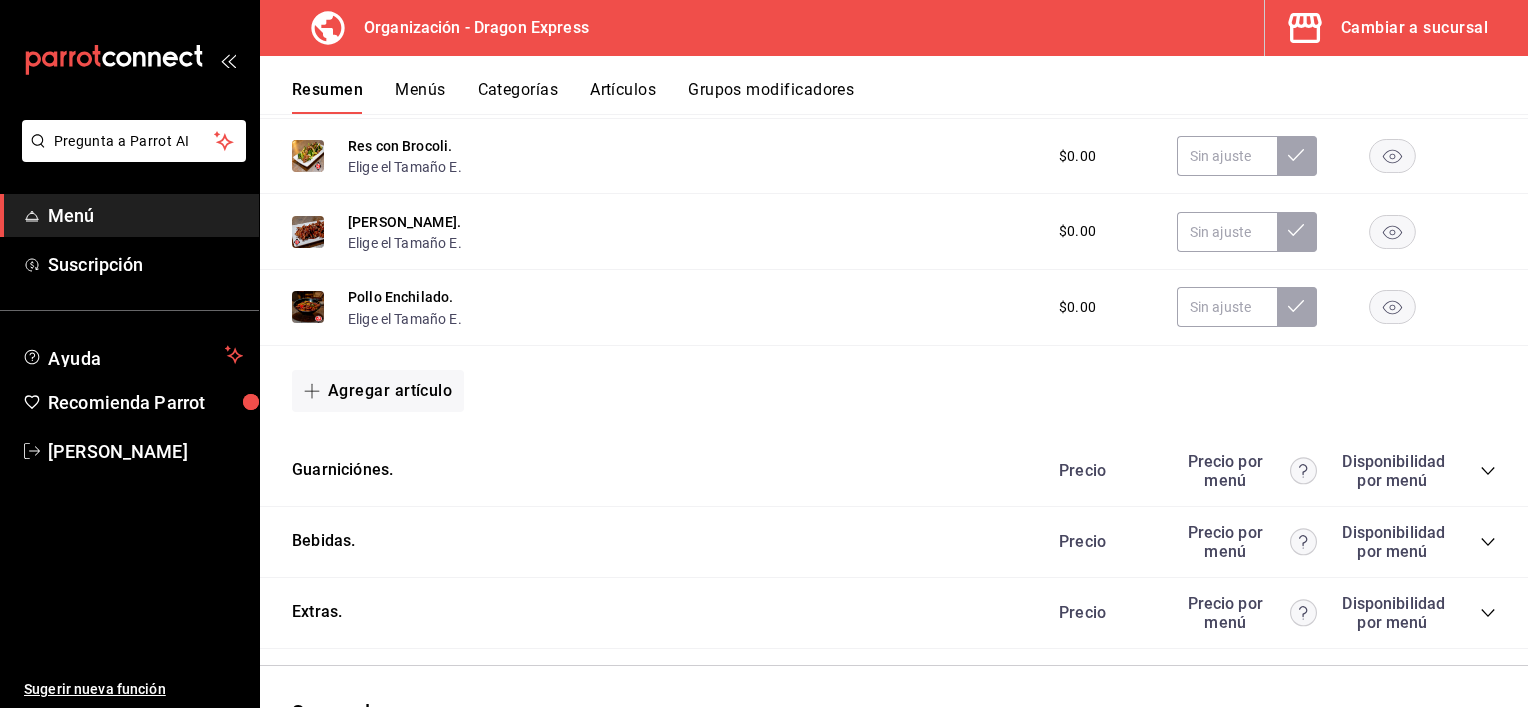 scroll, scrollTop: 1429, scrollLeft: 0, axis: vertical 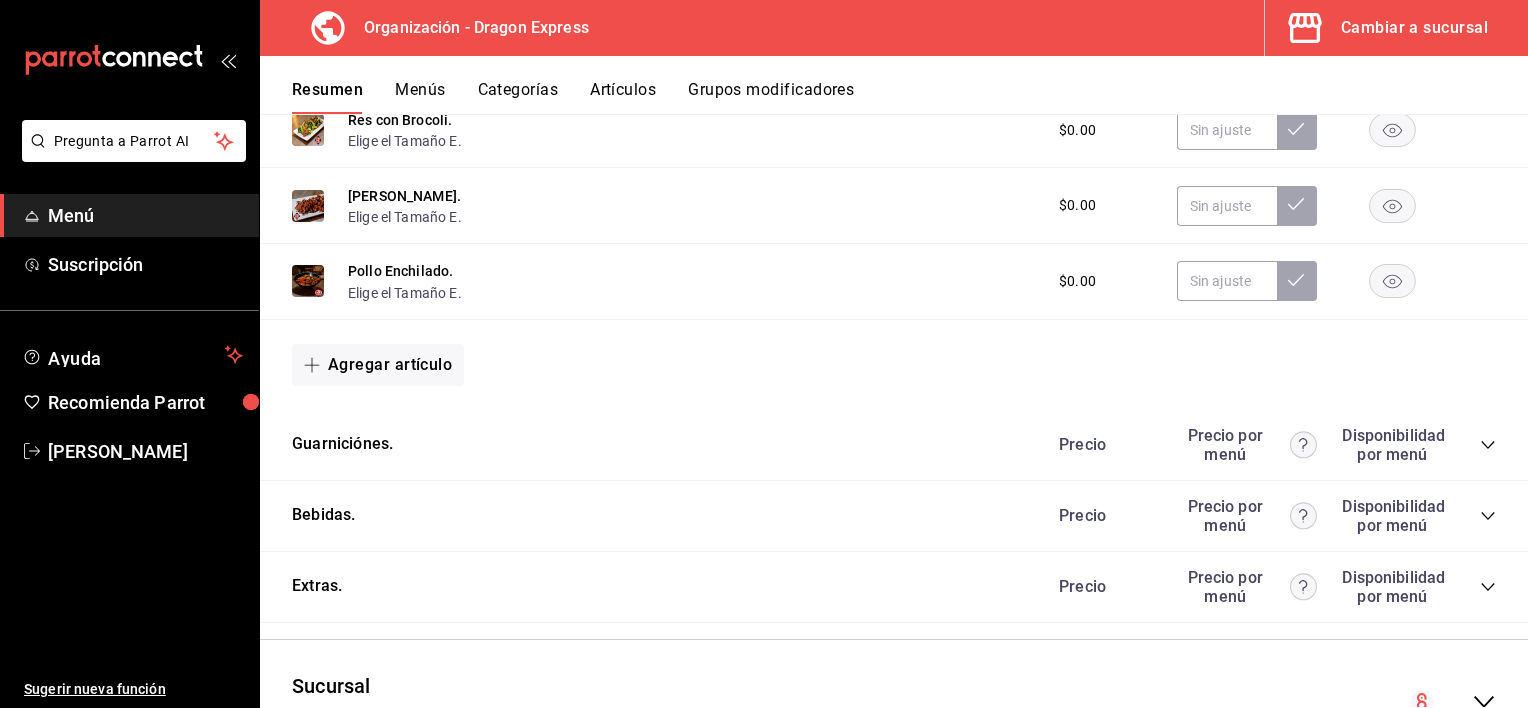 click 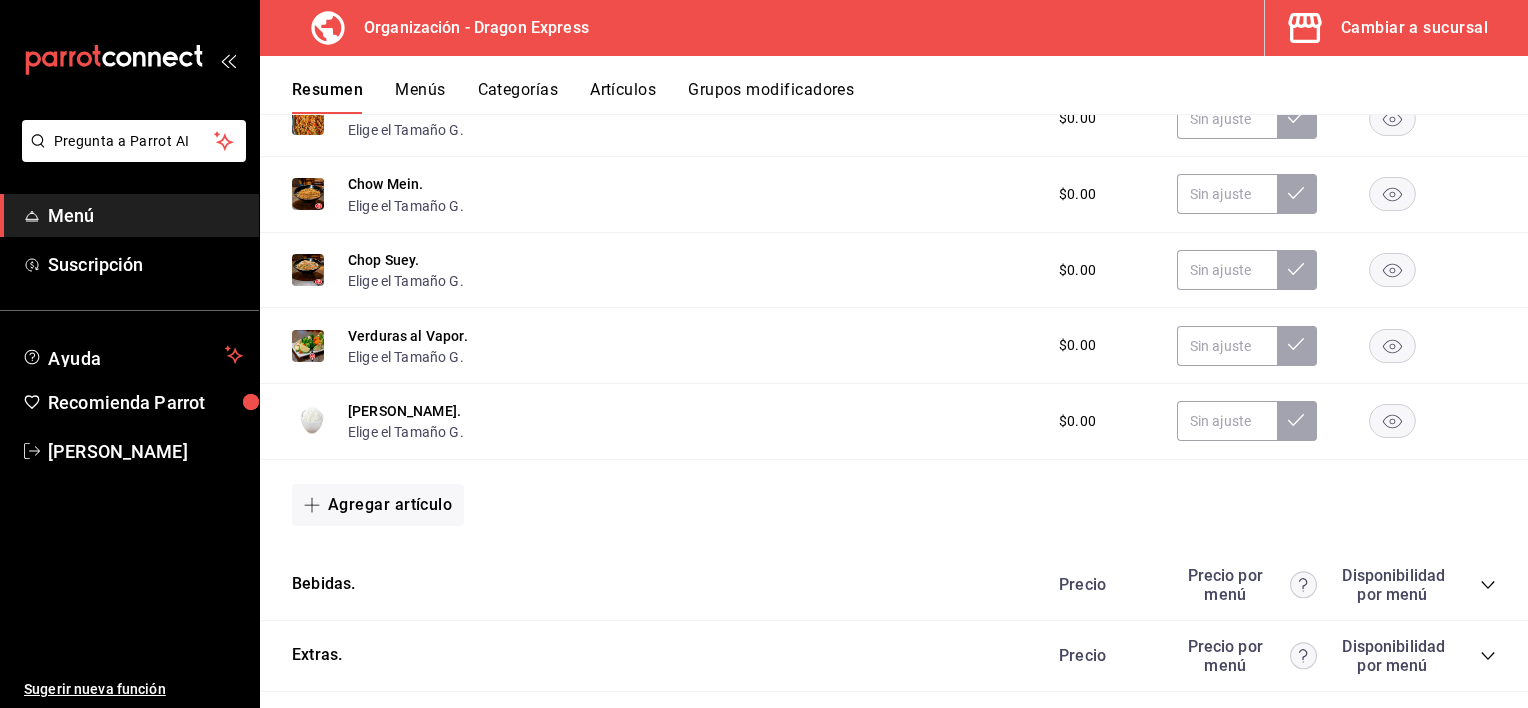 scroll, scrollTop: 1829, scrollLeft: 0, axis: vertical 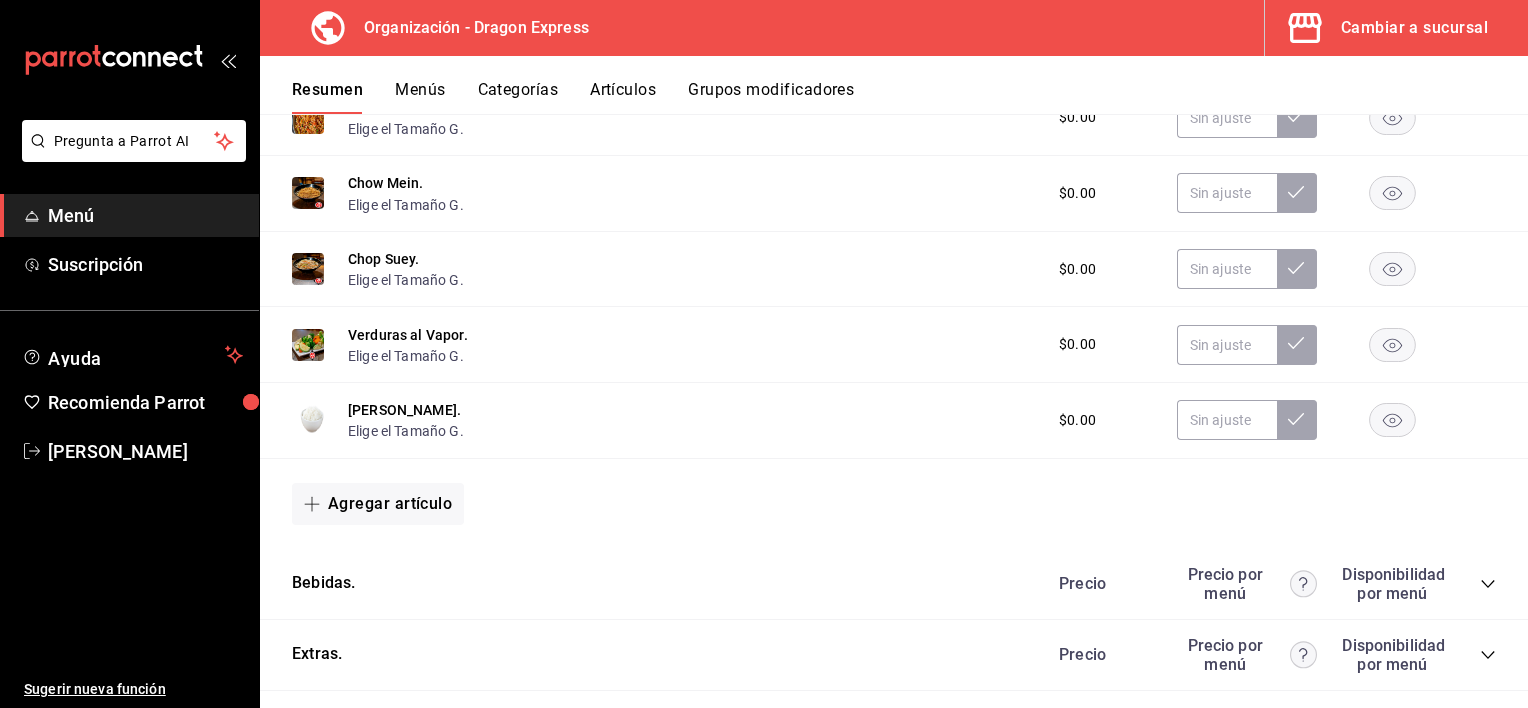 click 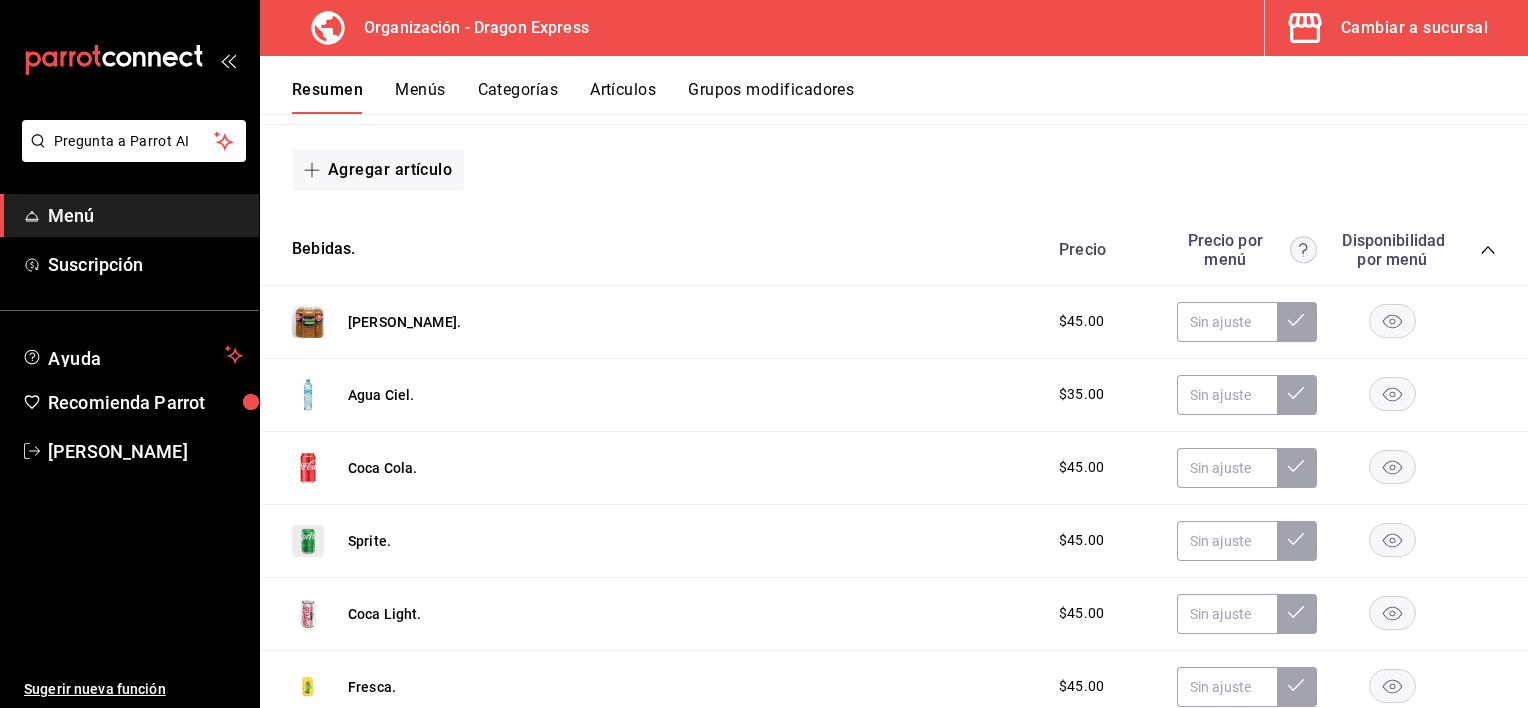 scroll, scrollTop: 2129, scrollLeft: 0, axis: vertical 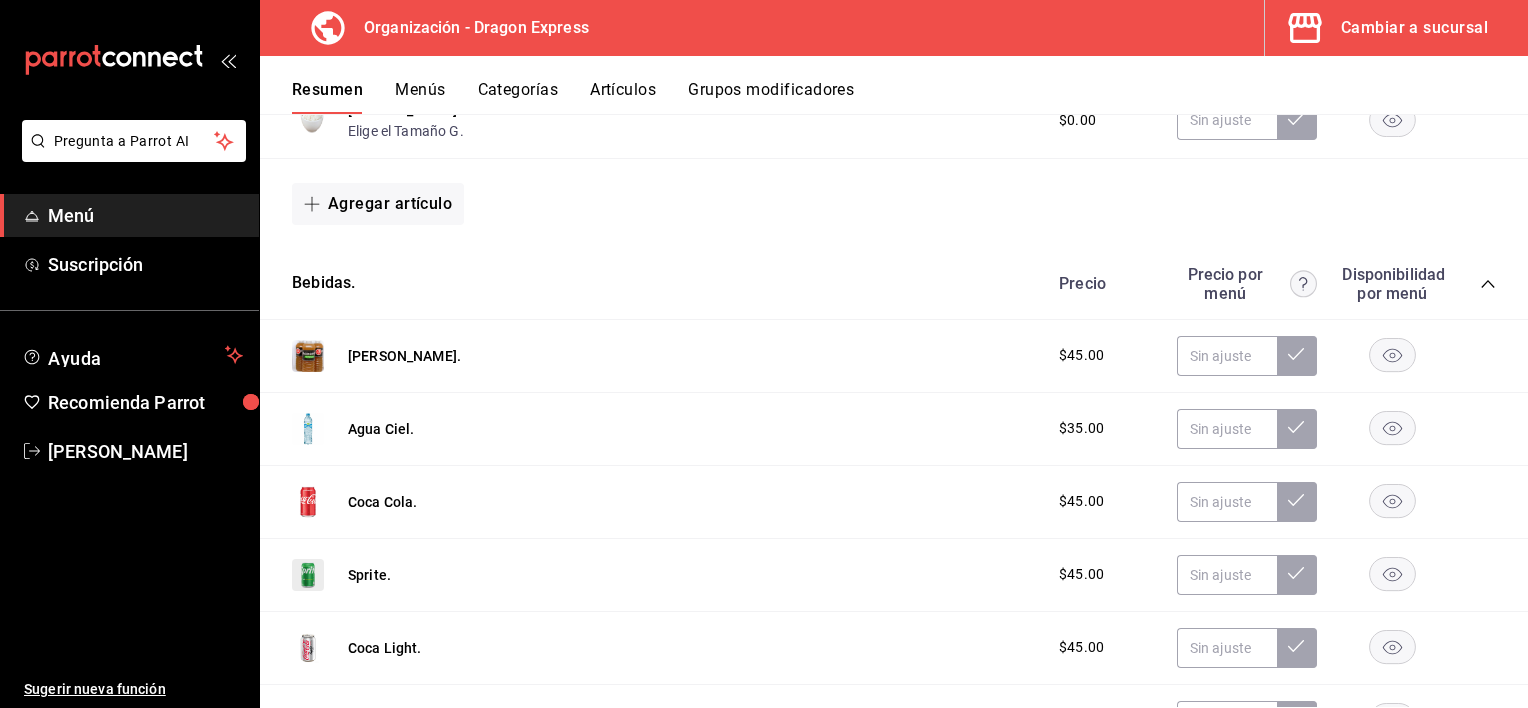 click 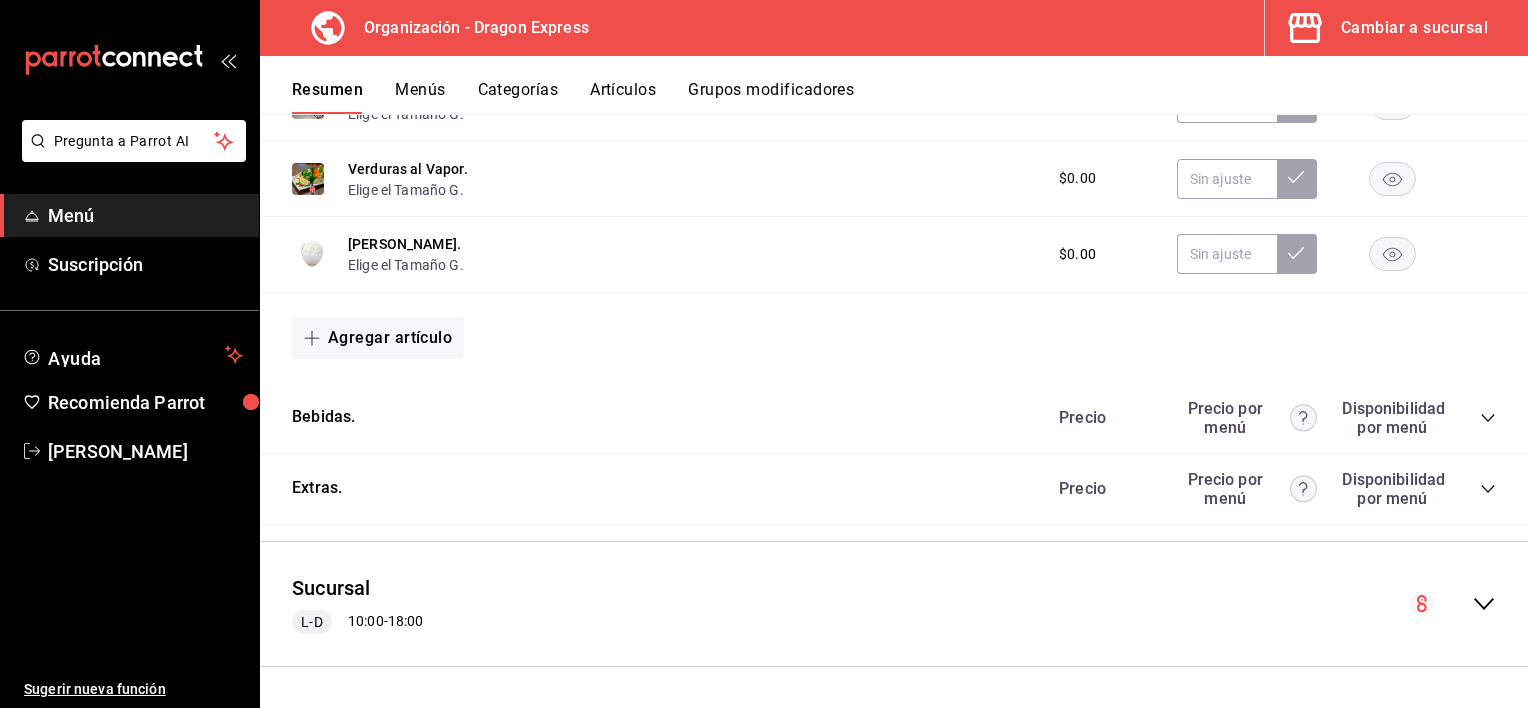 scroll, scrollTop: 1999, scrollLeft: 0, axis: vertical 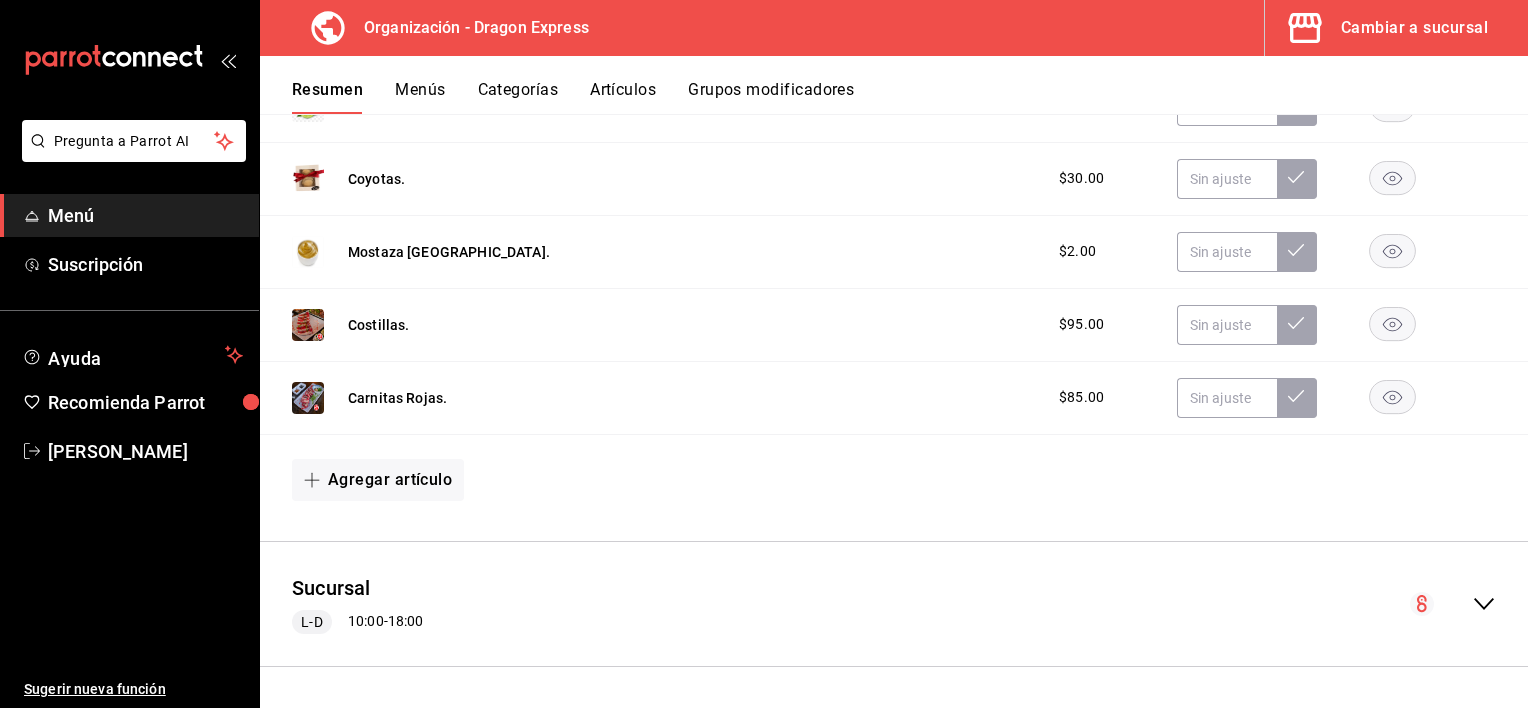 click 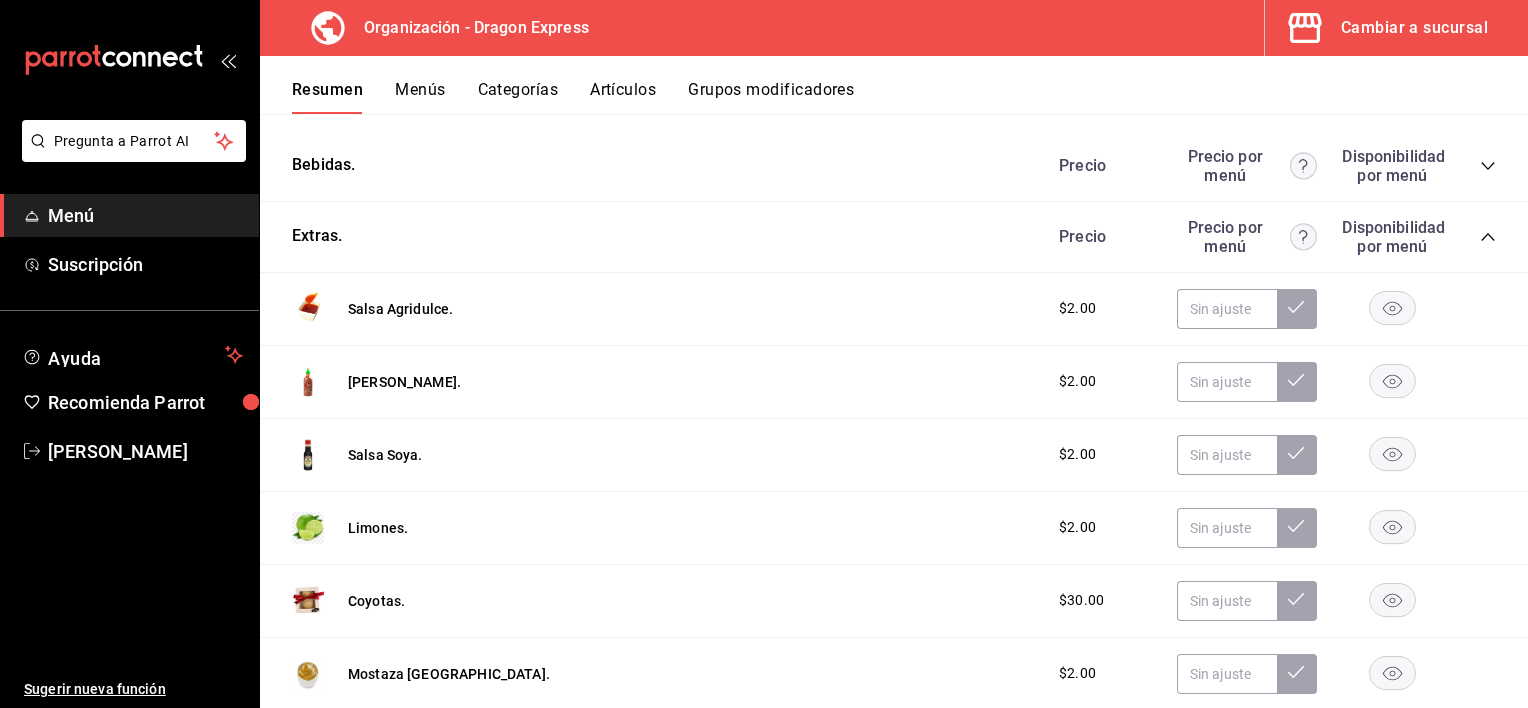 scroll, scrollTop: 2271, scrollLeft: 0, axis: vertical 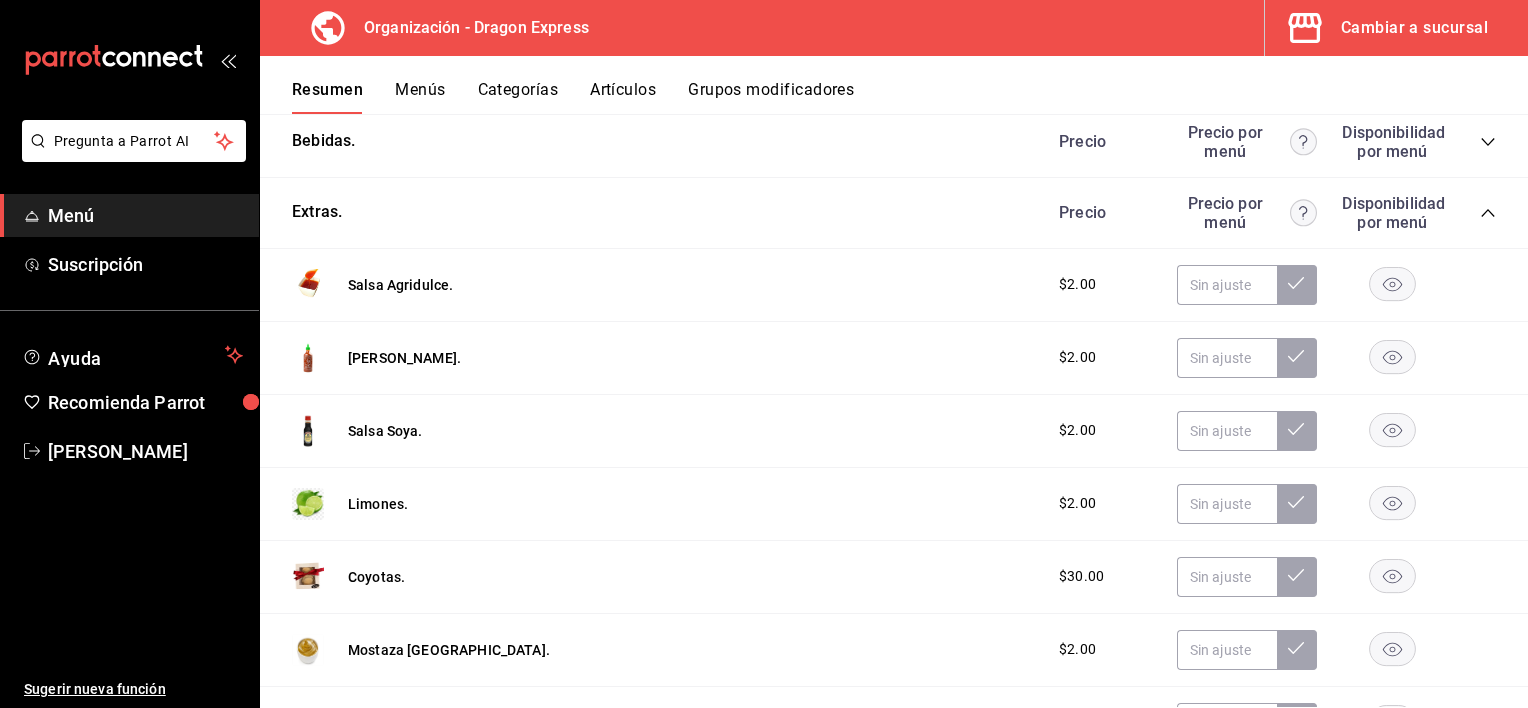 click 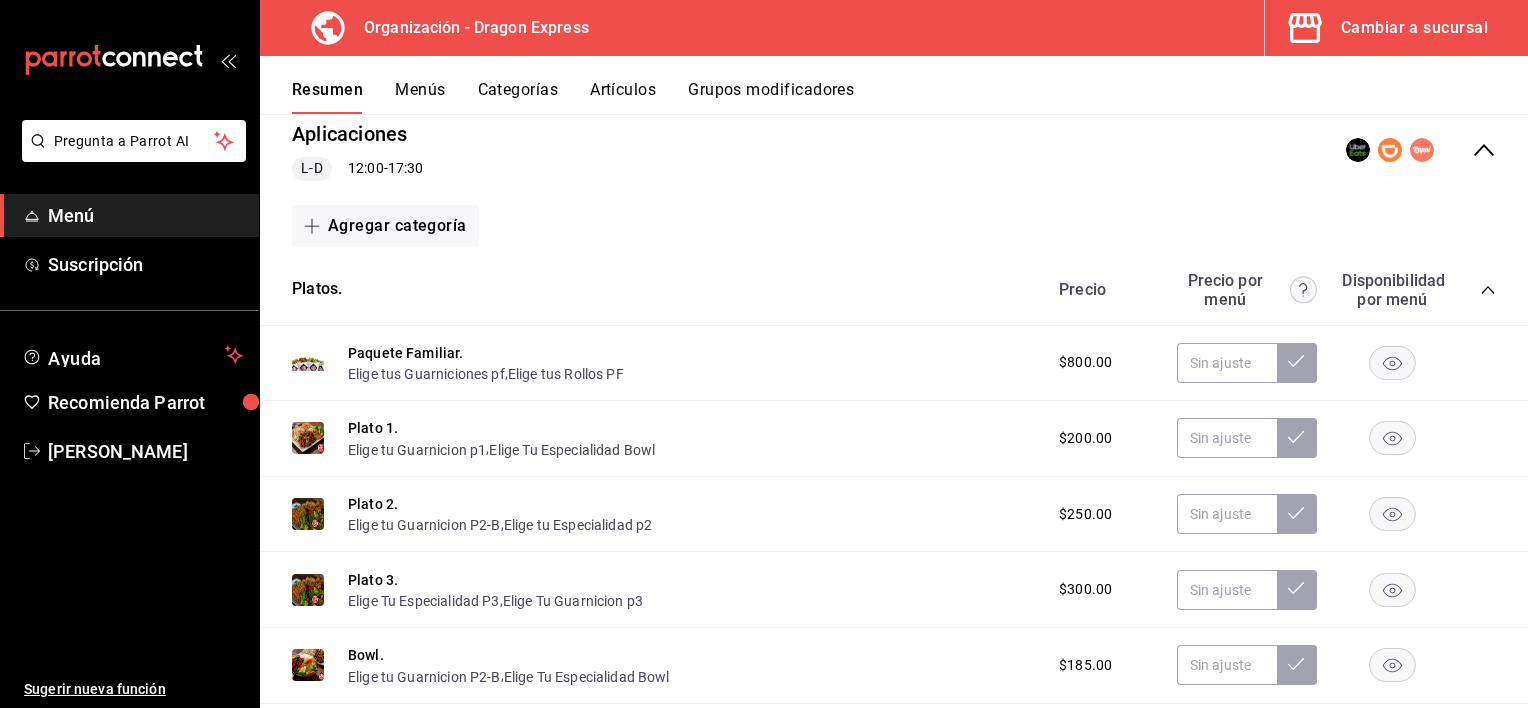 scroll, scrollTop: 0, scrollLeft: 0, axis: both 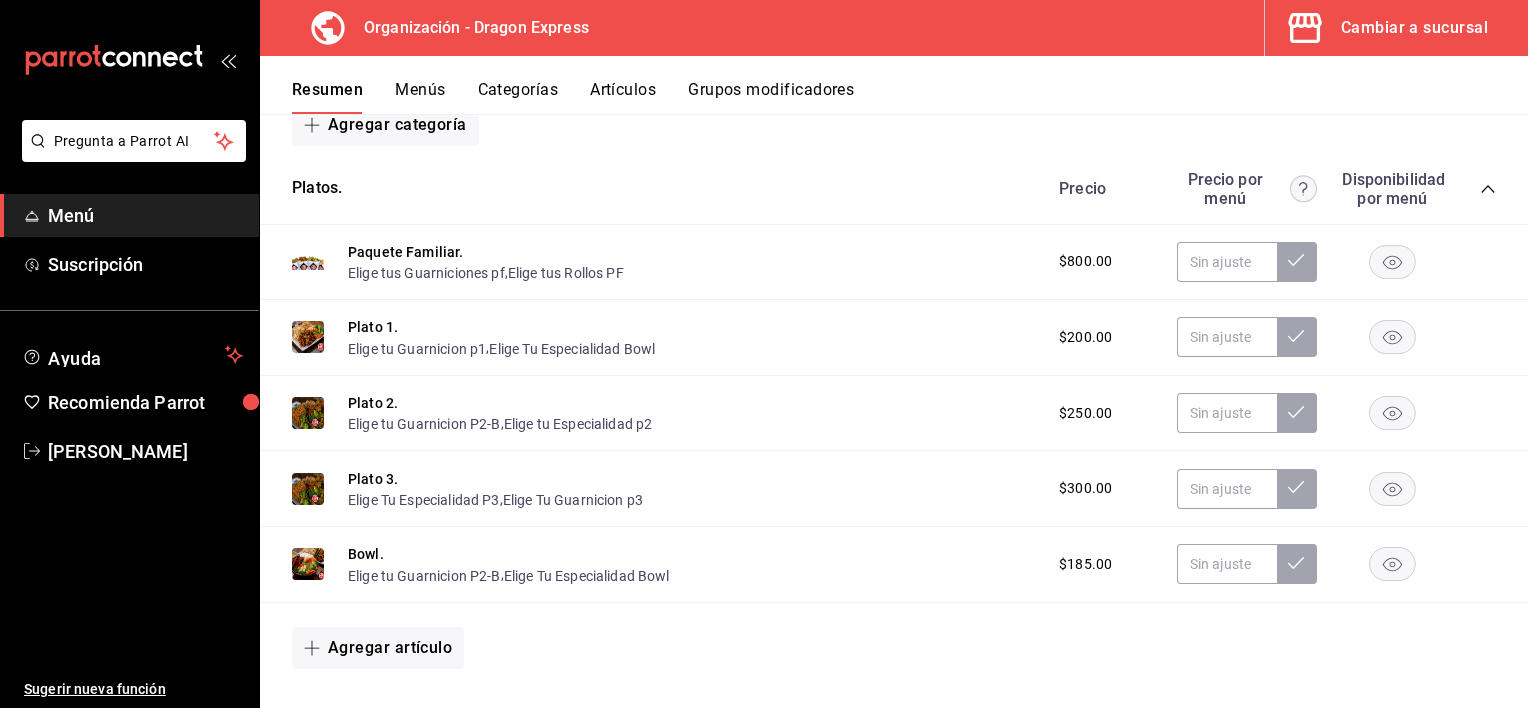 click on "Menús" at bounding box center [420, 97] 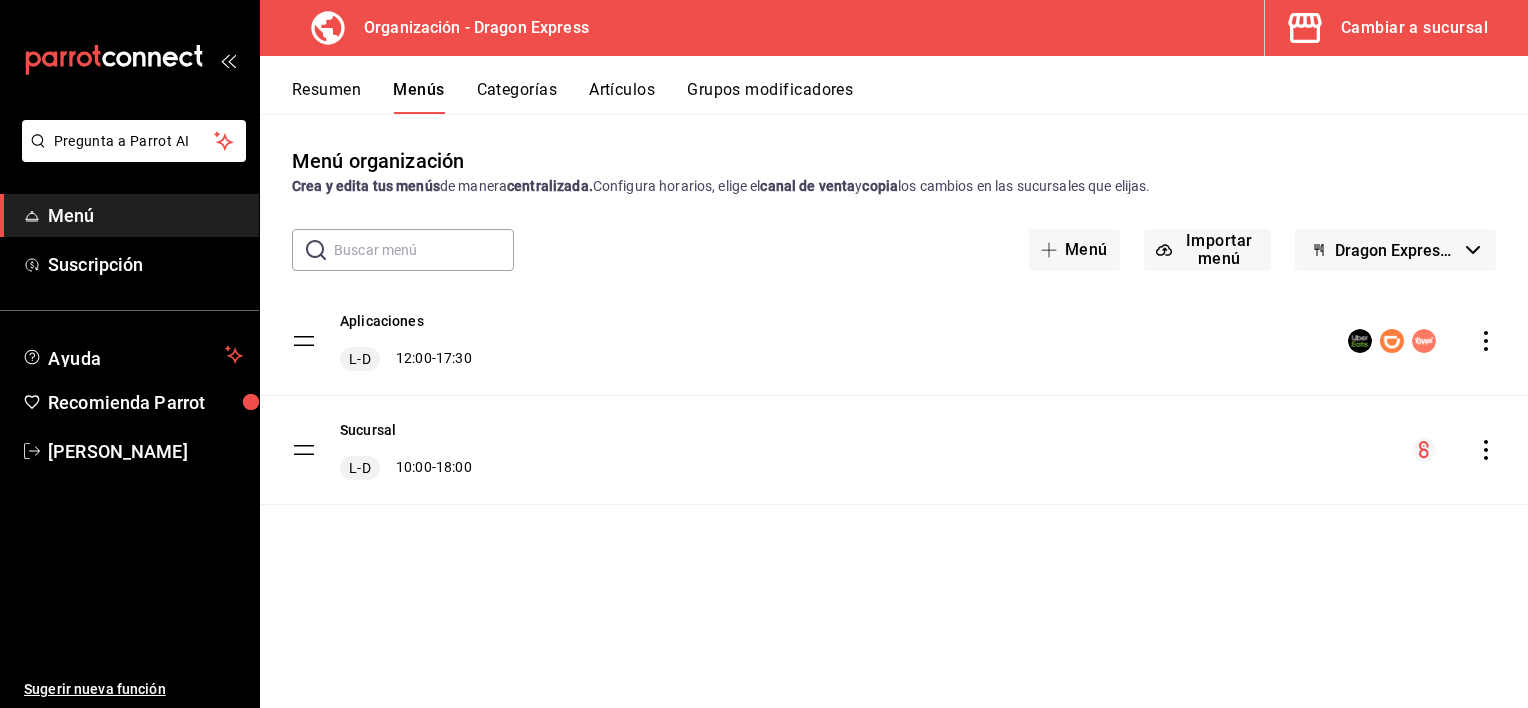 click 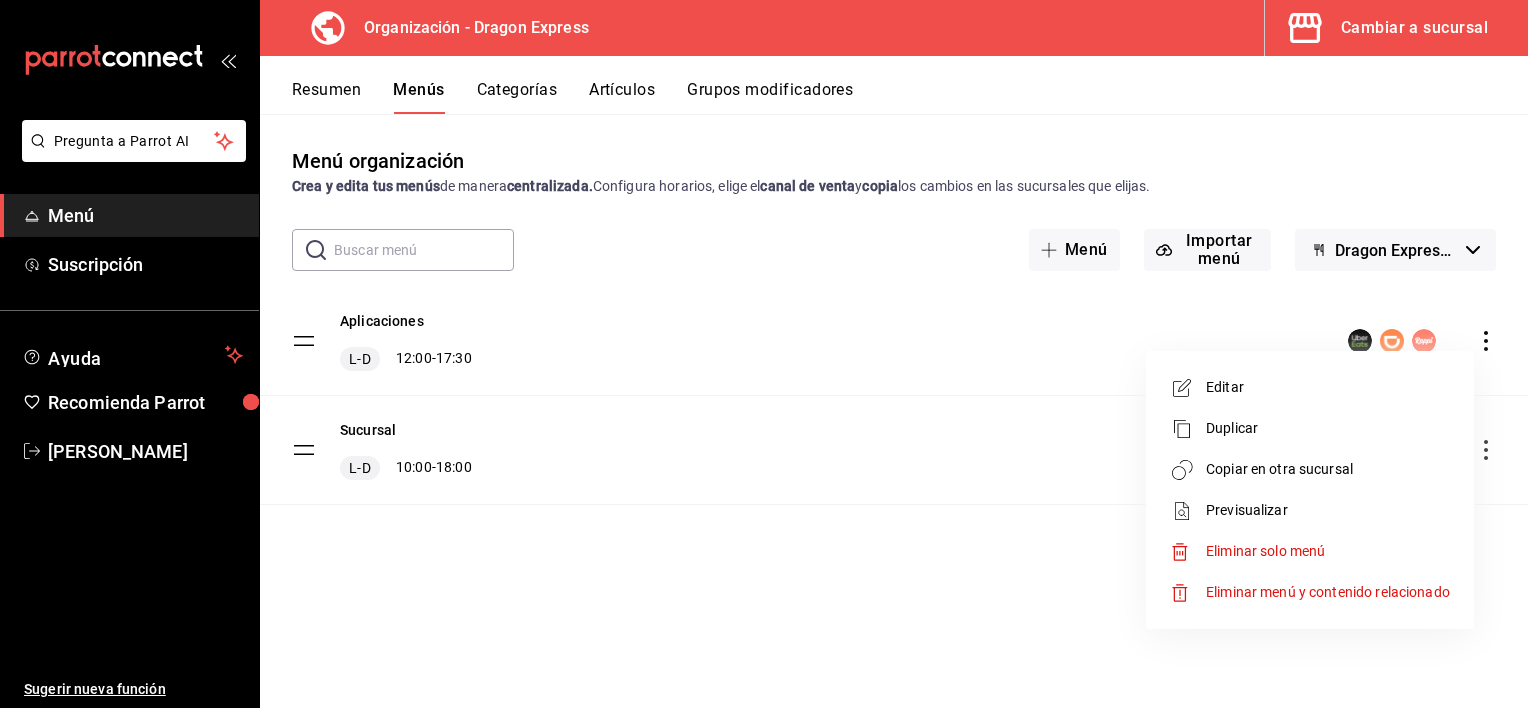 click on "Editar" at bounding box center [1328, 387] 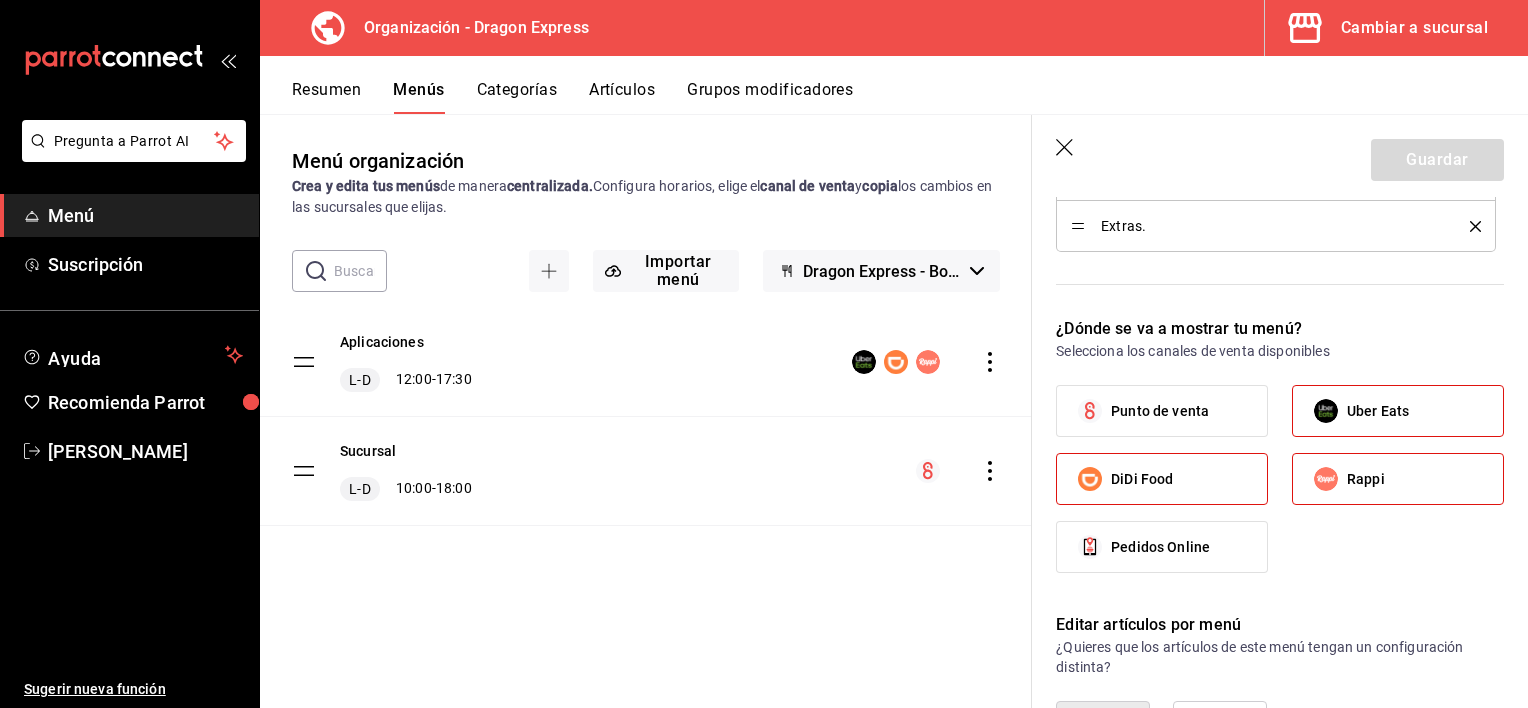 scroll, scrollTop: 1000, scrollLeft: 0, axis: vertical 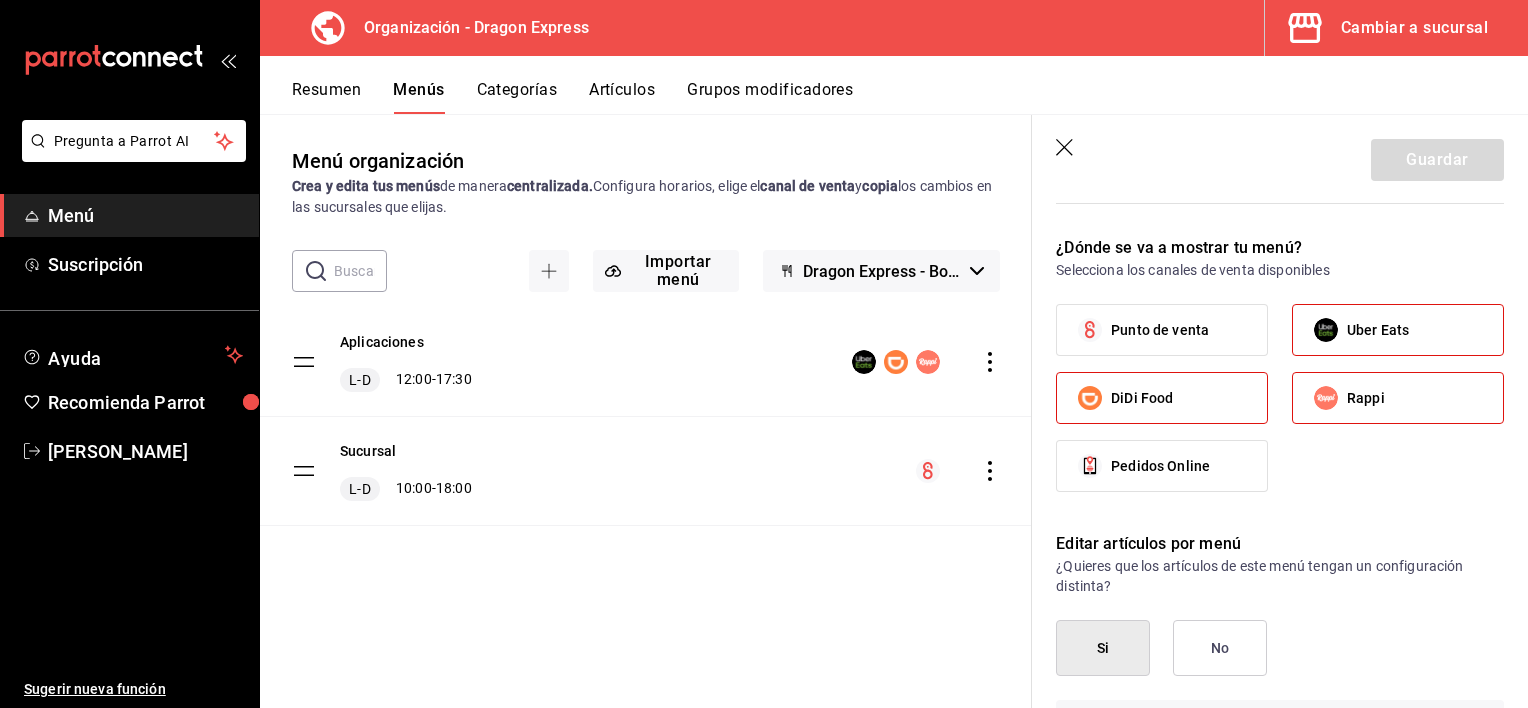 click on "Menú organización Crea y edita tus menús  de manera  centralizada.  Configura horarios, elige el  canal de venta  y  copia  los cambios en las sucursales que elijas. ​ ​ Importar menú Dragon Express - Borrador Aplicaciones L-D 12:00  -  17:30 Sucursal L-D 10:00  -  18:00" at bounding box center (646, 426) 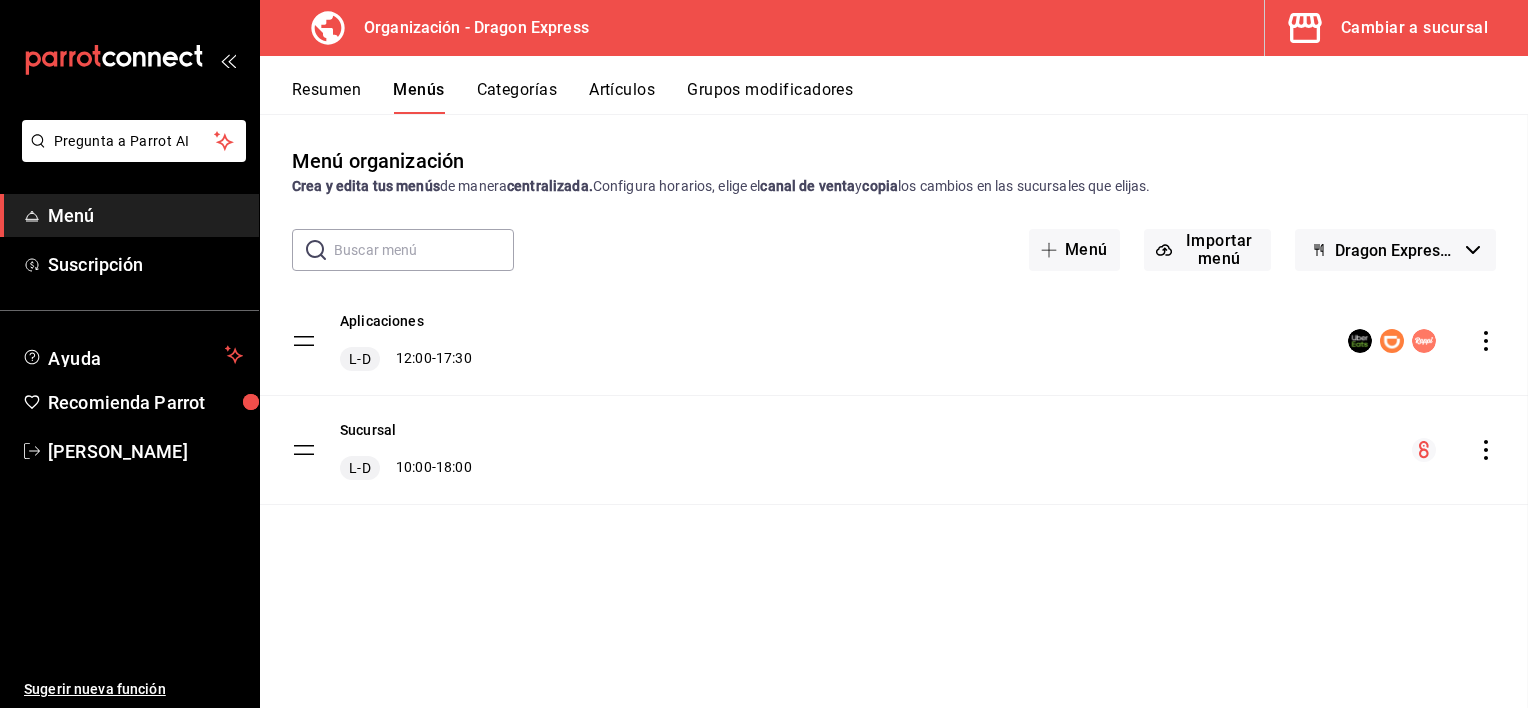 checkbox on "false" 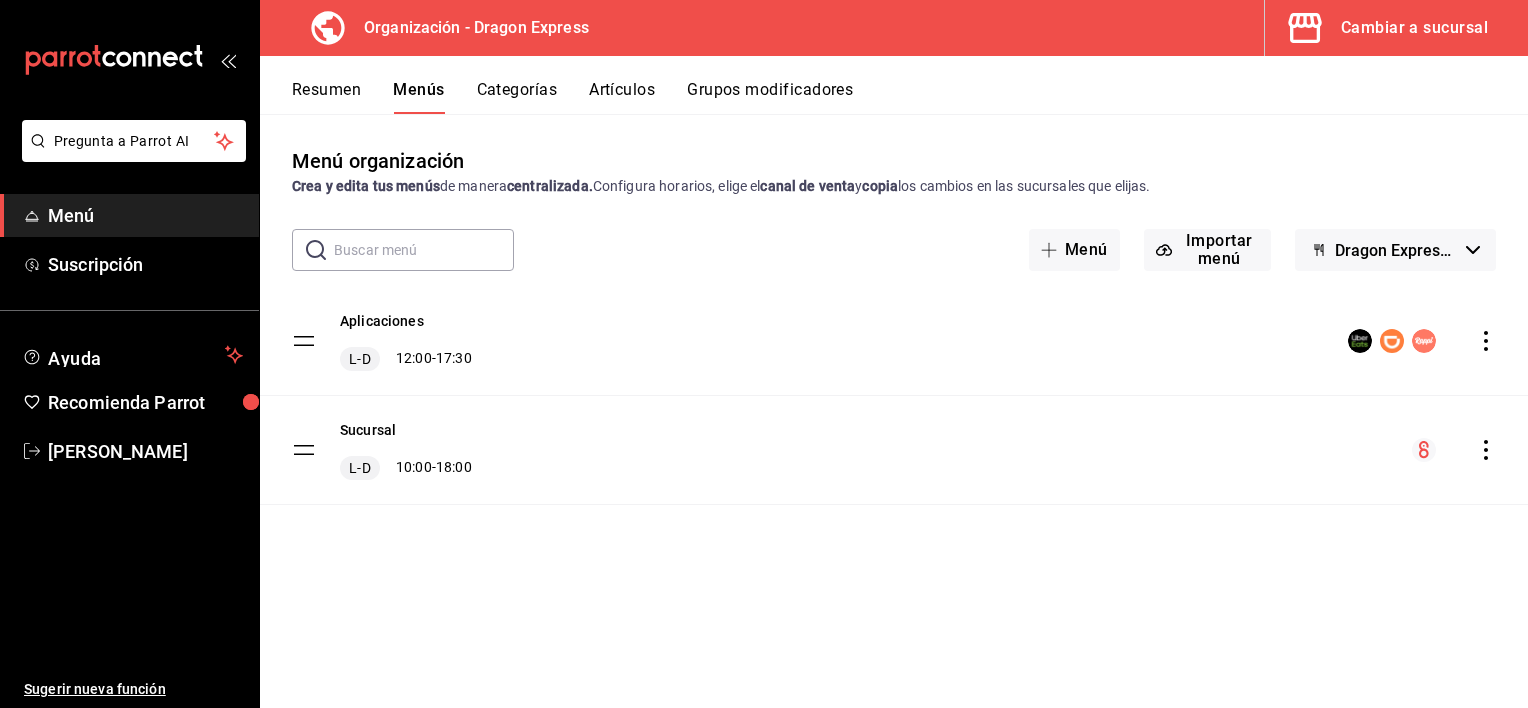 click on "Categorías" at bounding box center [517, 97] 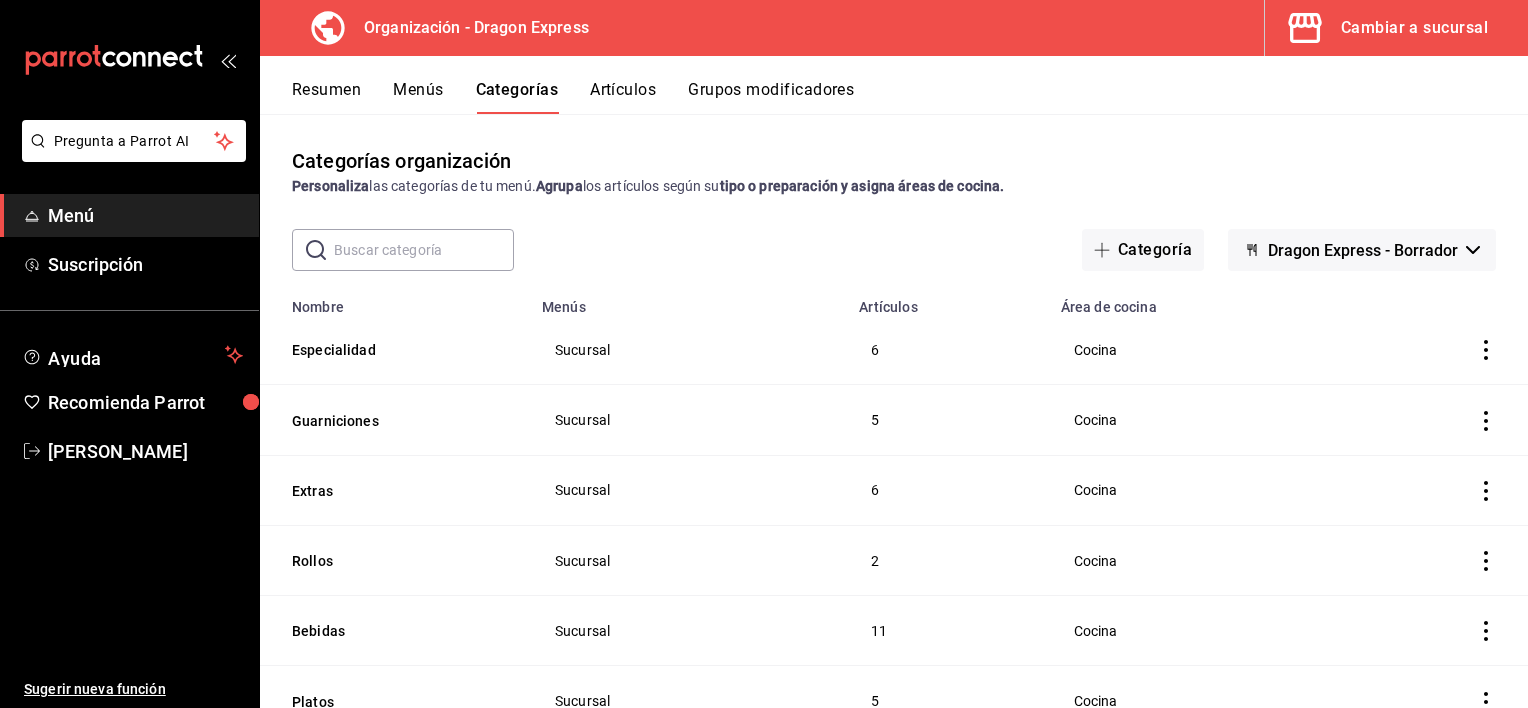 click on "Artículos" at bounding box center (623, 97) 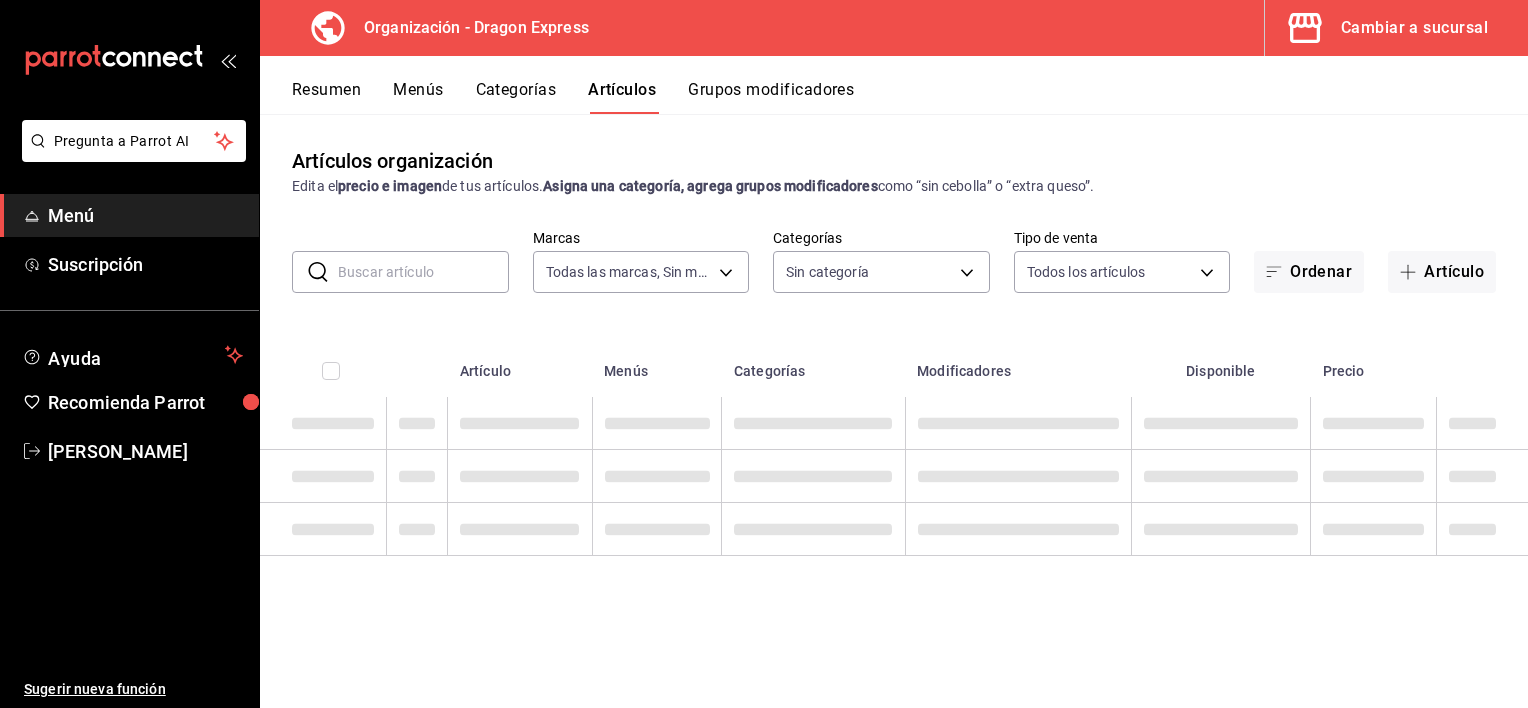 type on "f2d1277d-d16b-48ba-a7f5-3129ca776bb4" 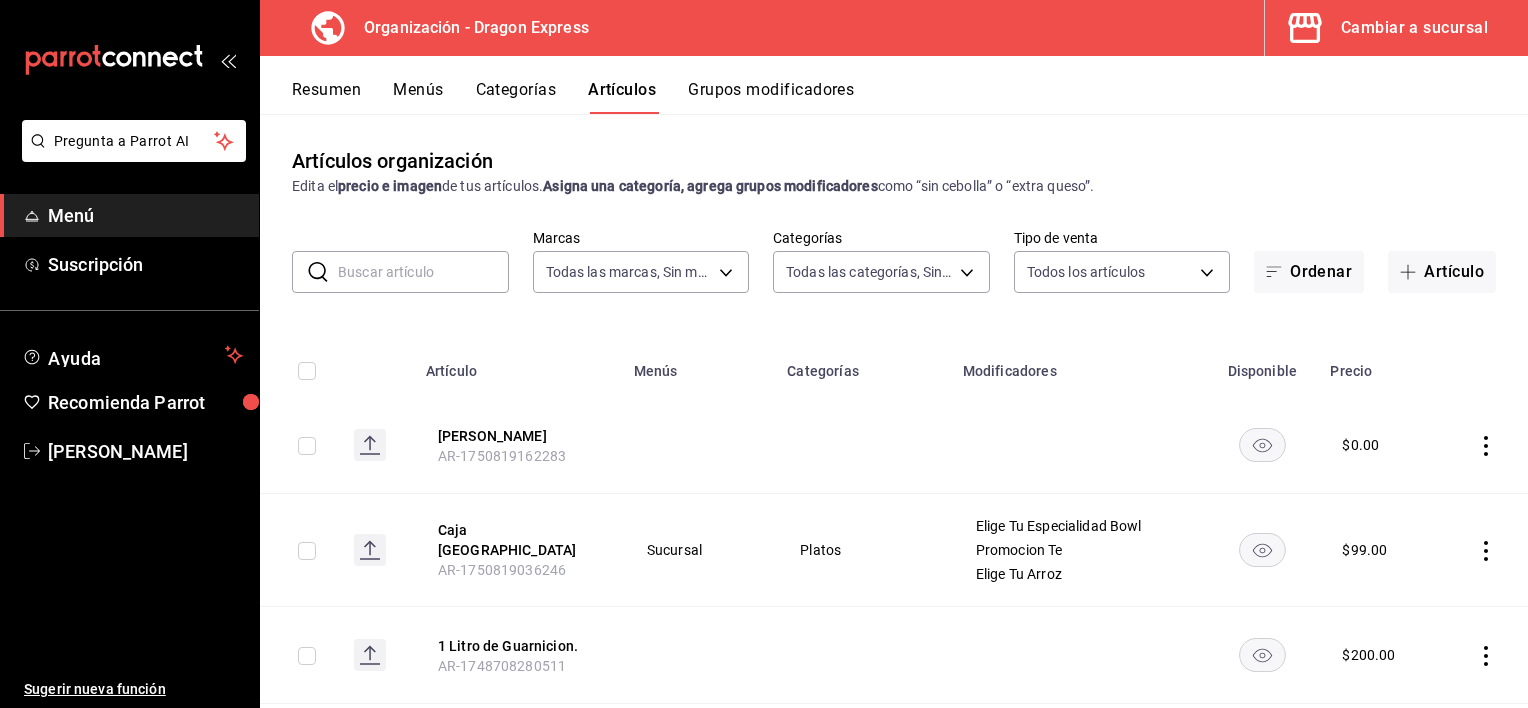 type on "987858bd-ce2d-4467-95fc-1ee1d79845dc,a80806da-4125-47a6-835d-5d4ee90f9d8b,0de8001d-ef7e-4b5d-8b2f-197d8d479df6,e9988522-63c1-4729-be11-7a5abbff00a6,500c1f1b-b155-4ff3-8248-6016fe27a9ee,228dd1a8-16f0-4a45-8e0b-a64bc249a89e,c9d1df1c-90cf-49fa-9a3e-2c9930edfe37,ad6382c4-78de-41a4-9d7d-f5e4613771db,1e2525ca-d164-4df1-a14c-386363d34e77,1ce9c8bd-41d1-4379-8893-8a8df774dc89,36c25a28-a63c-4809-9cdc-98c0670f1b81,07bdf8b6-21a9-4325-8e35-99e15da53cf7" 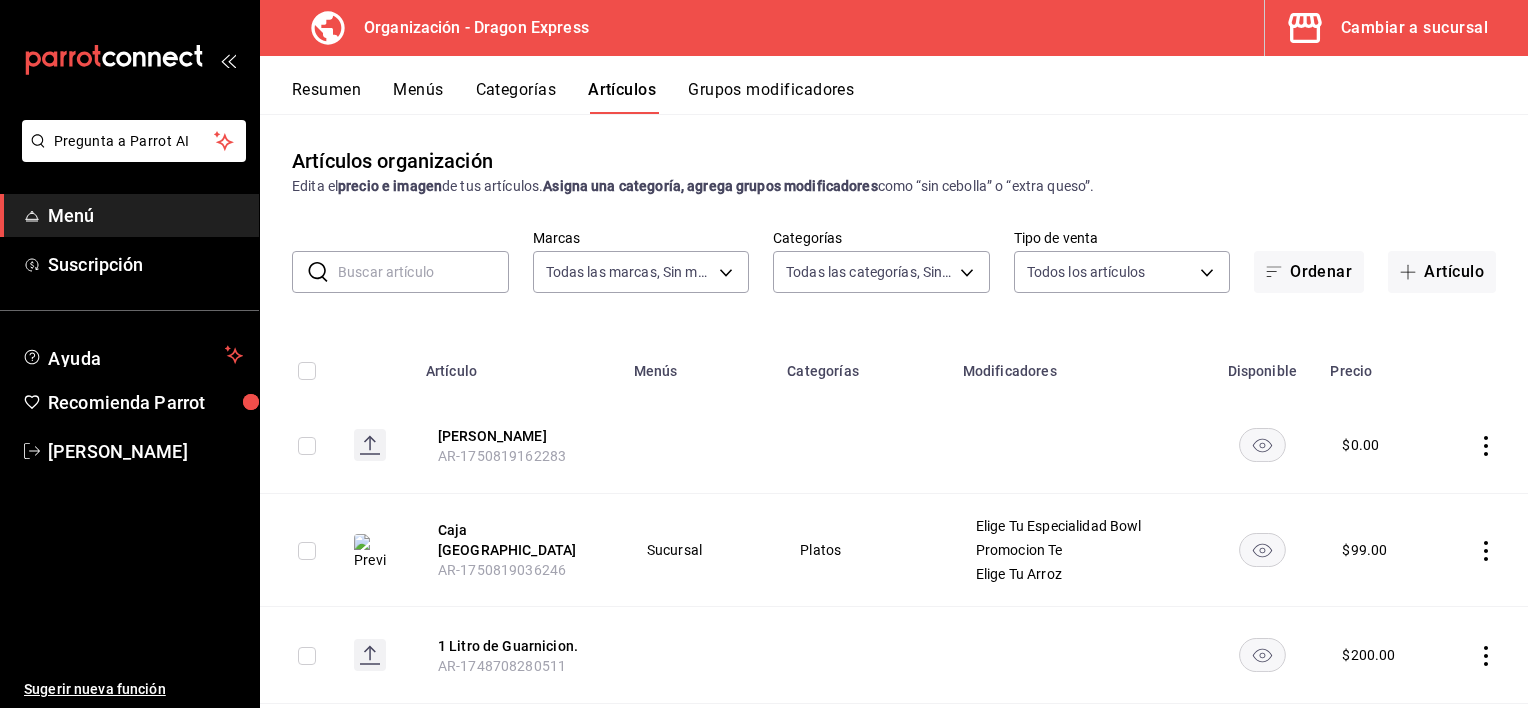 click at bounding box center (423, 272) 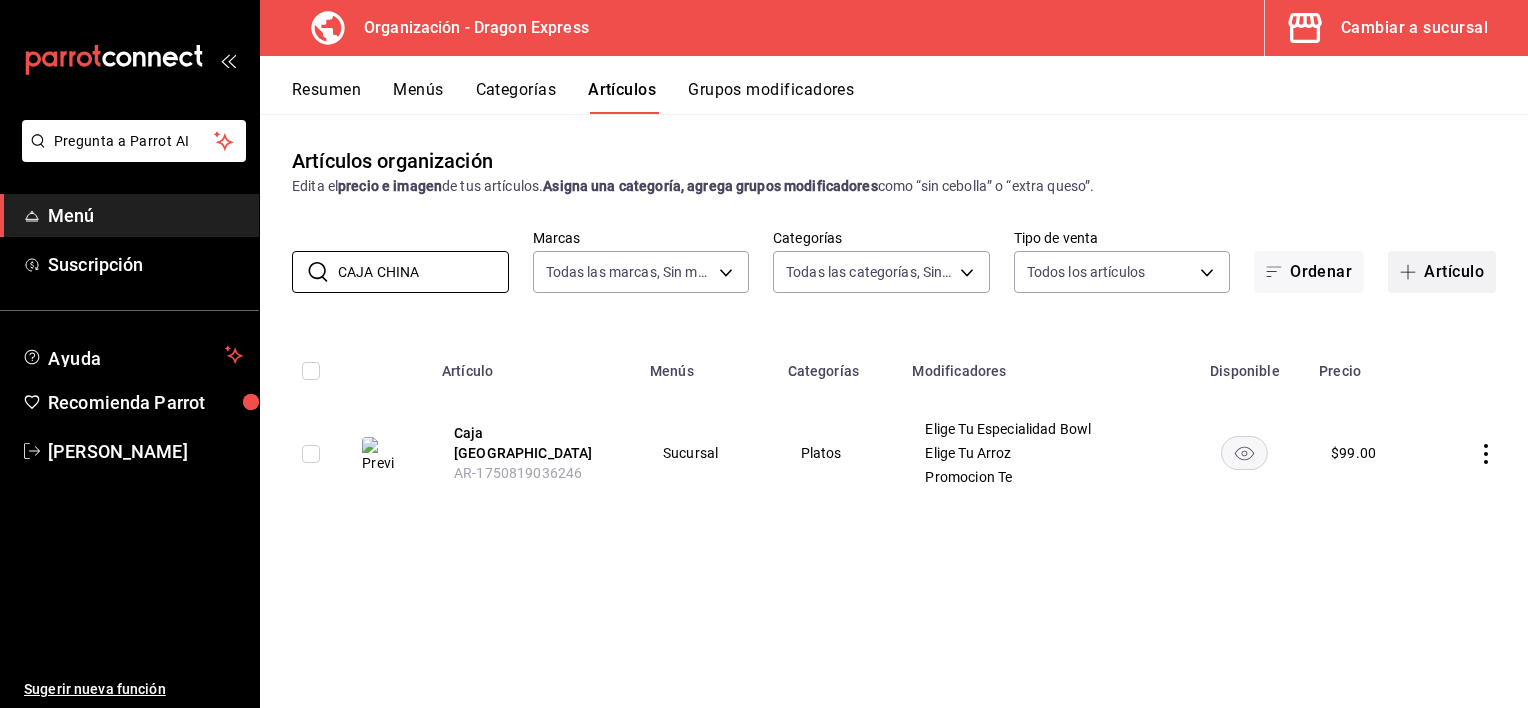 type on "CAJA CHINA" 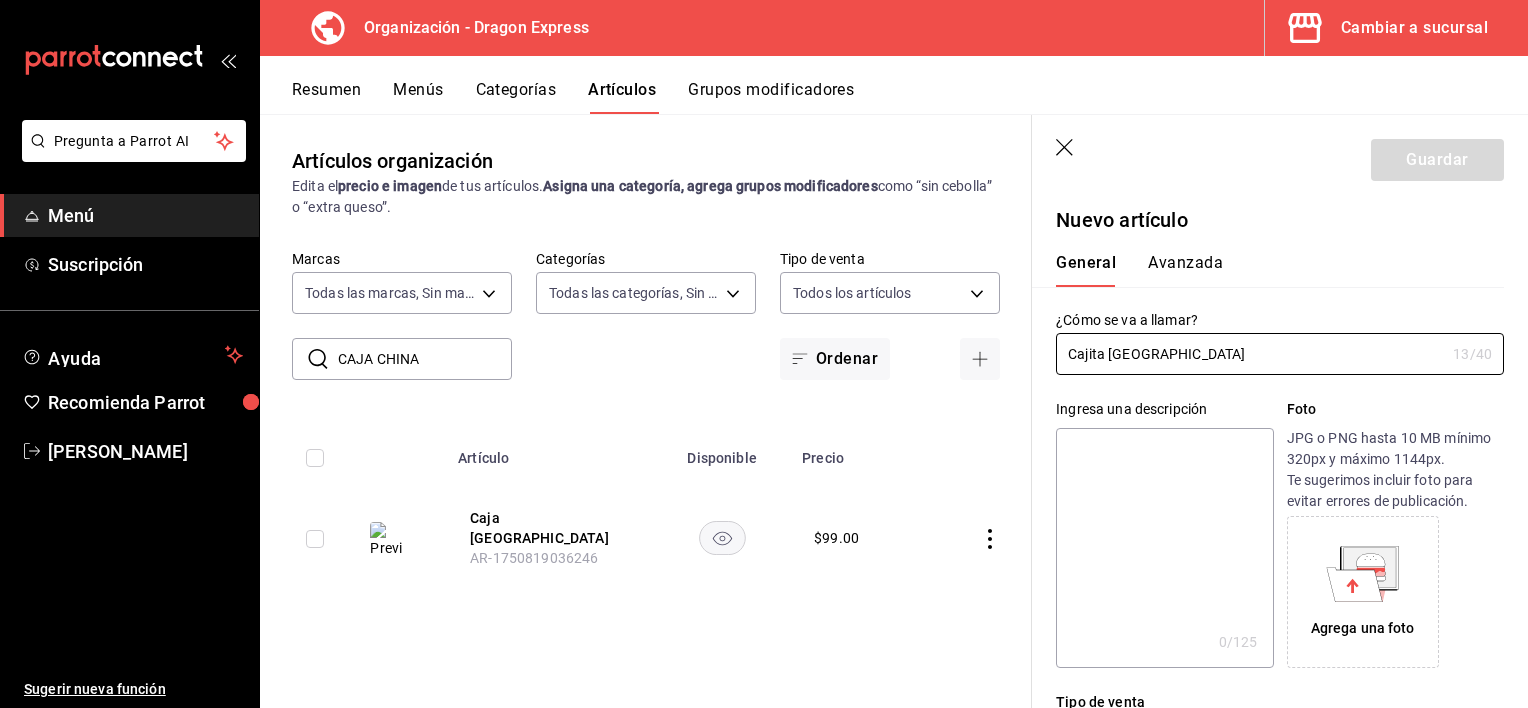 type on "Cajita [GEOGRAPHIC_DATA]" 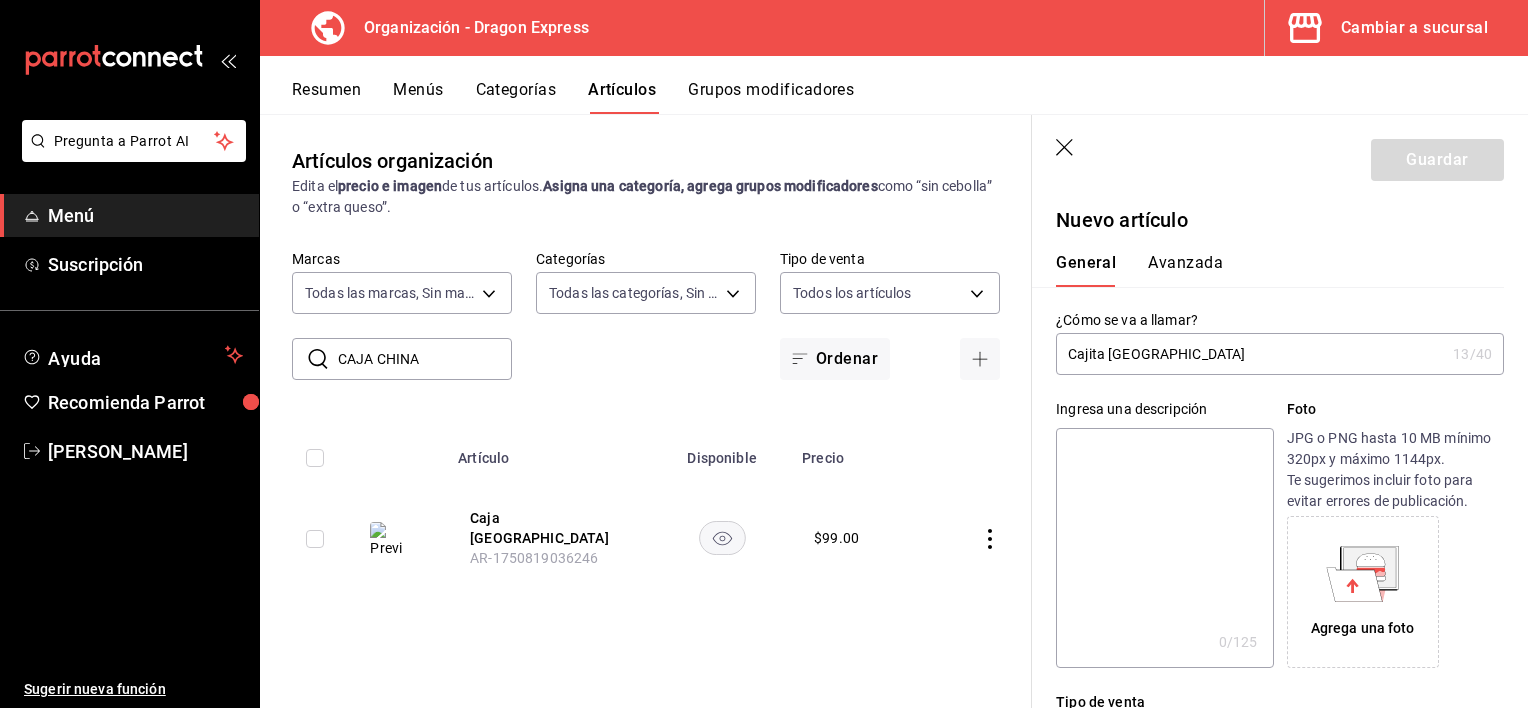 click on "Guardar" at bounding box center (1280, 156) 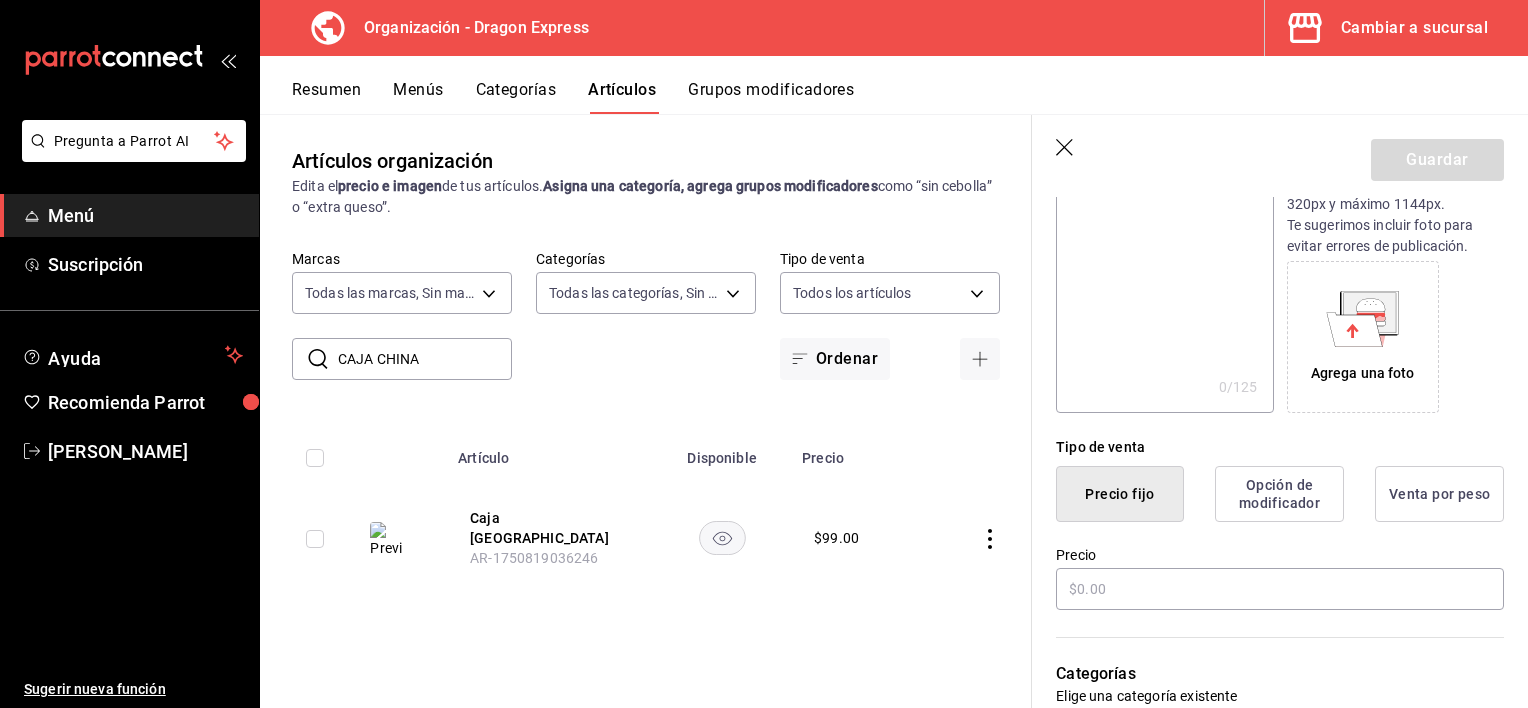 scroll, scrollTop: 400, scrollLeft: 0, axis: vertical 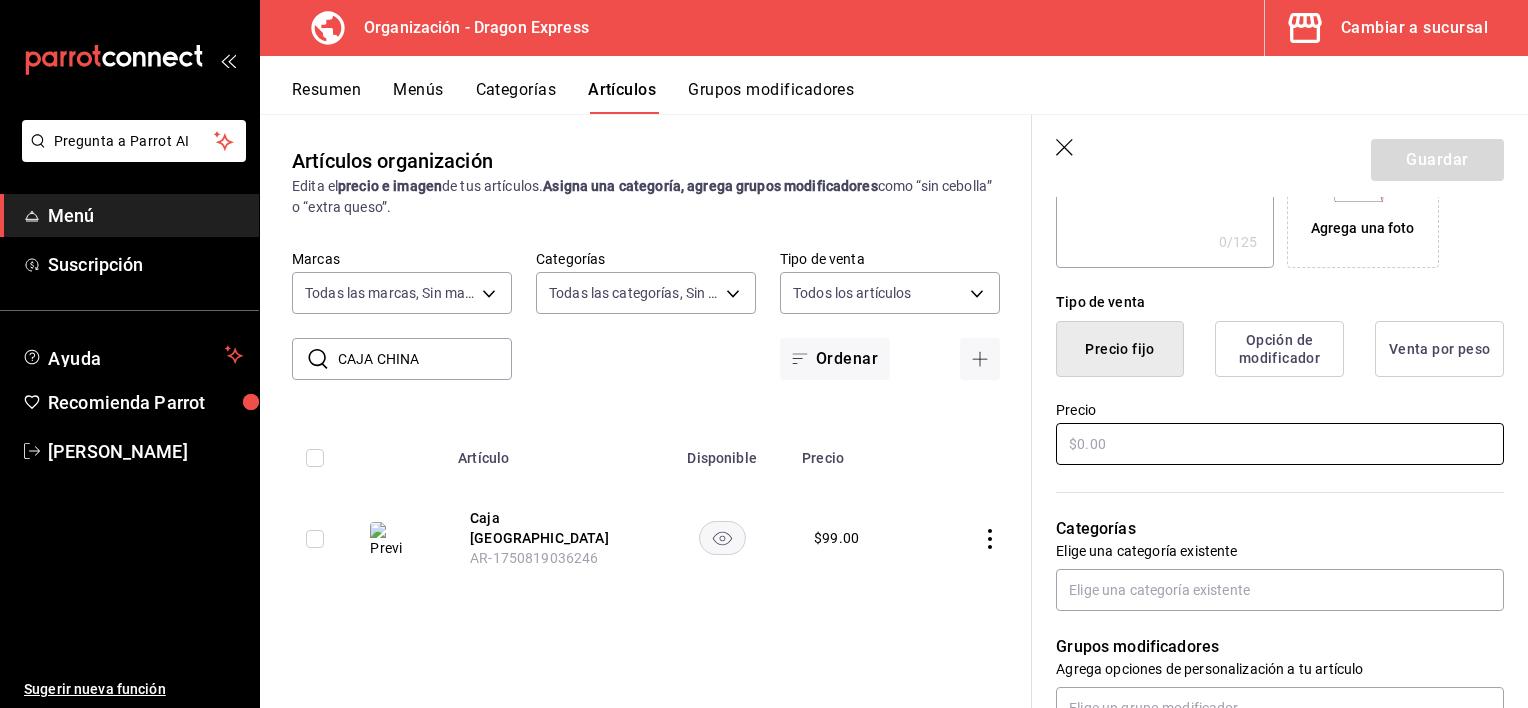 click at bounding box center [1280, 444] 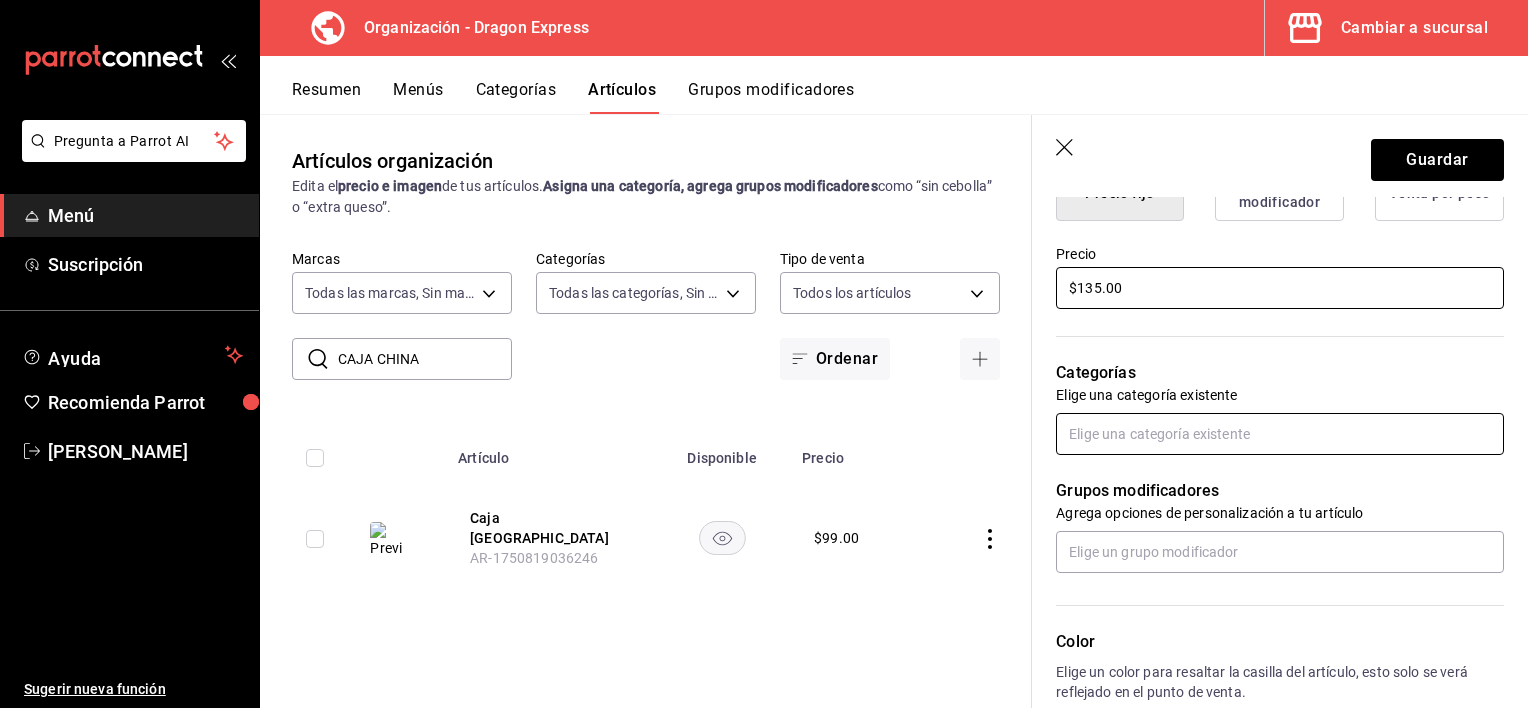 scroll, scrollTop: 600, scrollLeft: 0, axis: vertical 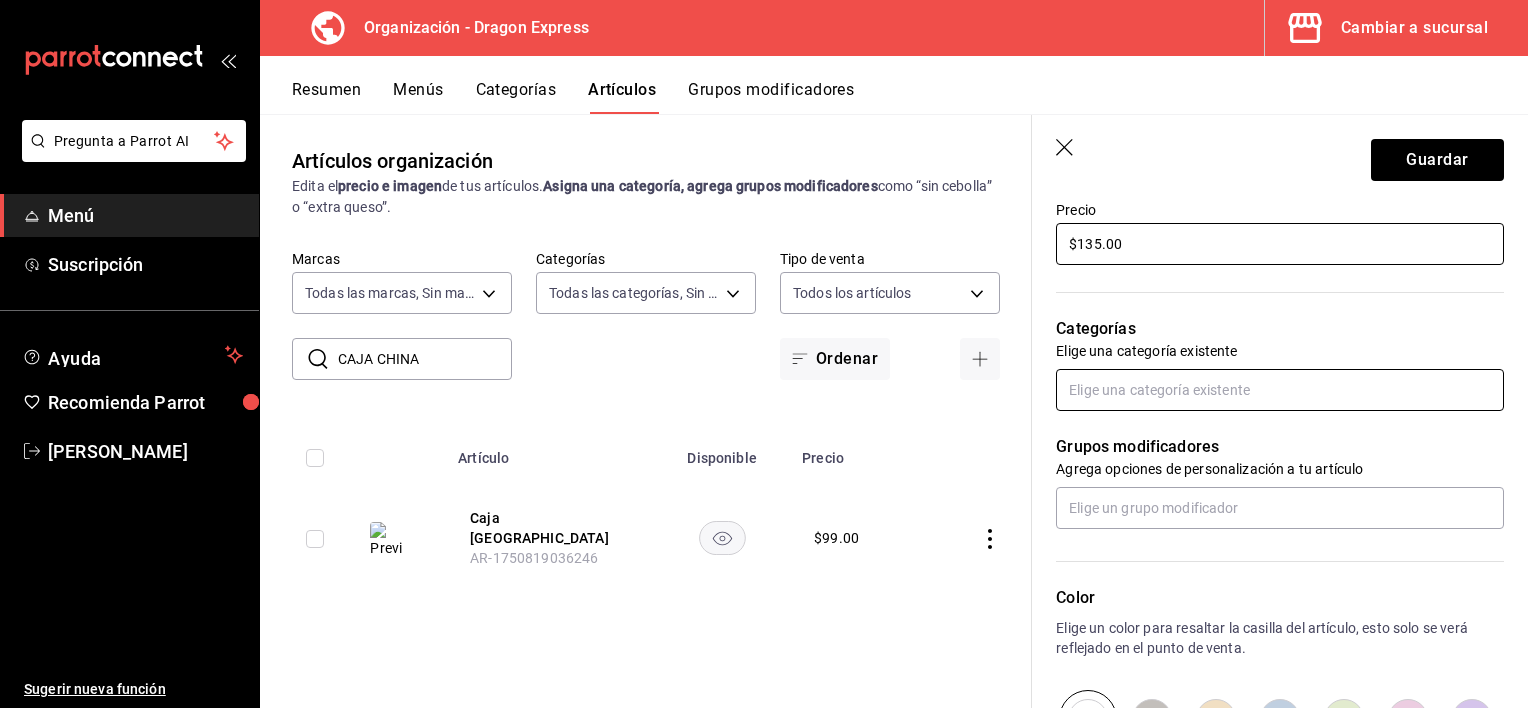 type on "$135.00" 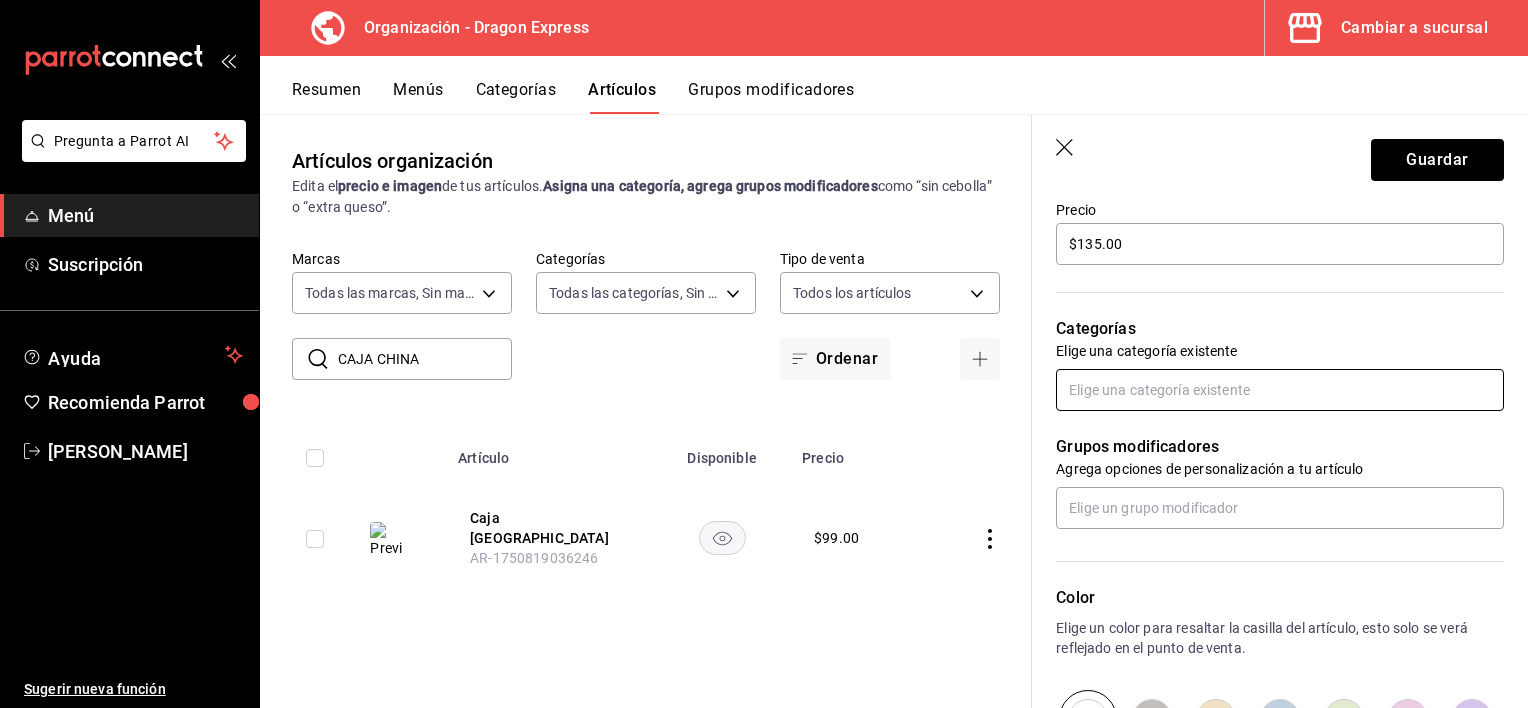 click at bounding box center [1280, 390] 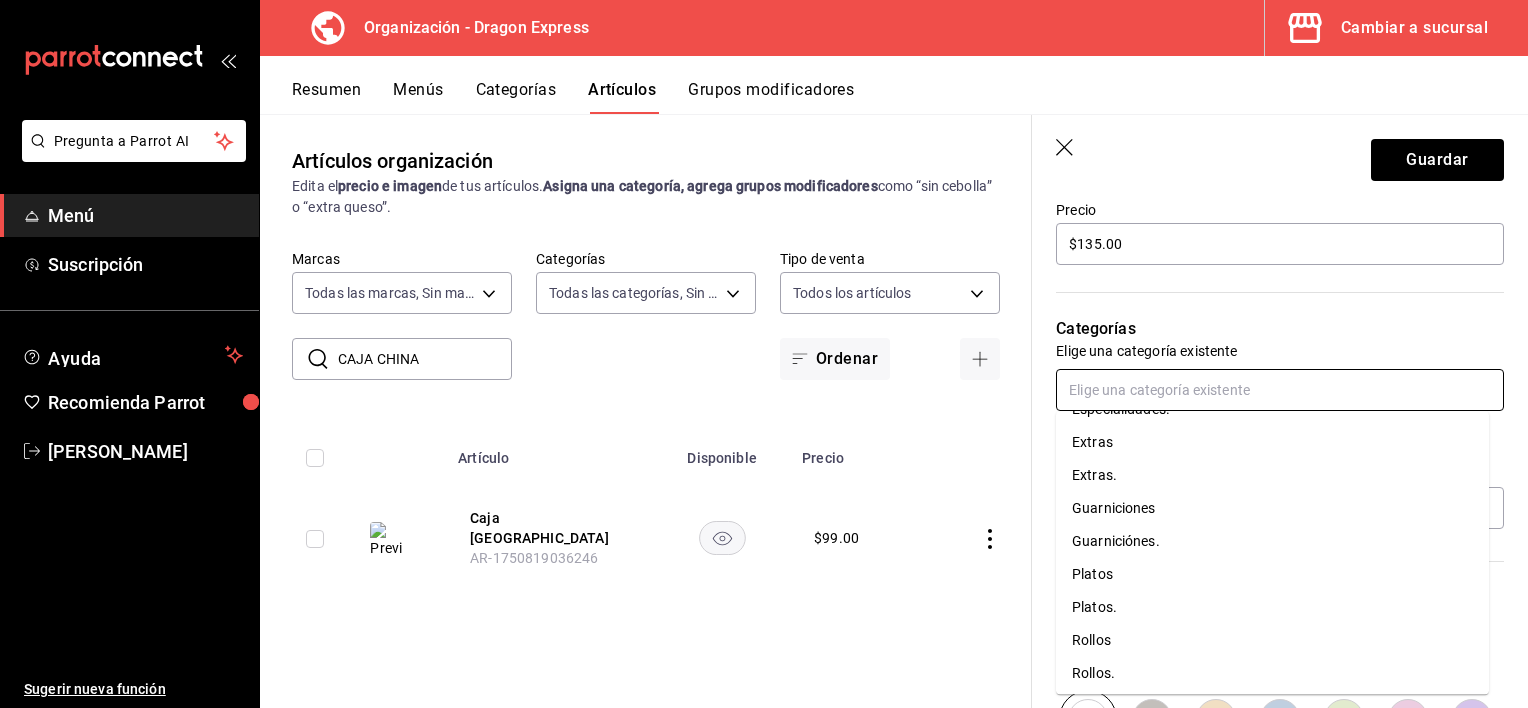 scroll, scrollTop: 128, scrollLeft: 0, axis: vertical 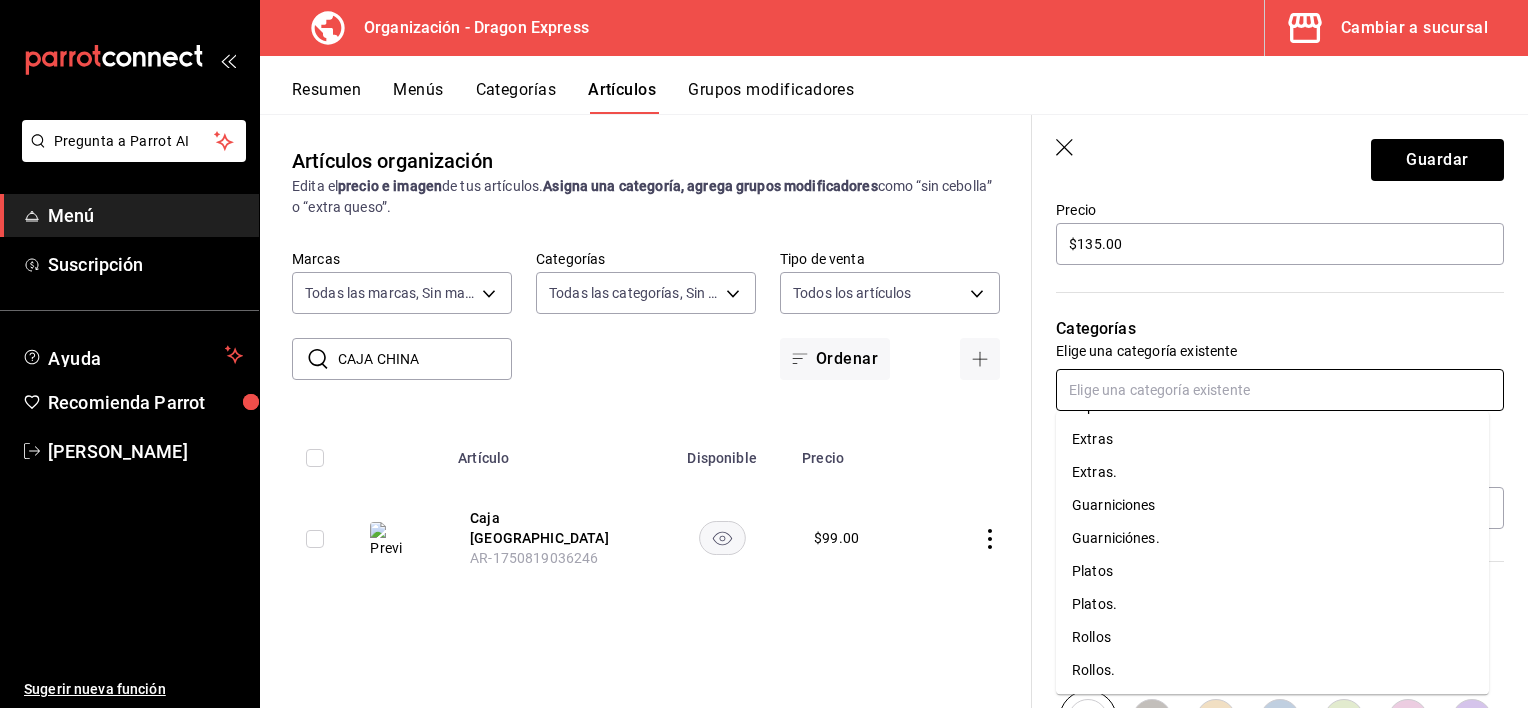 click on "Platos." at bounding box center (1272, 604) 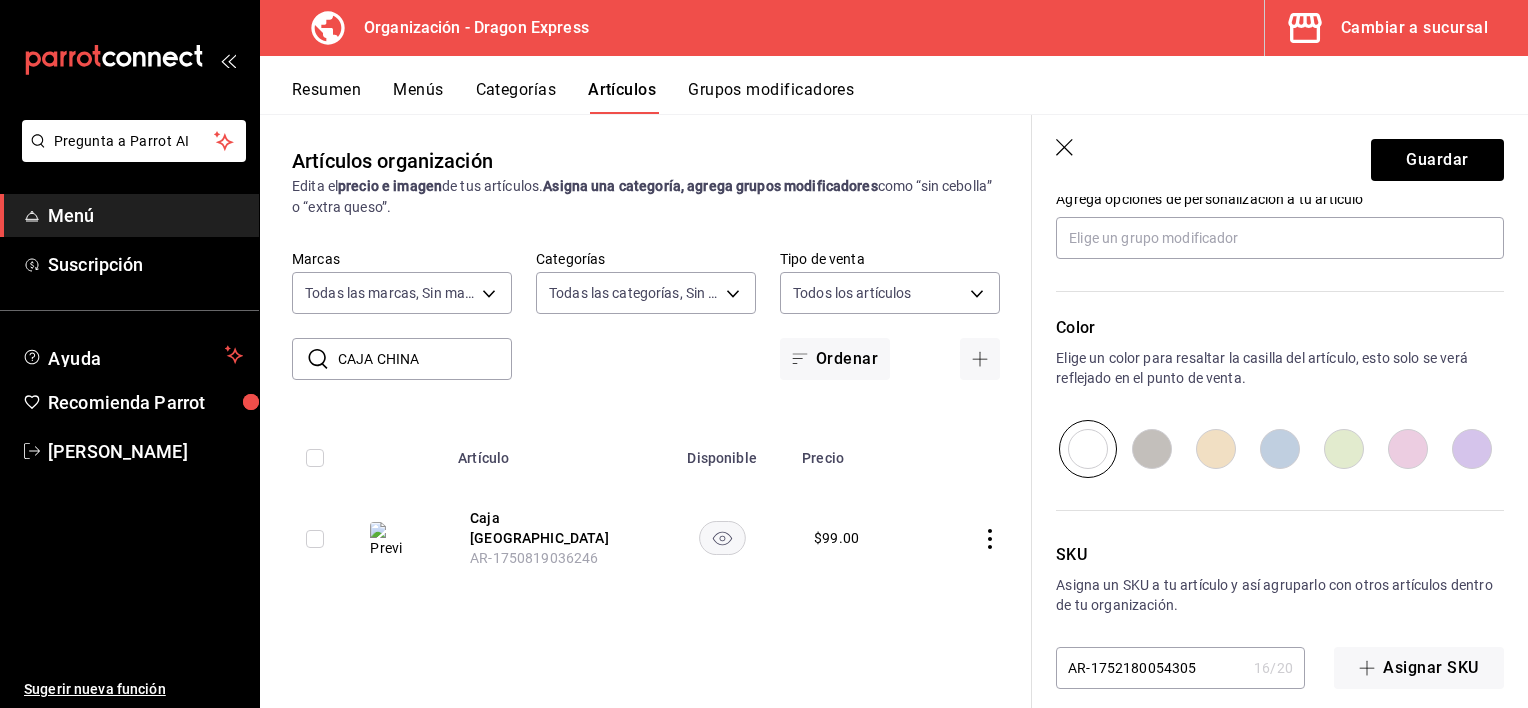scroll, scrollTop: 956, scrollLeft: 0, axis: vertical 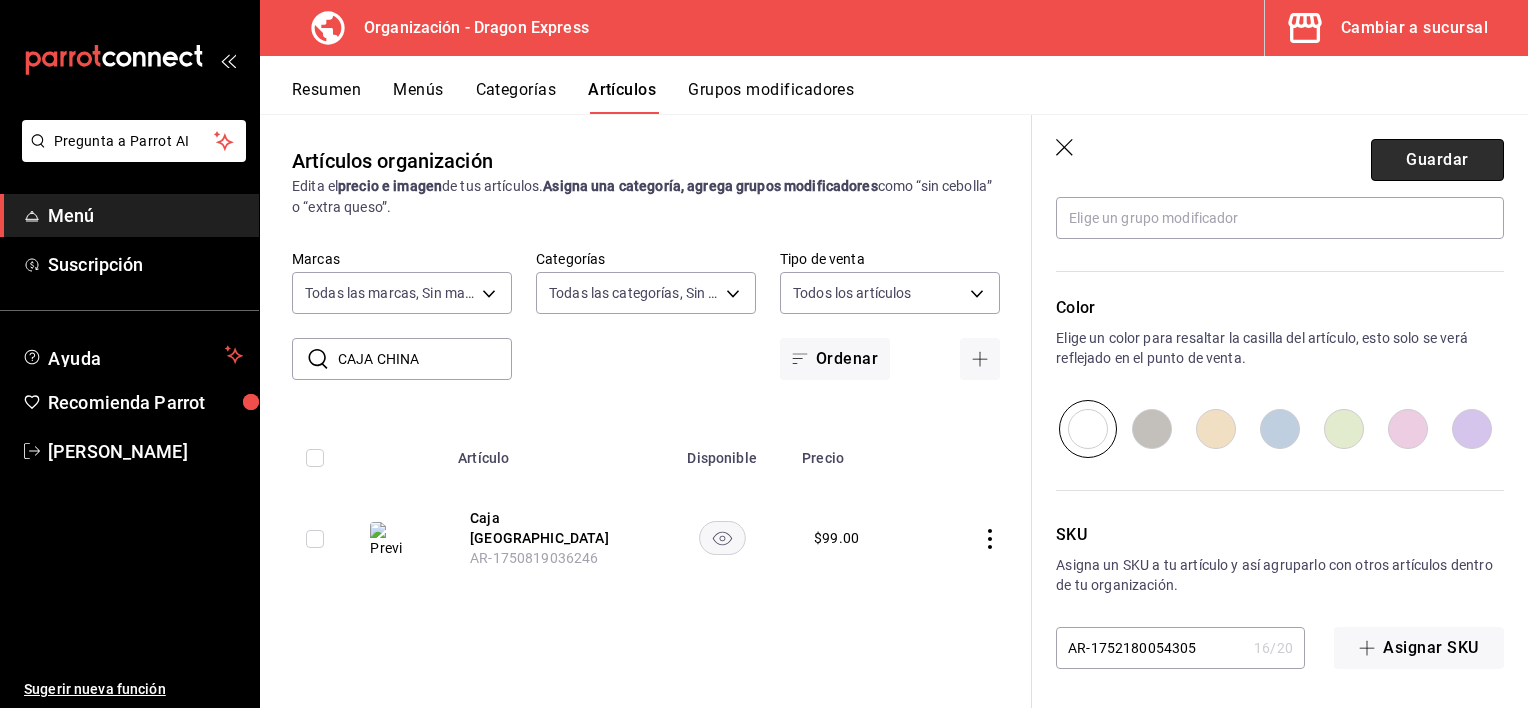 click on "Guardar" at bounding box center [1437, 160] 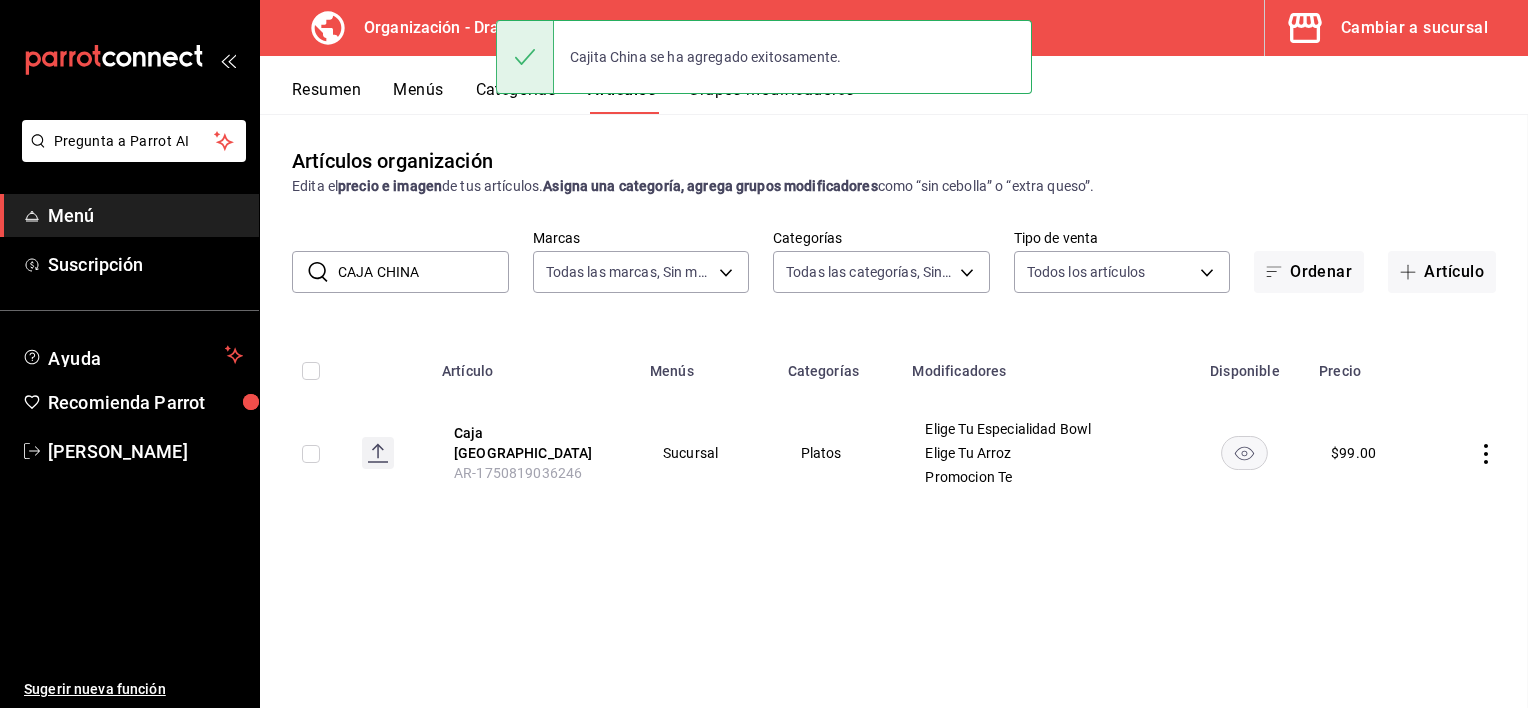 scroll, scrollTop: 0, scrollLeft: 0, axis: both 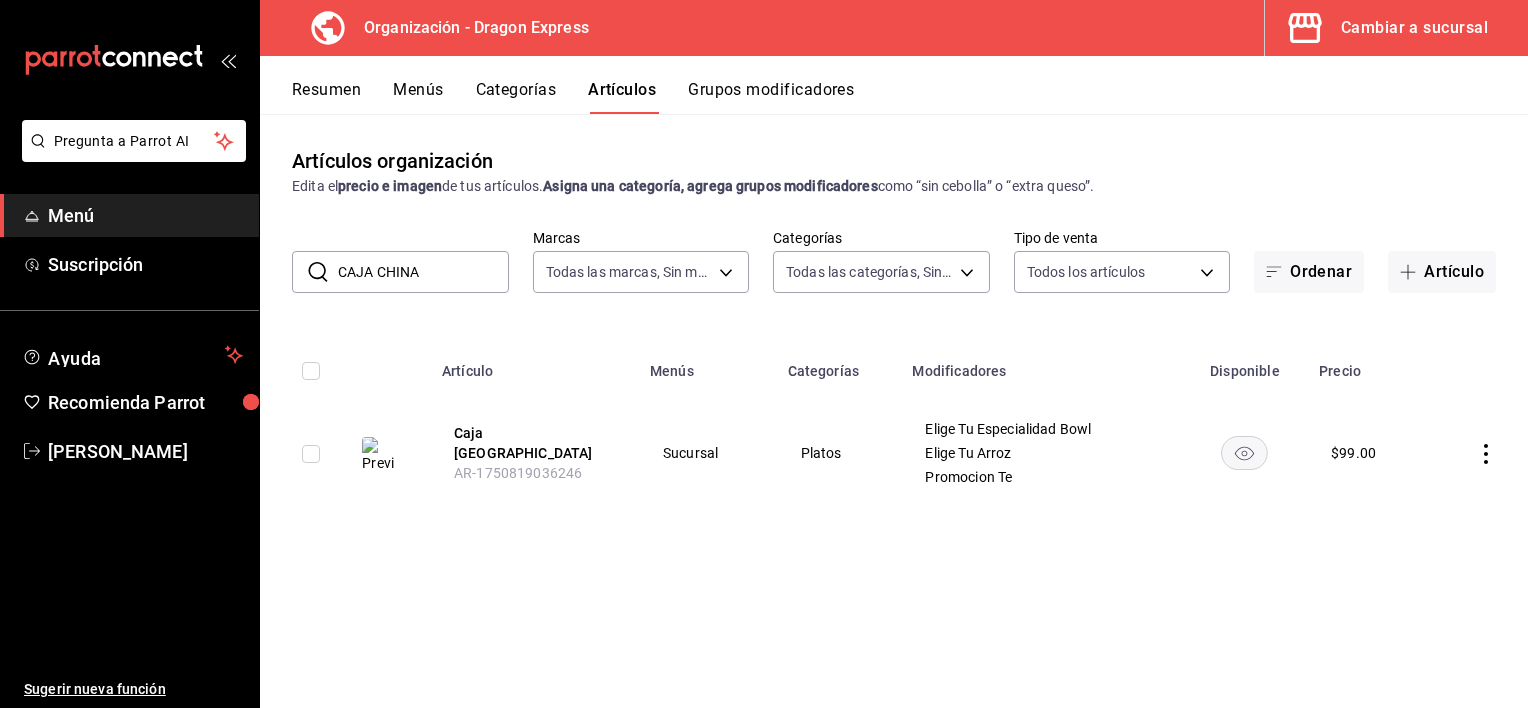 click on "CAJA CHINA" at bounding box center [423, 272] 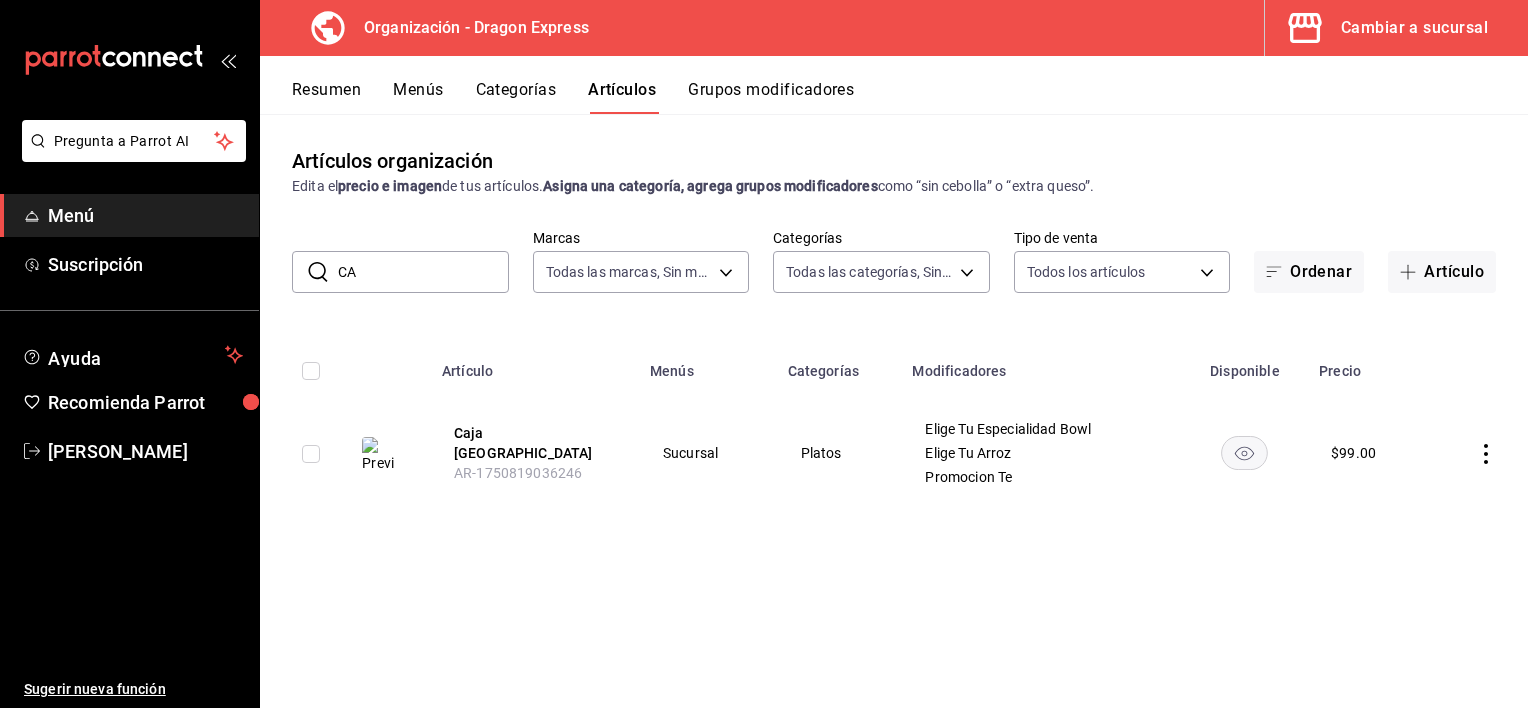 type on "C" 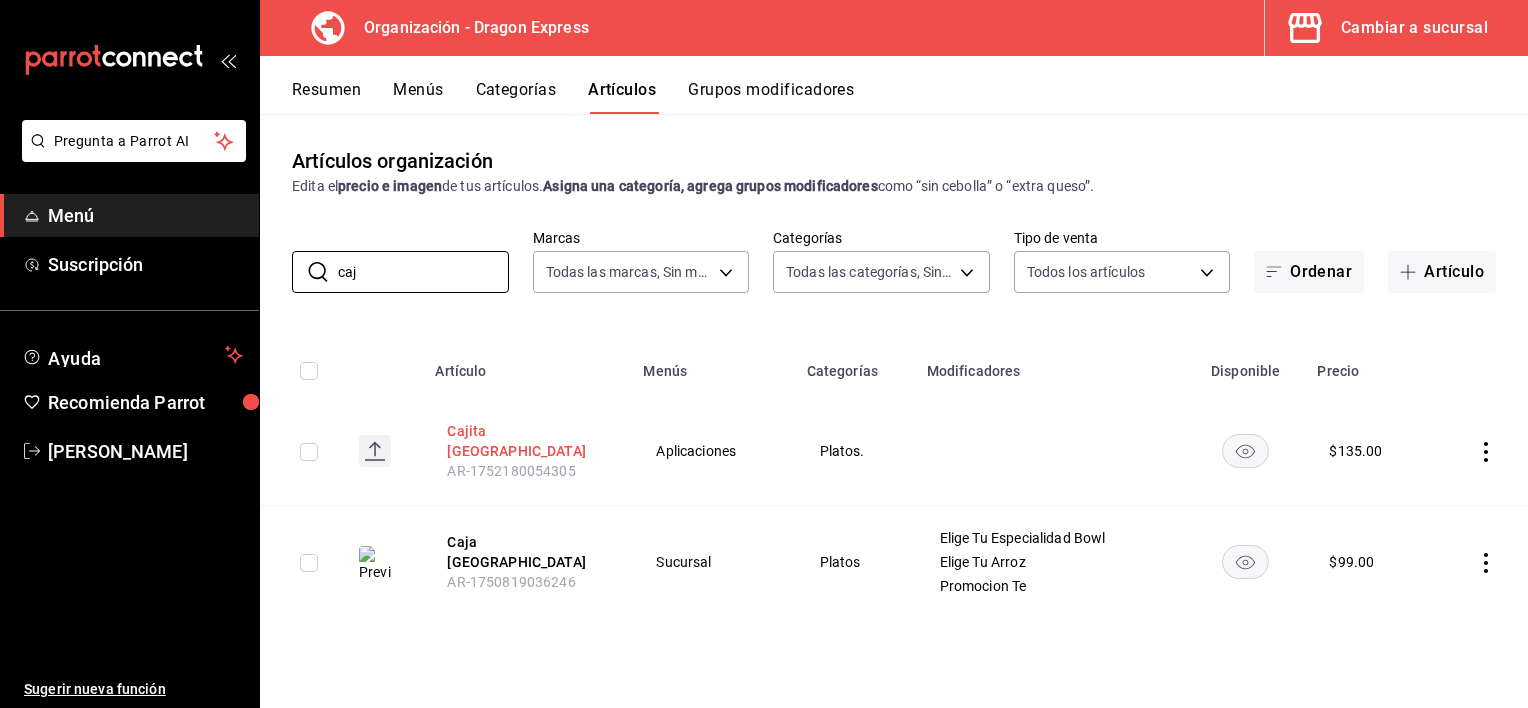 type on "caj" 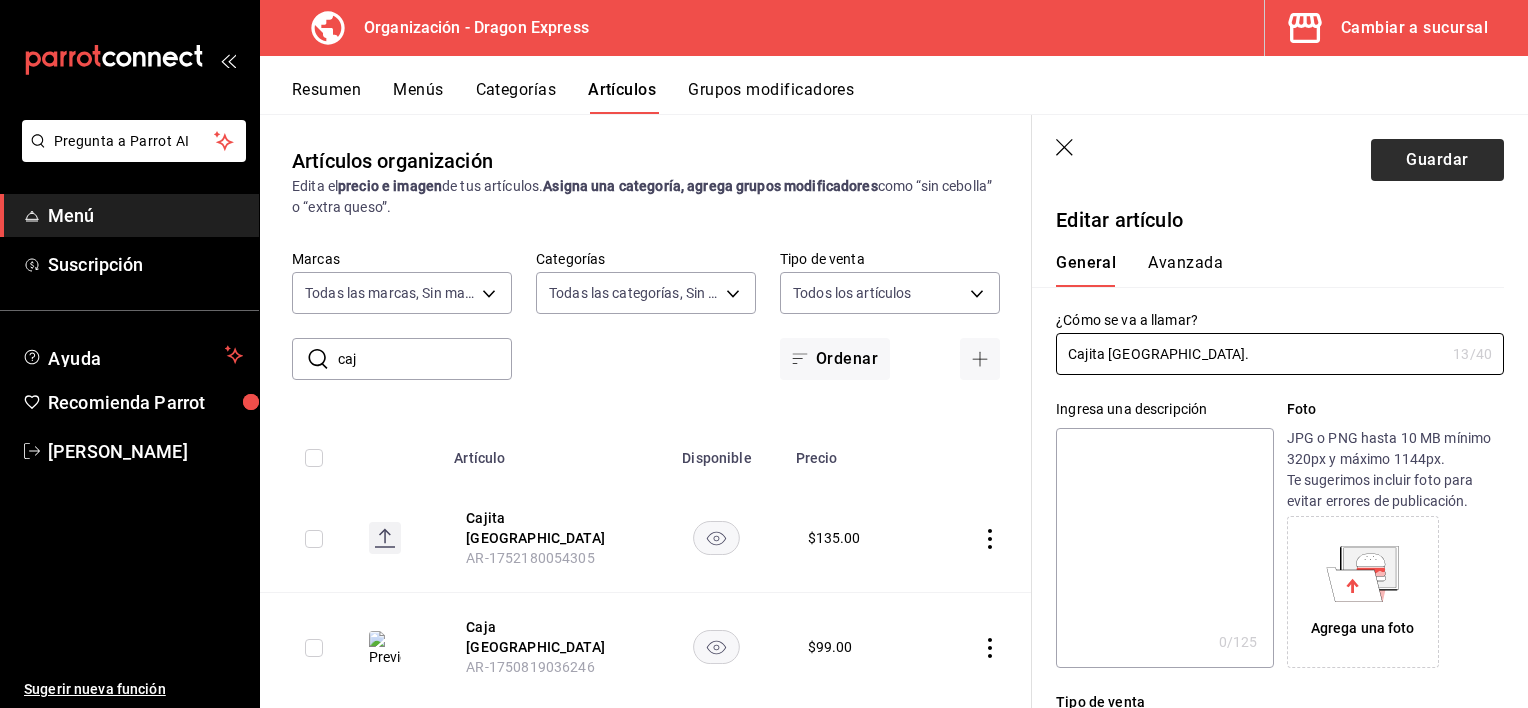 type on "Cajita [GEOGRAPHIC_DATA]." 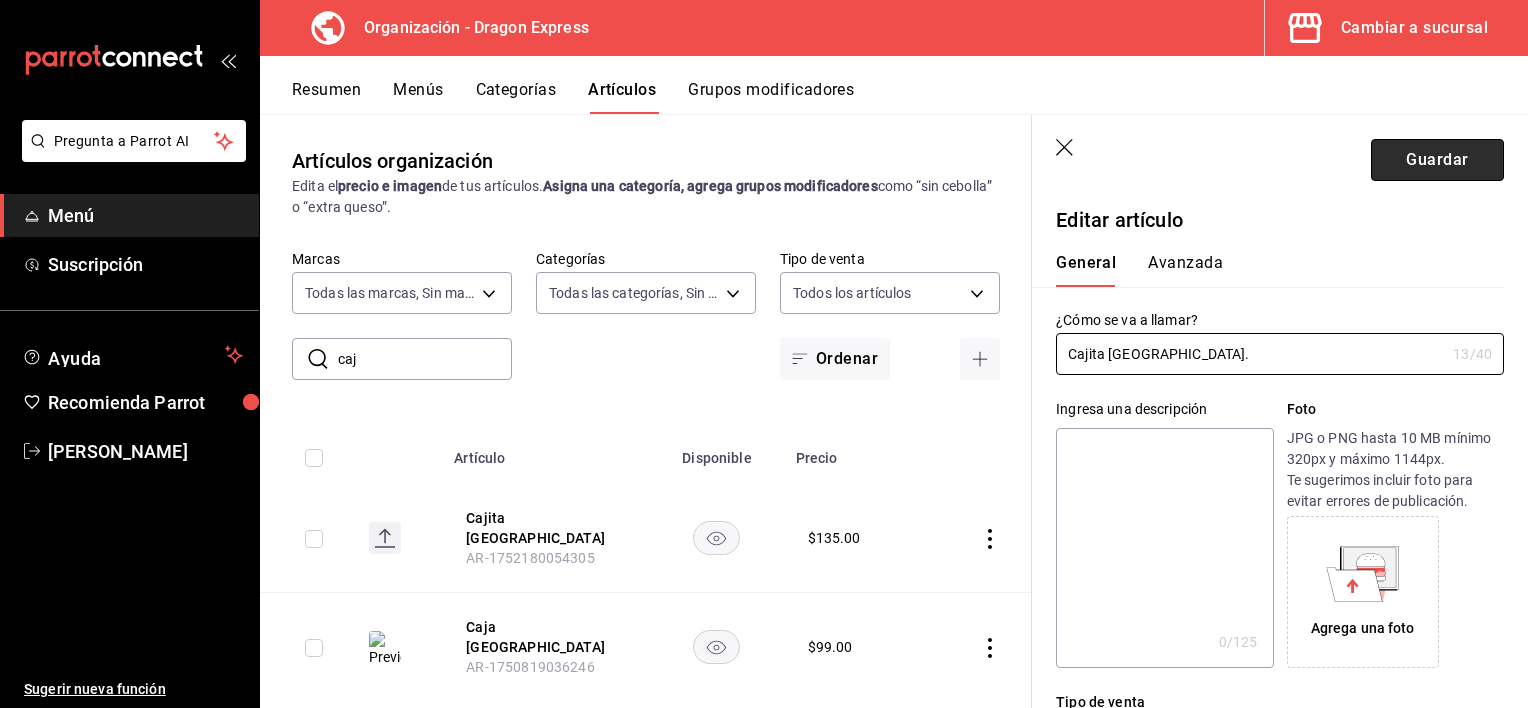 click on "Guardar" at bounding box center (1437, 160) 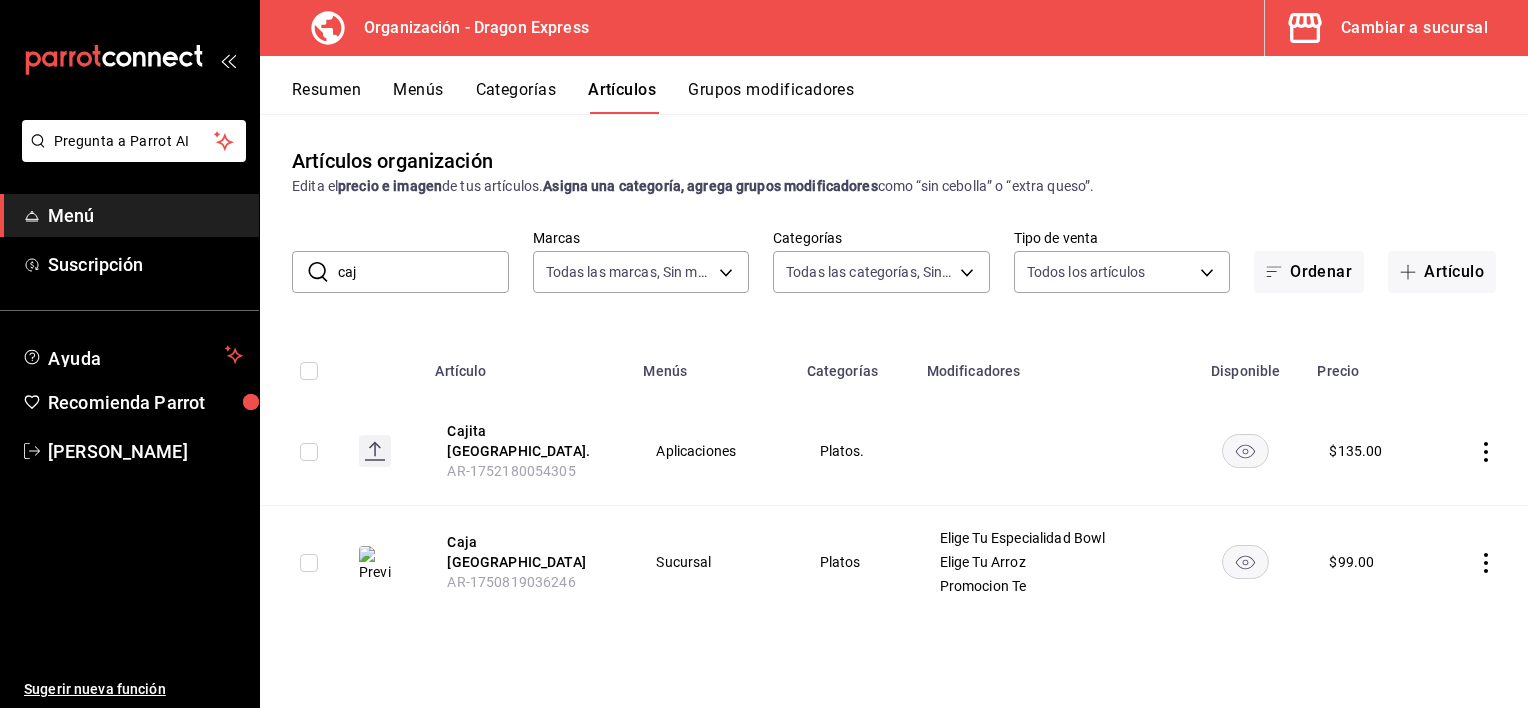 click 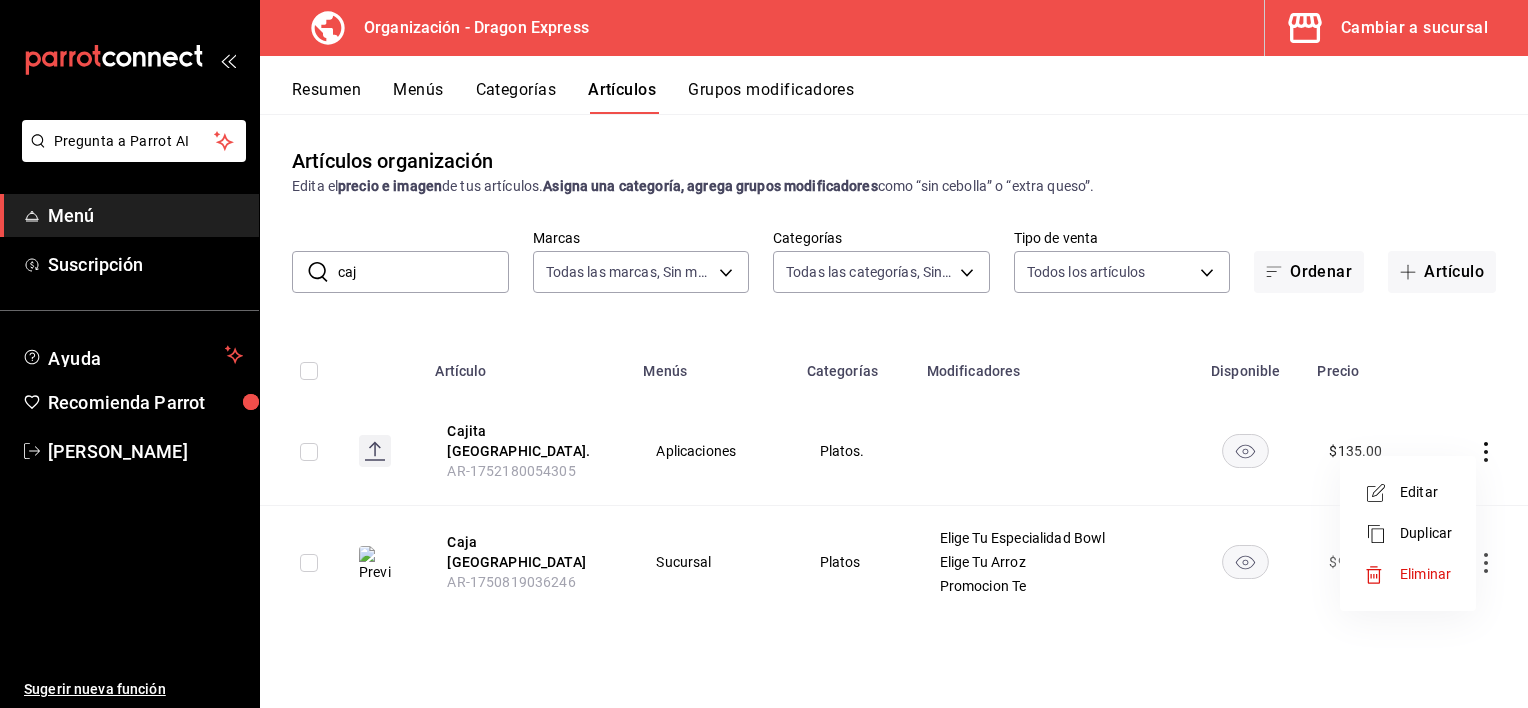 click on "Editar" at bounding box center (1408, 492) 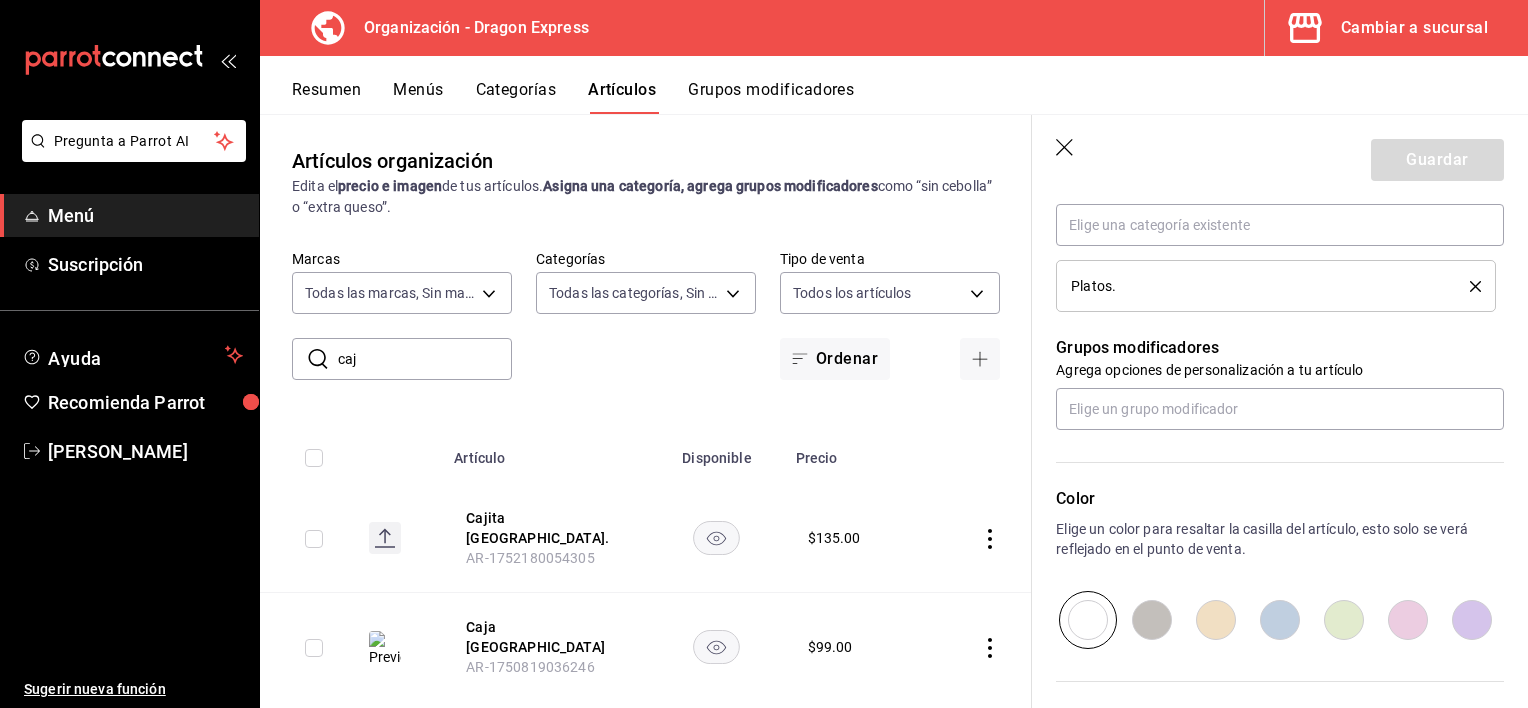 scroll, scrollTop: 800, scrollLeft: 0, axis: vertical 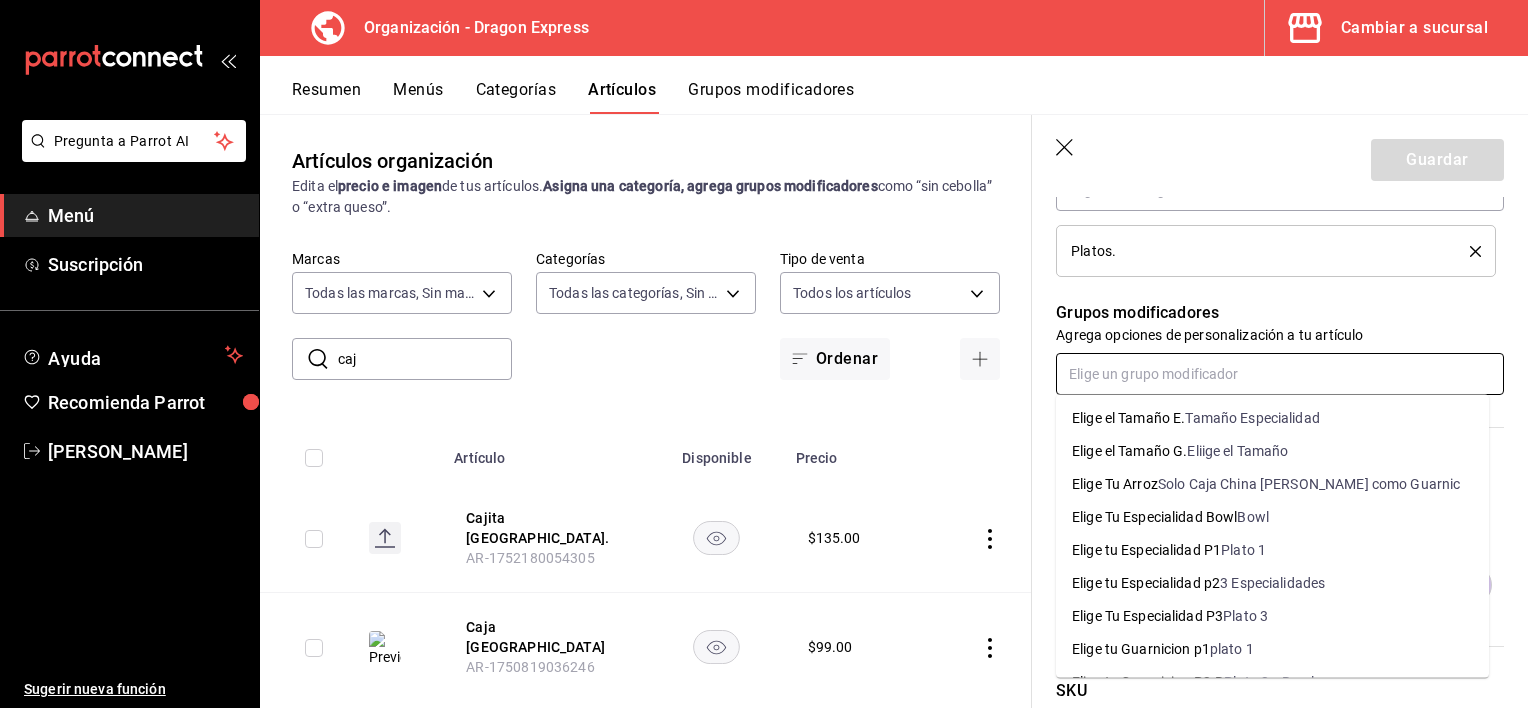 click at bounding box center (1280, 374) 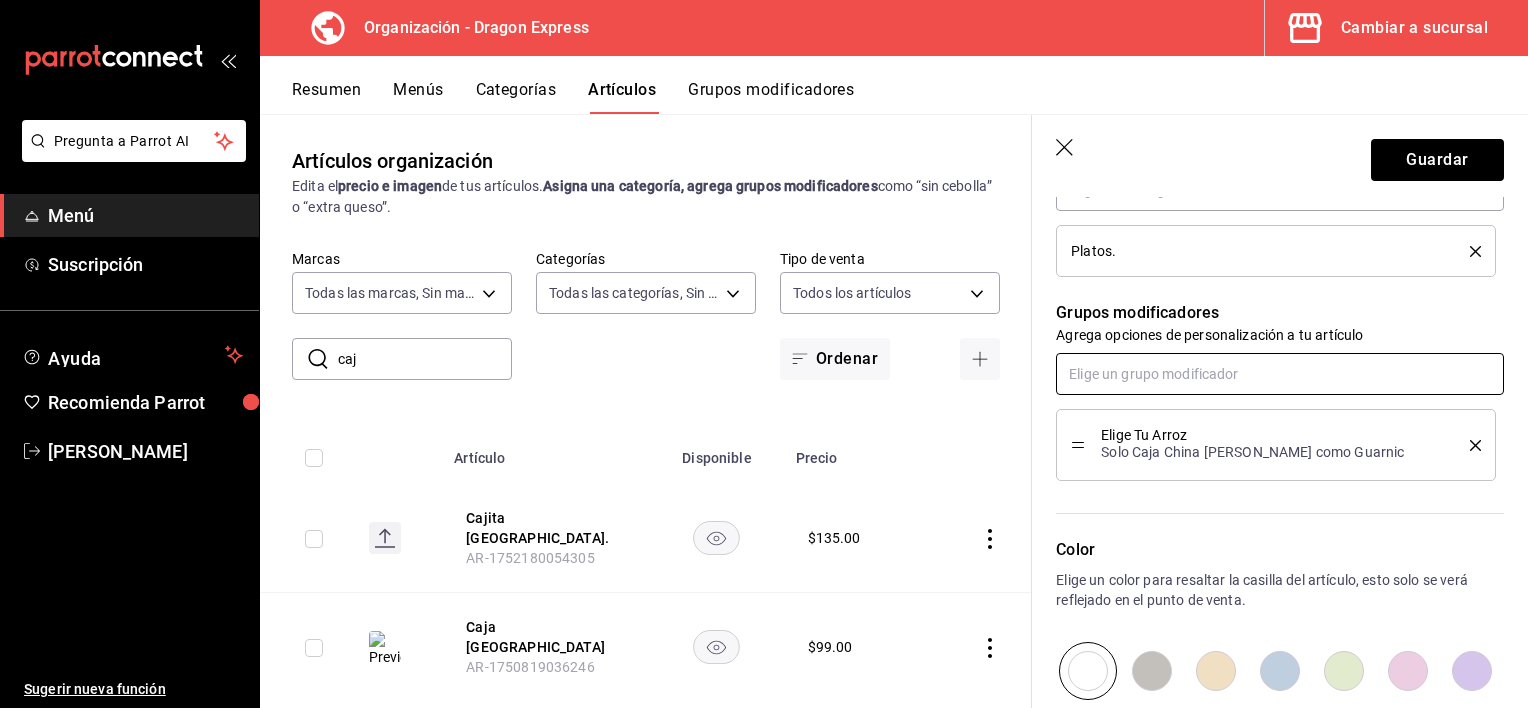 click at bounding box center [1280, 374] 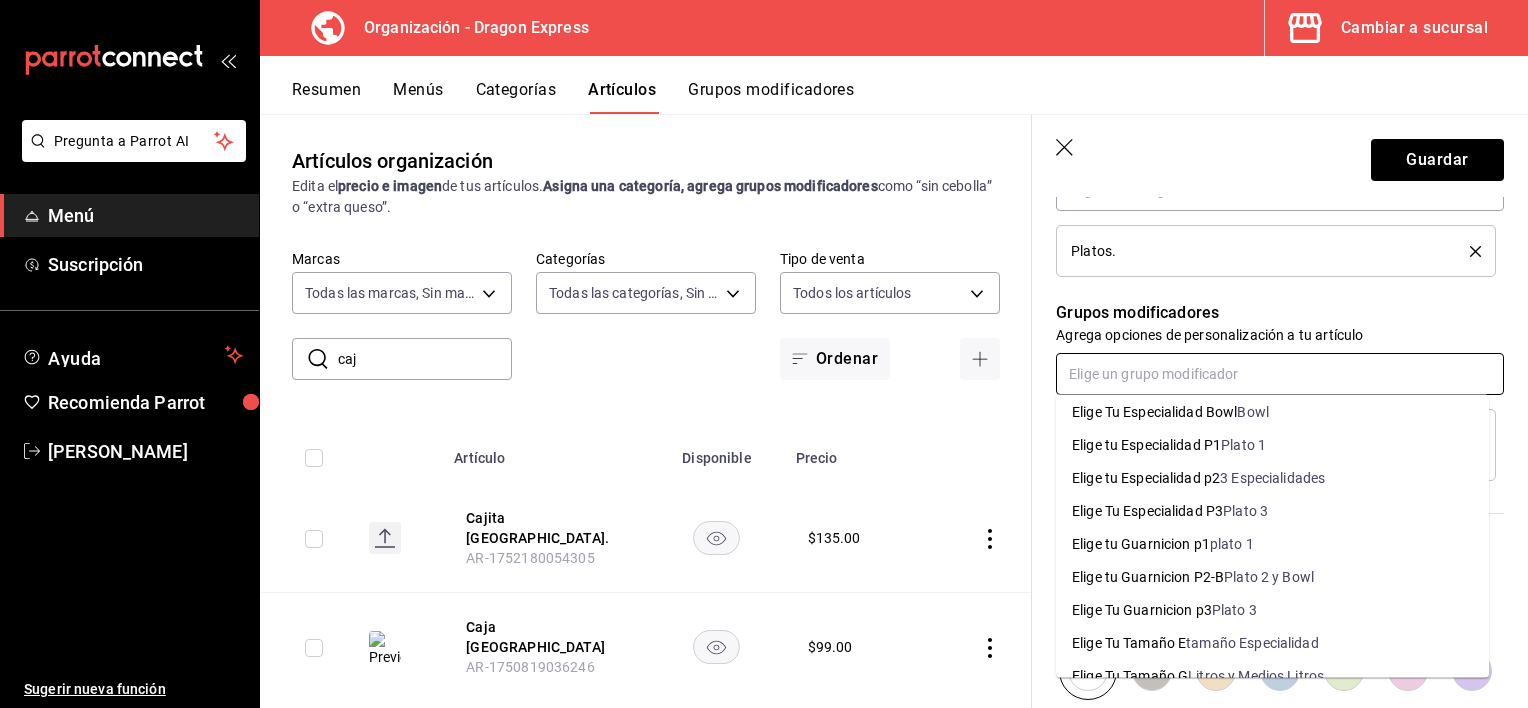 scroll, scrollTop: 28, scrollLeft: 0, axis: vertical 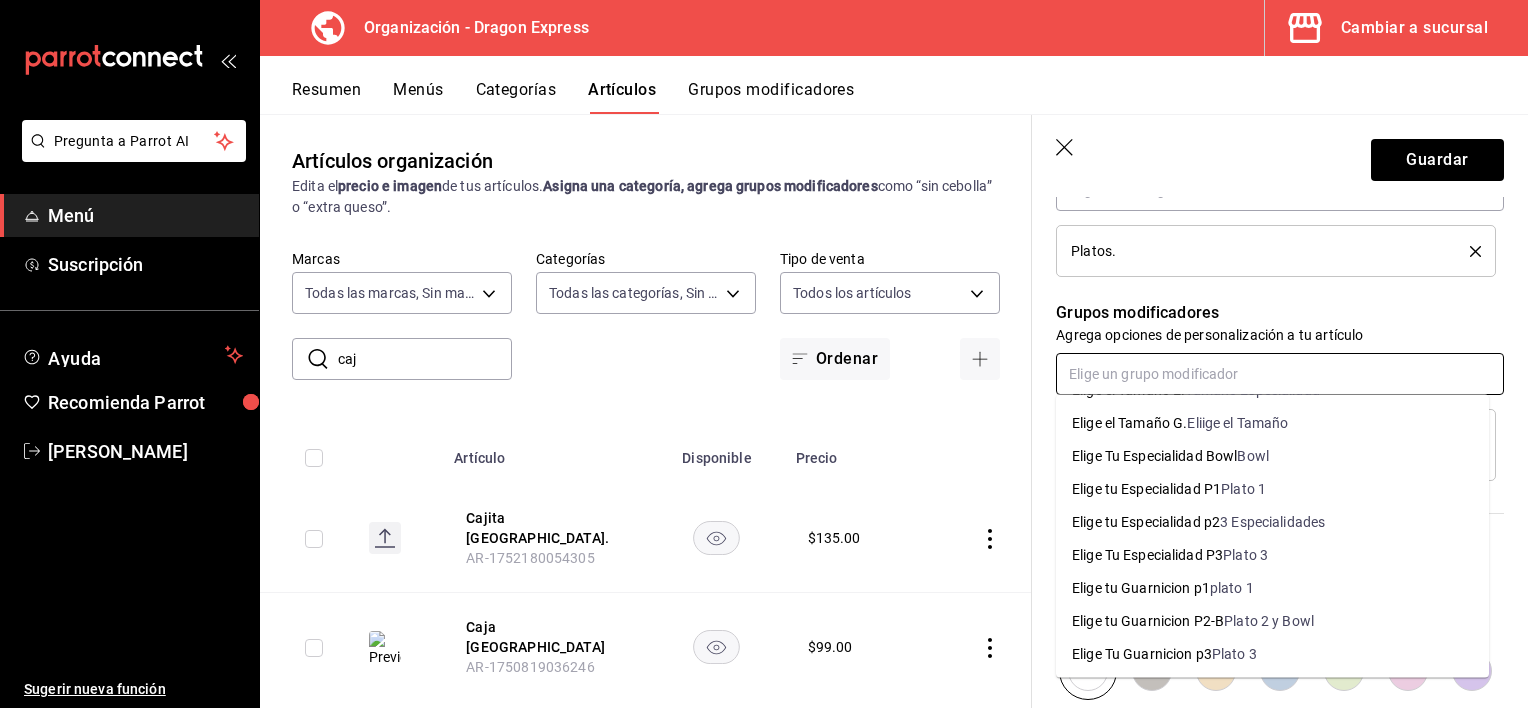 click on "Elige Tu Especialidad Bowl" at bounding box center [1154, 456] 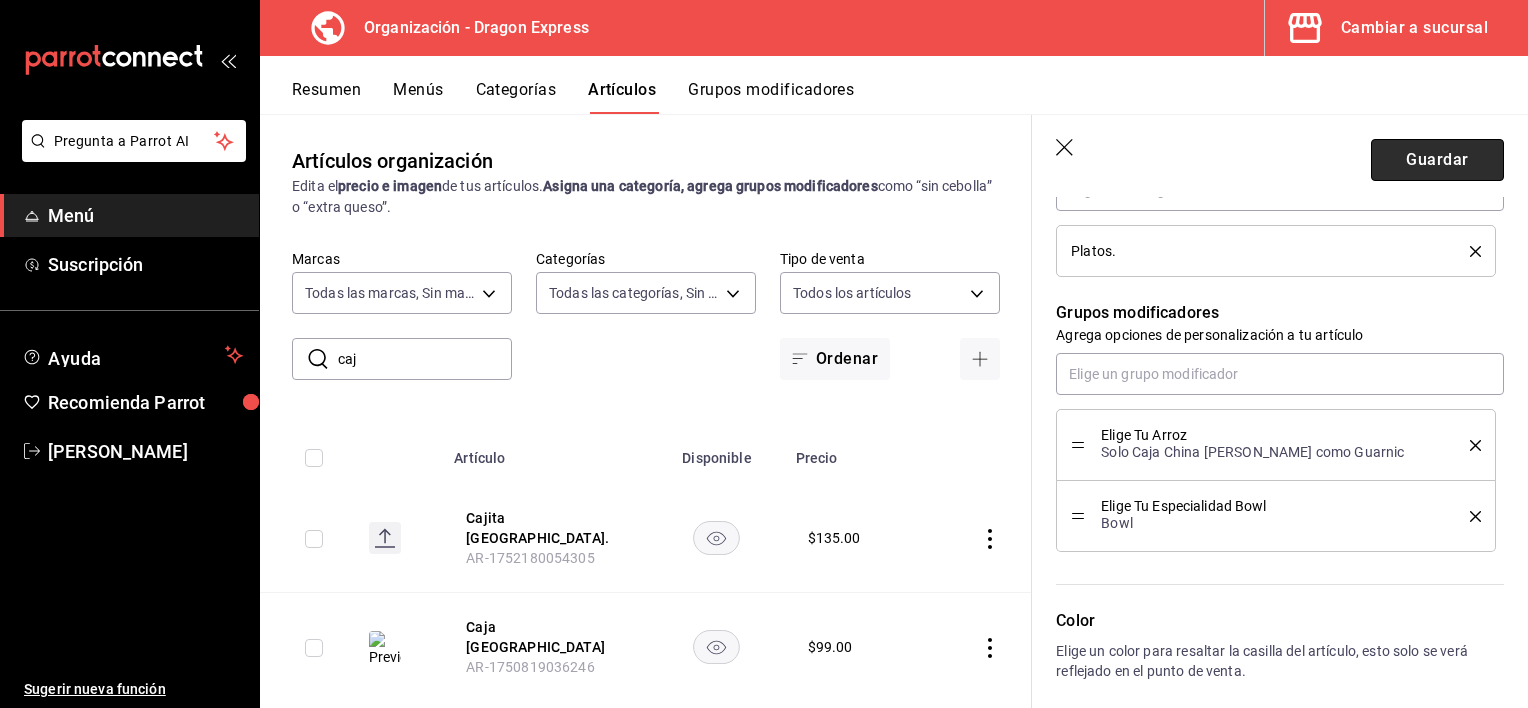 click on "Guardar" at bounding box center (1437, 160) 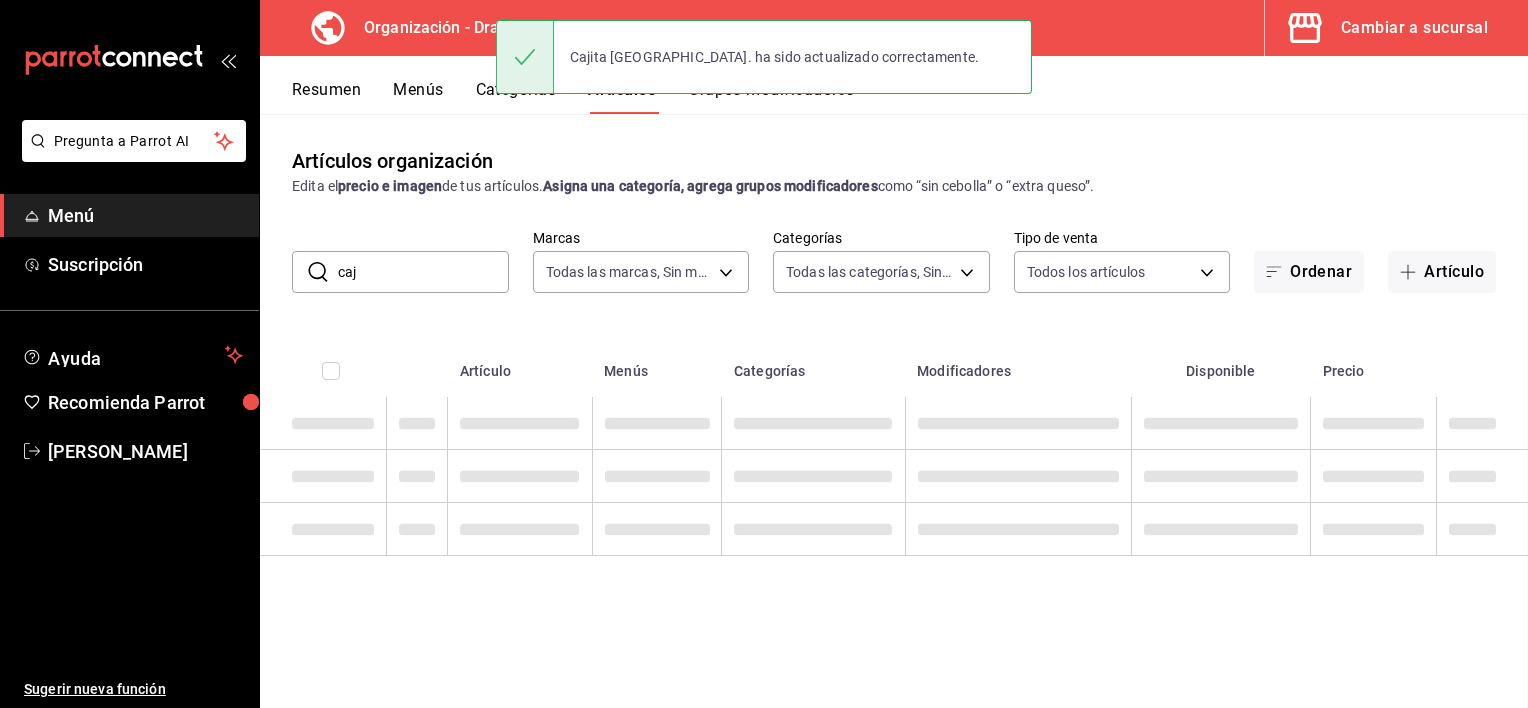 scroll, scrollTop: 0, scrollLeft: 0, axis: both 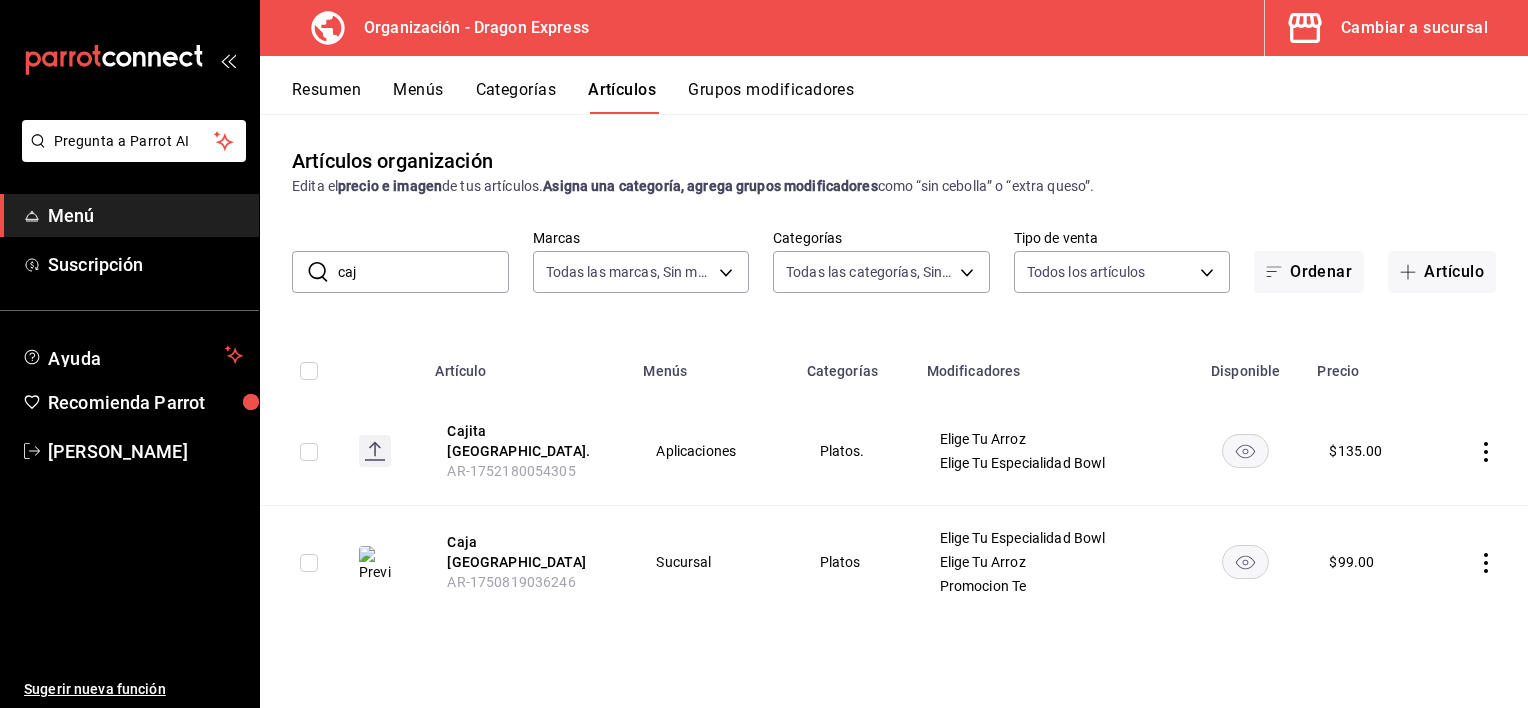 click on "Categorías" at bounding box center [516, 97] 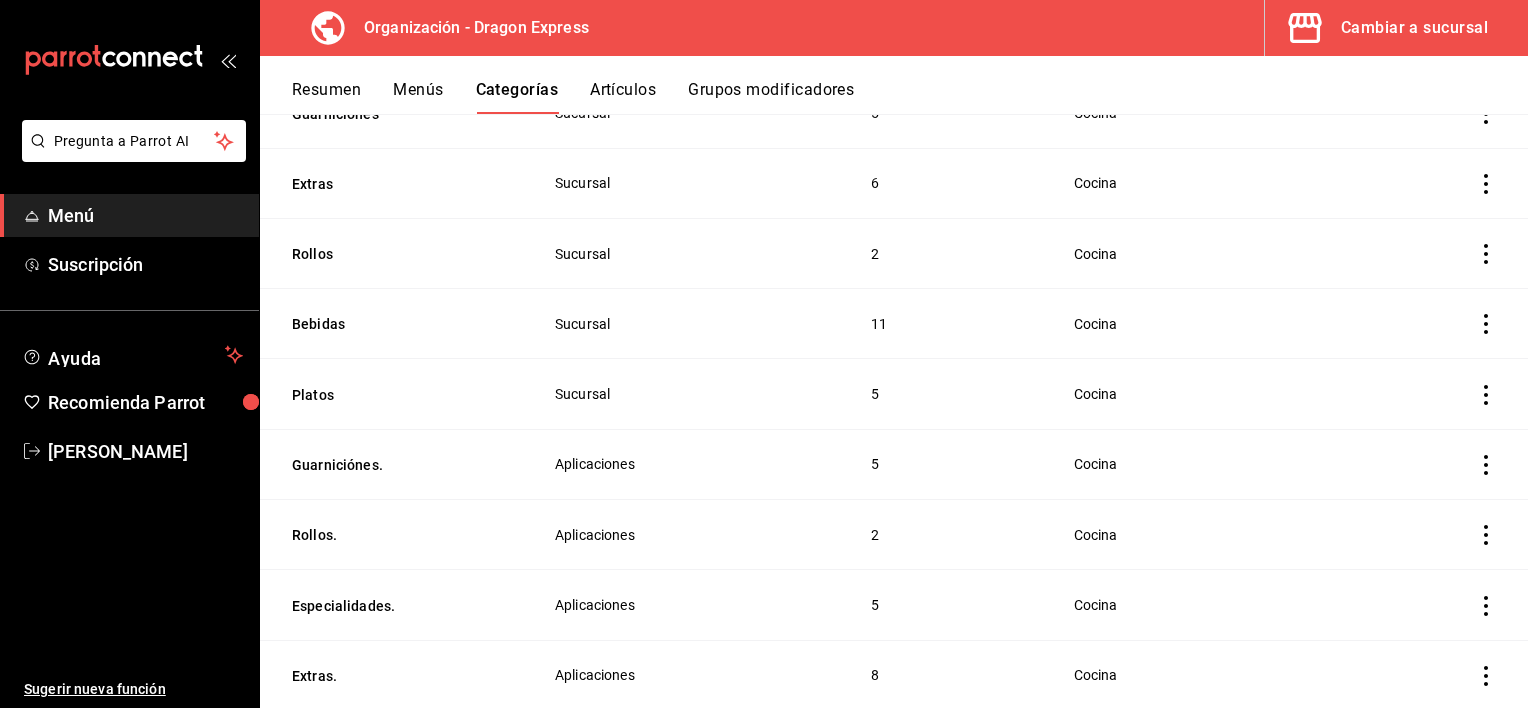 scroll, scrollTop: 499, scrollLeft: 0, axis: vertical 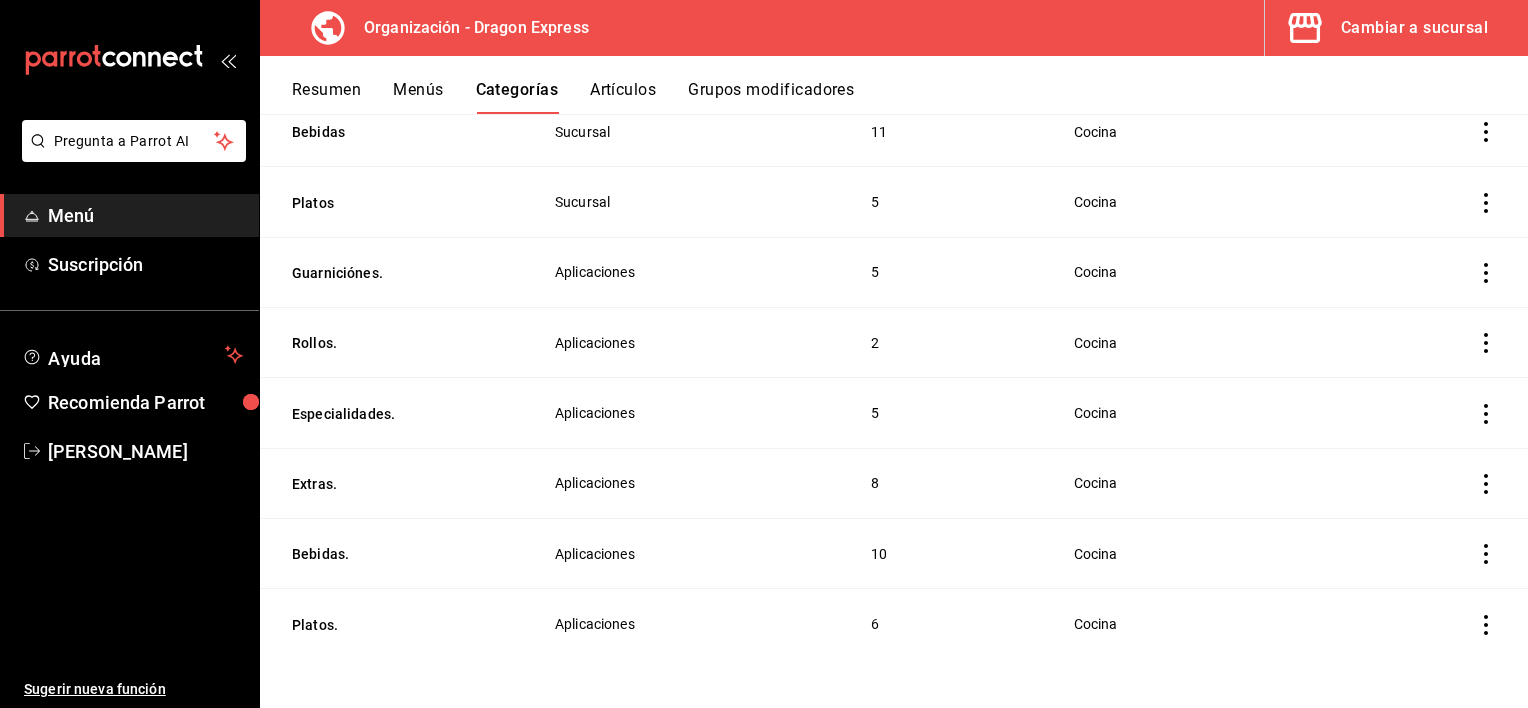 click 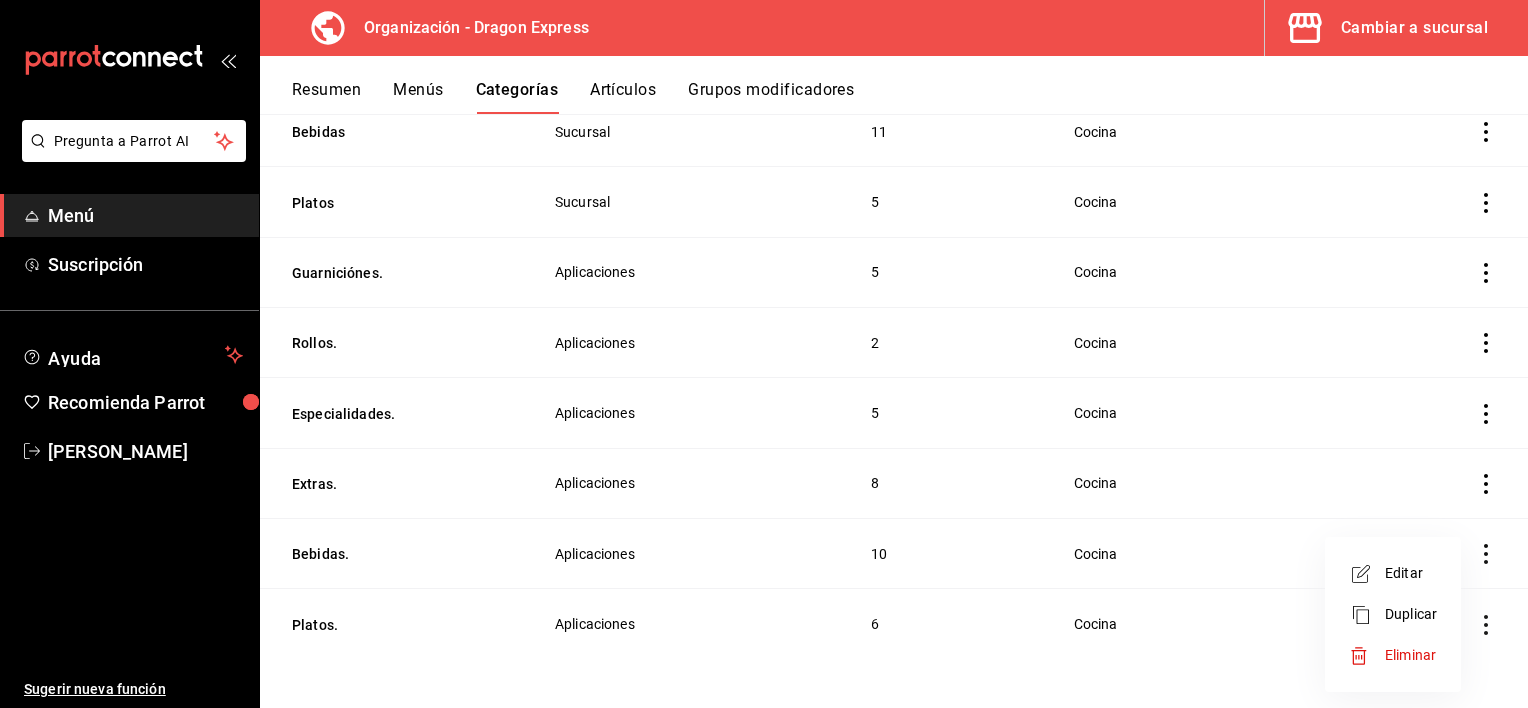 click at bounding box center [1367, 574] 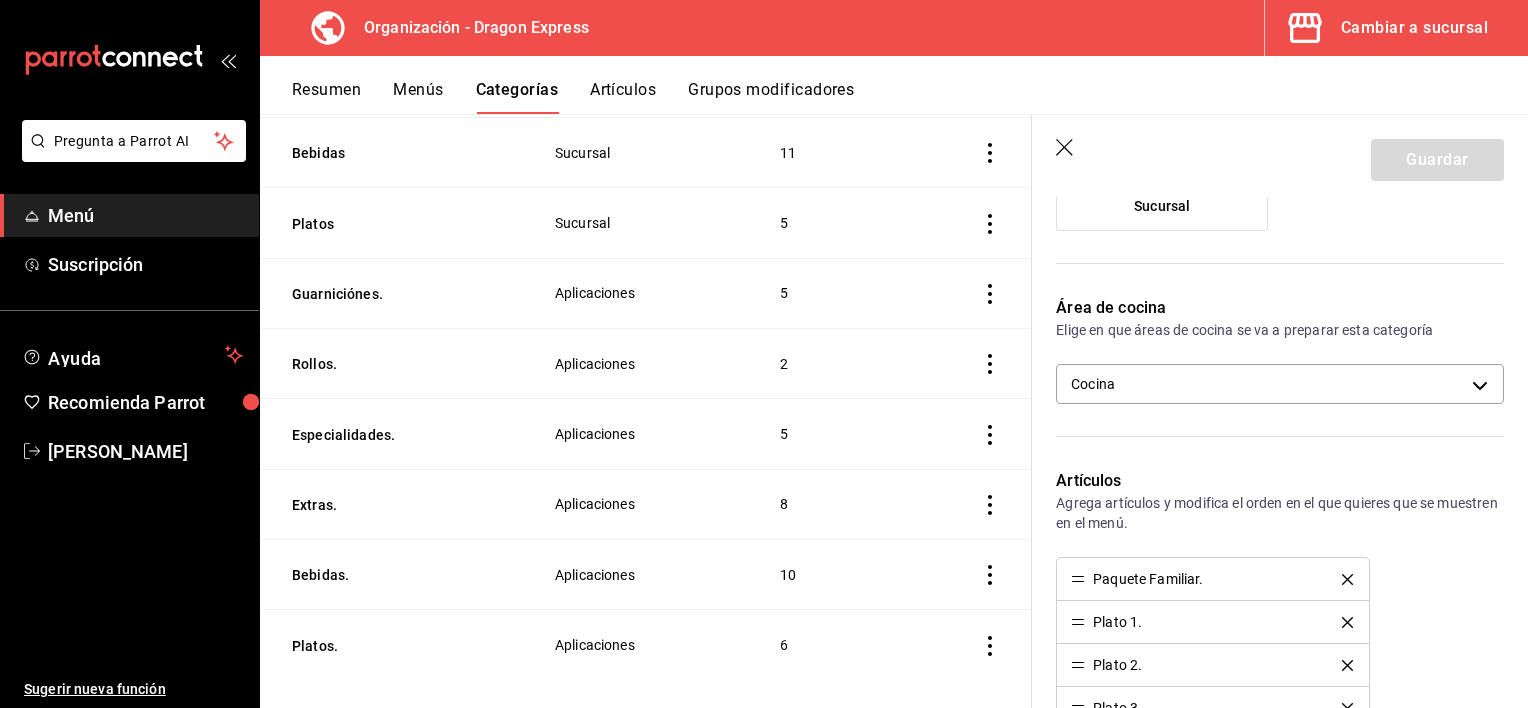 scroll, scrollTop: 0, scrollLeft: 0, axis: both 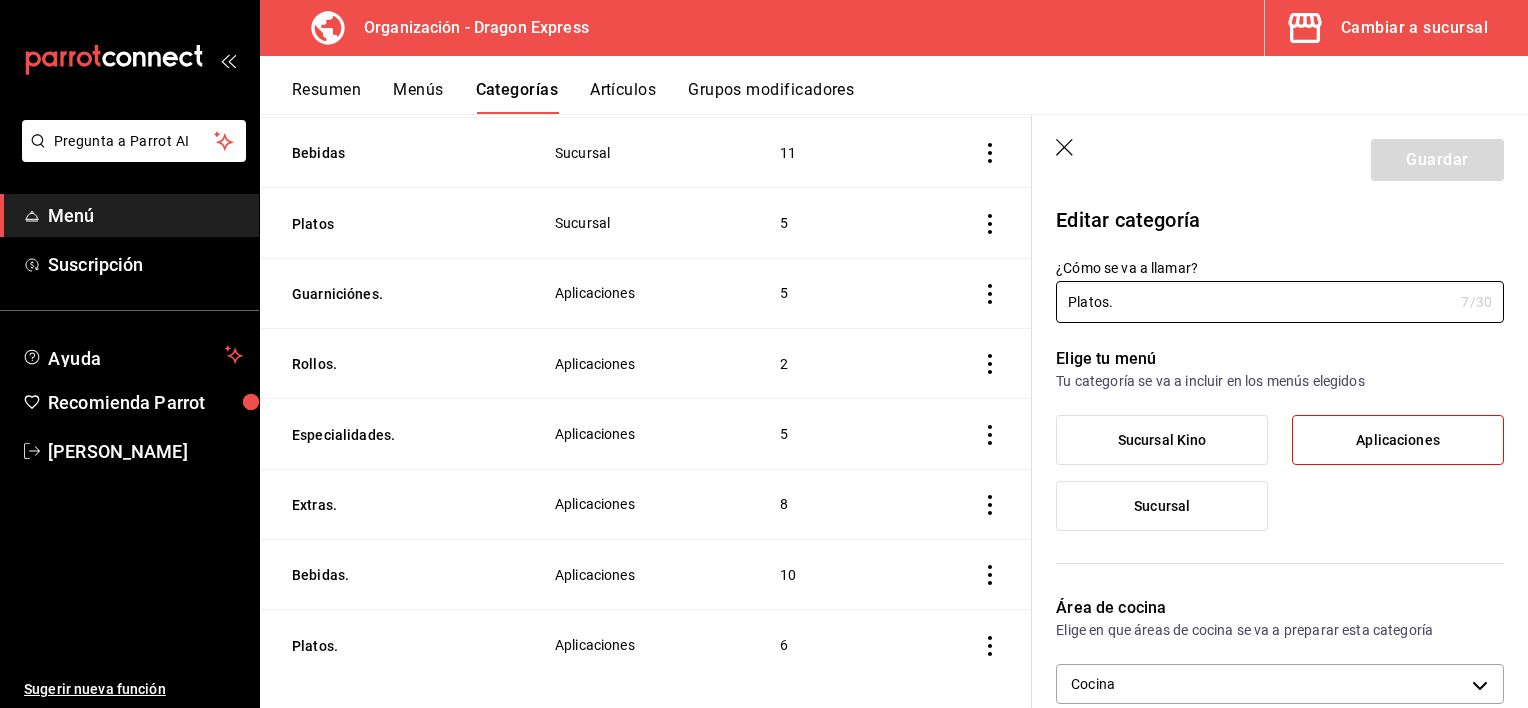 click on "Menús" at bounding box center (418, 97) 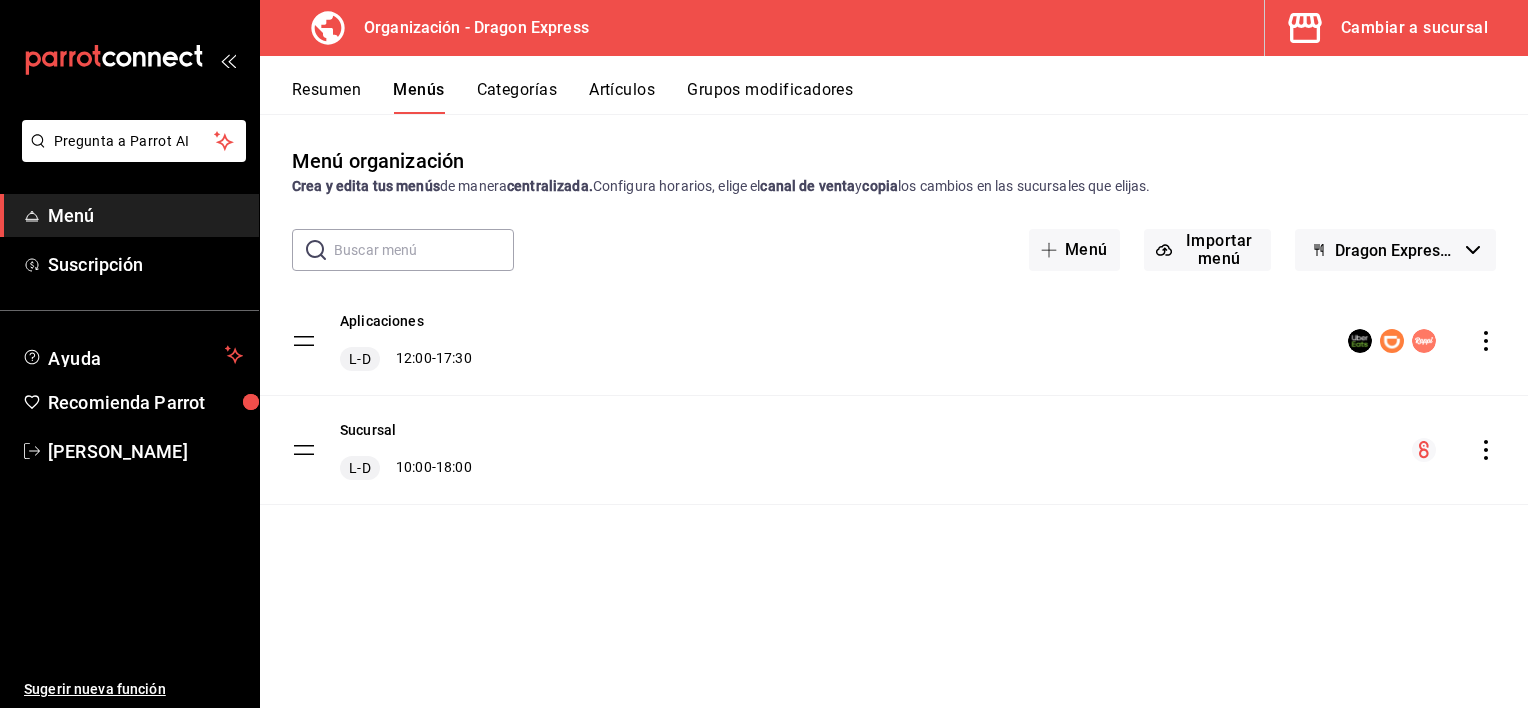 click 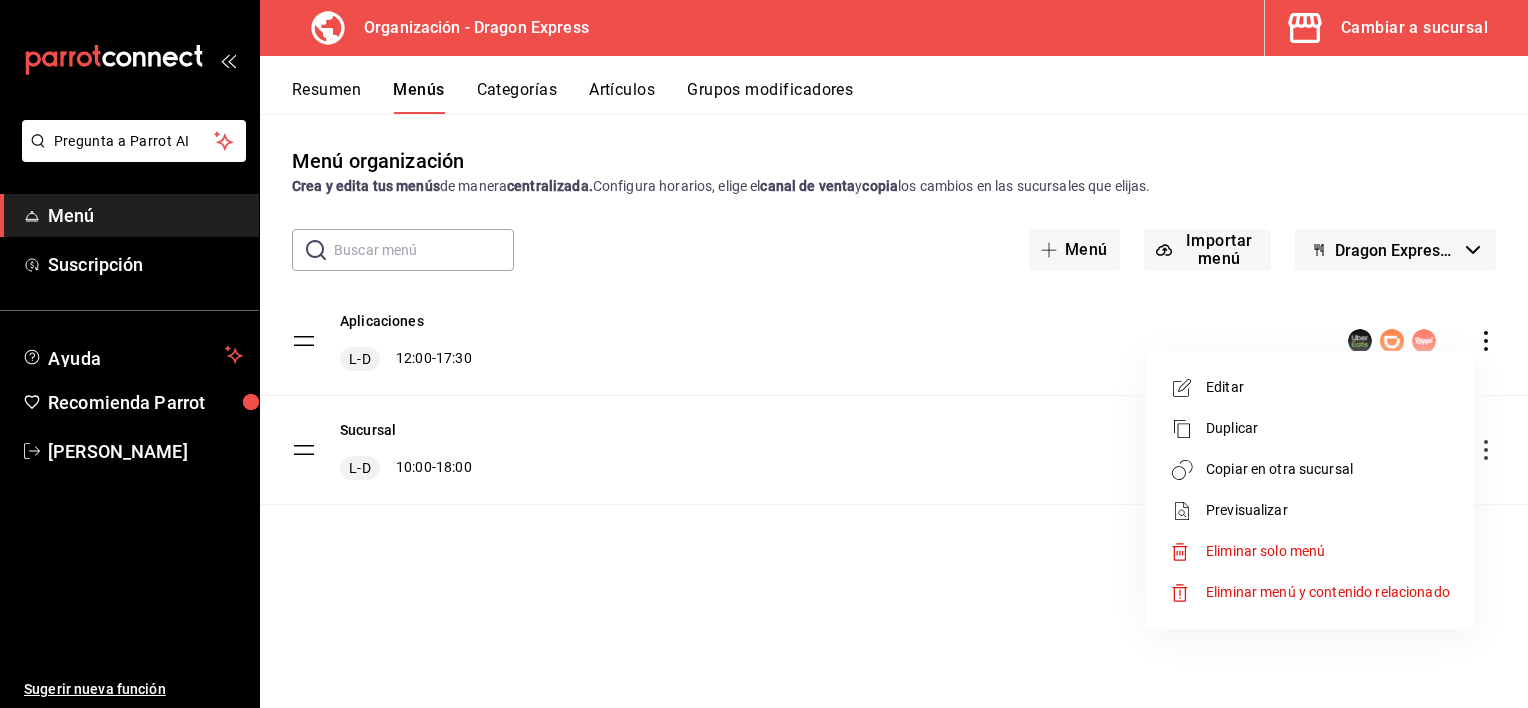 click on "Previsualizar" at bounding box center [1328, 510] 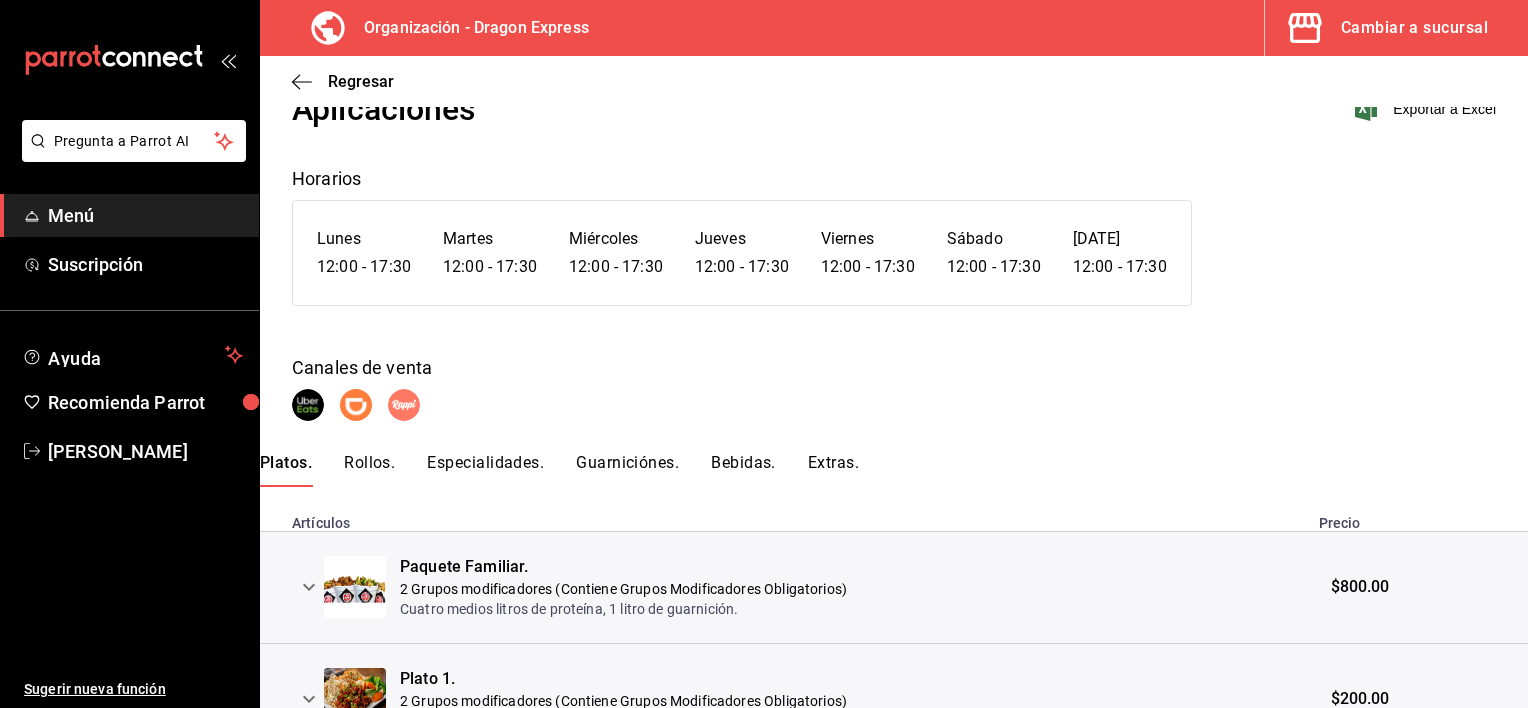 scroll, scrollTop: 0, scrollLeft: 0, axis: both 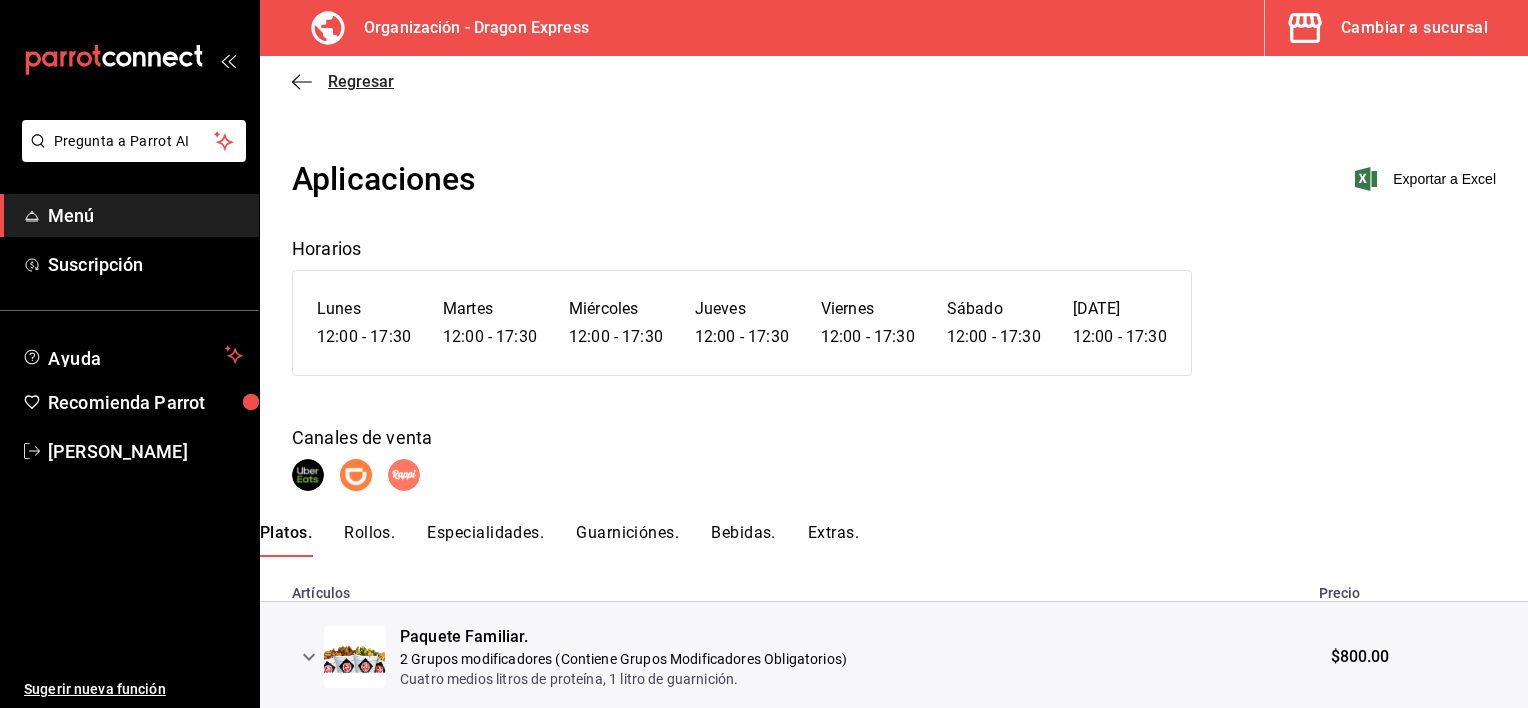 click 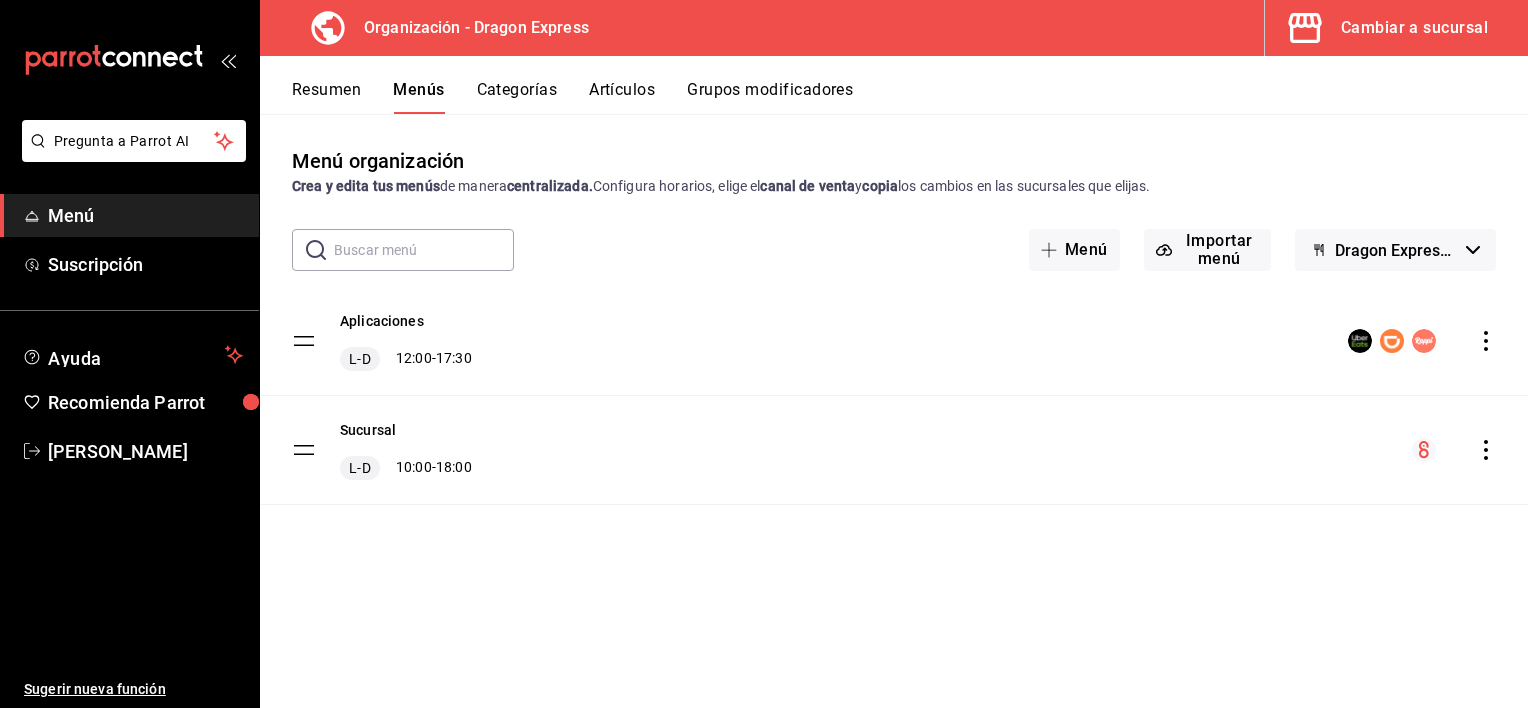 click 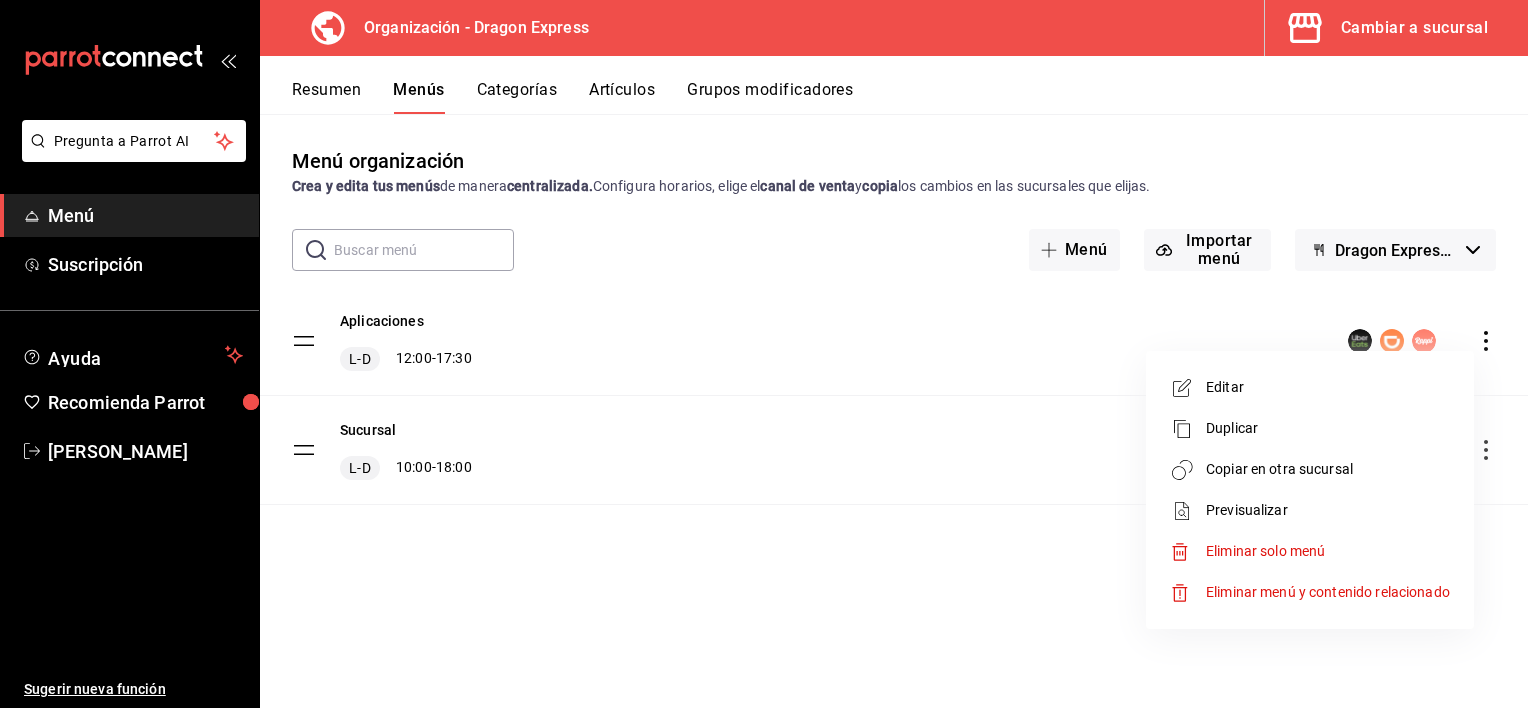 click at bounding box center (764, 354) 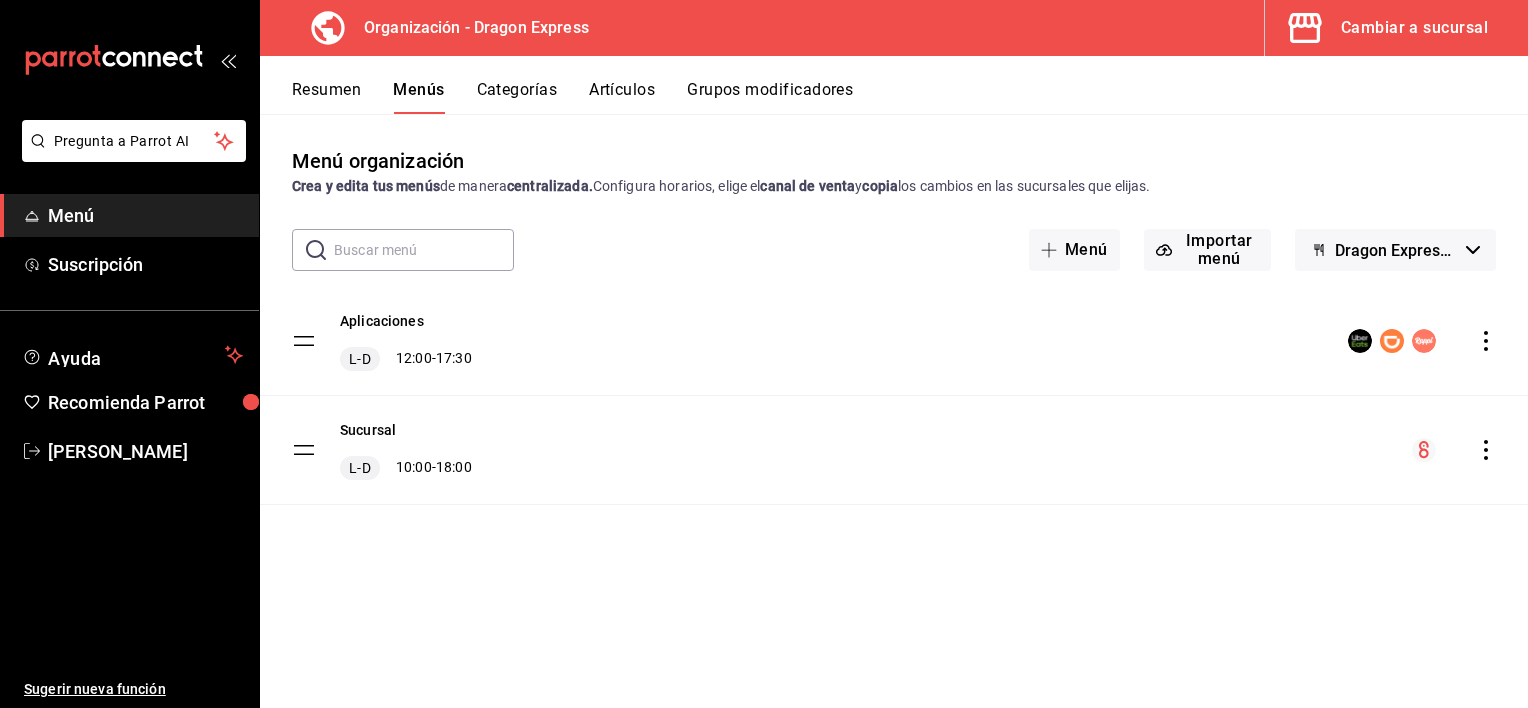 click on "Resumen Menús Categorías Artículos Grupos modificadores" at bounding box center (894, 85) 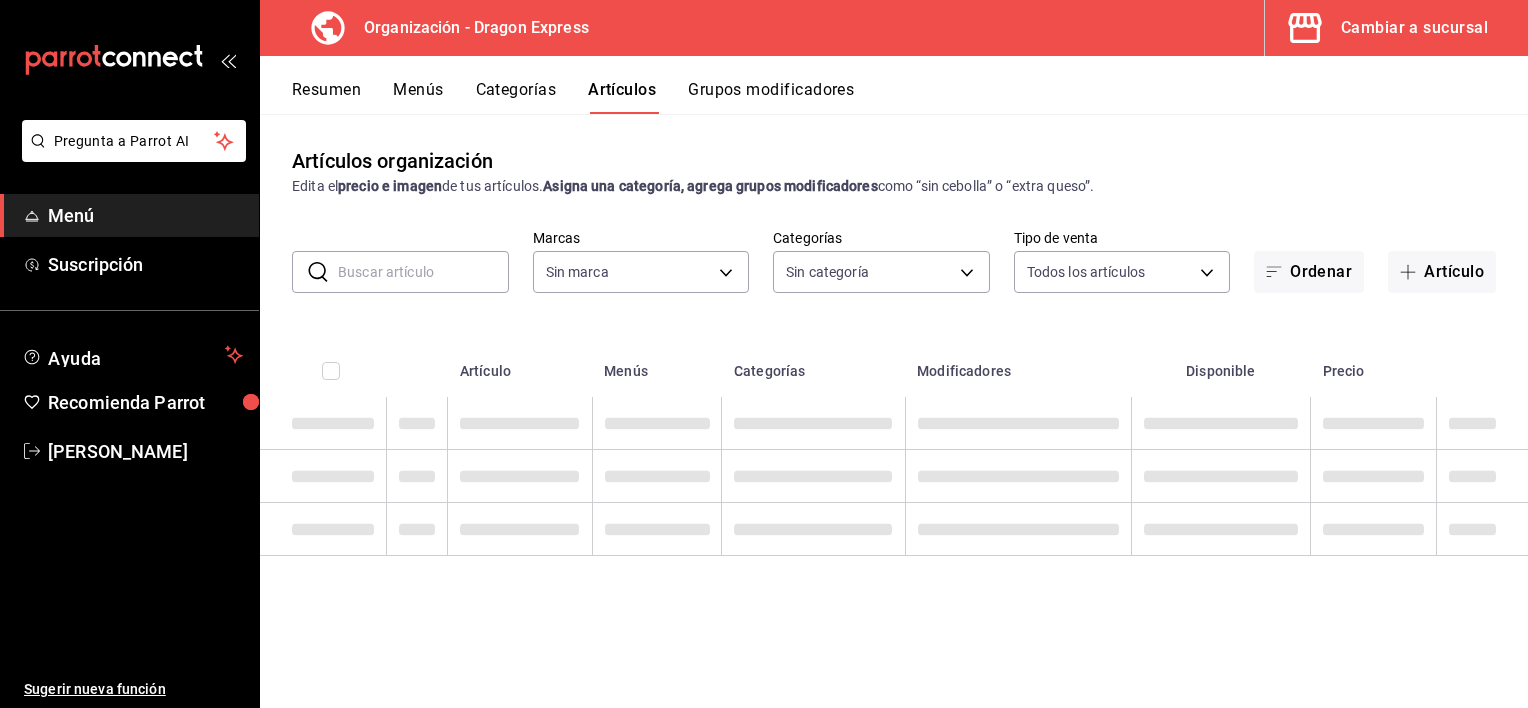 type on "f2d1277d-d16b-48ba-a7f5-3129ca776bb4" 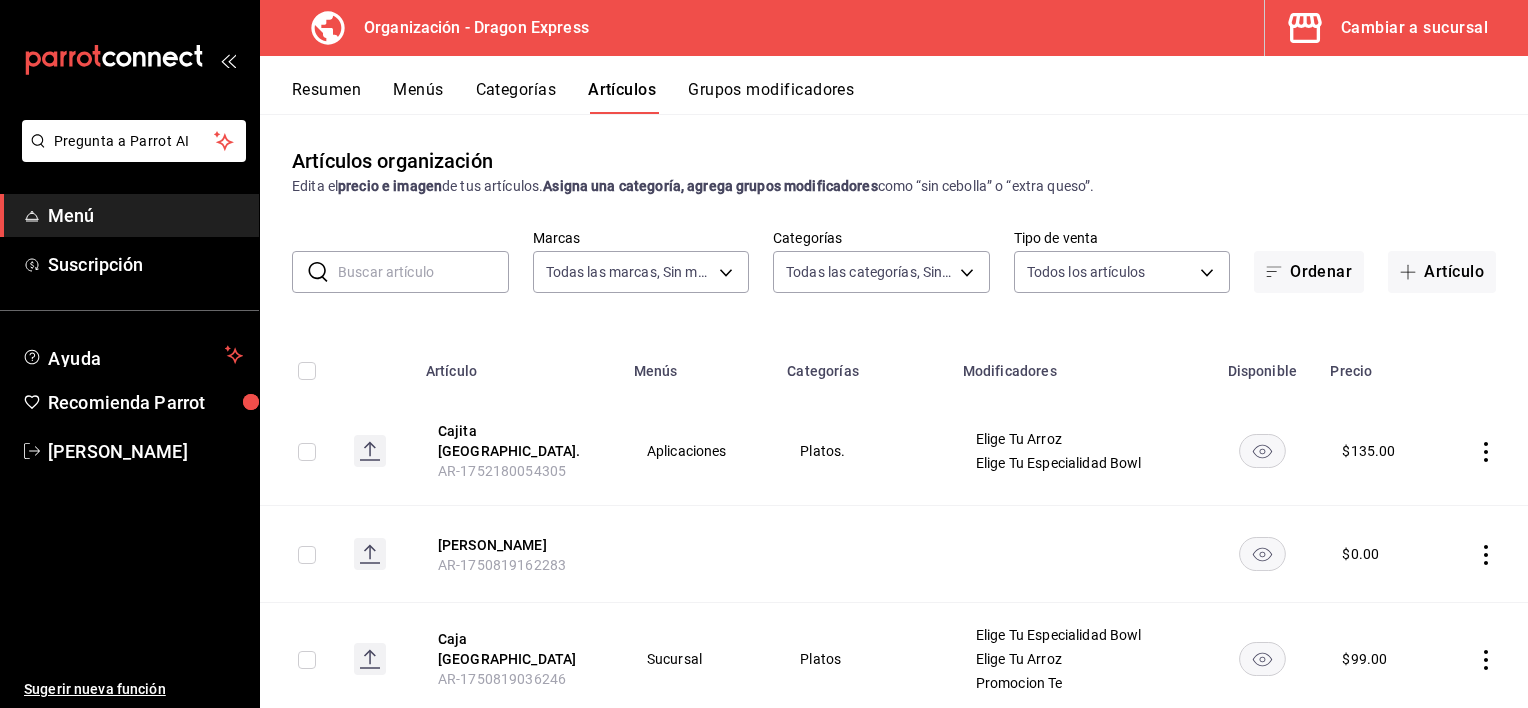 type on "987858bd-ce2d-4467-95fc-1ee1d79845dc,a80806da-4125-47a6-835d-5d4ee90f9d8b,0de8001d-ef7e-4b5d-8b2f-197d8d479df6,e9988522-63c1-4729-be11-7a5abbff00a6,500c1f1b-b155-4ff3-8248-6016fe27a9ee,228dd1a8-16f0-4a45-8e0b-a64bc249a89e,c9d1df1c-90cf-49fa-9a3e-2c9930edfe37,ad6382c4-78de-41a4-9d7d-f5e4613771db,1e2525ca-d164-4df1-a14c-386363d34e77,1ce9c8bd-41d1-4379-8893-8a8df774dc89,36c25a28-a63c-4809-9cdc-98c0670f1b81,07bdf8b6-21a9-4325-8e35-99e15da53cf7" 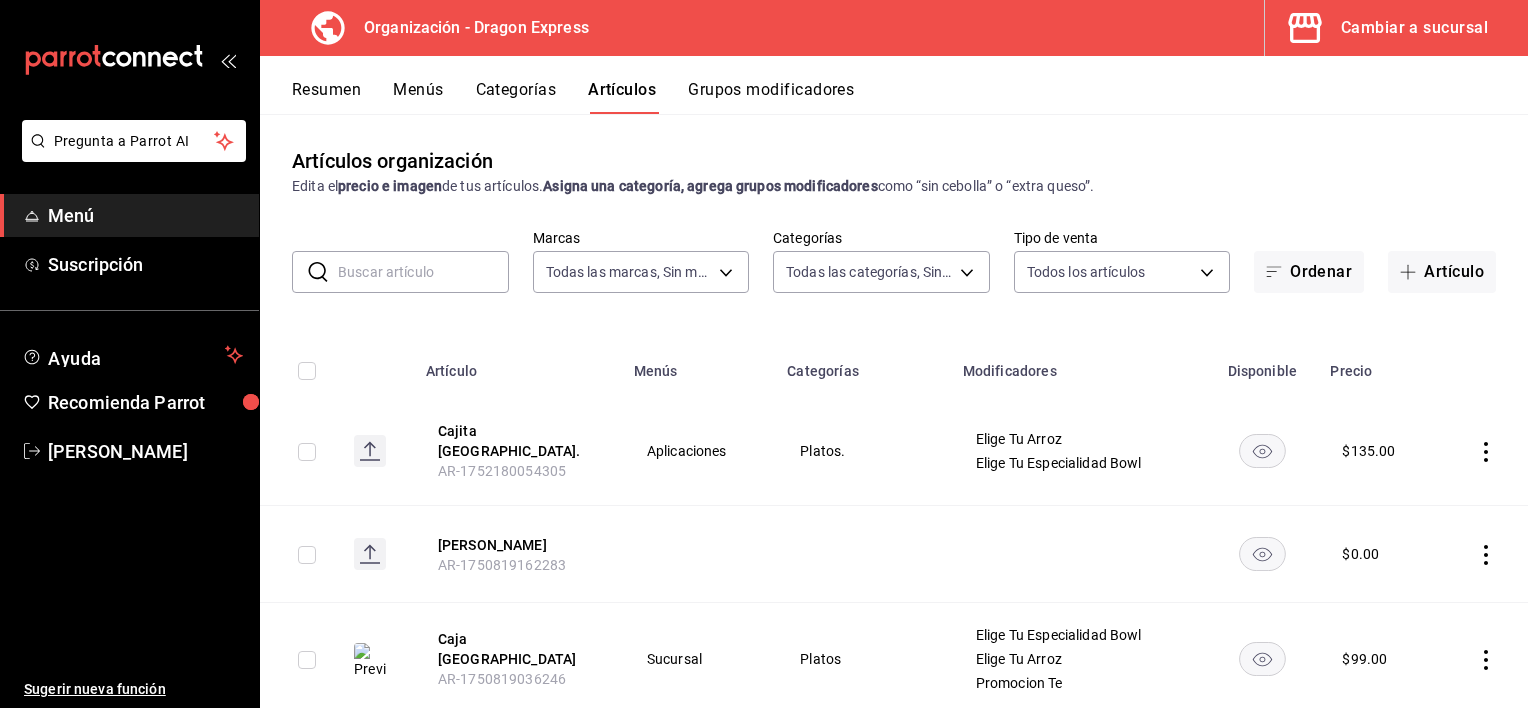 click 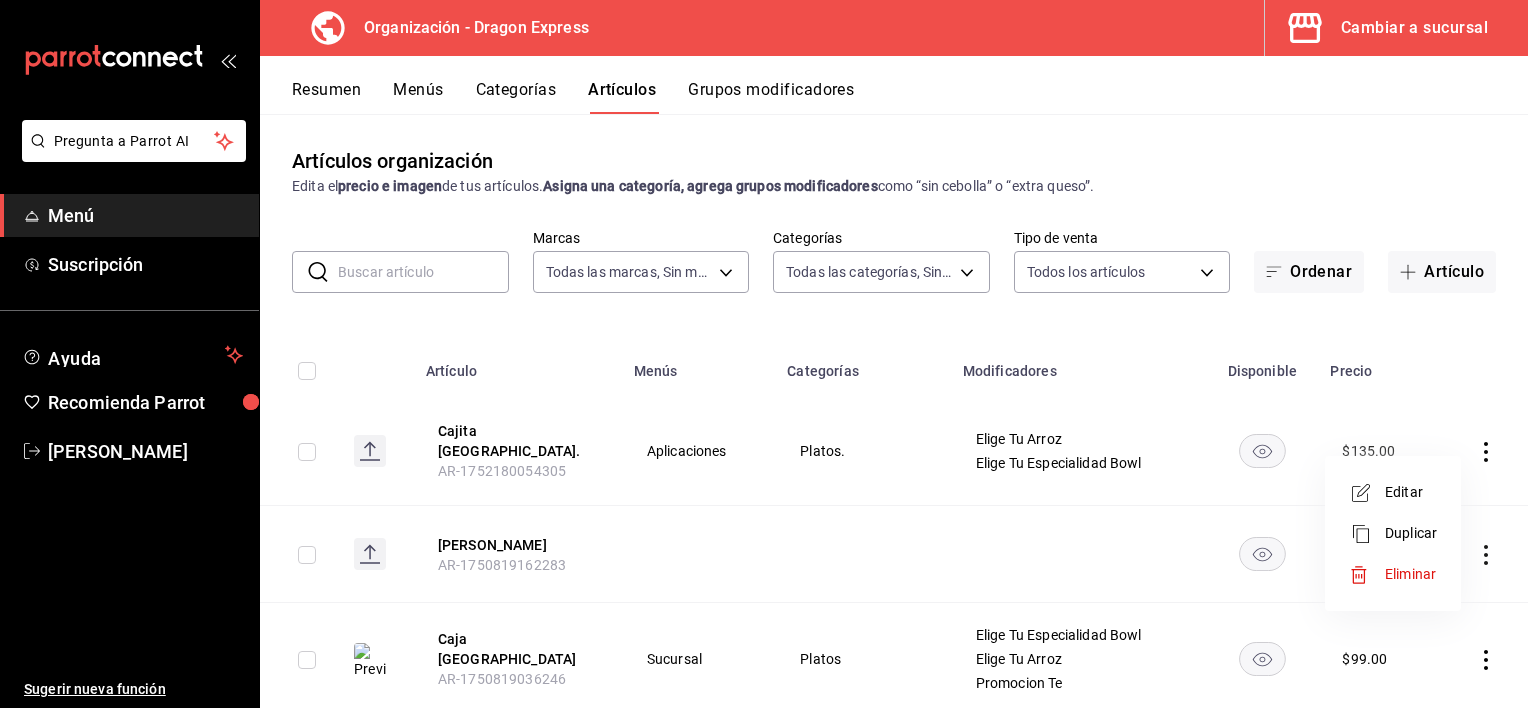 click at bounding box center [764, 354] 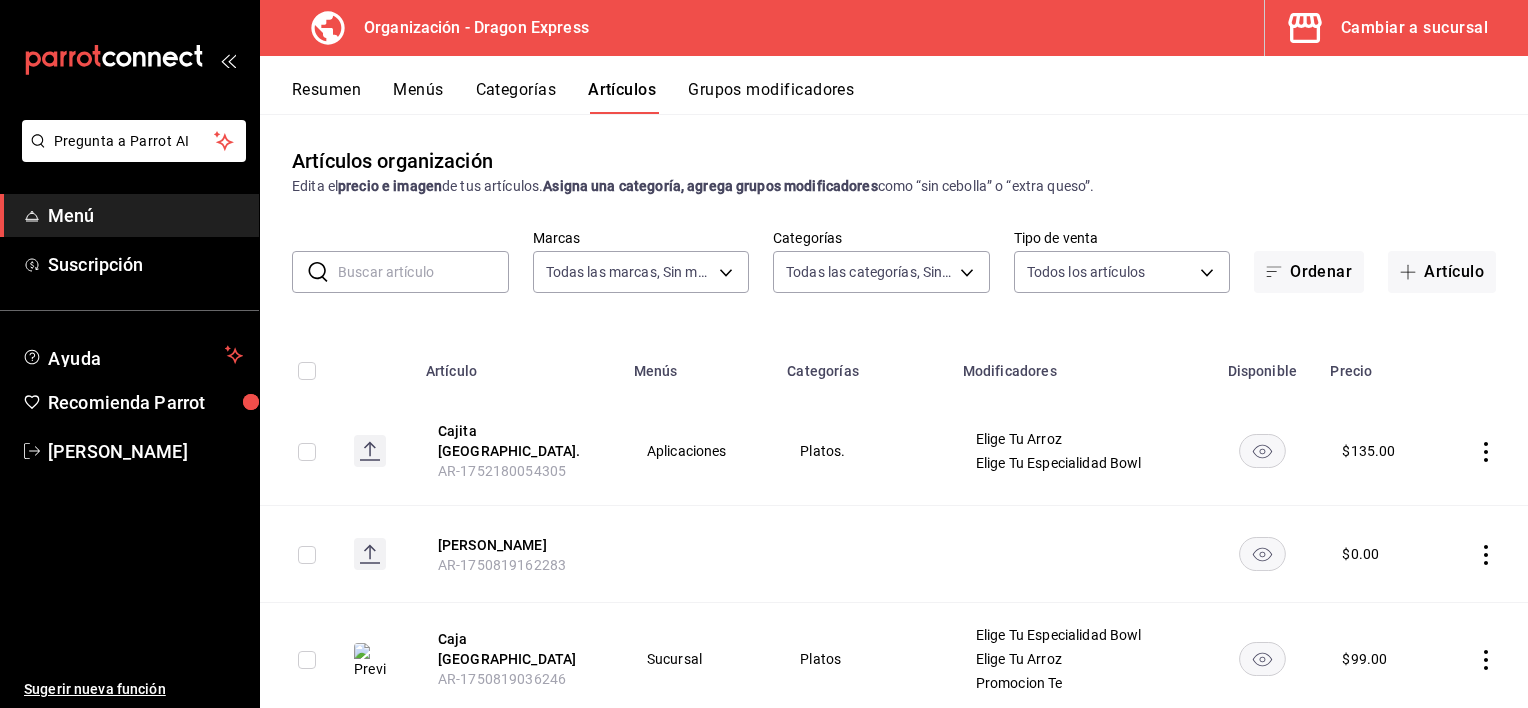 click 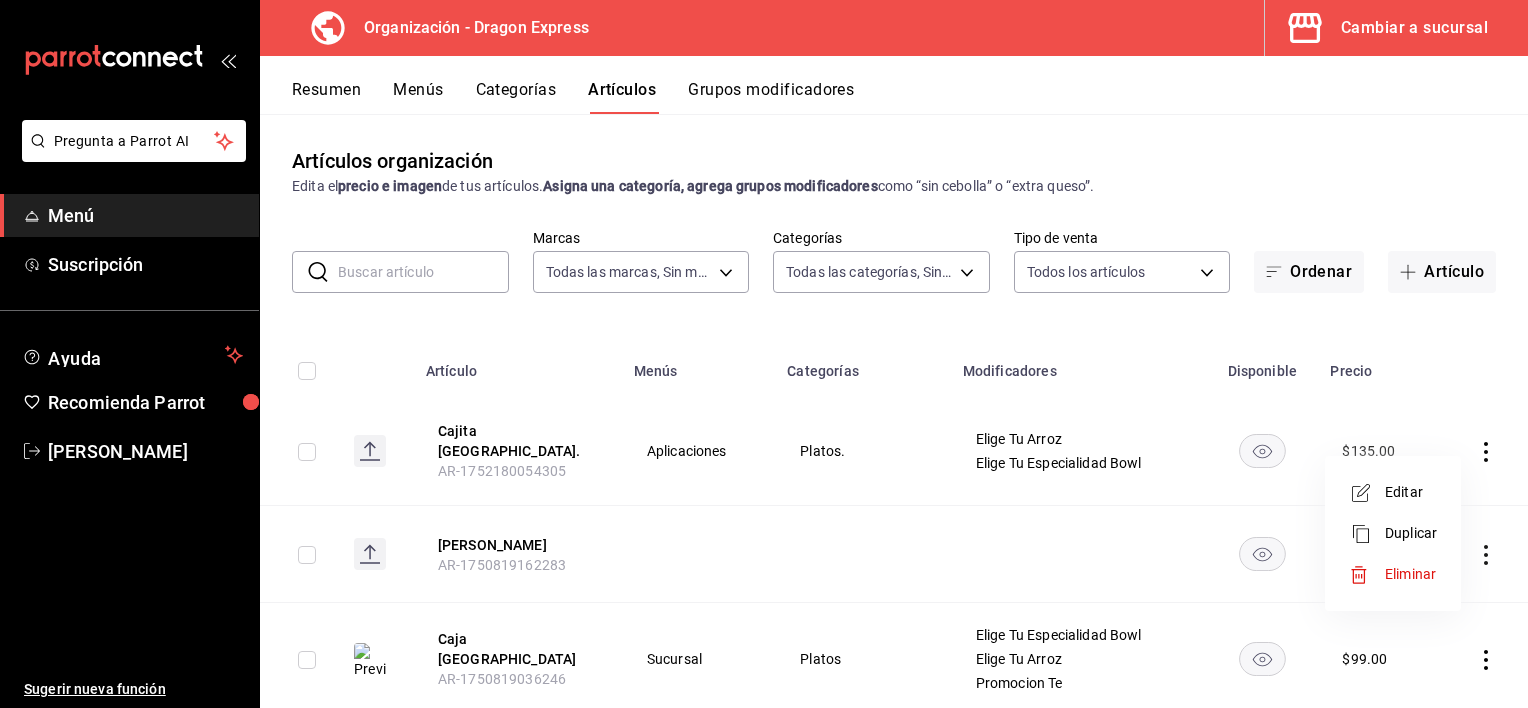 click on "Editar" at bounding box center [1411, 492] 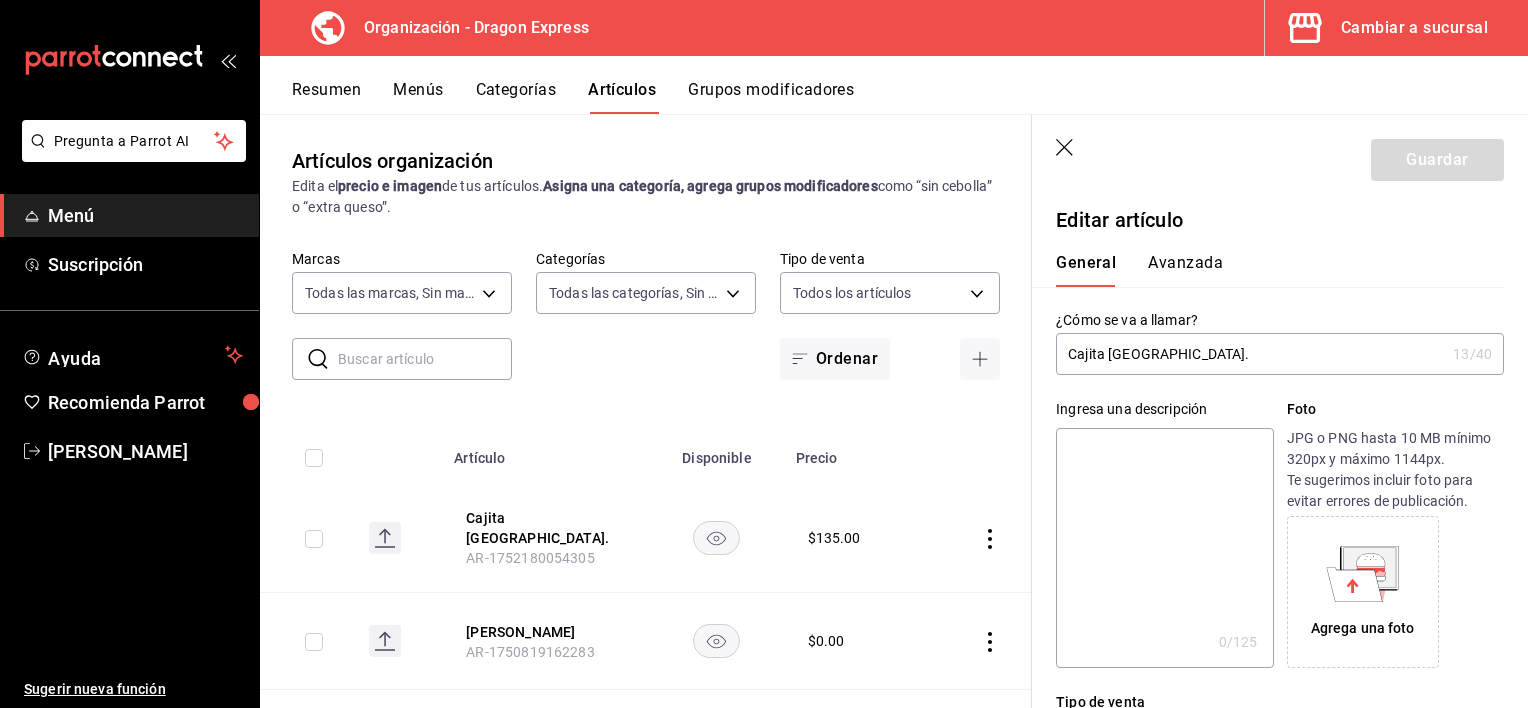 click 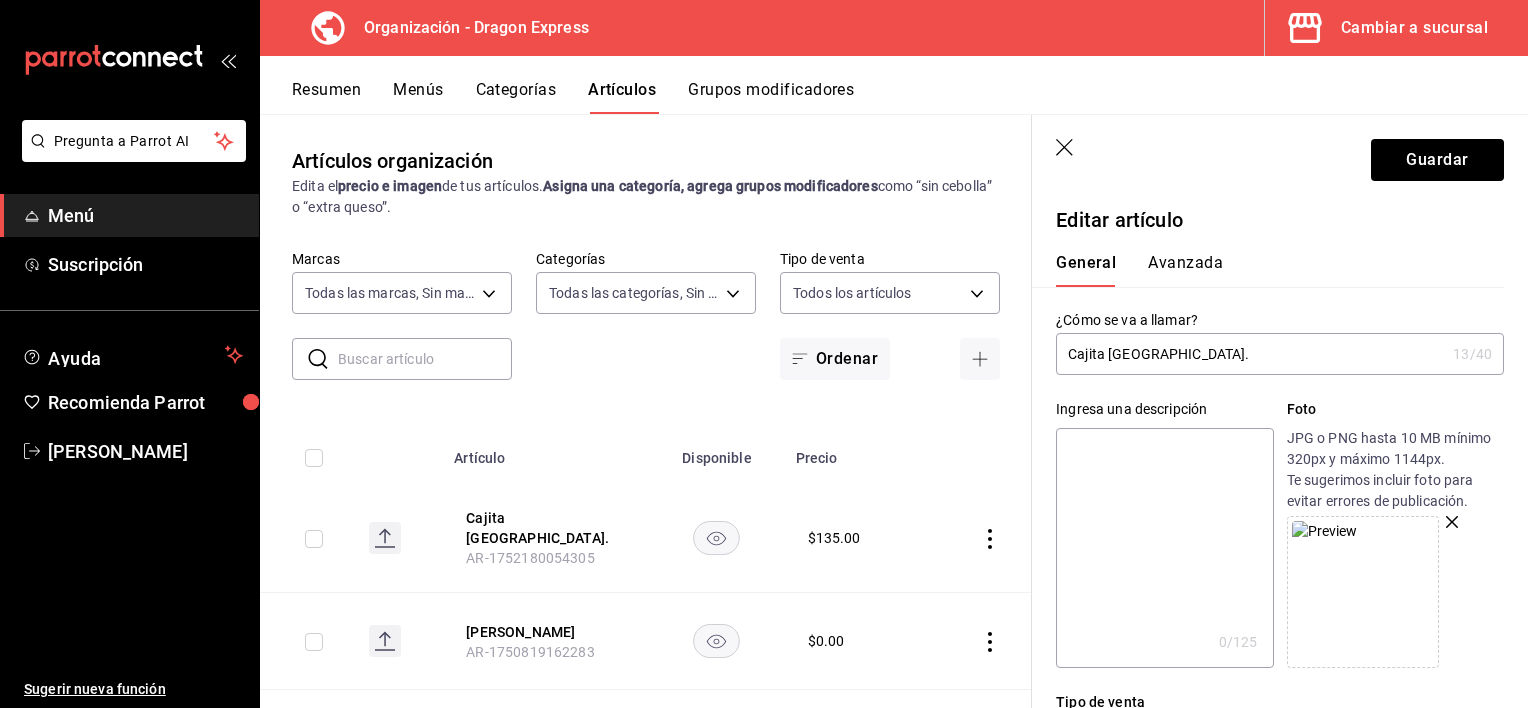 click at bounding box center (1164, 548) 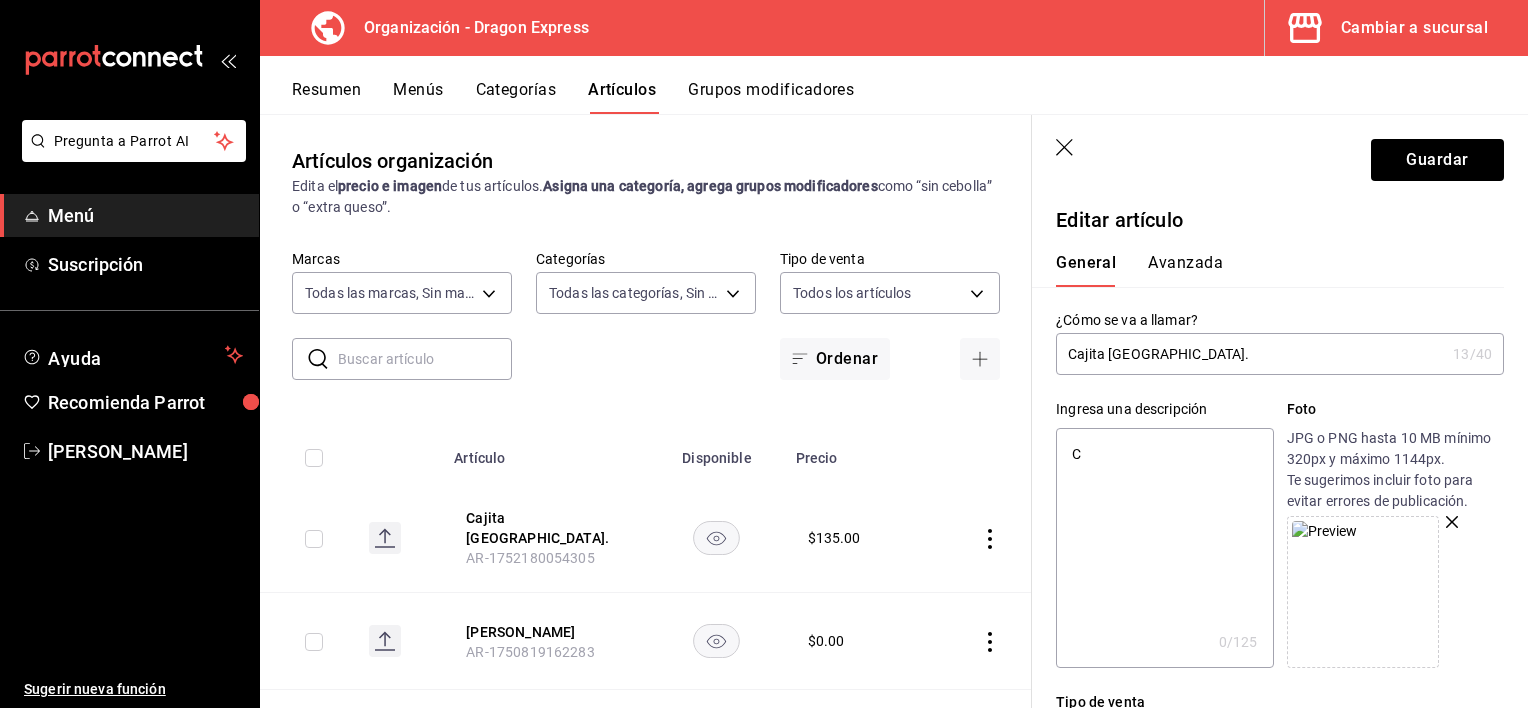 type on "x" 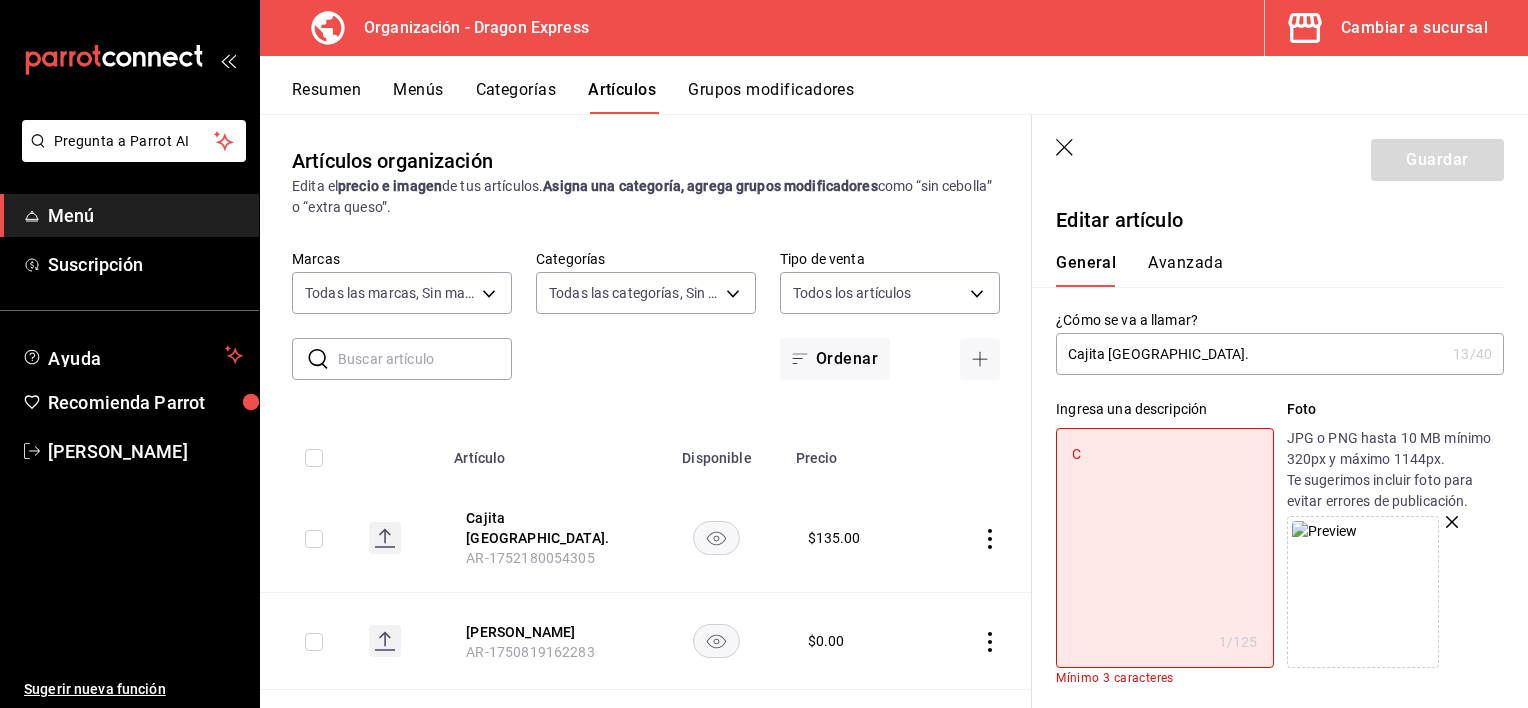 type on "Ca" 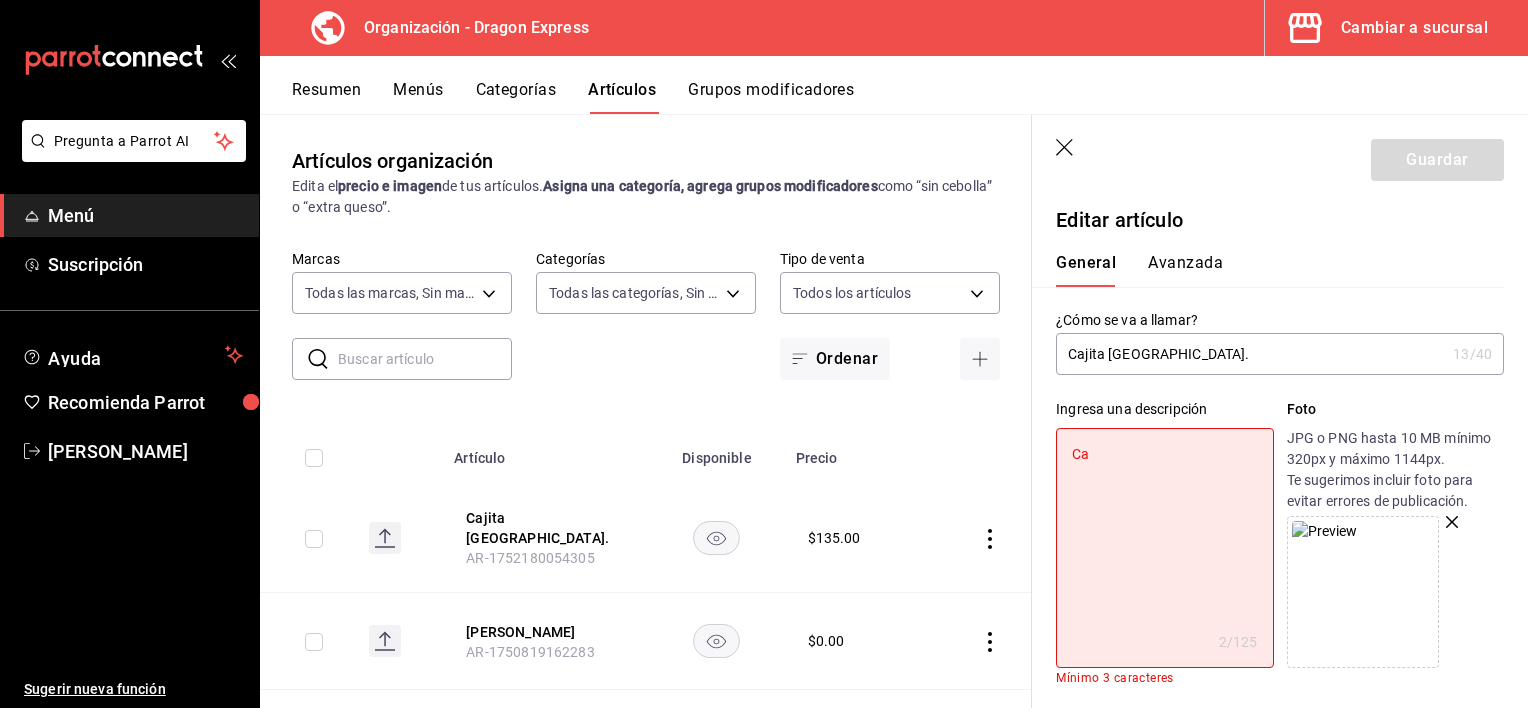 type on "Caj" 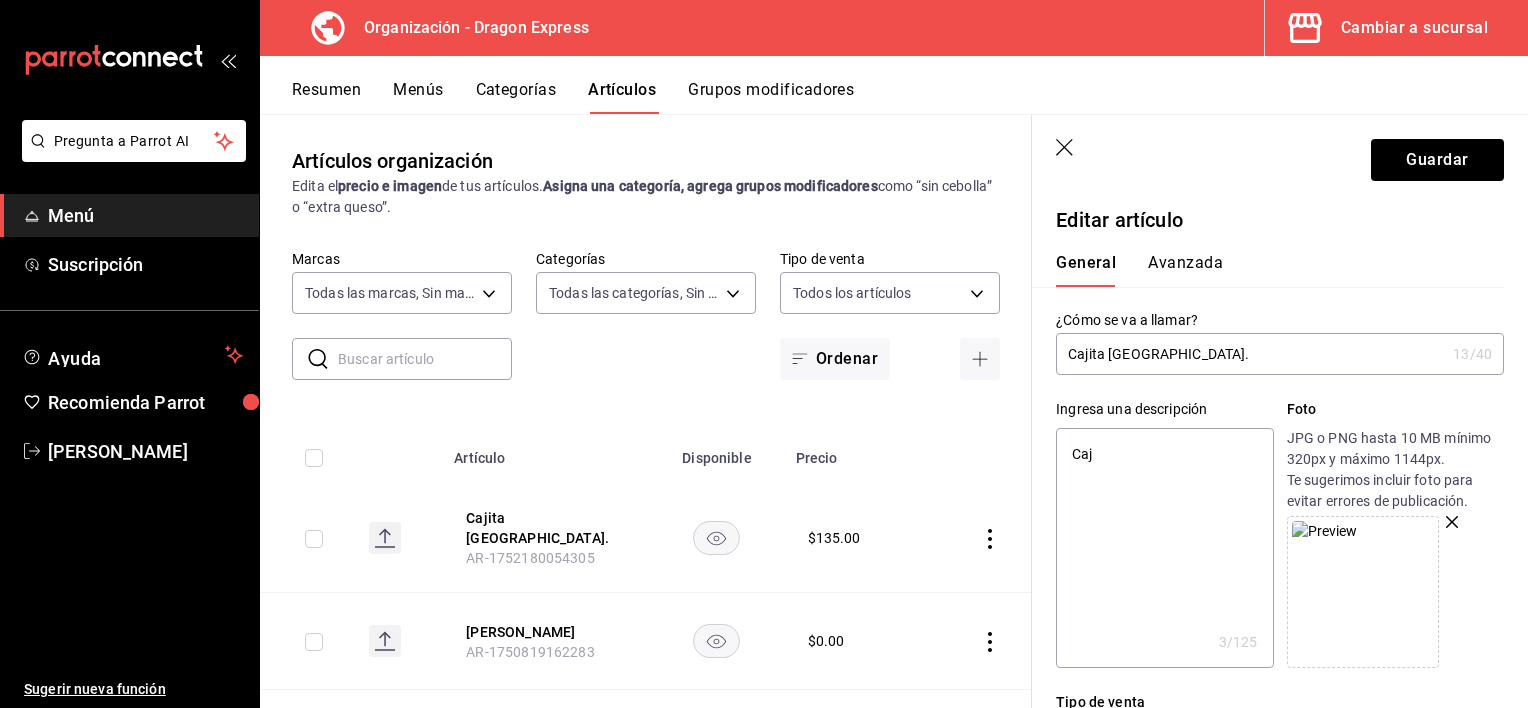 type on "Caji" 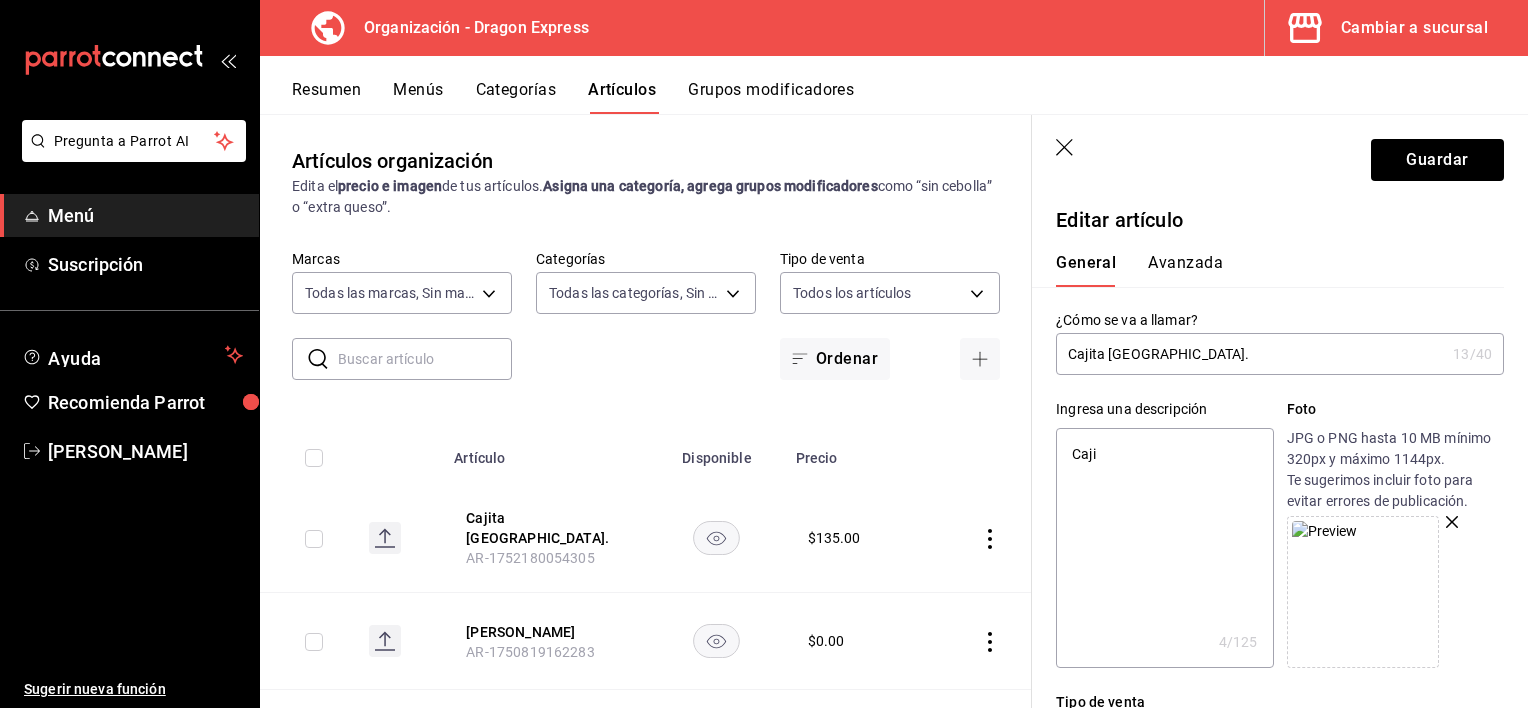 type on "Cajit" 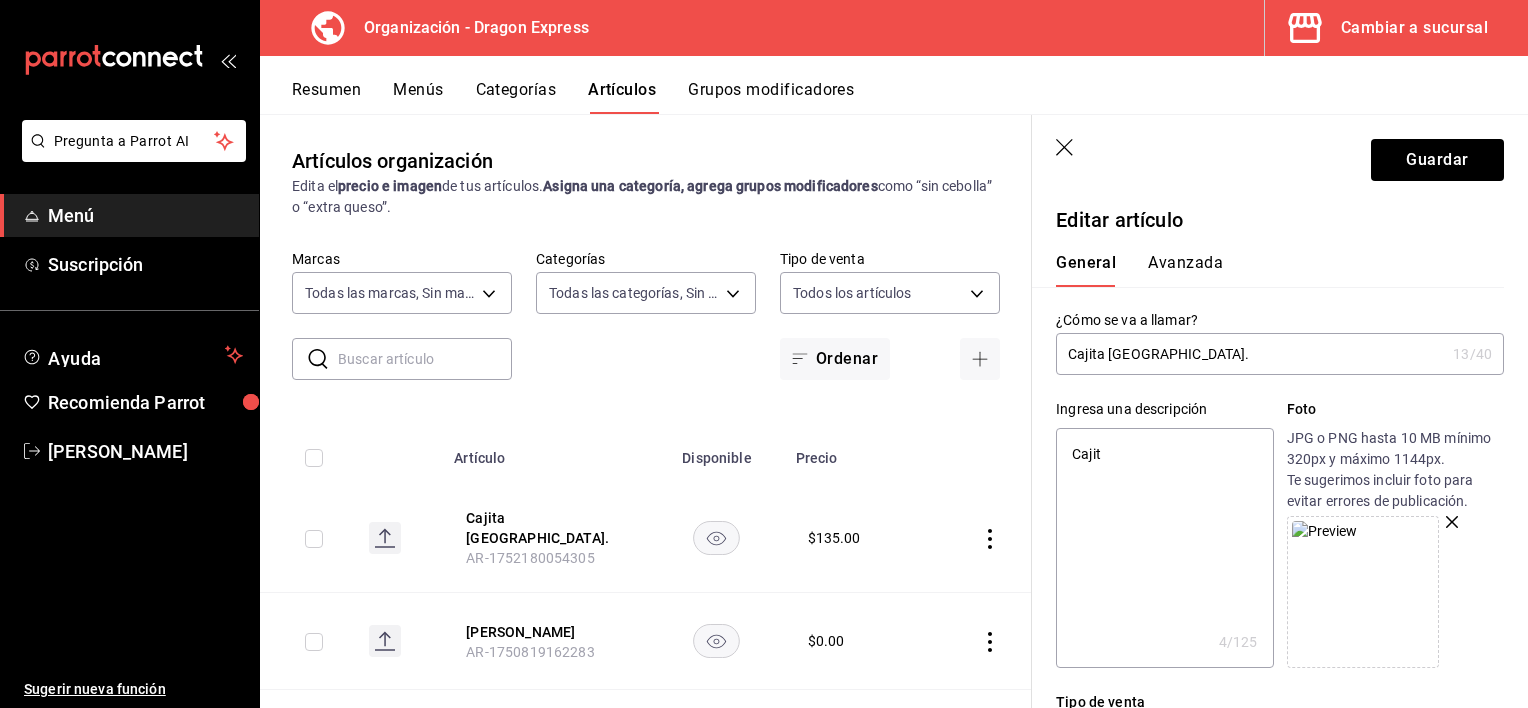 type on "Cajita" 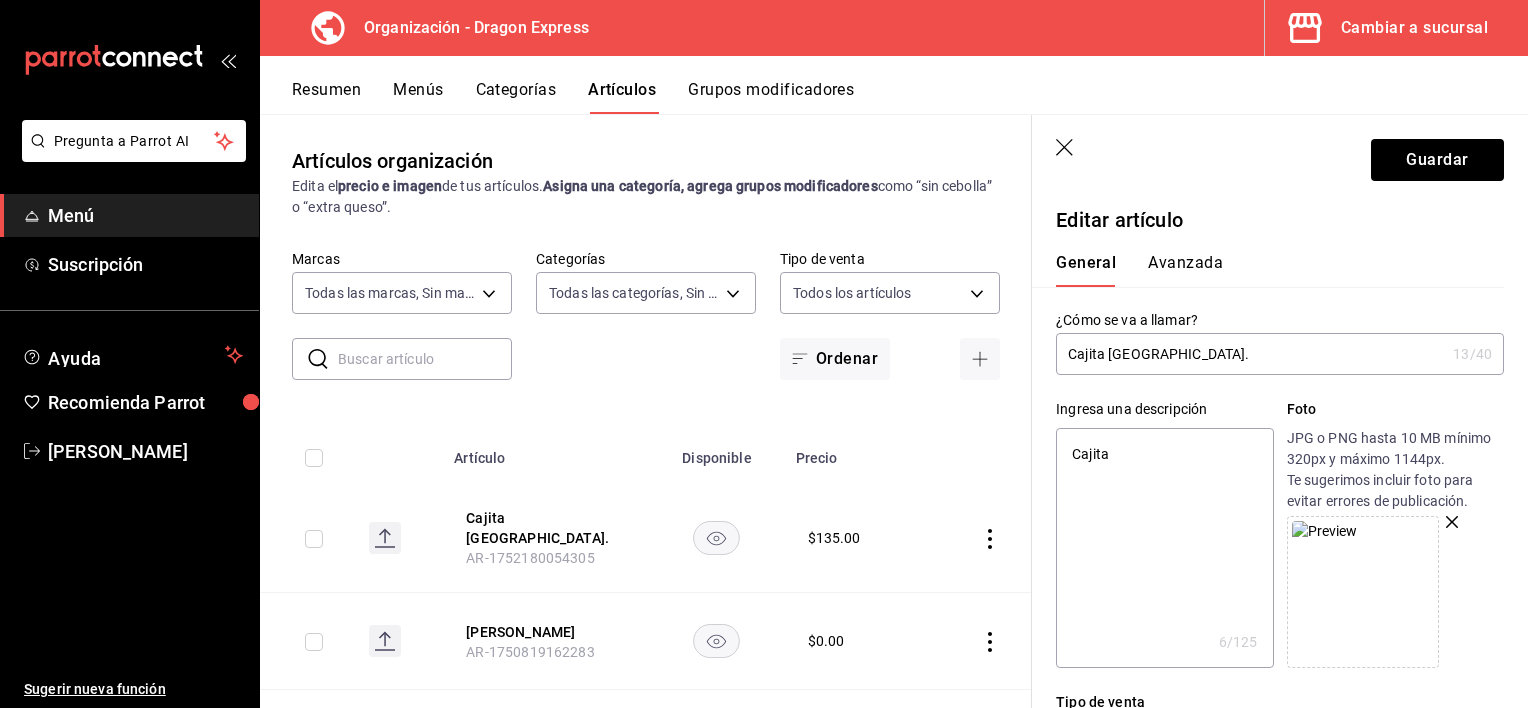 type on "Cajita" 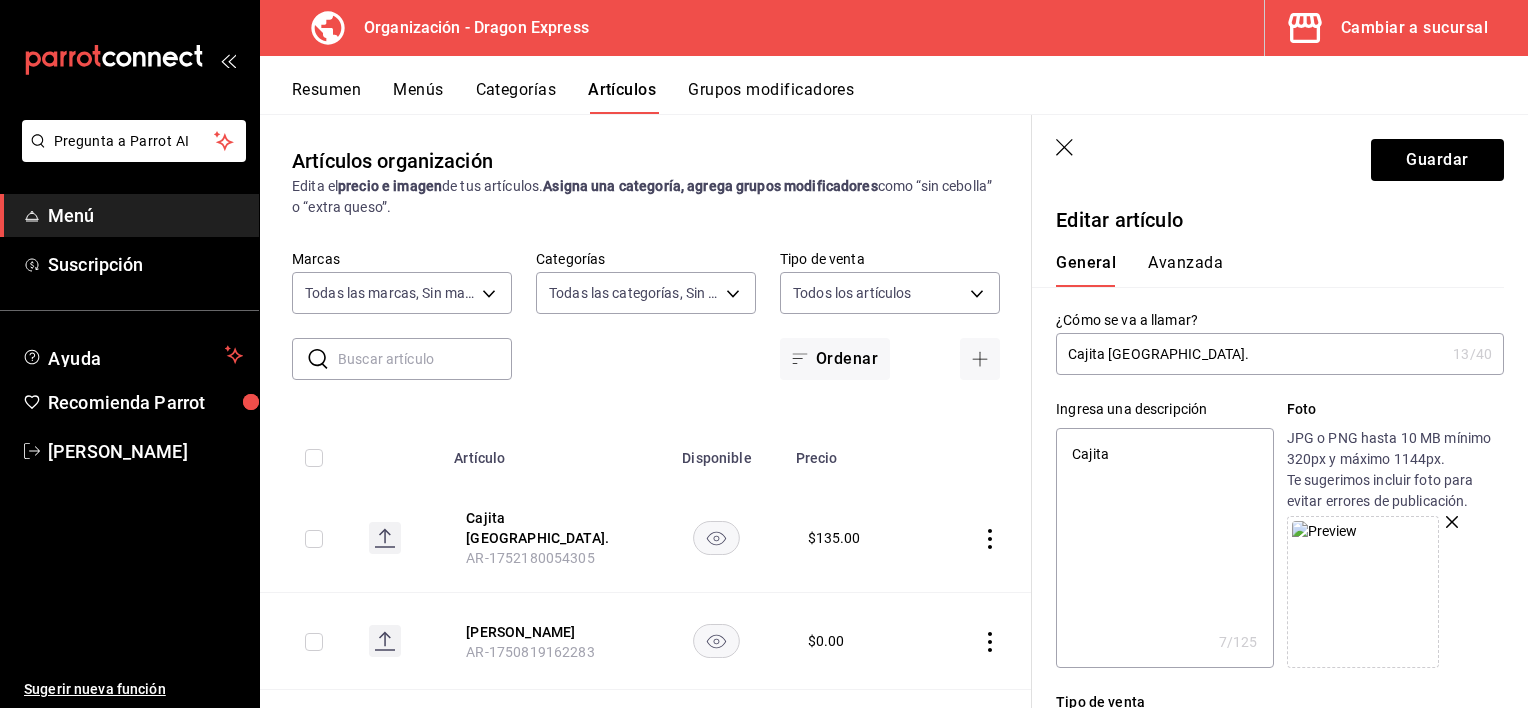 type on "Cajita C" 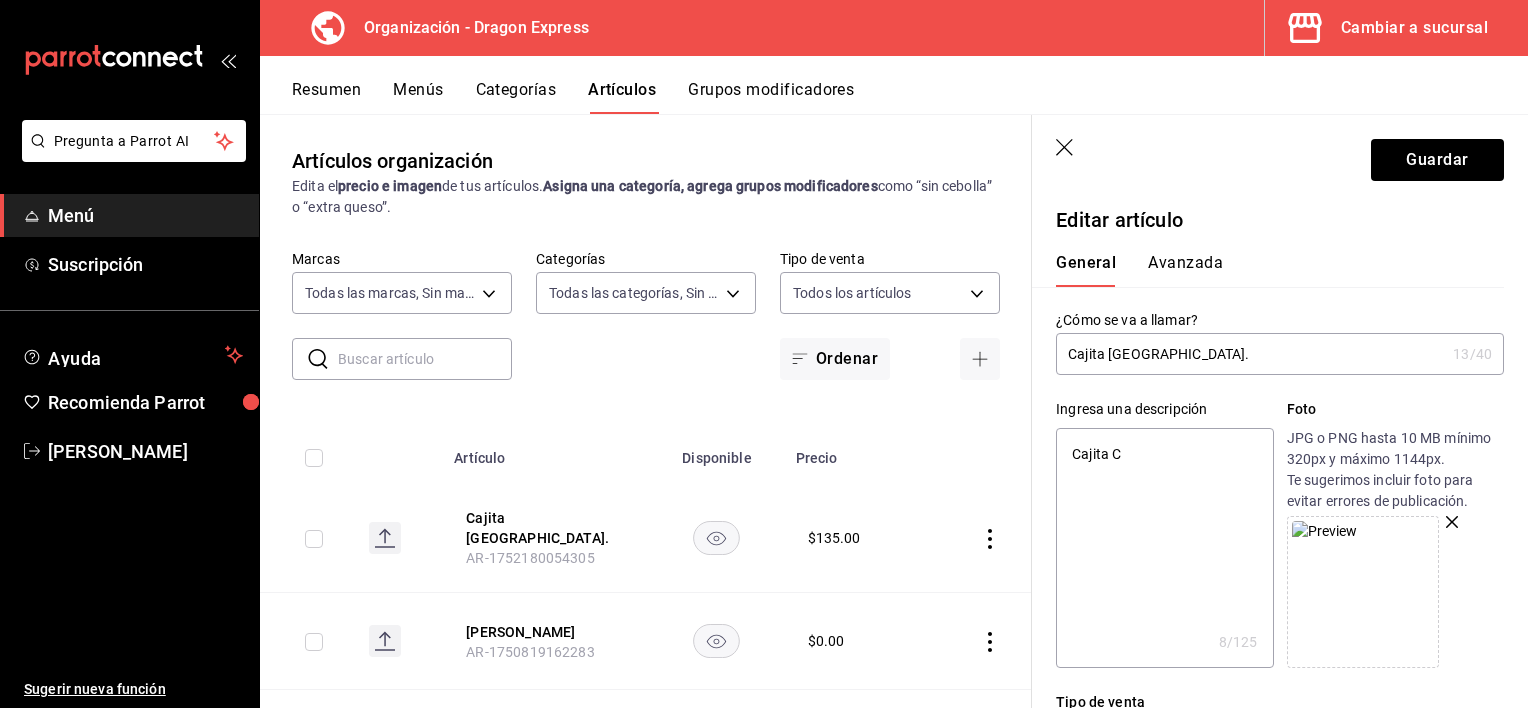type on "[PERSON_NAME]" 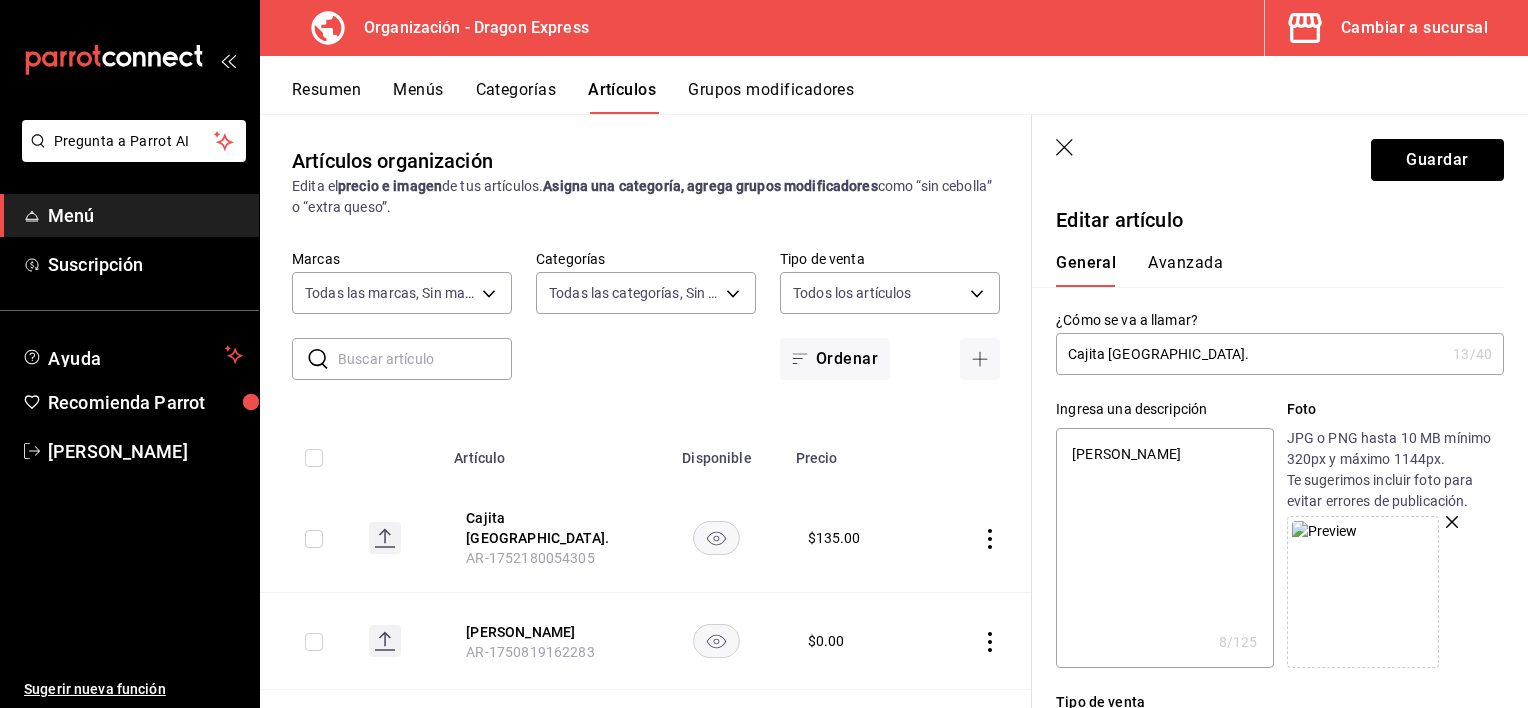 type on "x" 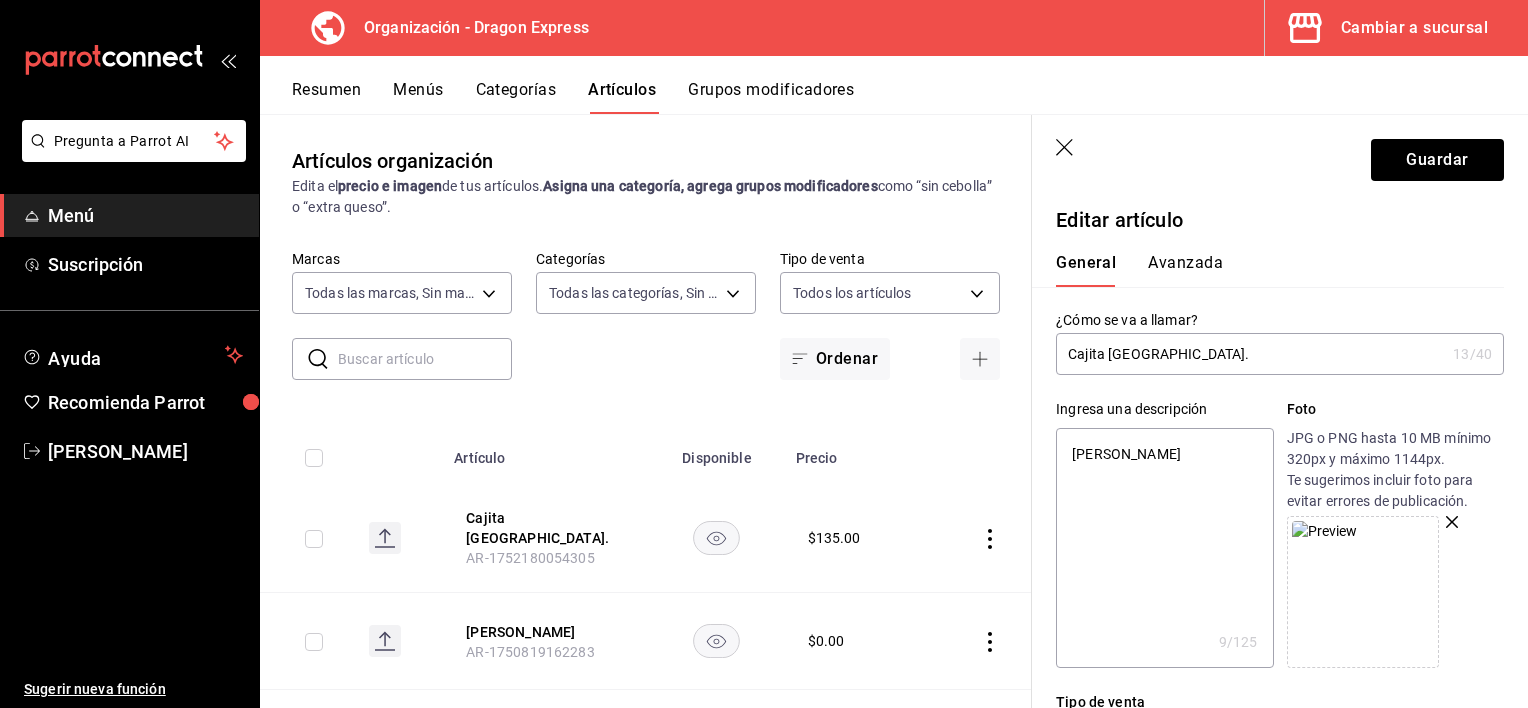 type on "[PERSON_NAME]" 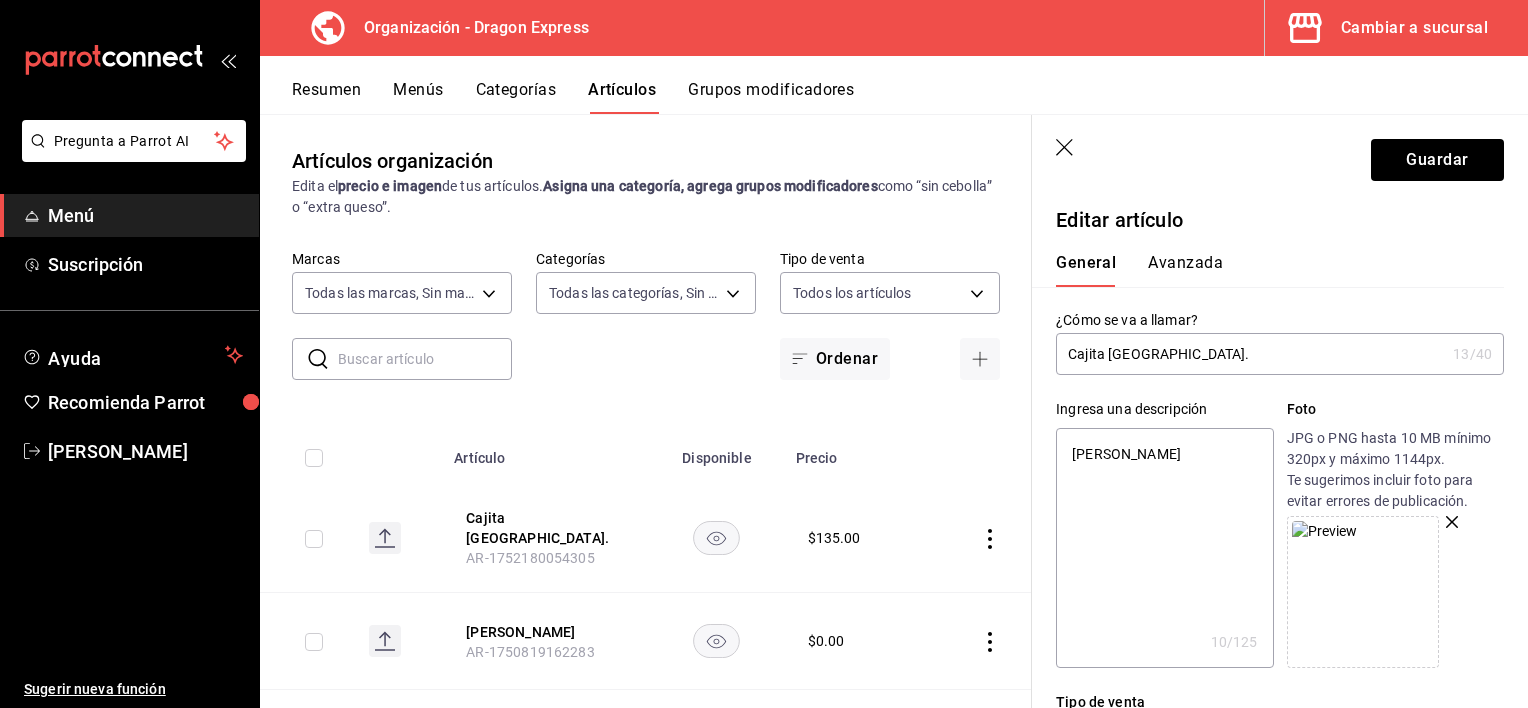 type on "[PERSON_NAME]" 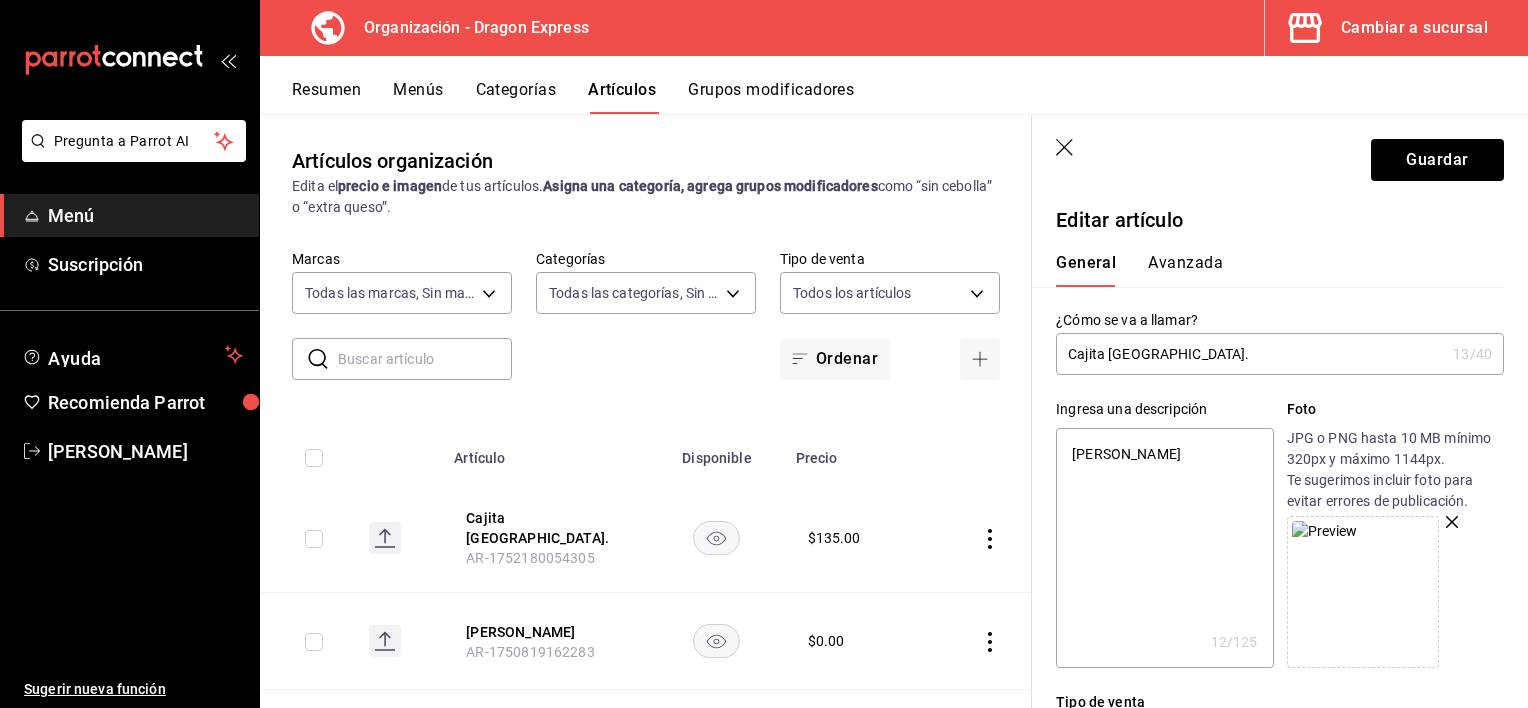 type on "Cajita [GEOGRAPHIC_DATA]" 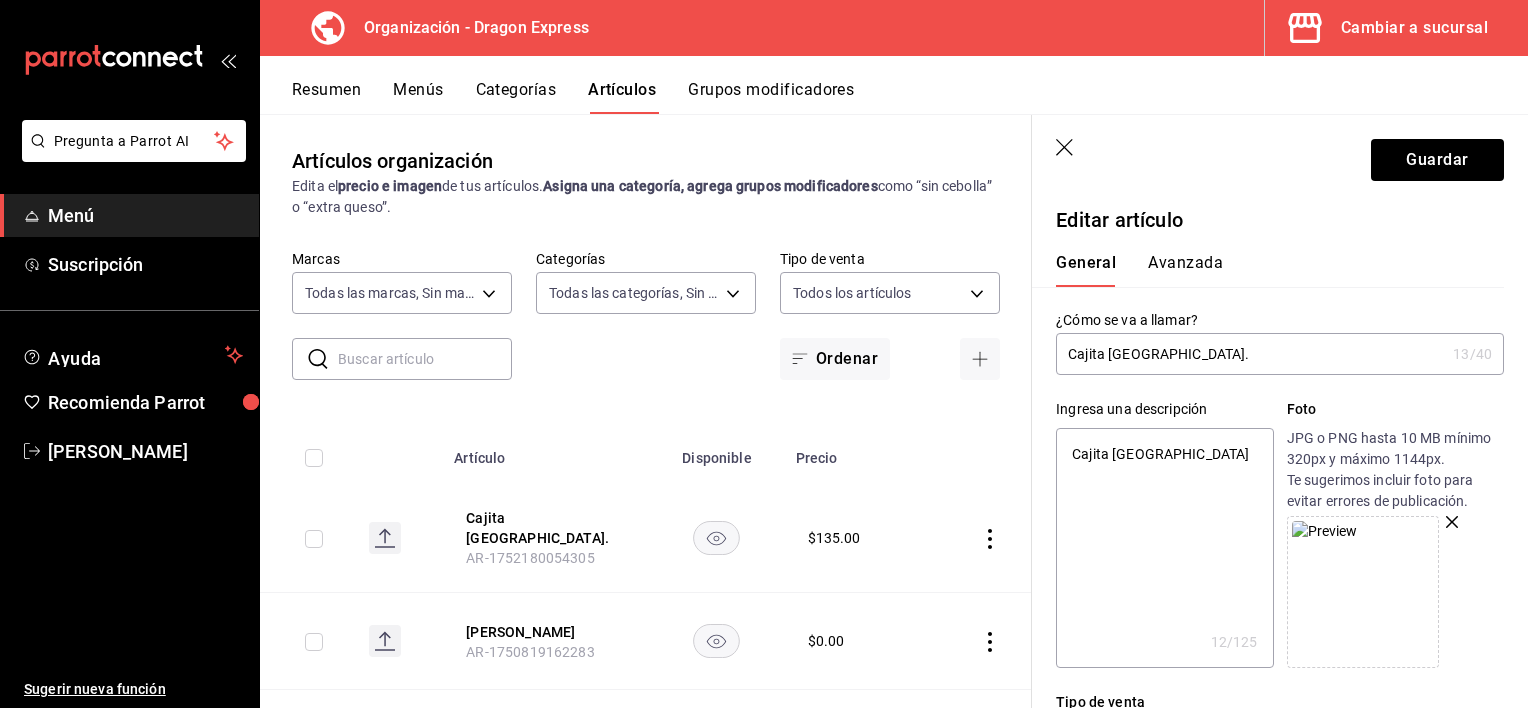 type on "x" 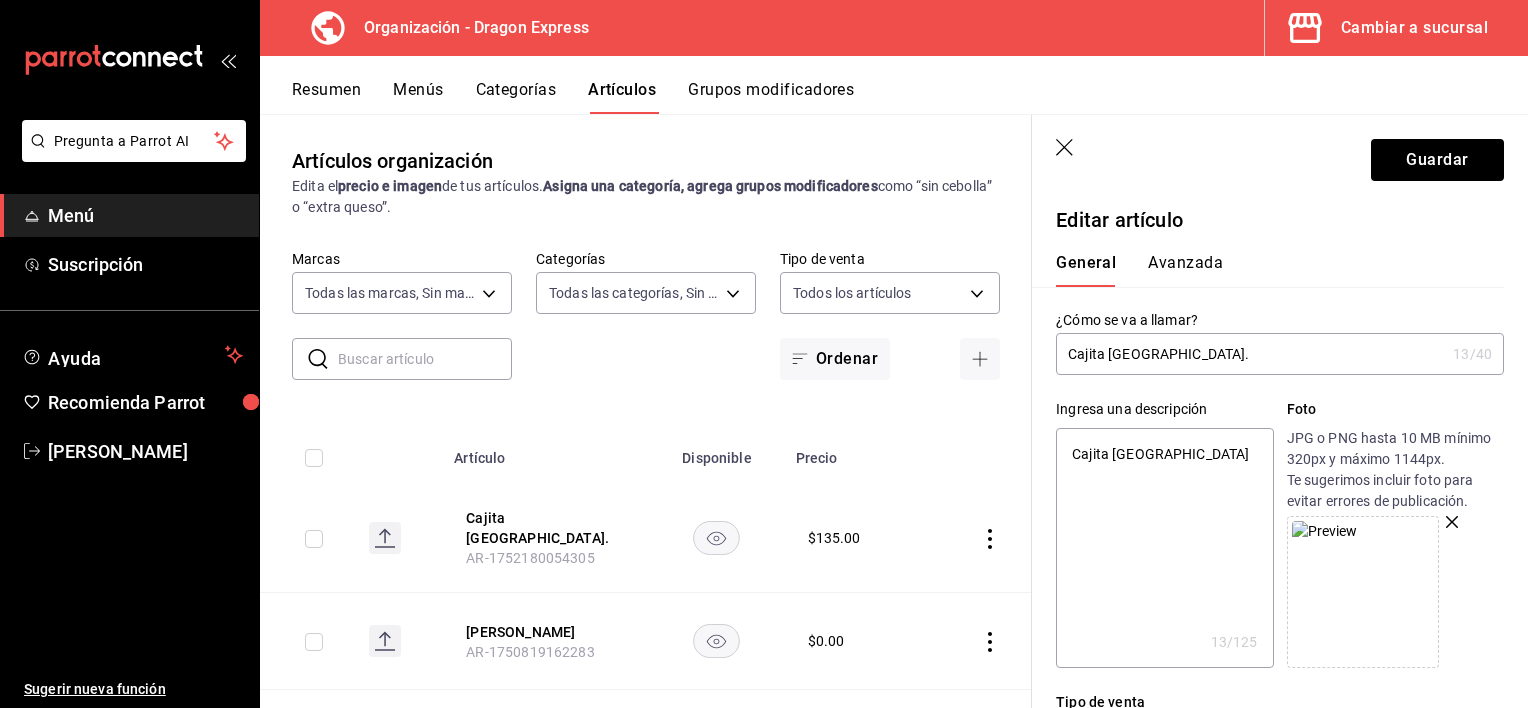 type on "Cajita China L" 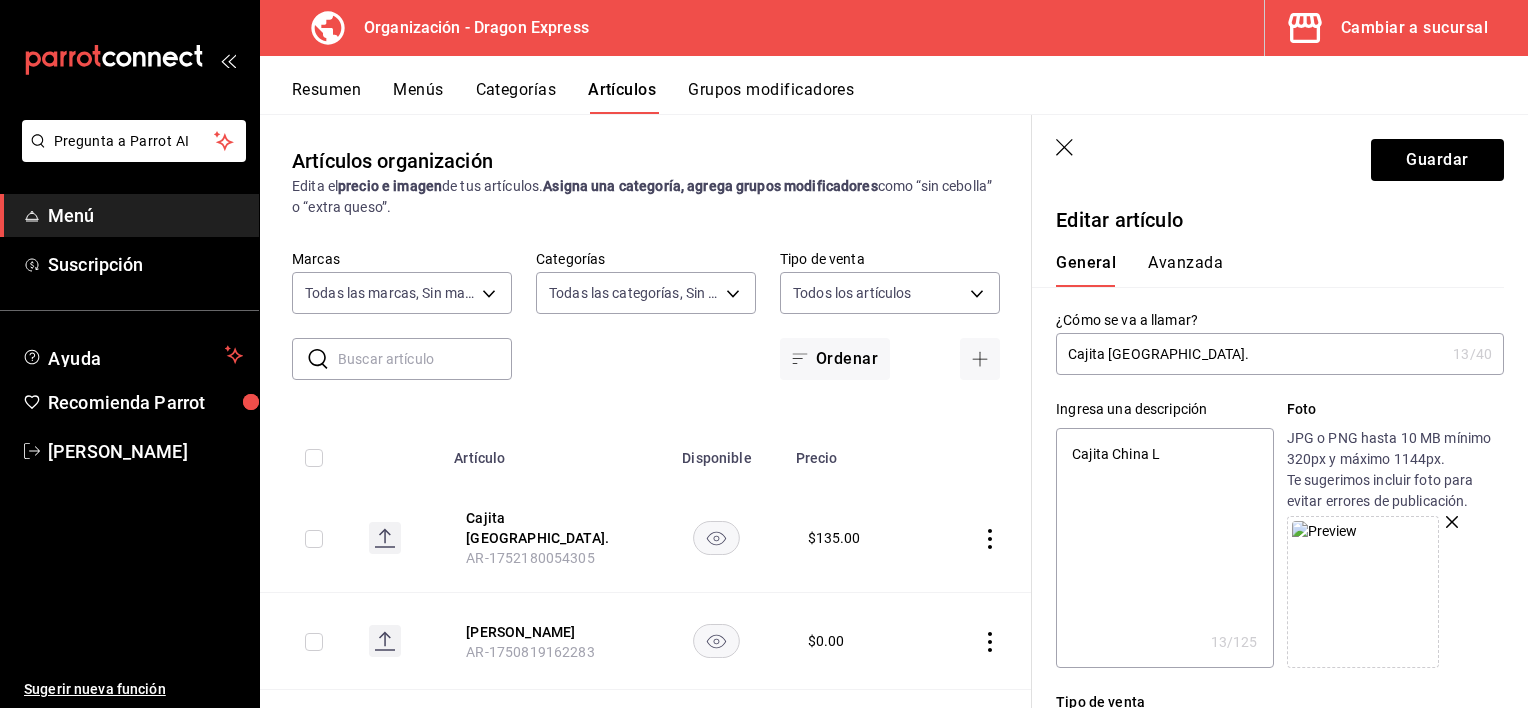 type on "x" 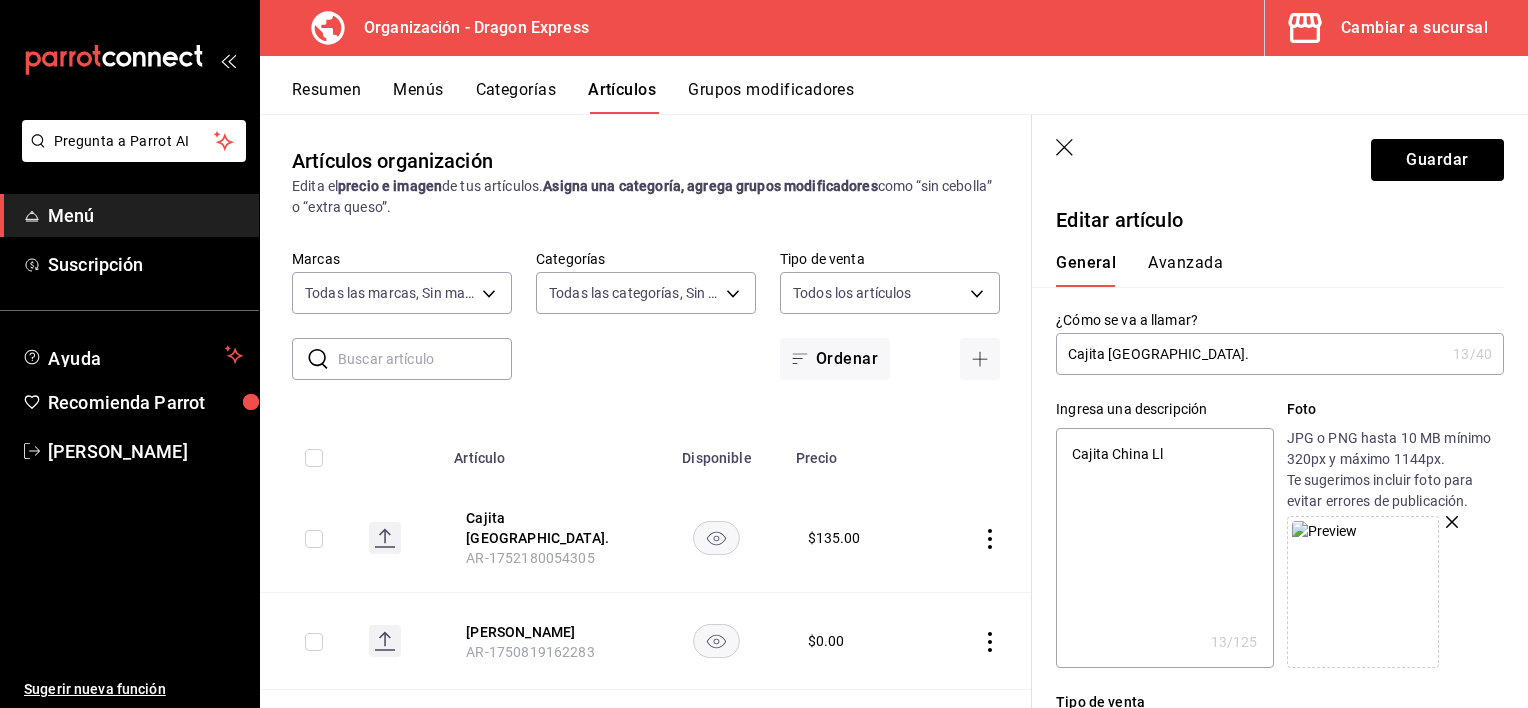 type on "x" 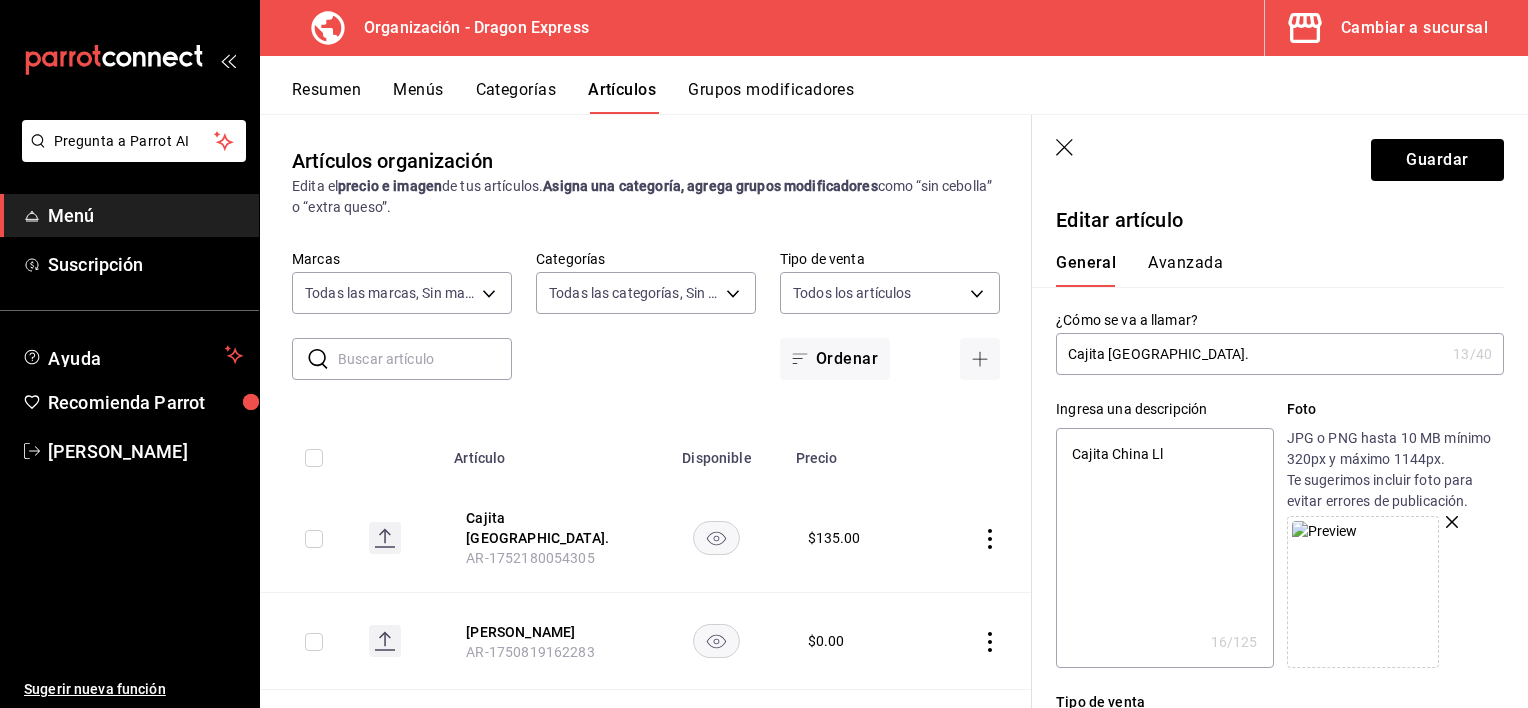 type on "Cajita China Lle" 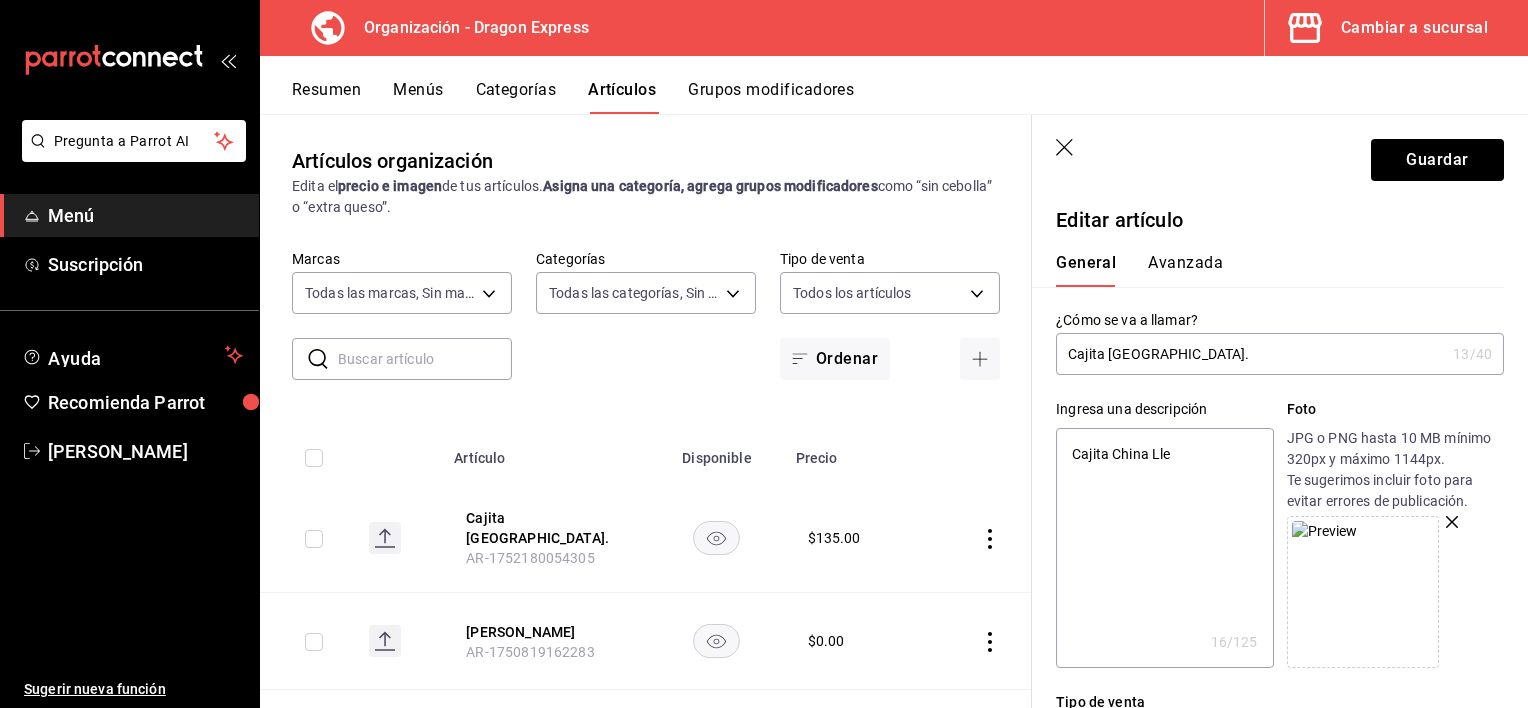 type on "Cajita China Llev" 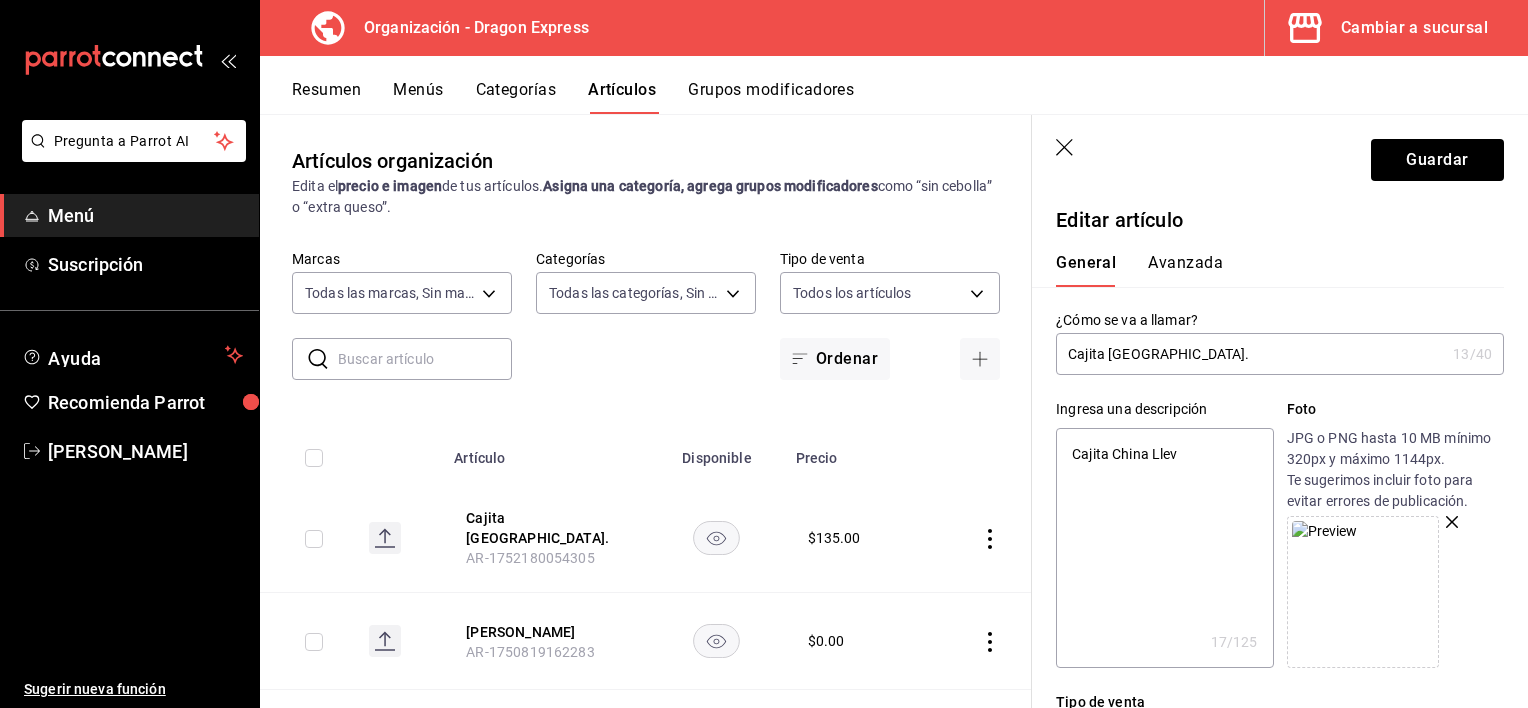 type on "Cajita China Lleva" 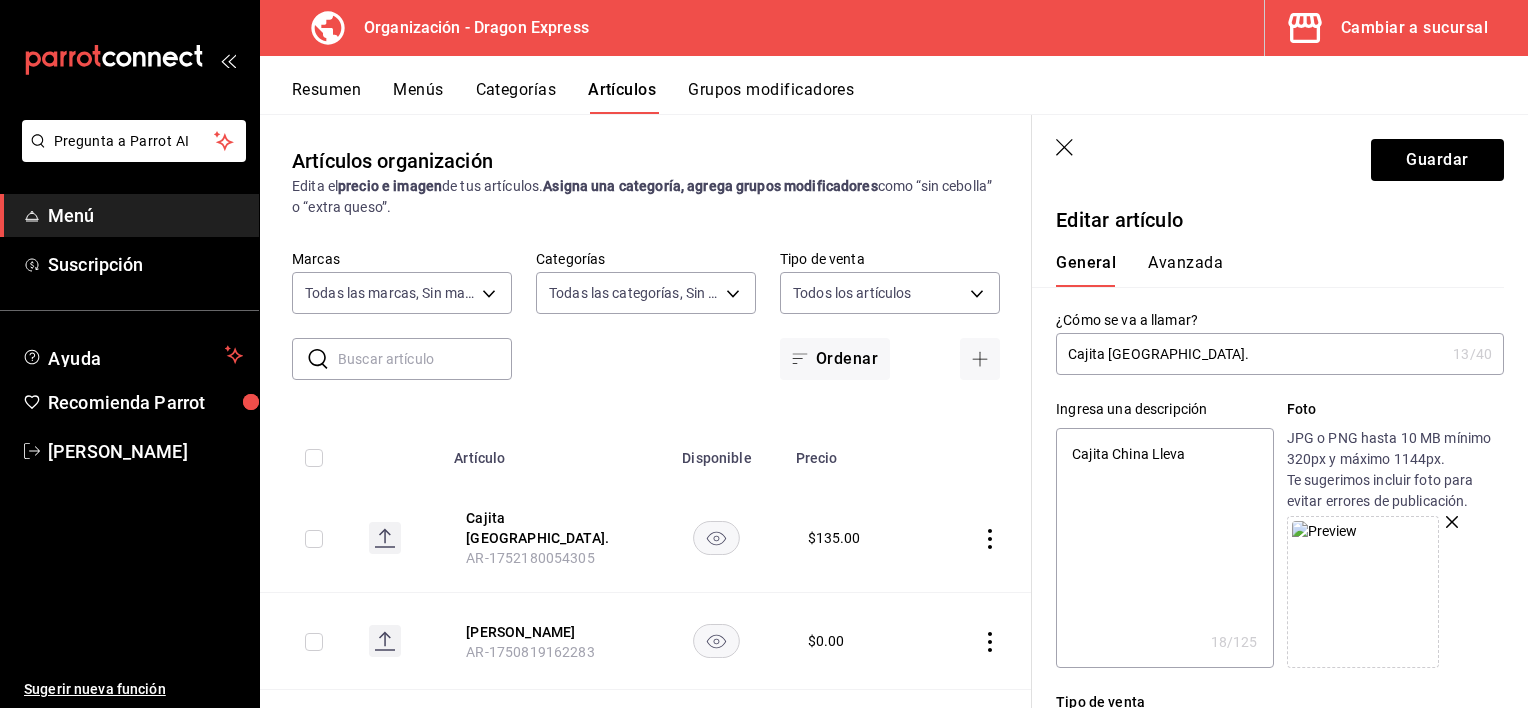 type on "Cajita China Lleva" 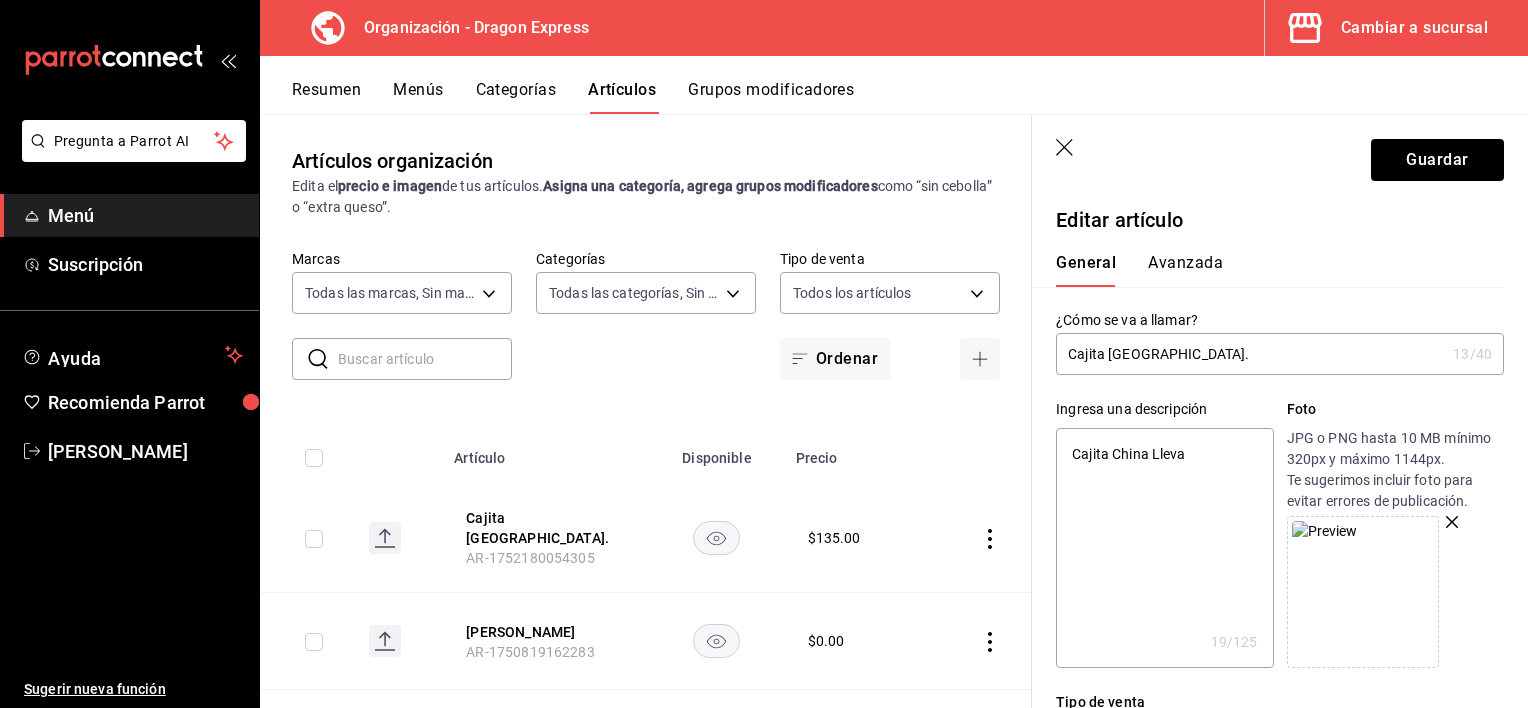 type on "Cajita China Lleva A" 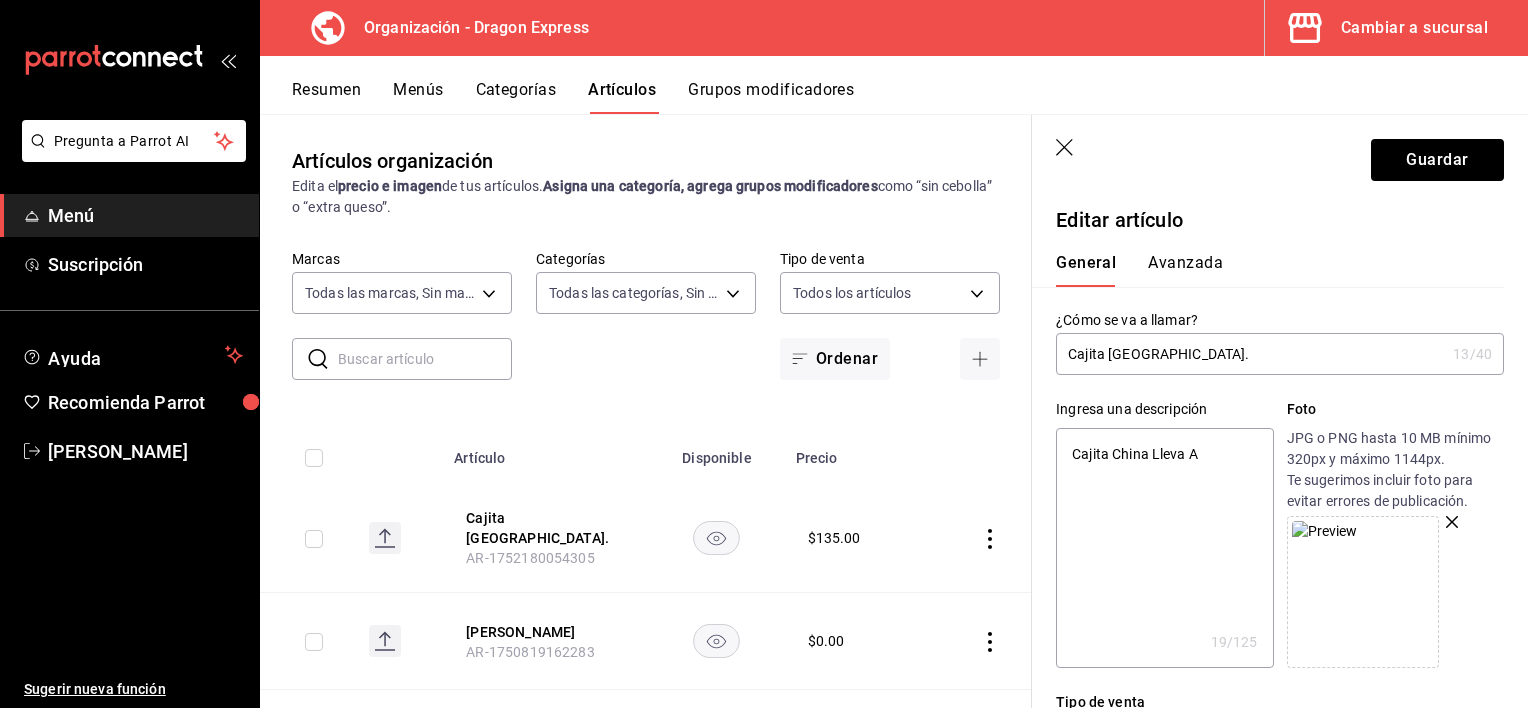 type on "x" 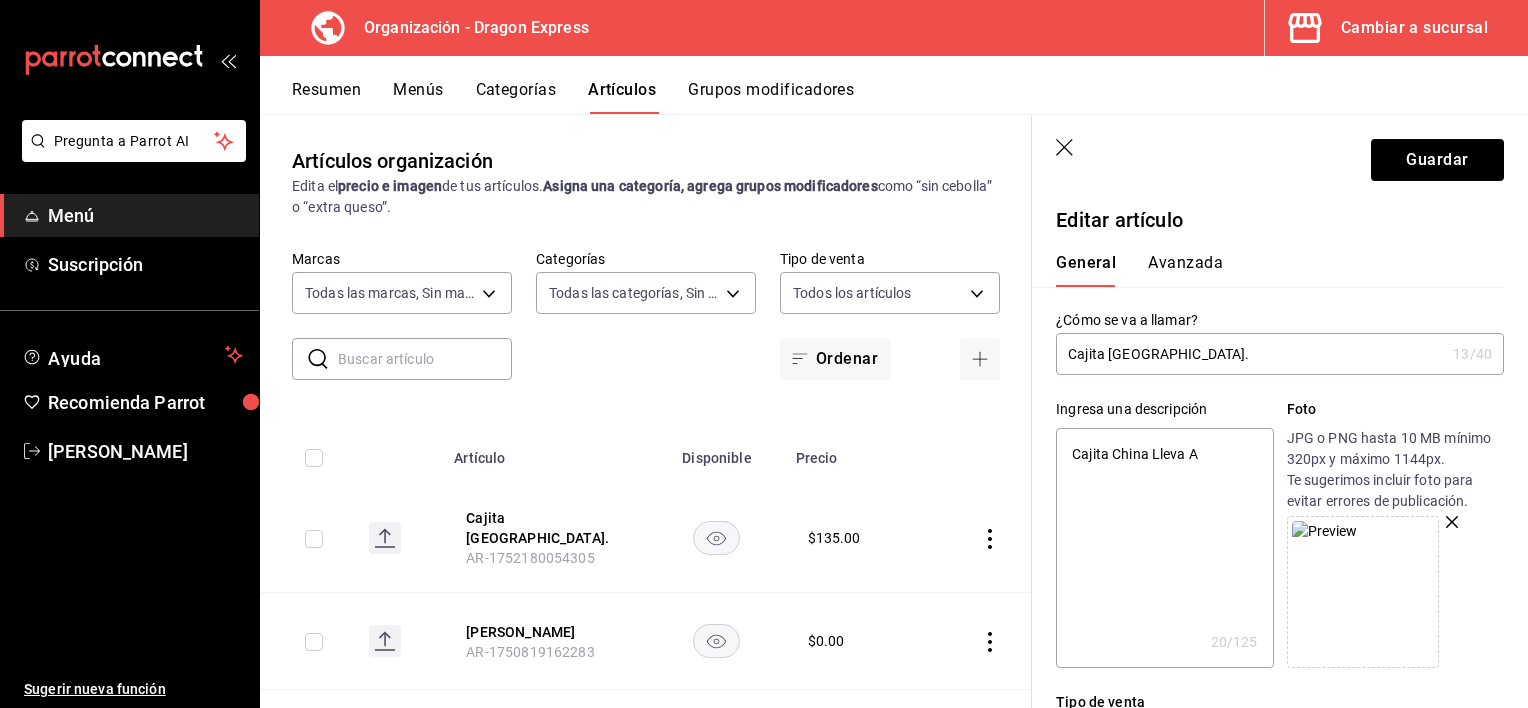 type on "Cajita [GEOGRAPHIC_DATA] Lleva Ar" 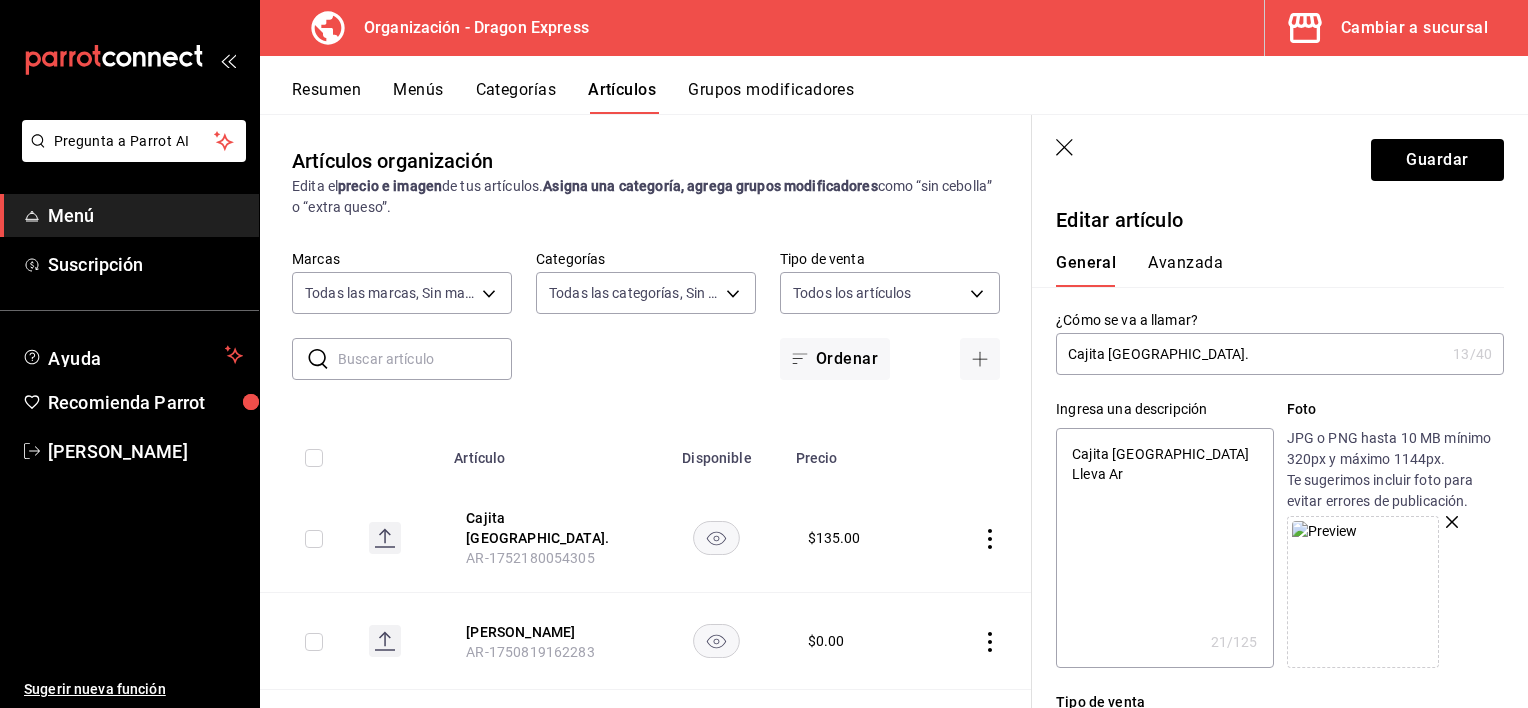 type on "Cajita [GEOGRAPHIC_DATA] Lleva Arr" 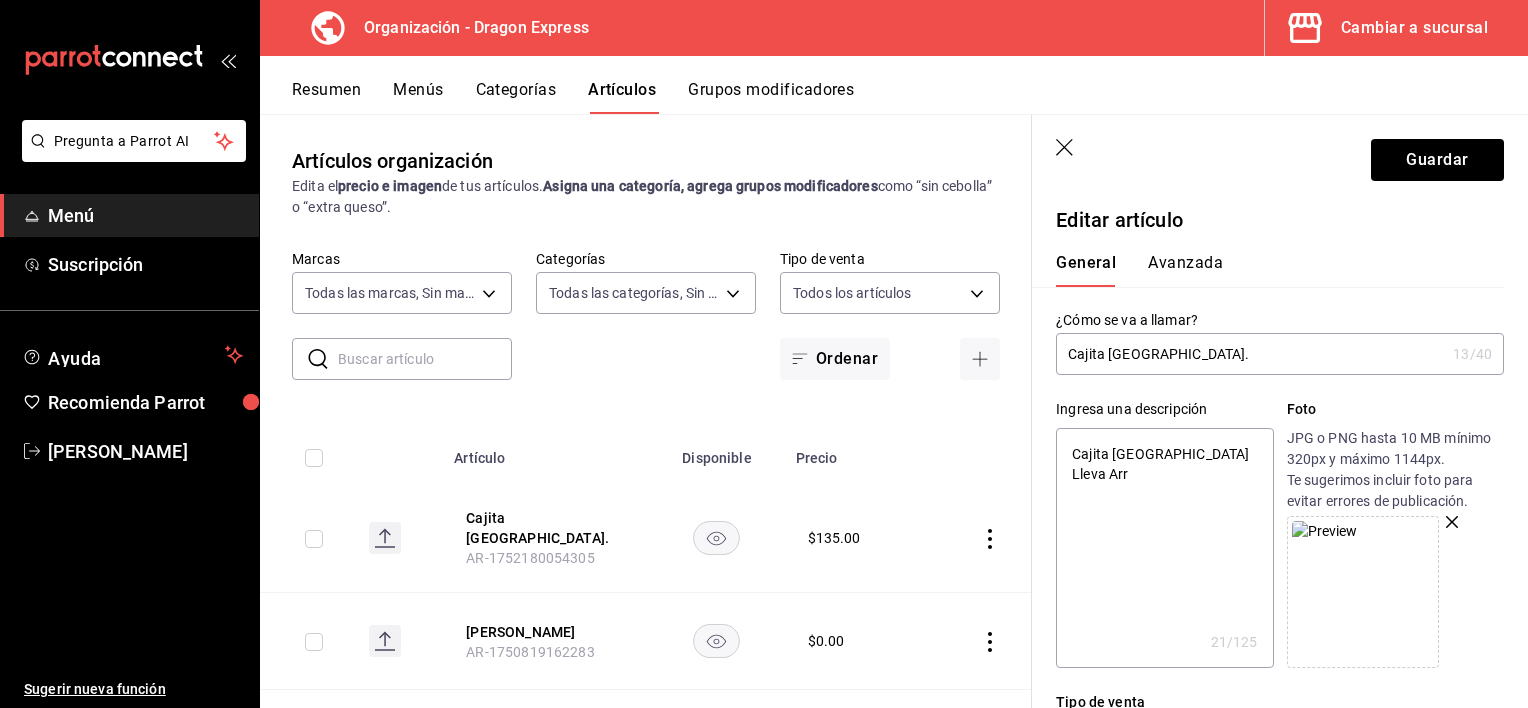 type on "Cajita [GEOGRAPHIC_DATA] Lleva Arro" 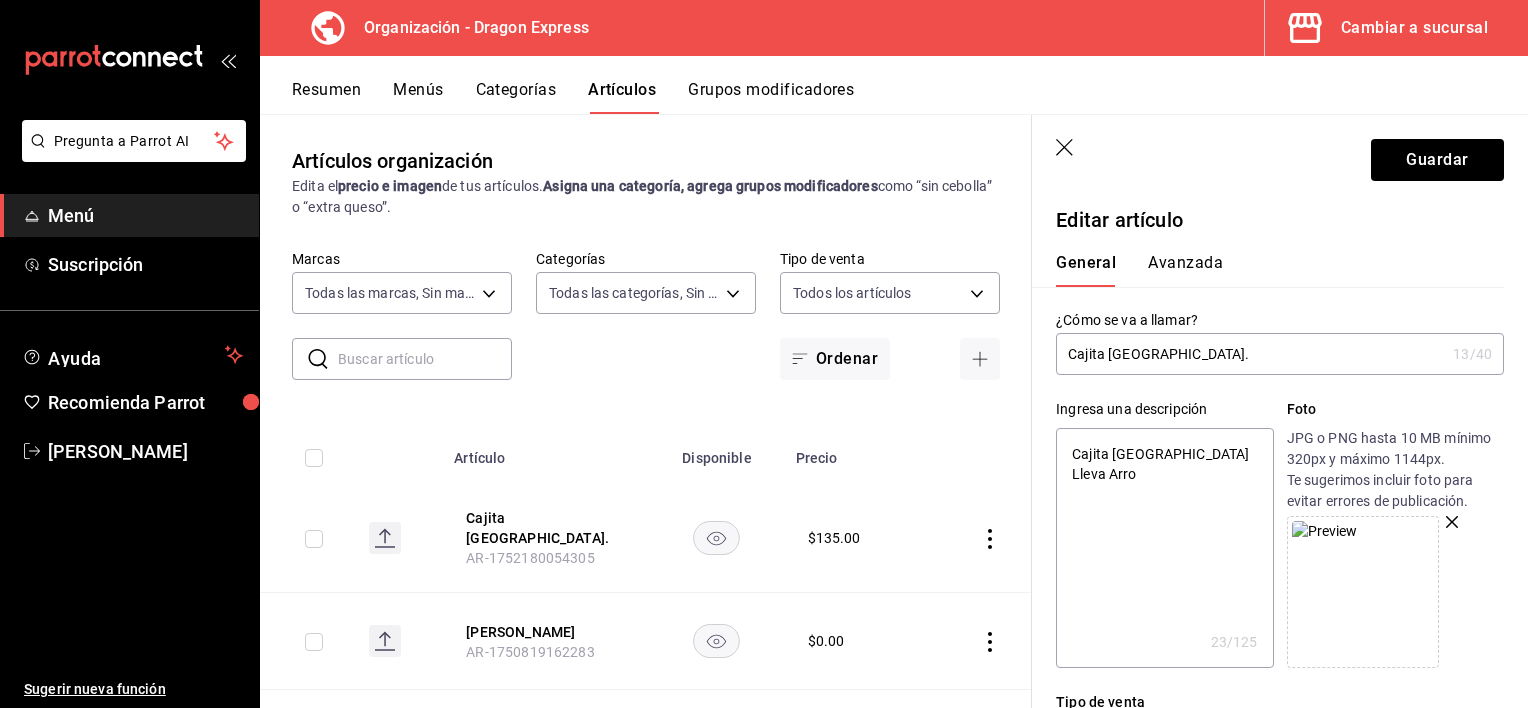 type on "Cajita [GEOGRAPHIC_DATA] [PERSON_NAME]" 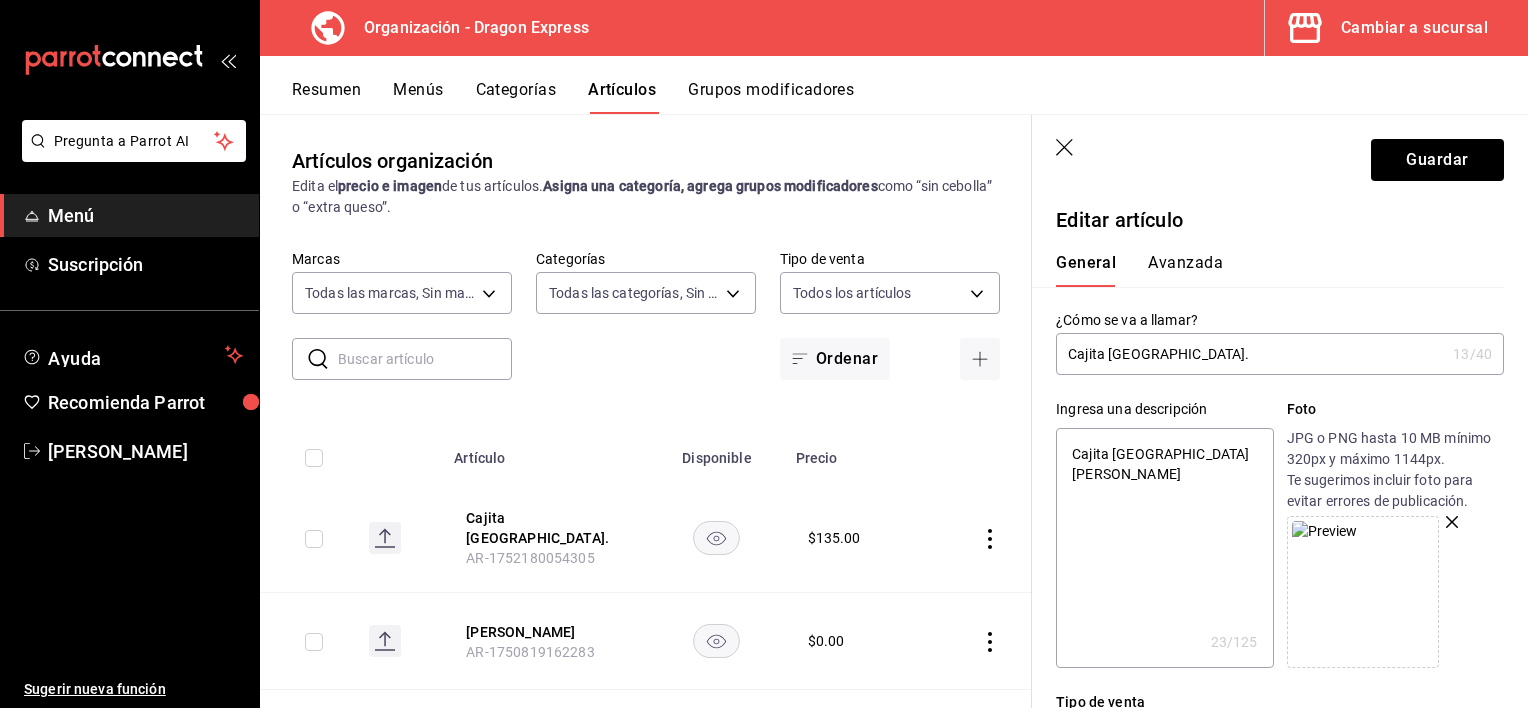 type on "Cajita [GEOGRAPHIC_DATA] [PERSON_NAME]" 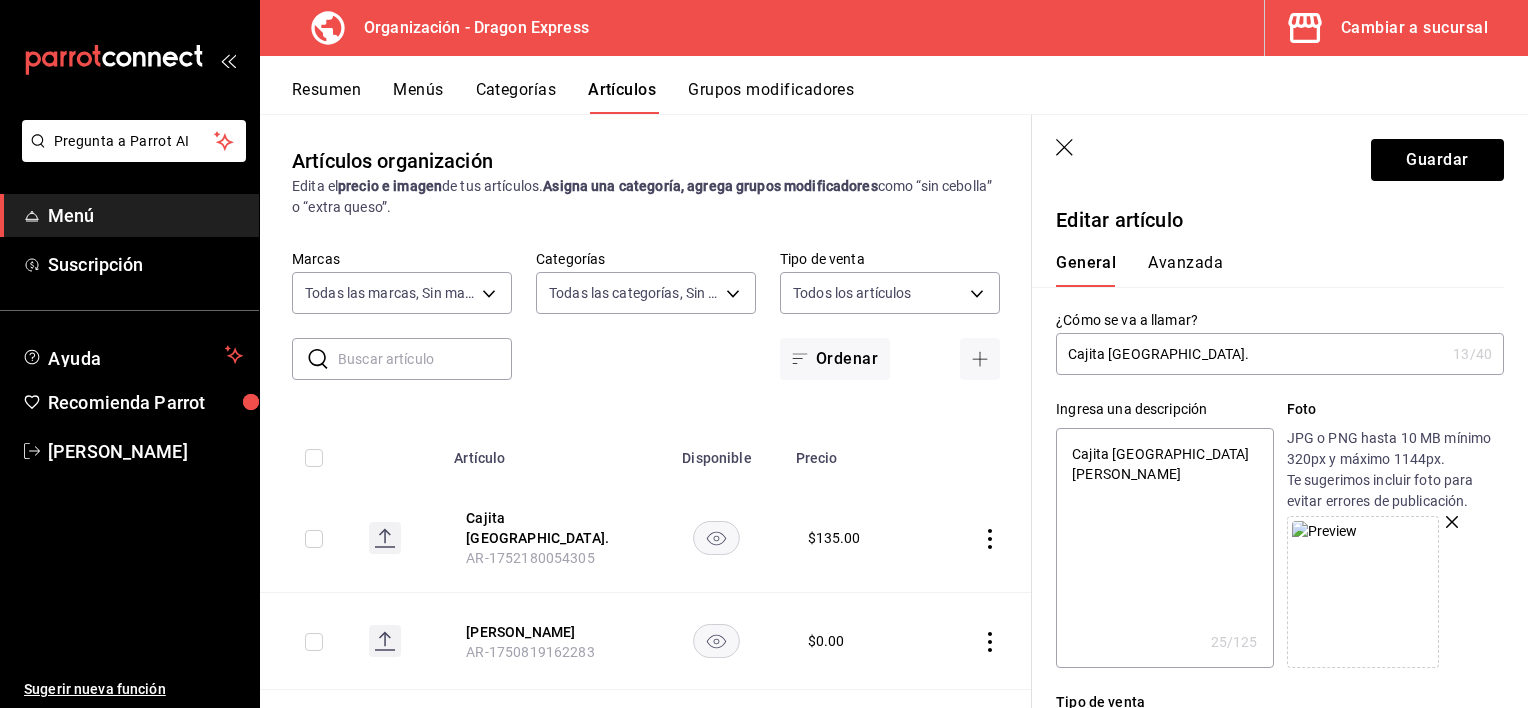 type on "Cajita [GEOGRAPHIC_DATA] Lleva Arroz B" 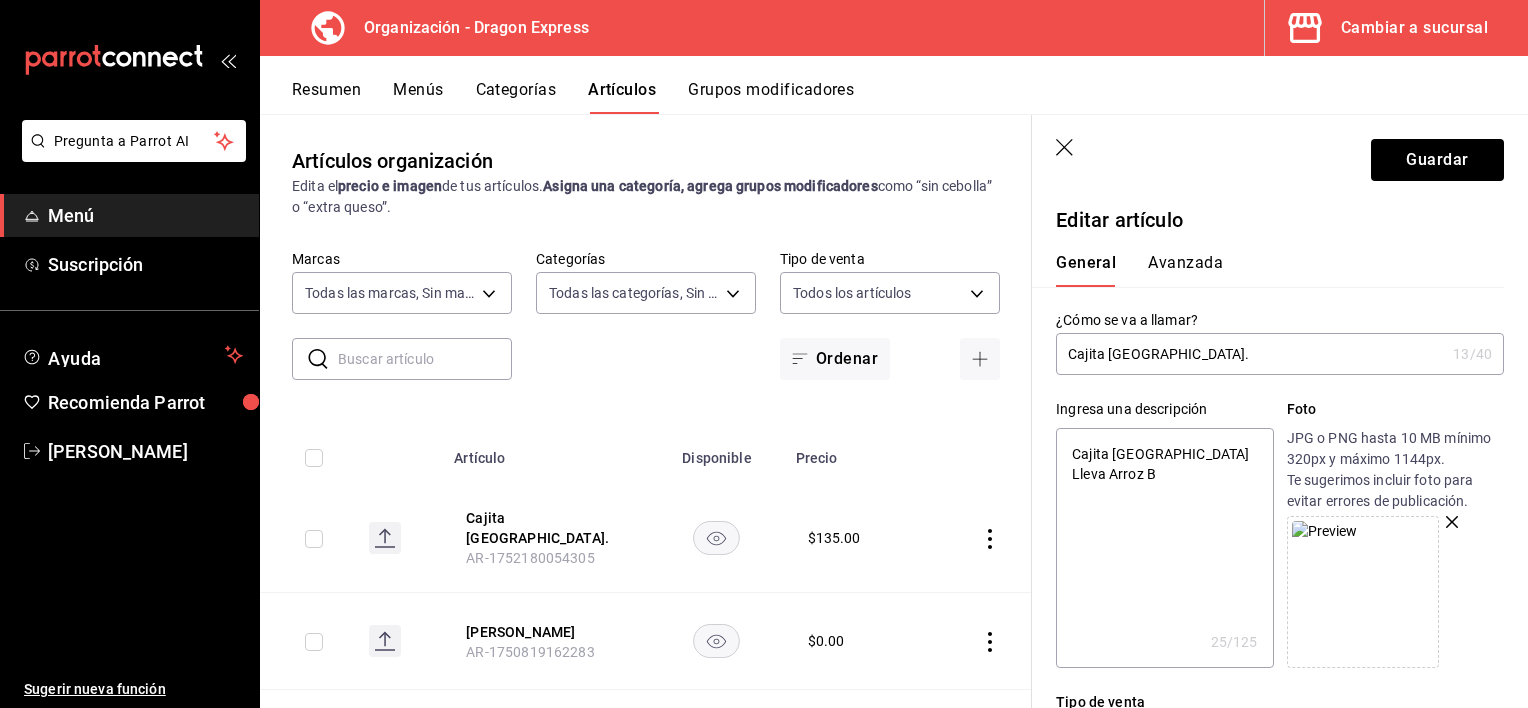 type on "x" 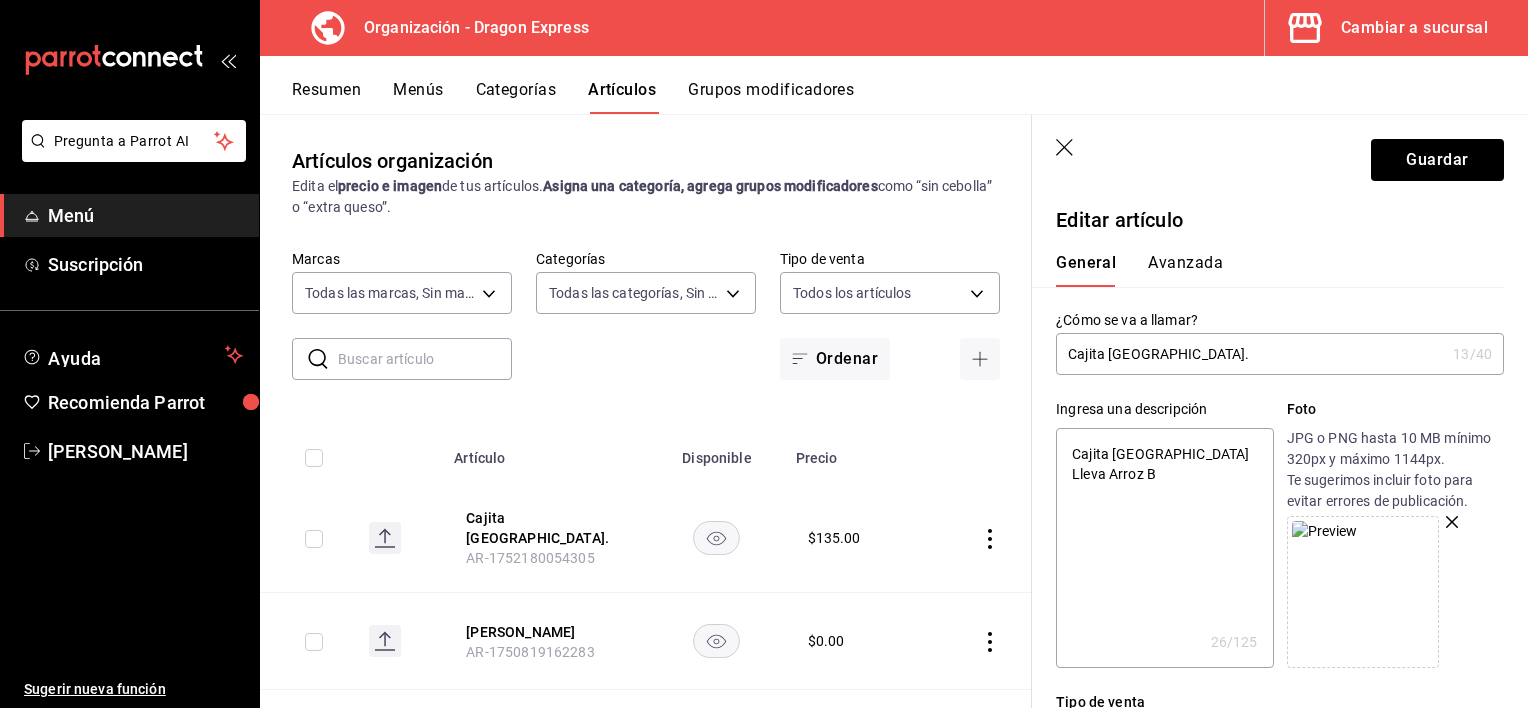 type on "Cajita [GEOGRAPHIC_DATA] Lleva Arroz Bl" 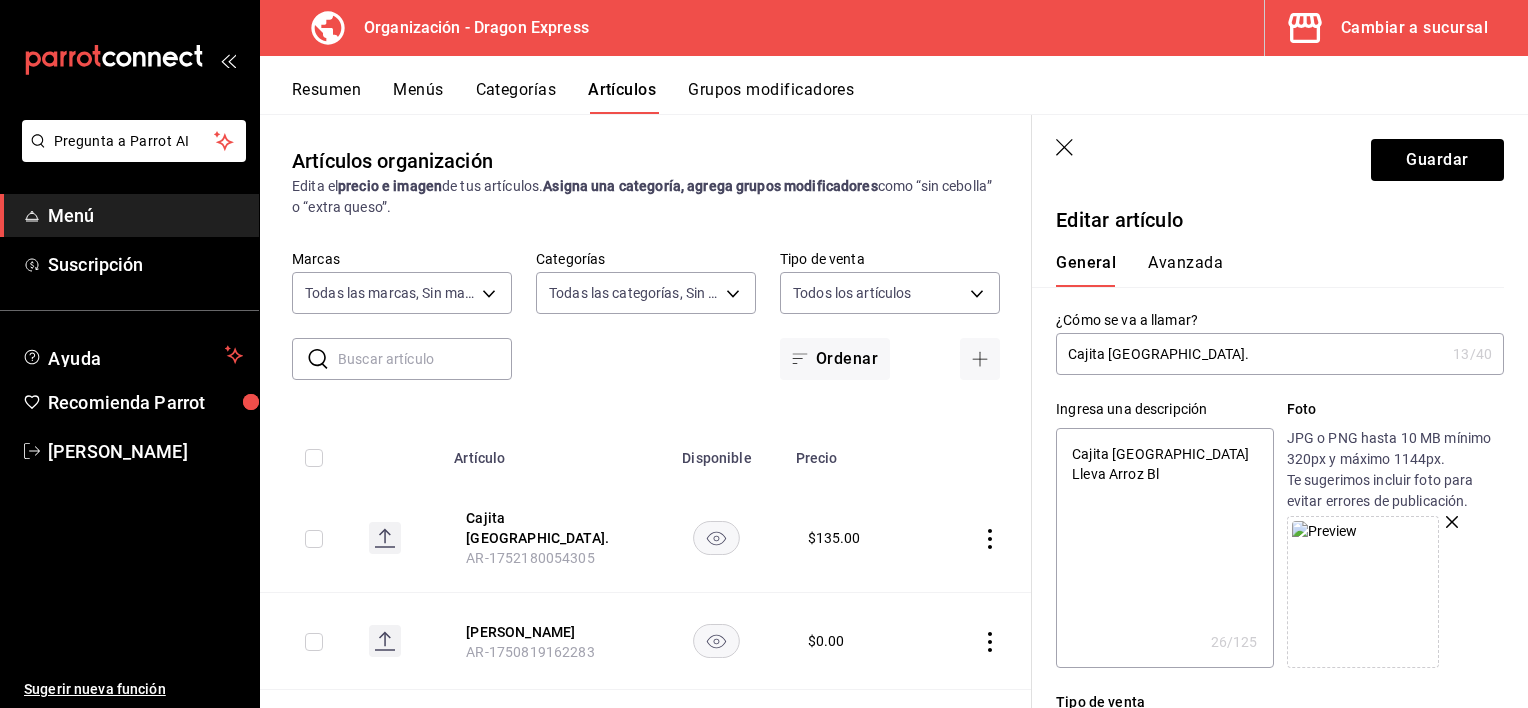 type on "Cajita [GEOGRAPHIC_DATA] Lleva Arroz Bla" 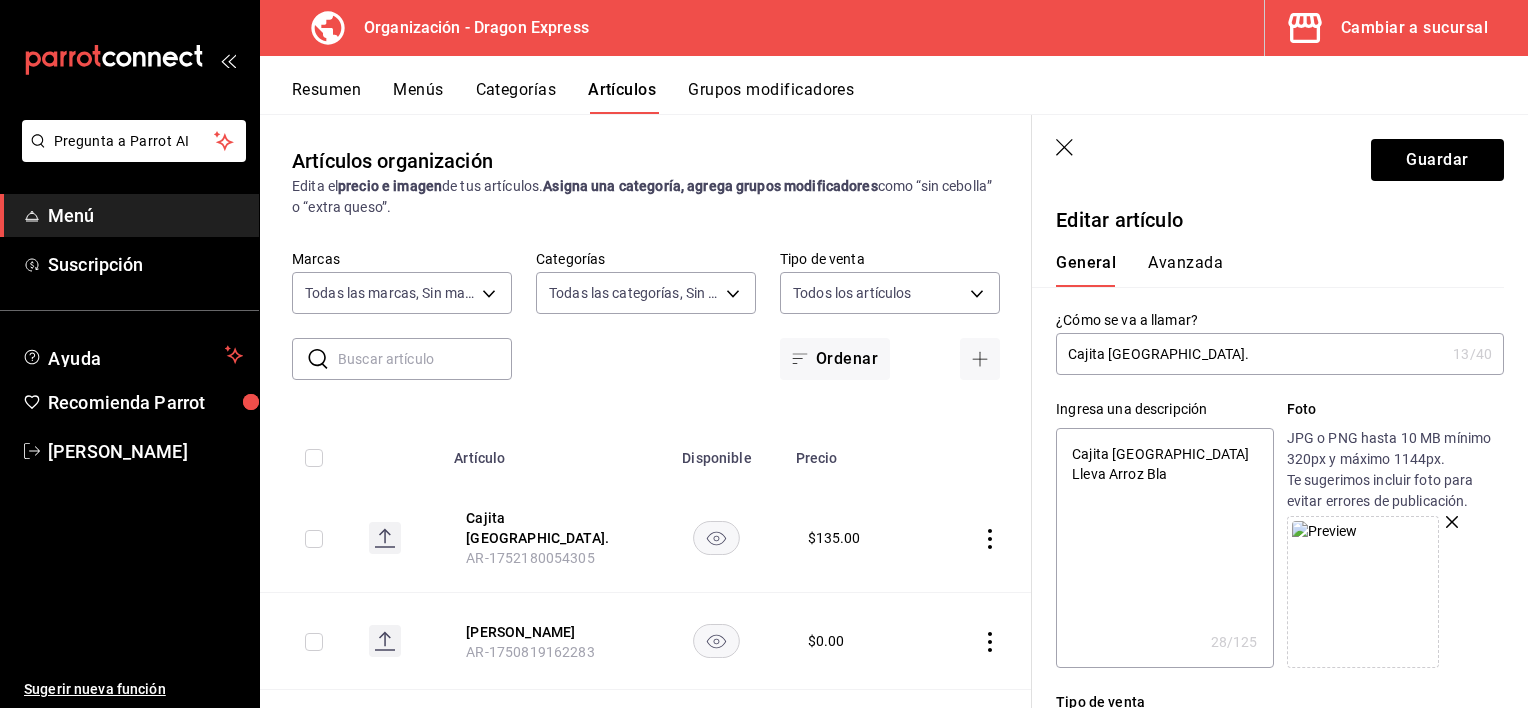 type on "Cajita [GEOGRAPHIC_DATA] Lleva [PERSON_NAME]" 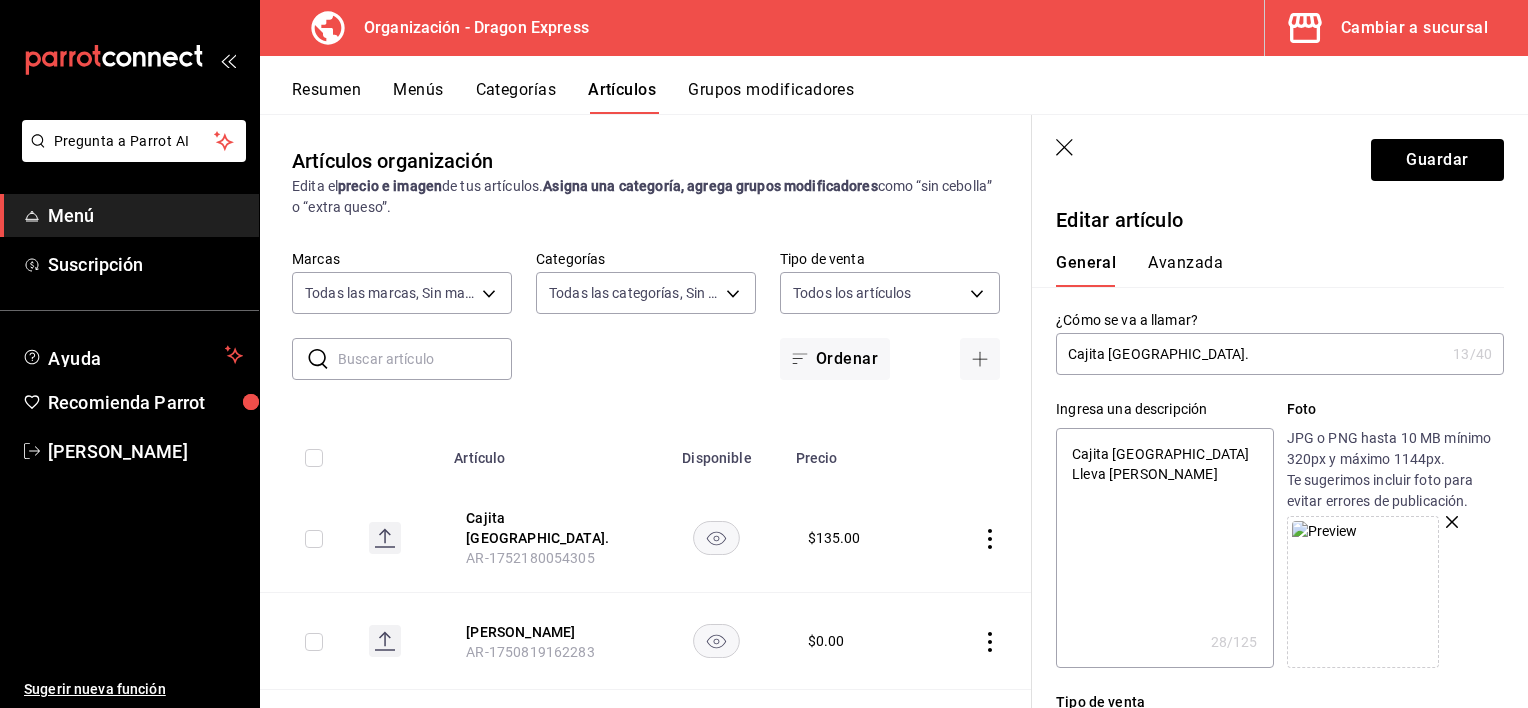 type on "x" 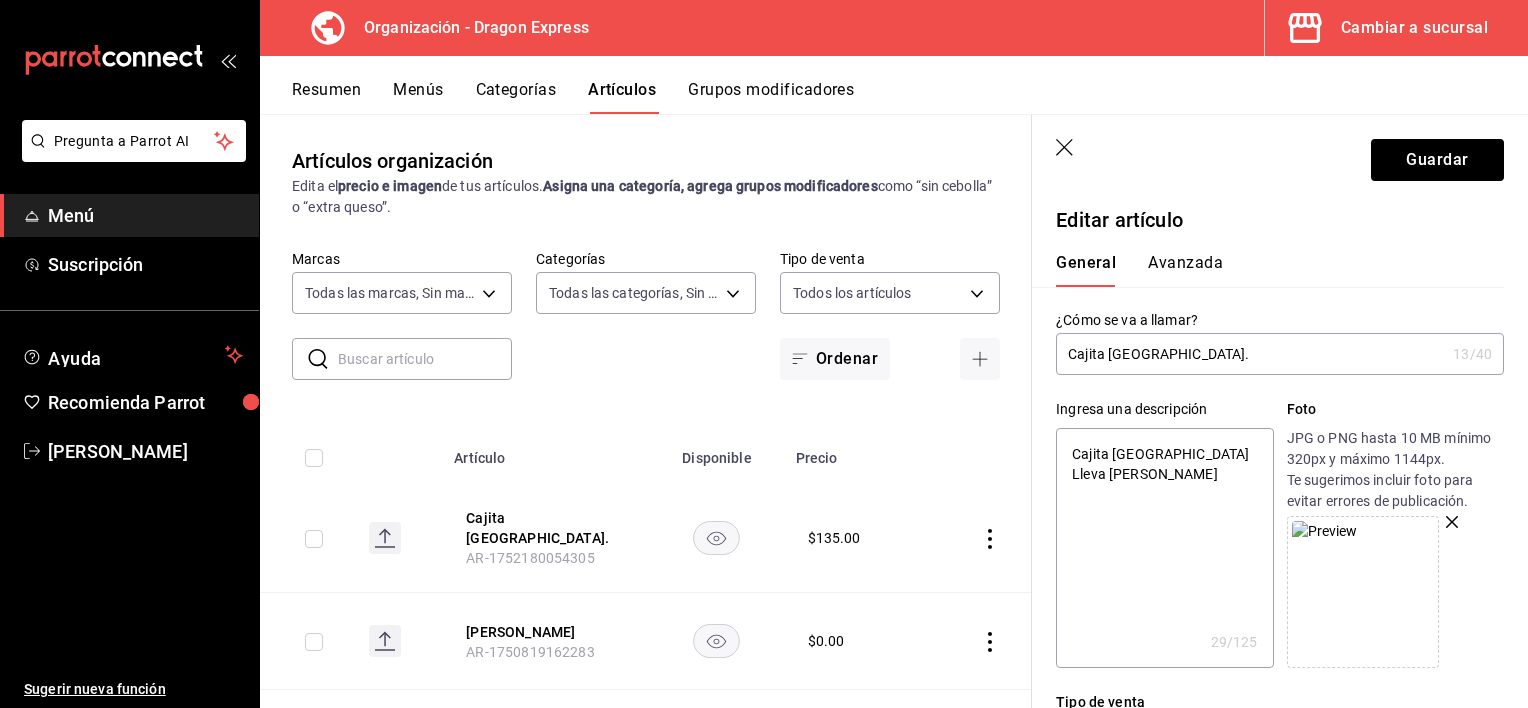 type on "Cajita [GEOGRAPHIC_DATA] Lleva Arroz Blanc" 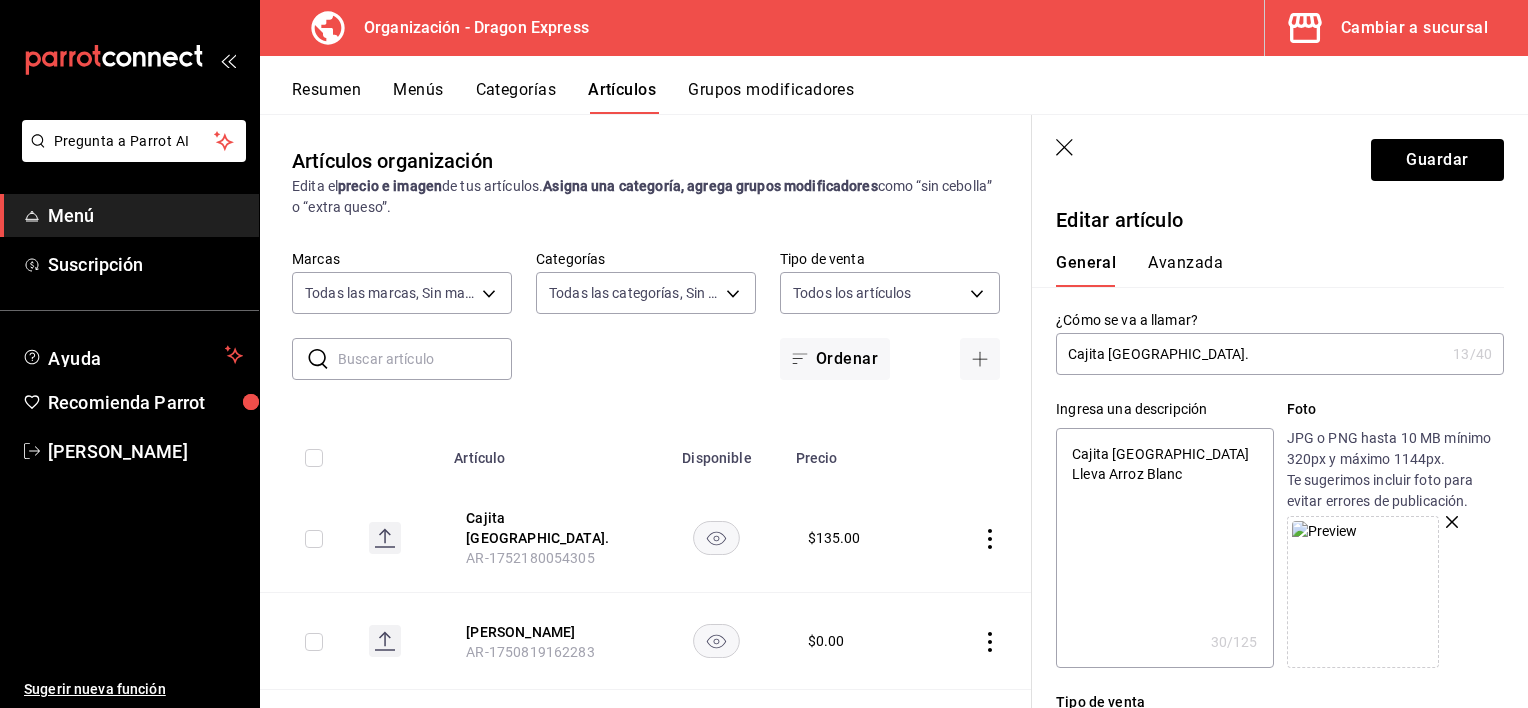 type on "Cajita [GEOGRAPHIC_DATA] Lleva [PERSON_NAME]" 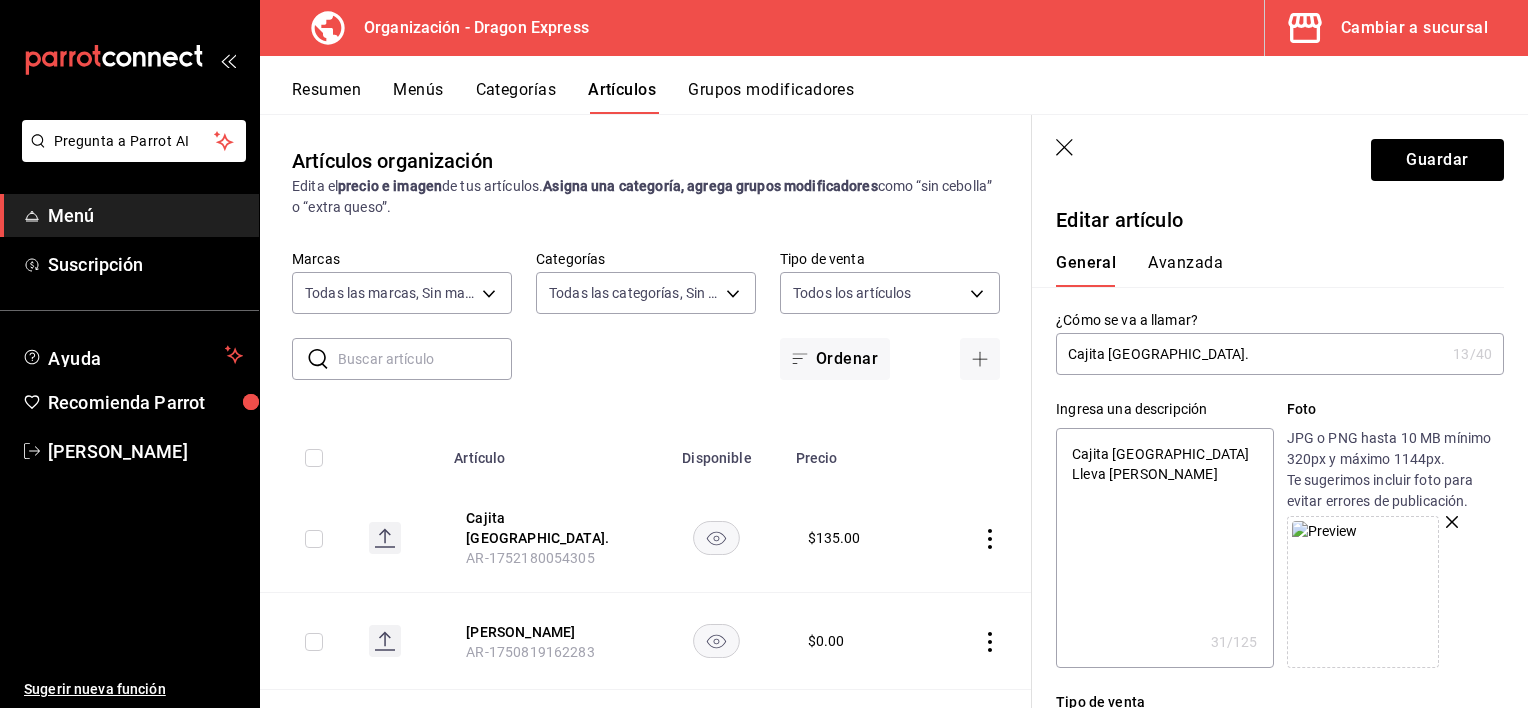 type on "Cajita [GEOGRAPHIC_DATA] Lleva [PERSON_NAME]" 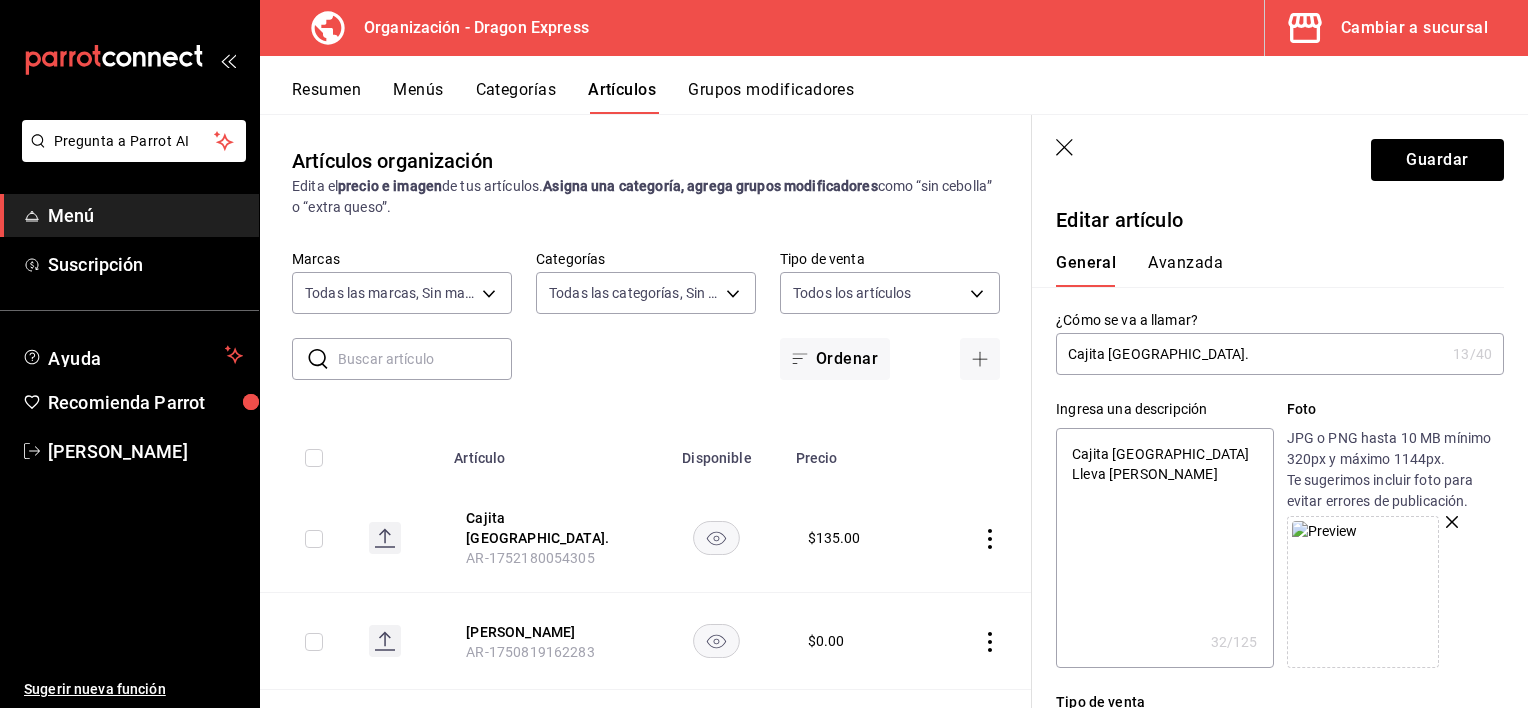 type on "Cajita [GEOGRAPHIC_DATA] Lleva [PERSON_NAME] y" 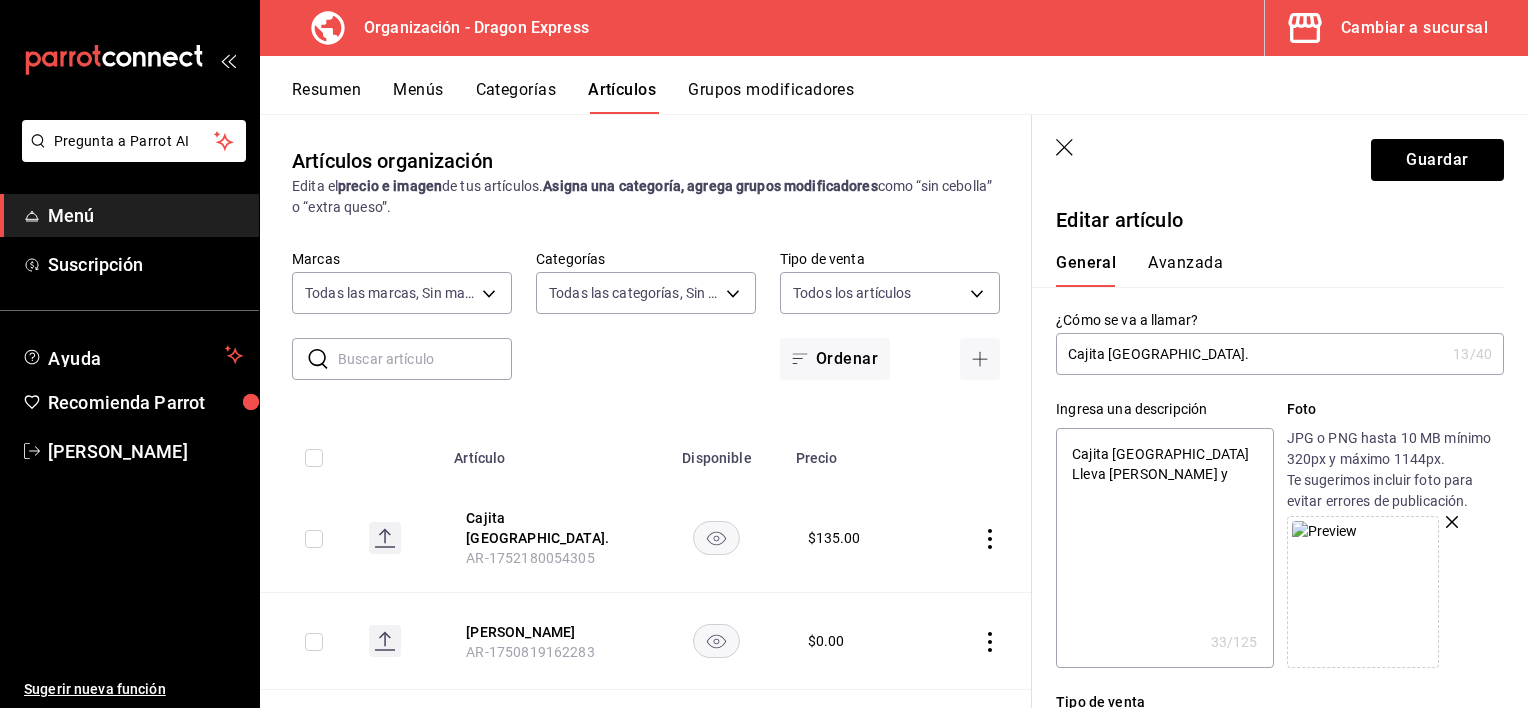 type on "Cajita [GEOGRAPHIC_DATA] Lleva [PERSON_NAME] y" 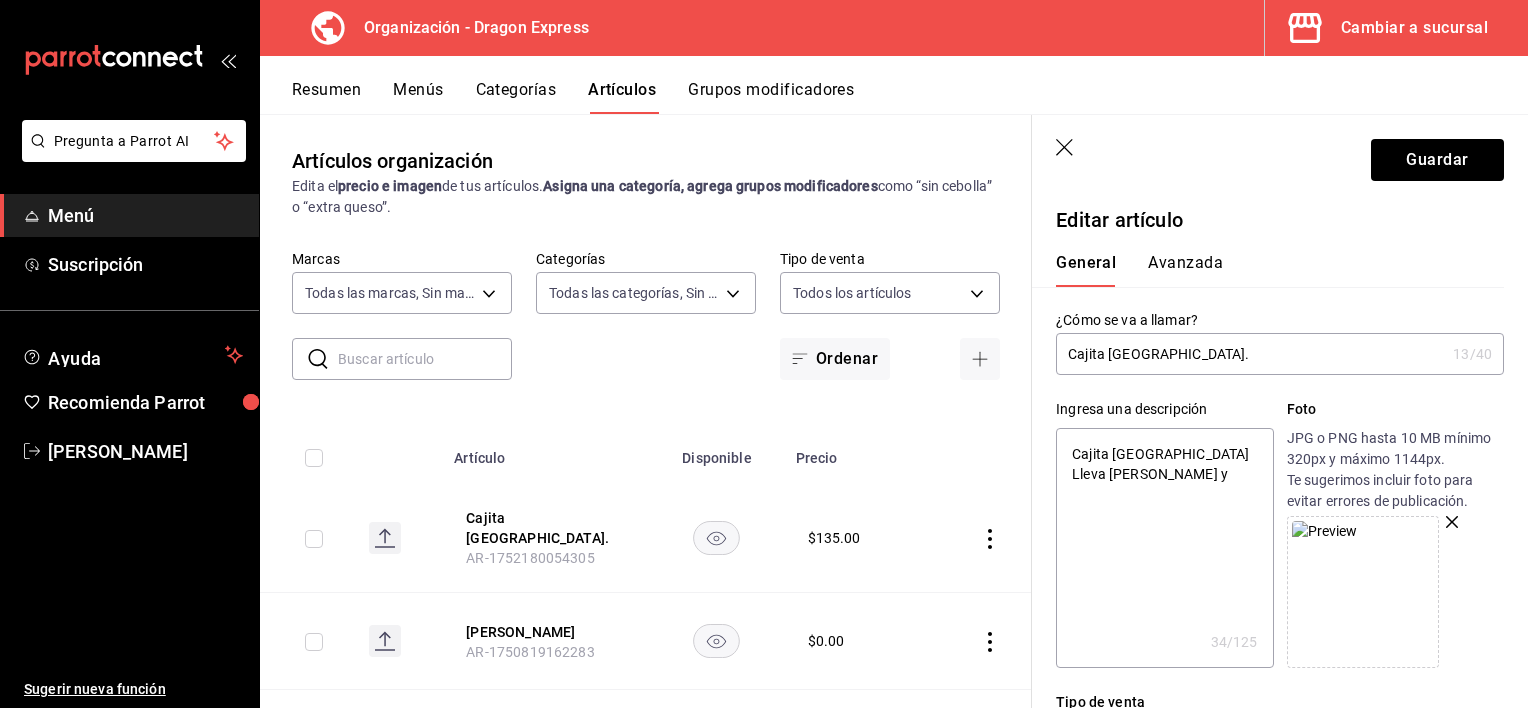 type on "Cajita [GEOGRAPHIC_DATA] Lleva [PERSON_NAME] y" 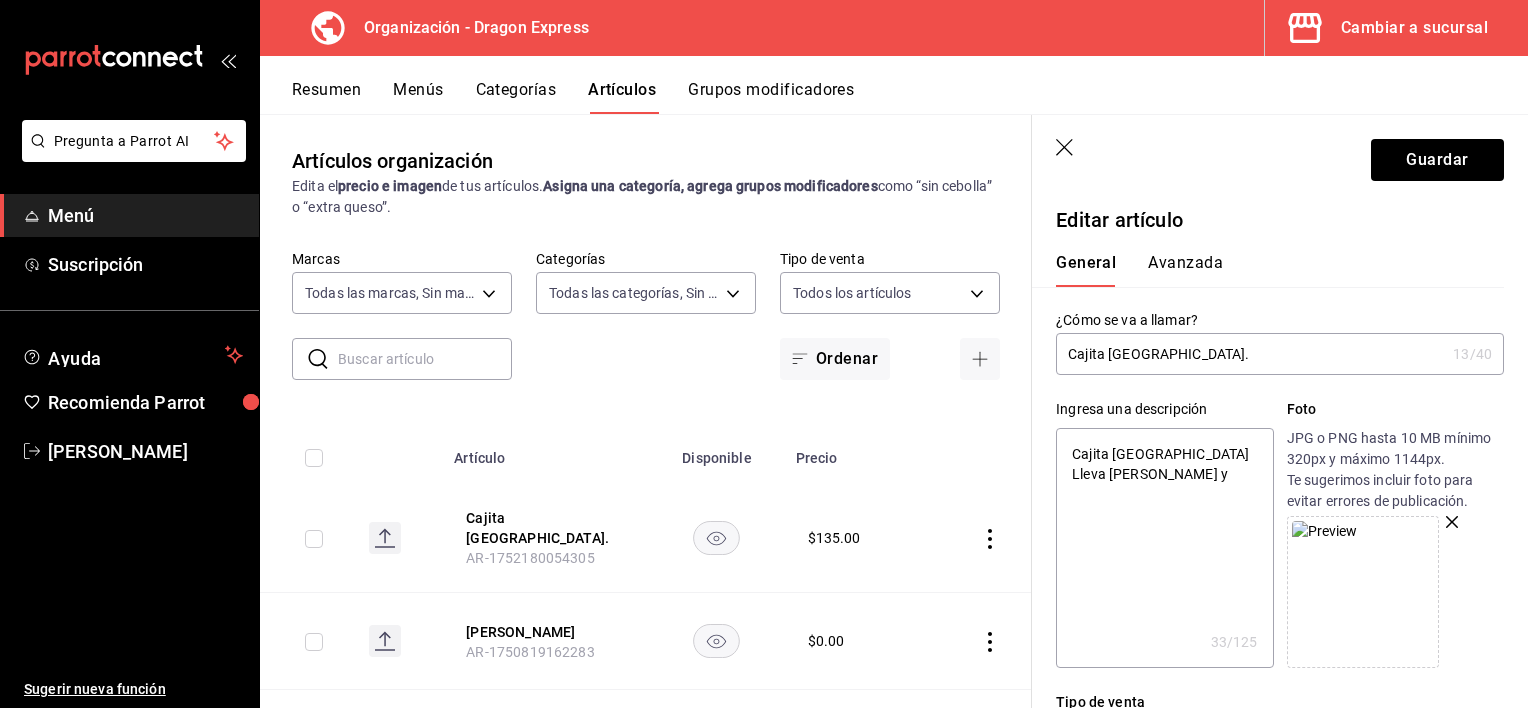 type on "Cajita [GEOGRAPHIC_DATA] Lleva [PERSON_NAME] y" 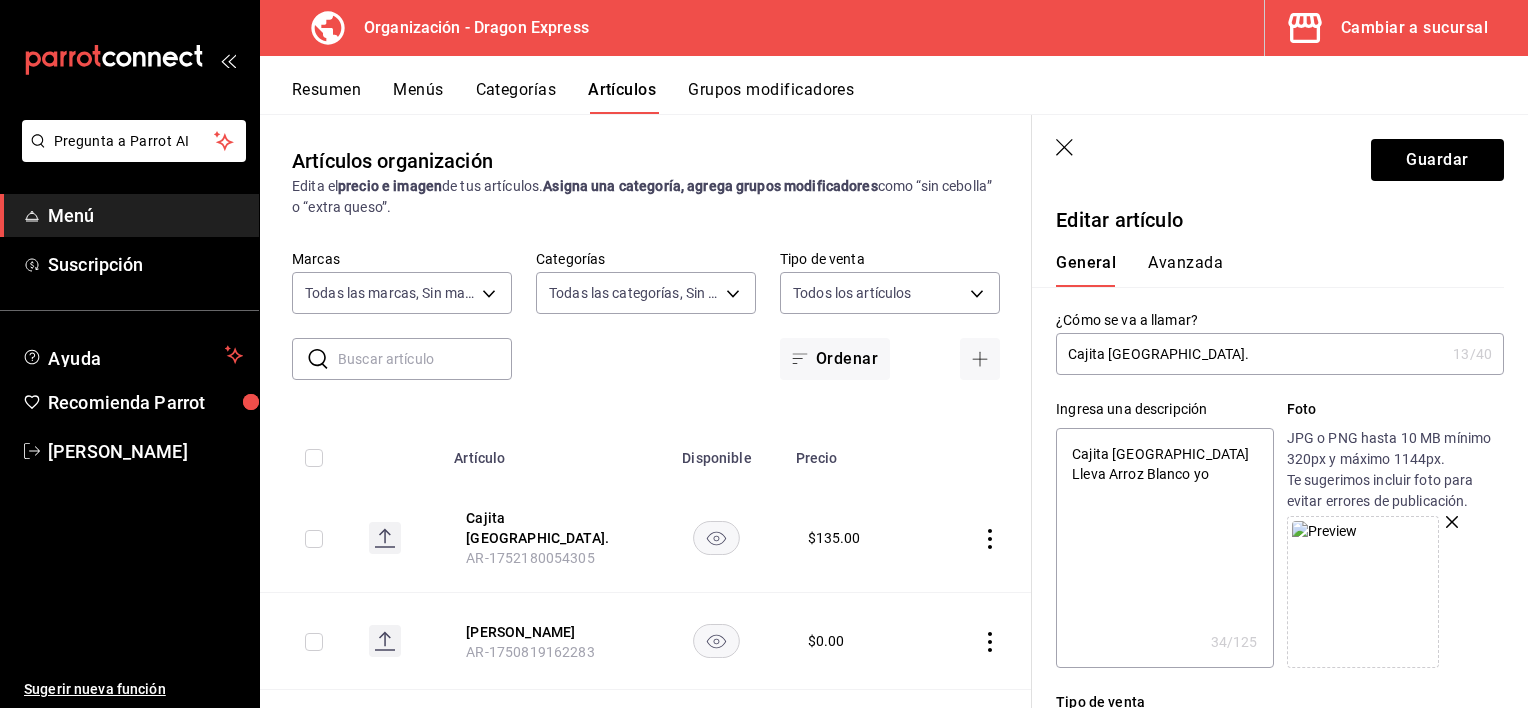 type on "Cajita [GEOGRAPHIC_DATA] Lleva Arroz Blanco yo" 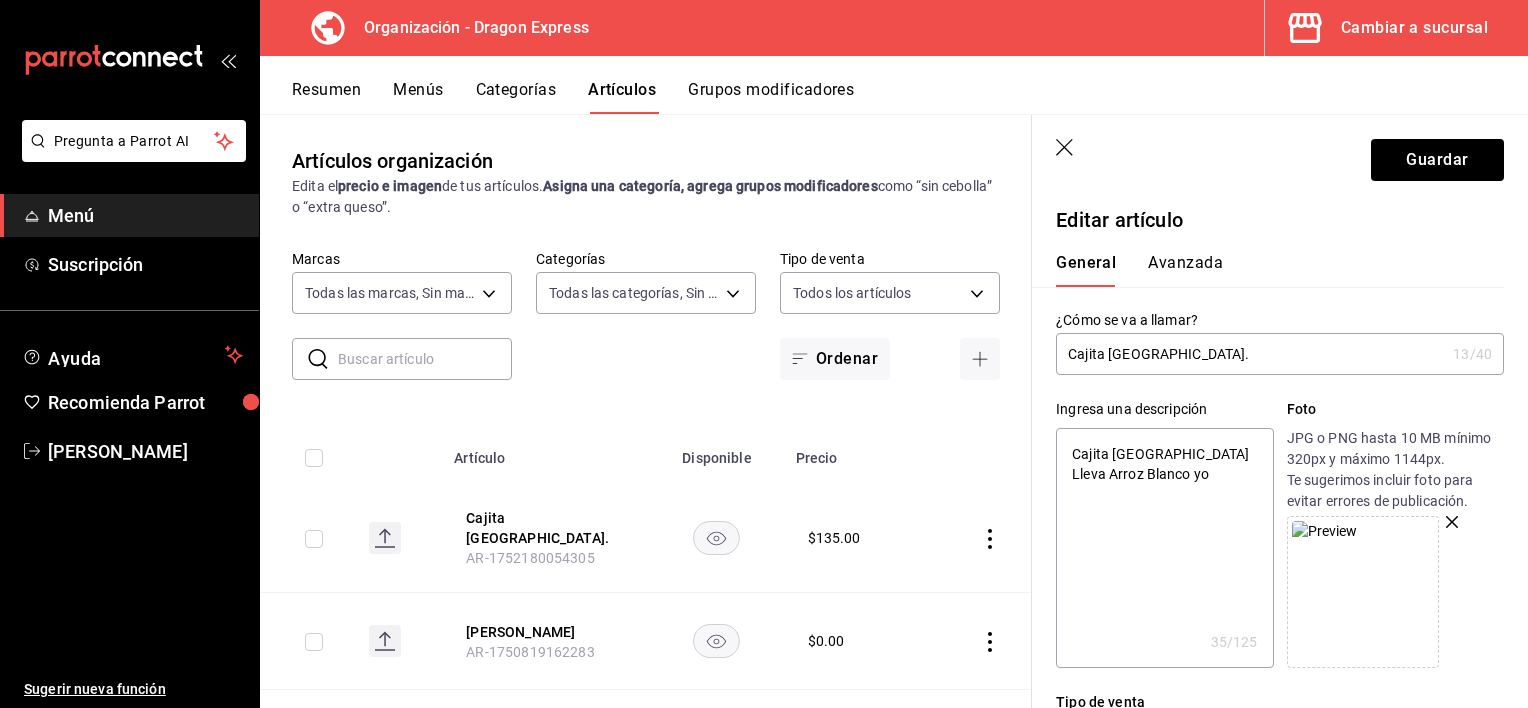 type on "Cajita [GEOGRAPHIC_DATA] Lleva Arroz Blanco yo" 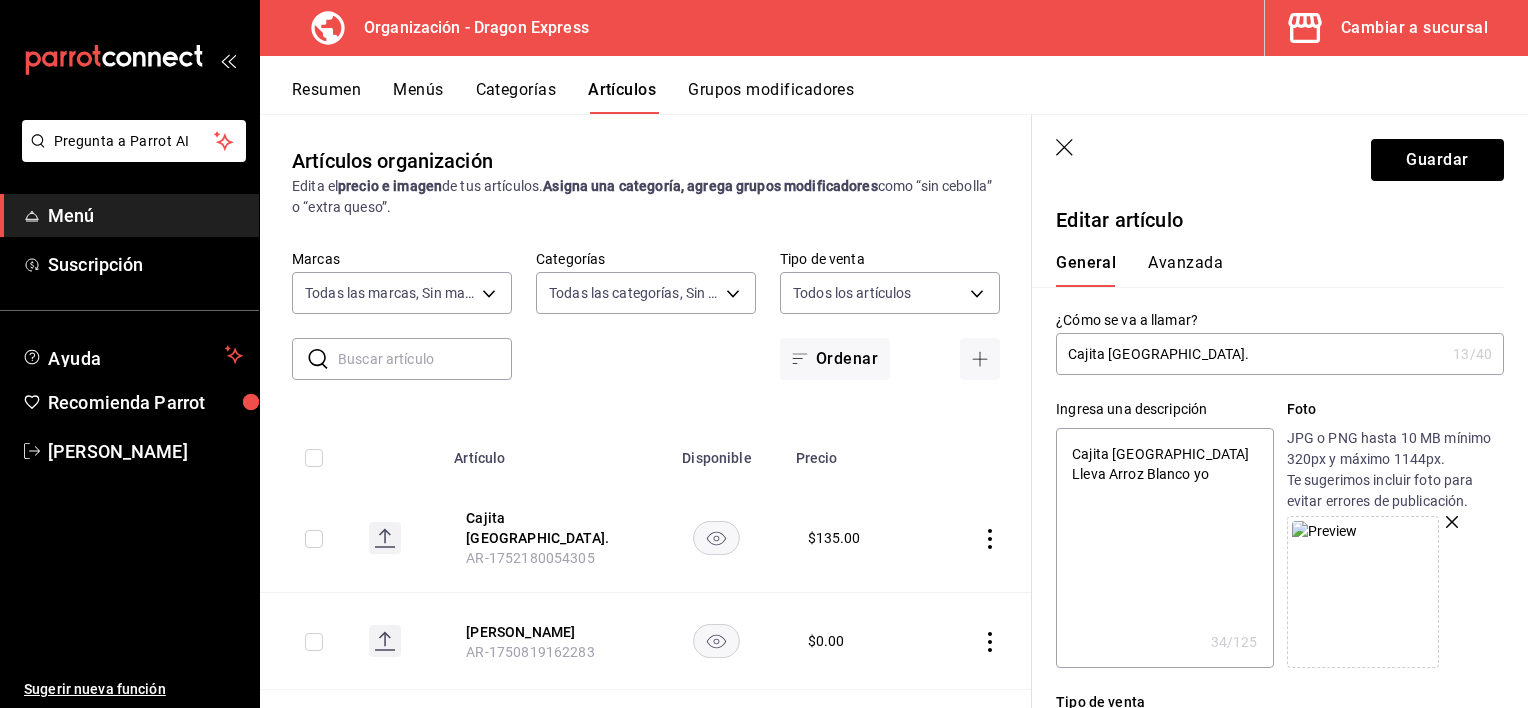 type on "Cajita [GEOGRAPHIC_DATA] Lleva [PERSON_NAME] y" 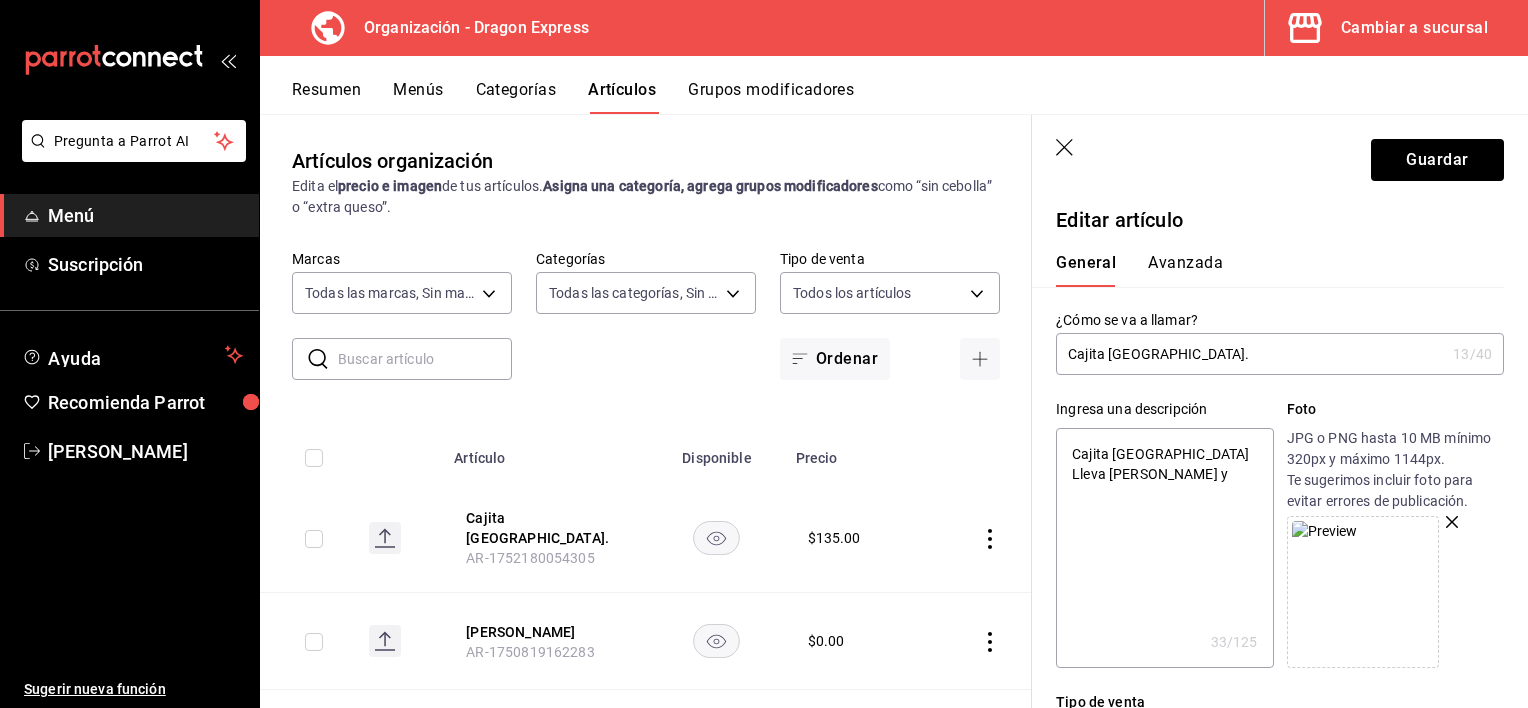 type on "Cajita [GEOGRAPHIC_DATA] Lleva [PERSON_NAME] y" 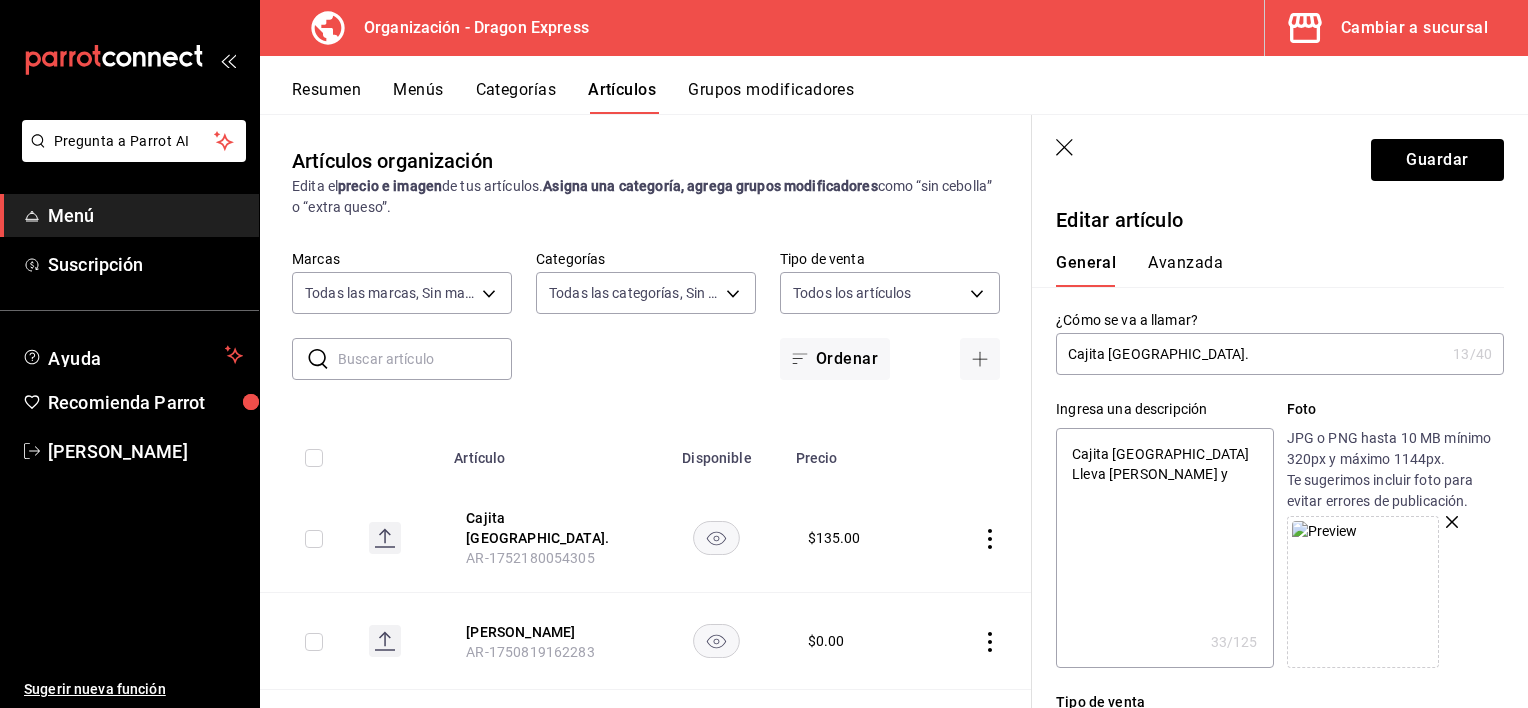type on "Cajita [GEOGRAPHIC_DATA] Lleva [PERSON_NAME] y" 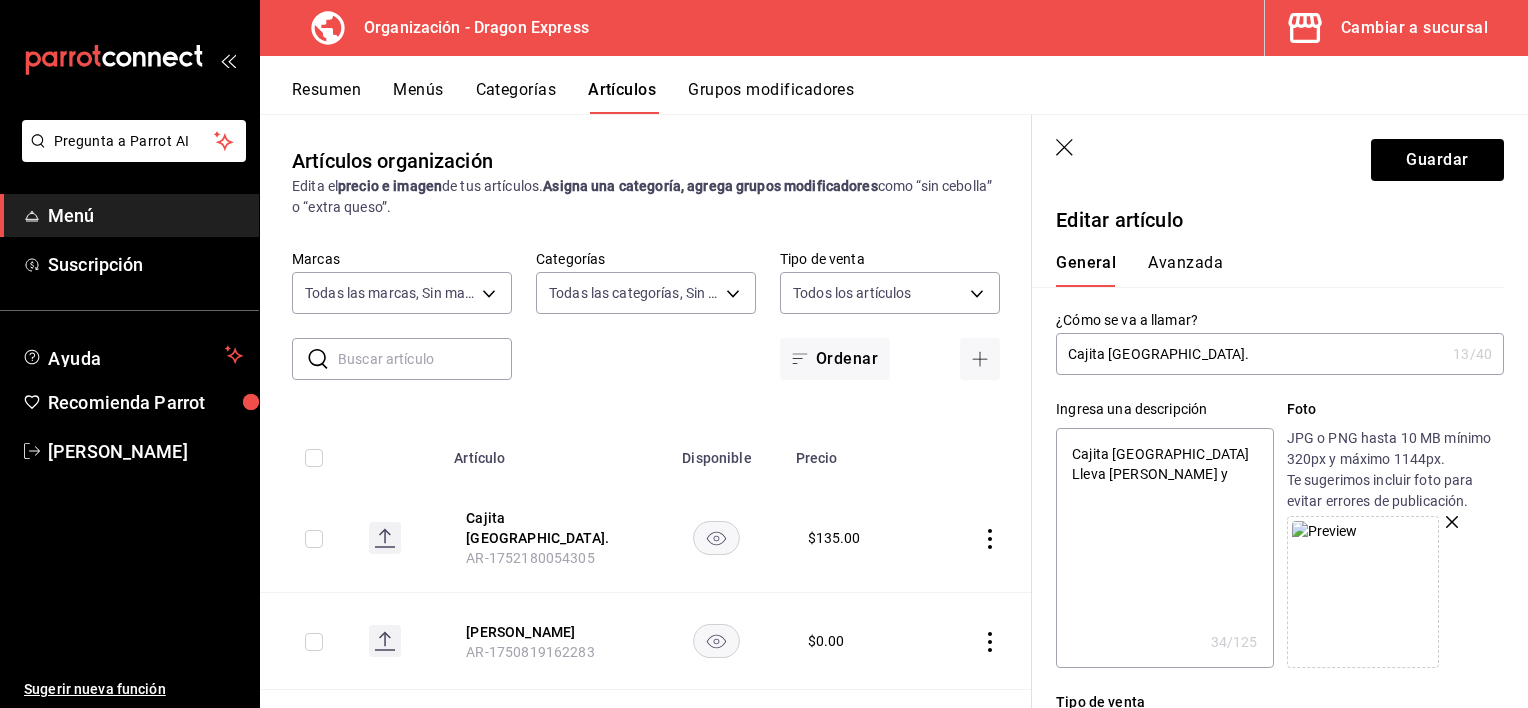 type on "Cajita [GEOGRAPHIC_DATA] Lleva [PERSON_NAME] y o" 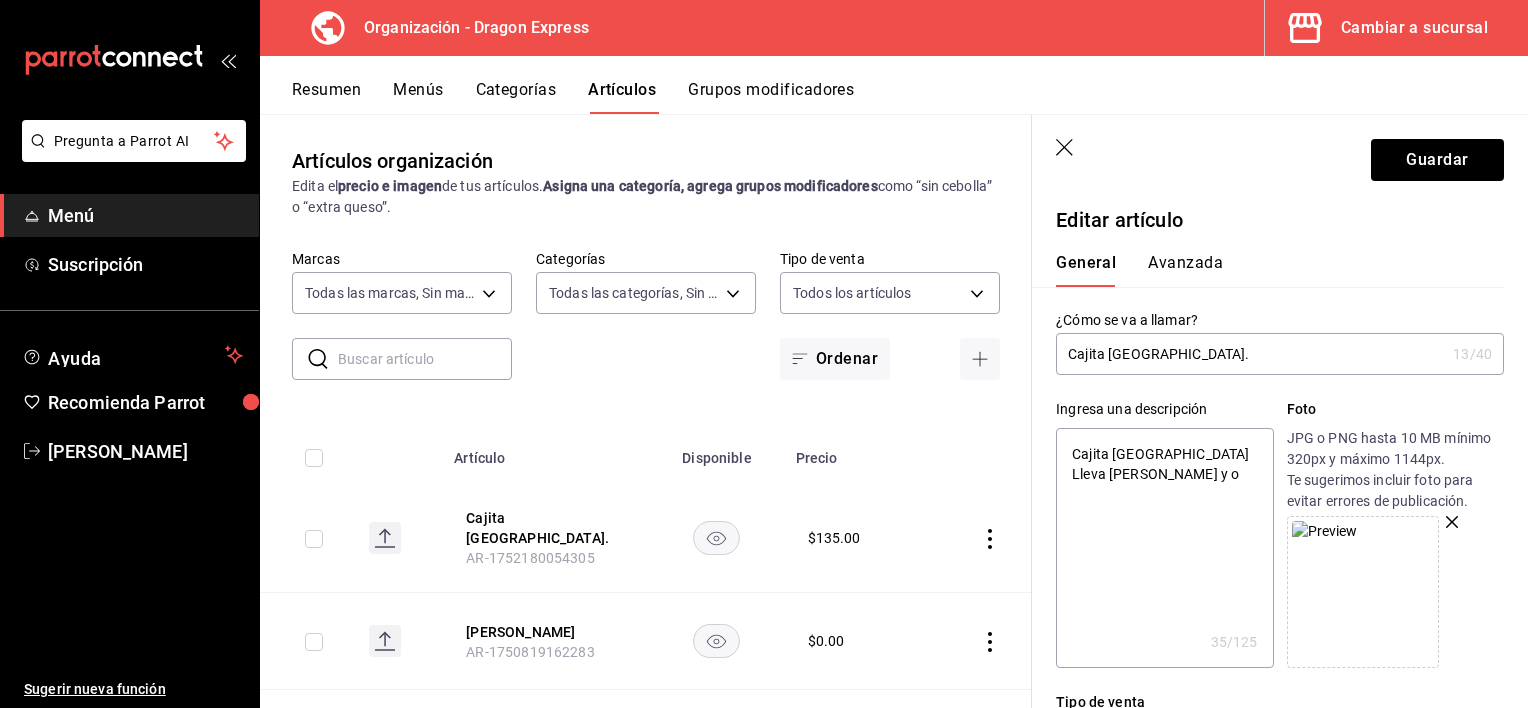 type on "Cajita [GEOGRAPHIC_DATA] Lleva [PERSON_NAME] y o" 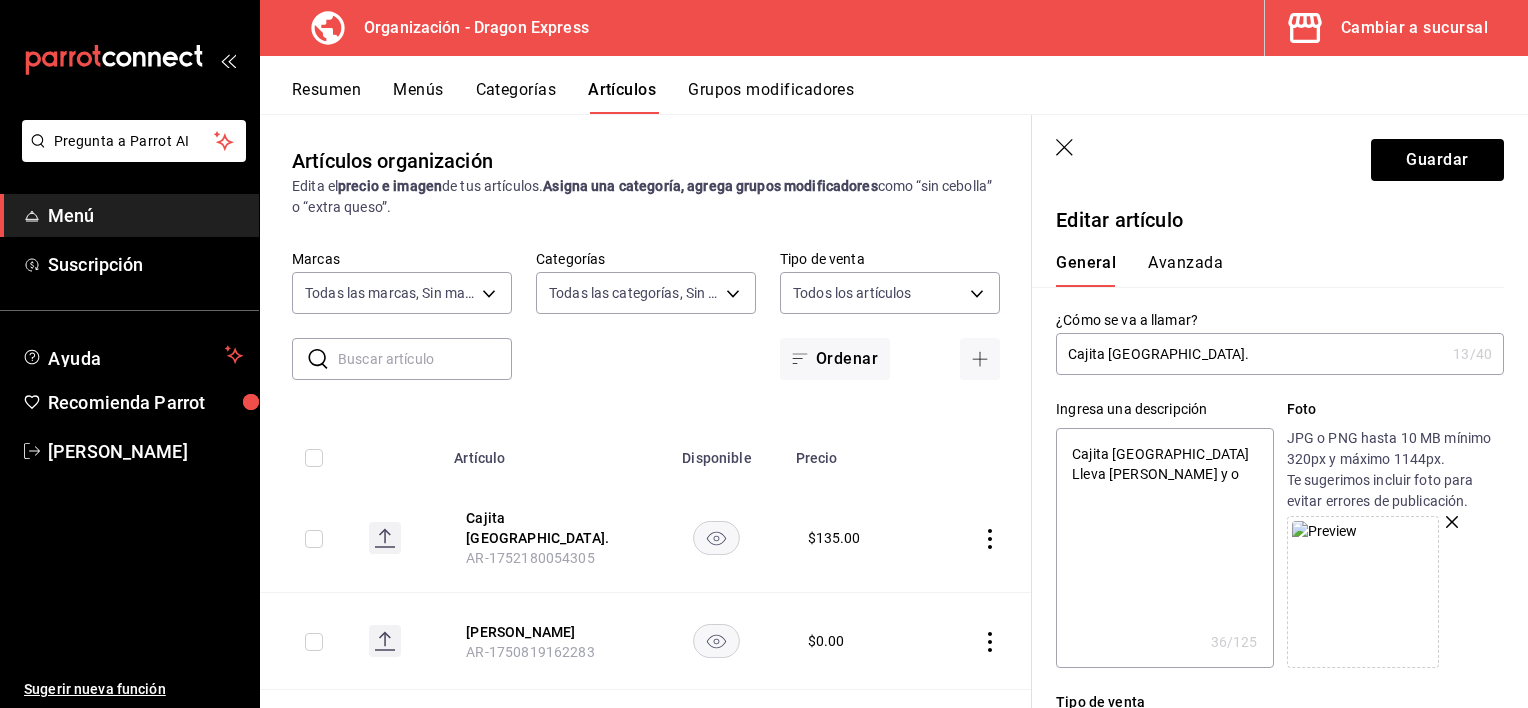 type on "Cajita [GEOGRAPHIC_DATA] Lleva [PERSON_NAME] y o A" 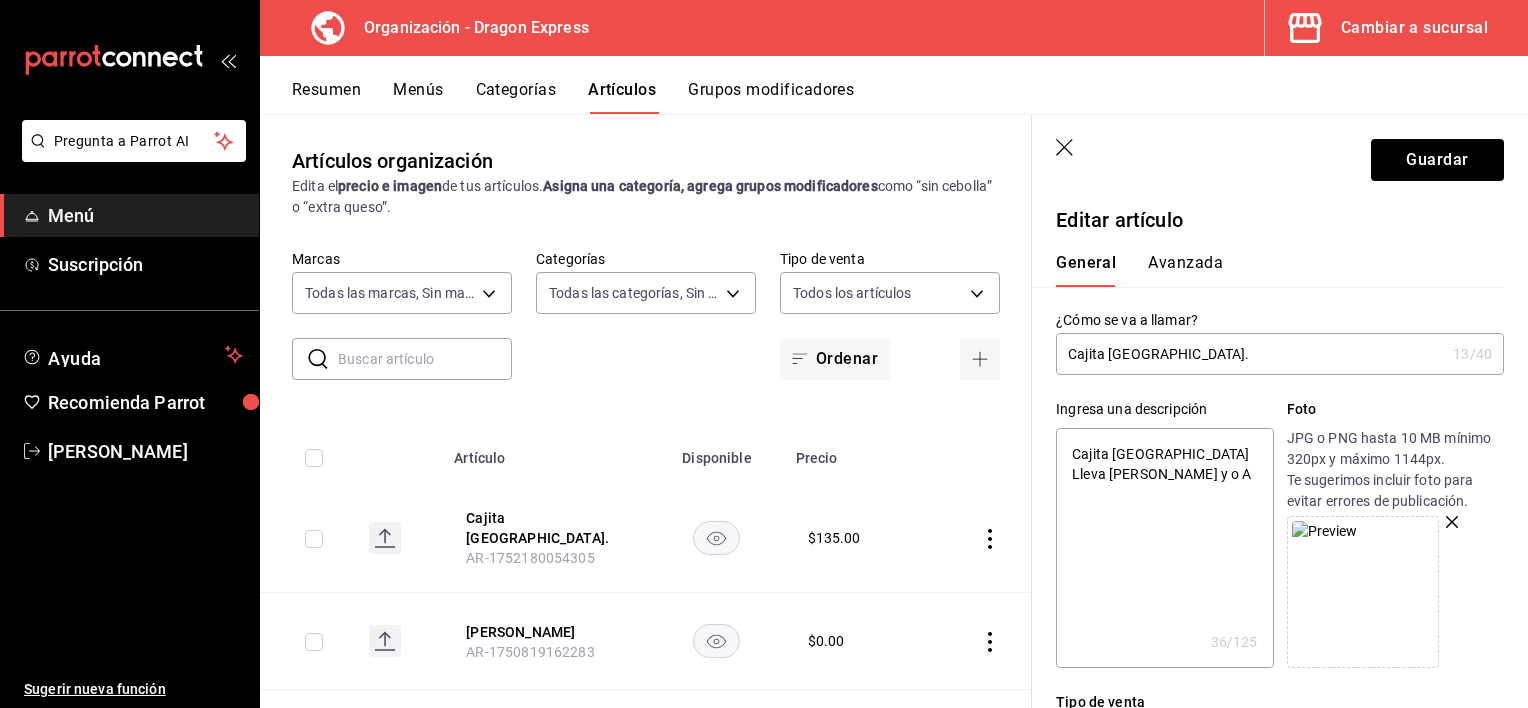 type on "x" 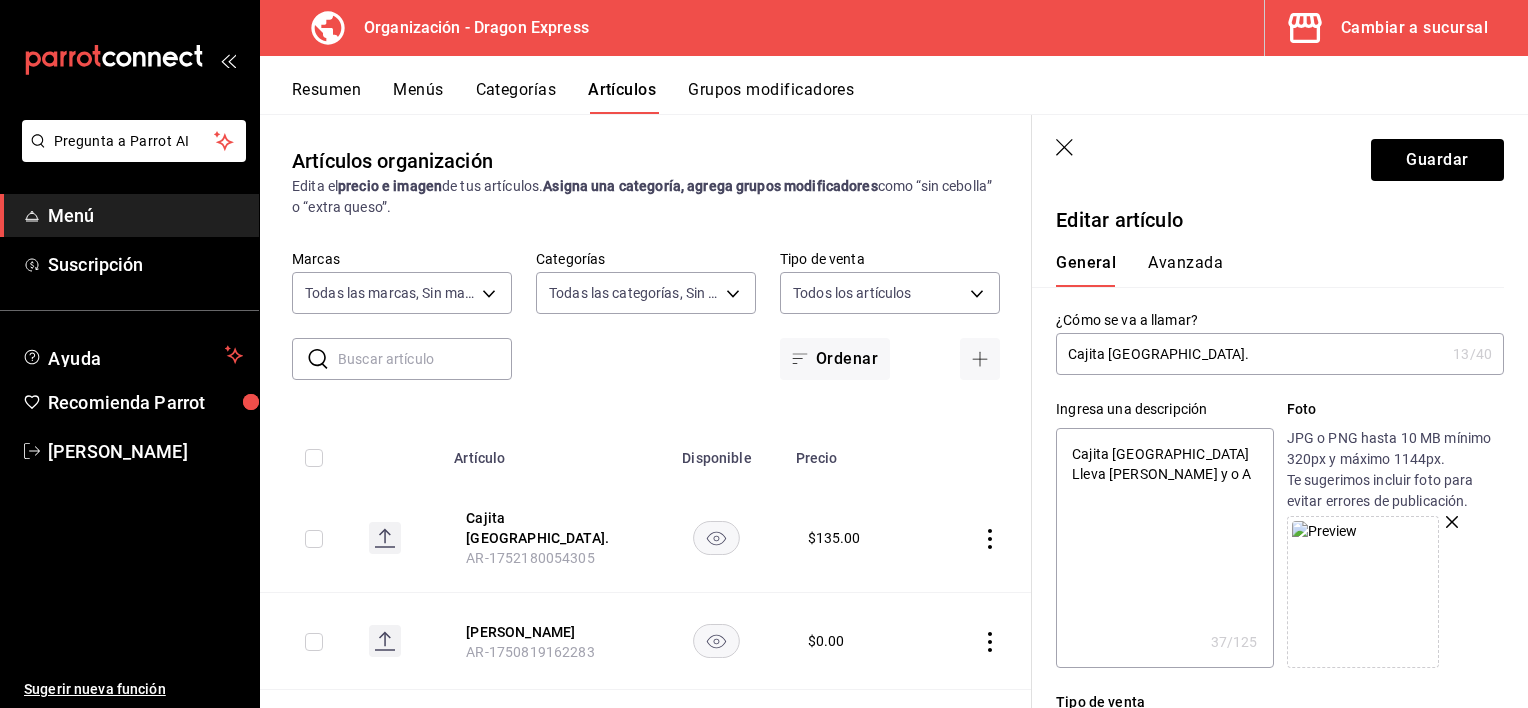 type on "Cajita [GEOGRAPHIC_DATA] Lleva [PERSON_NAME] y o Ar" 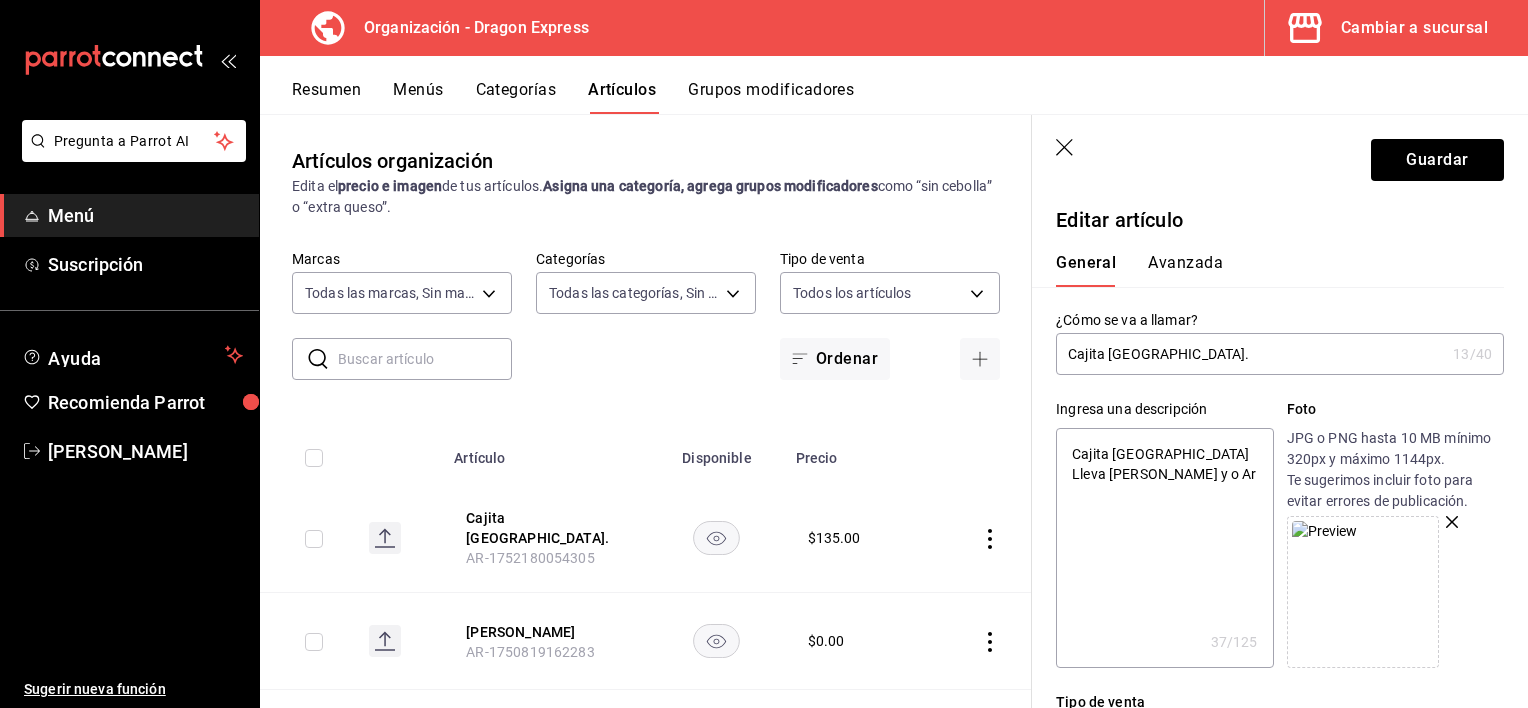 type on "Cajita [GEOGRAPHIC_DATA] Lleva [PERSON_NAME] y o Arr" 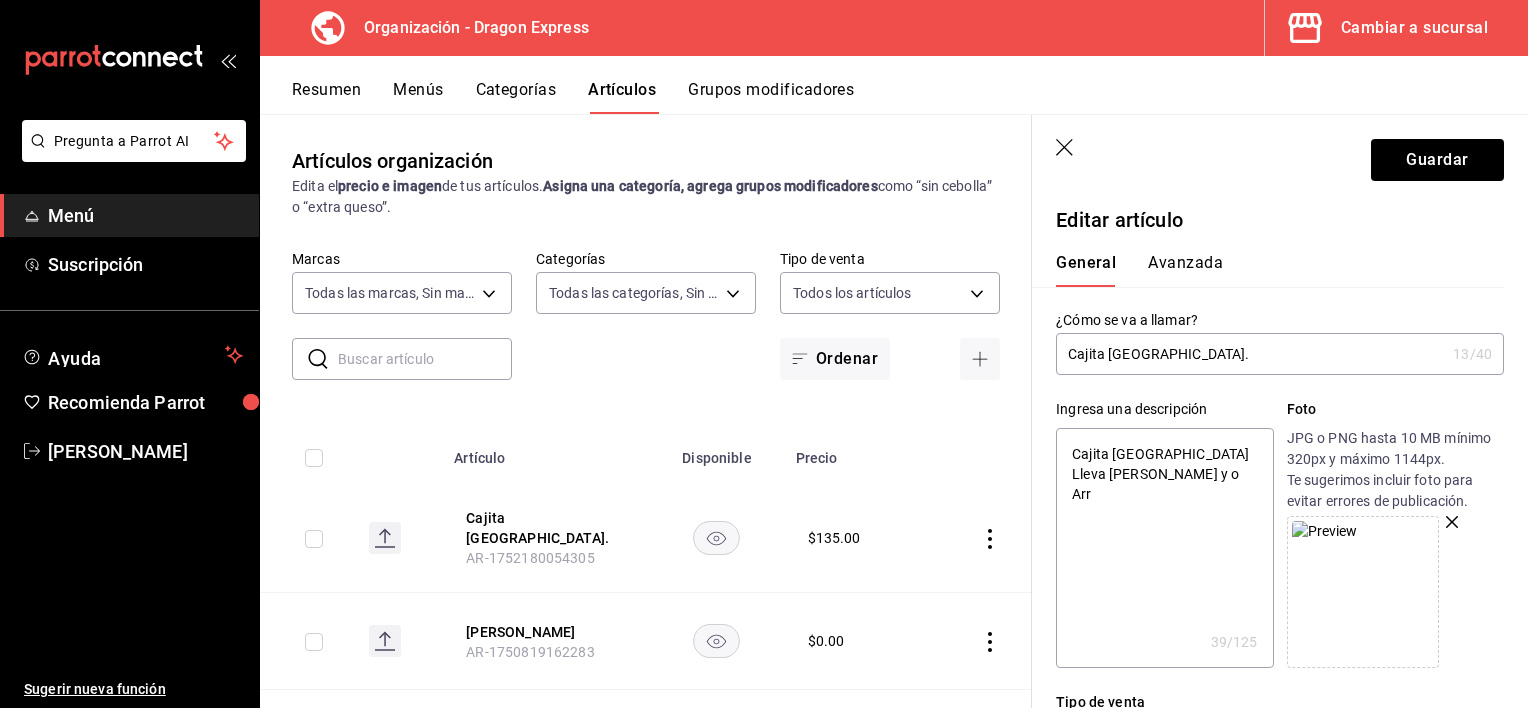 type on "Cajita [GEOGRAPHIC_DATA] Lleva [PERSON_NAME] y o Arro" 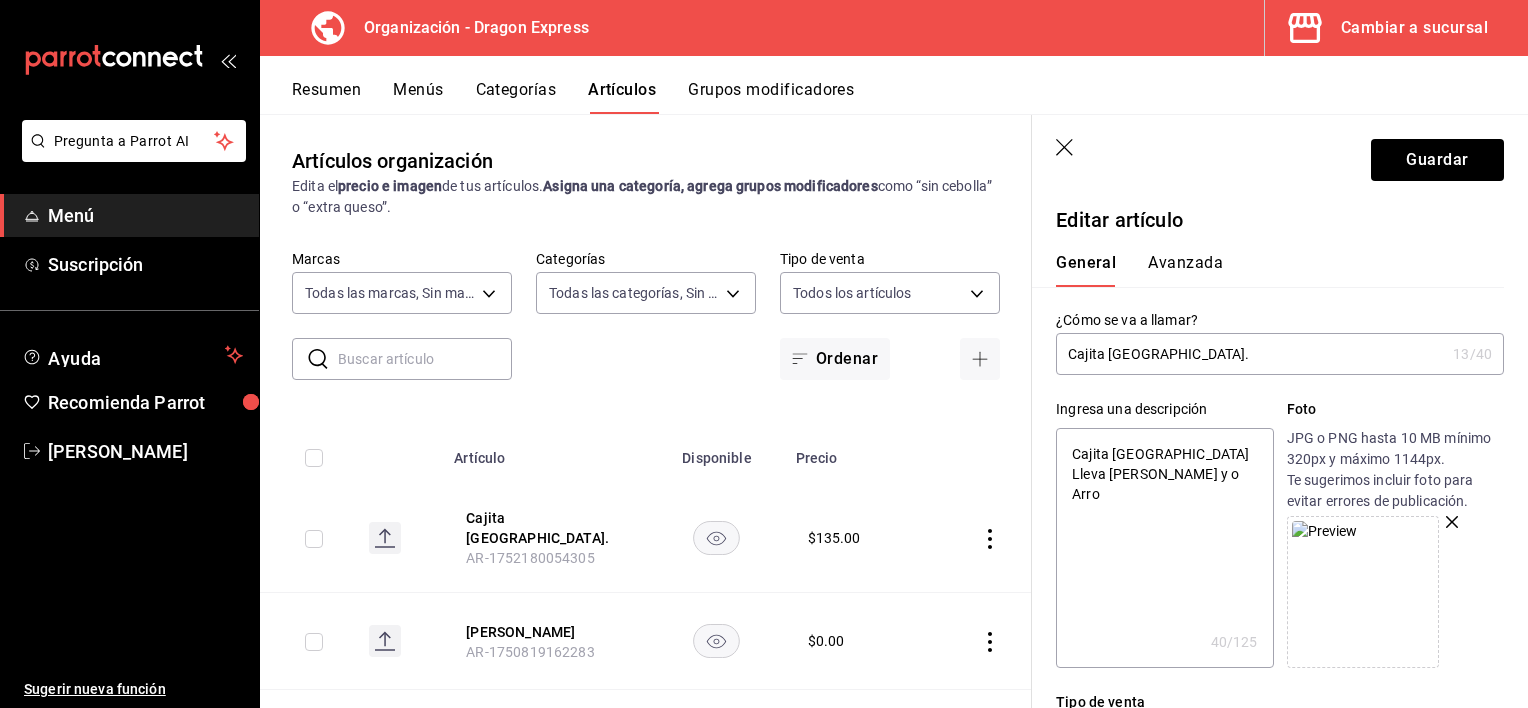 type on "Cajita [GEOGRAPHIC_DATA] Lleva [PERSON_NAME] y o Arroz" 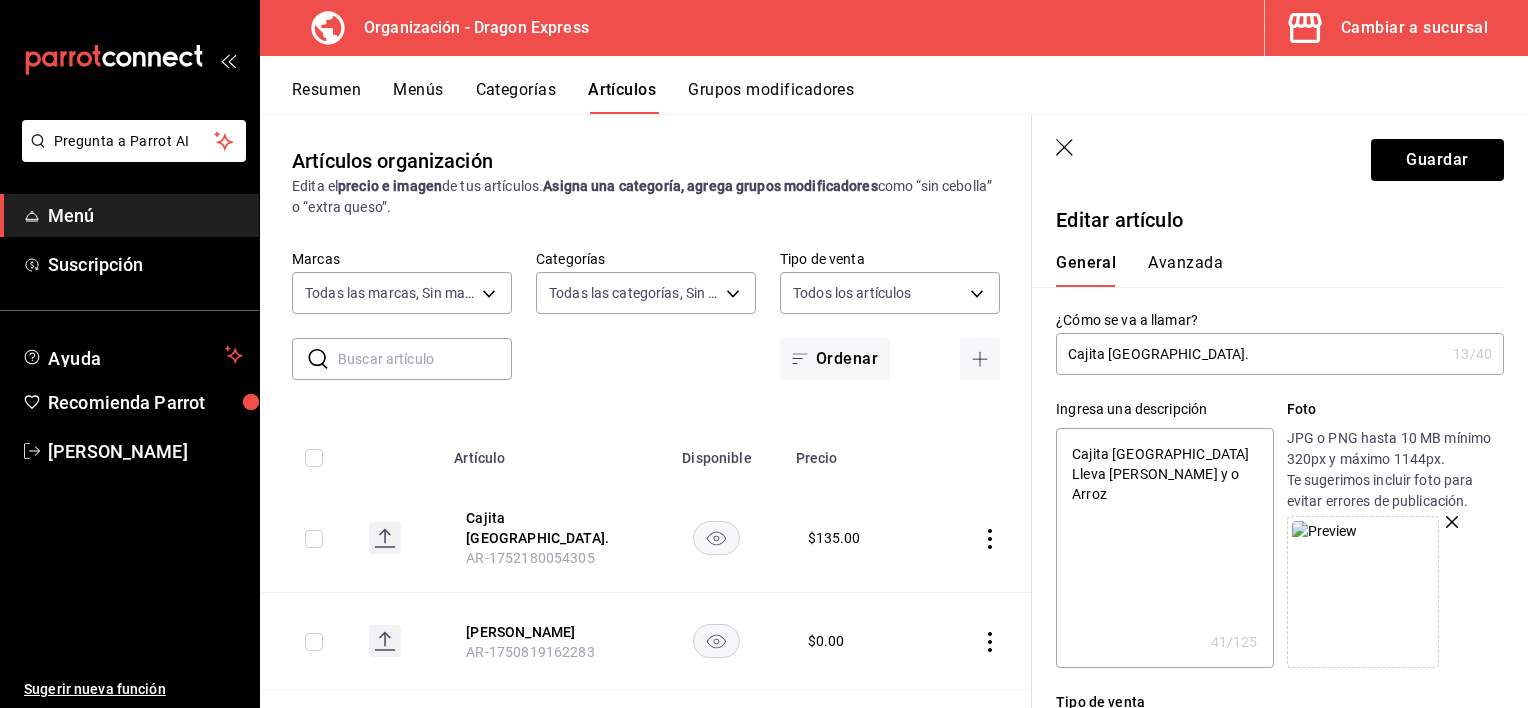type on "Cajita [GEOGRAPHIC_DATA] Lleva [PERSON_NAME] y o Arroz" 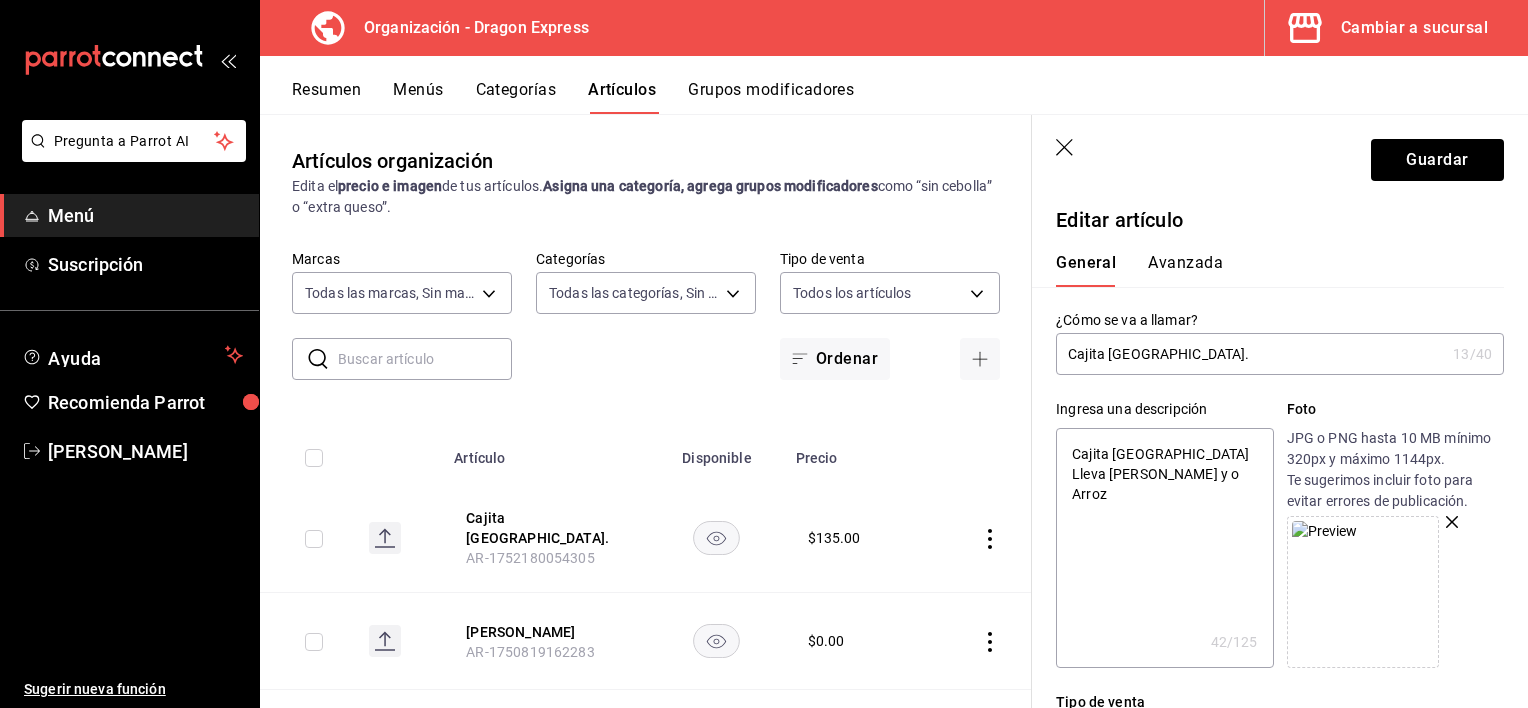 type on "Cajita [GEOGRAPHIC_DATA] Lleva [PERSON_NAME] y o Arroz F" 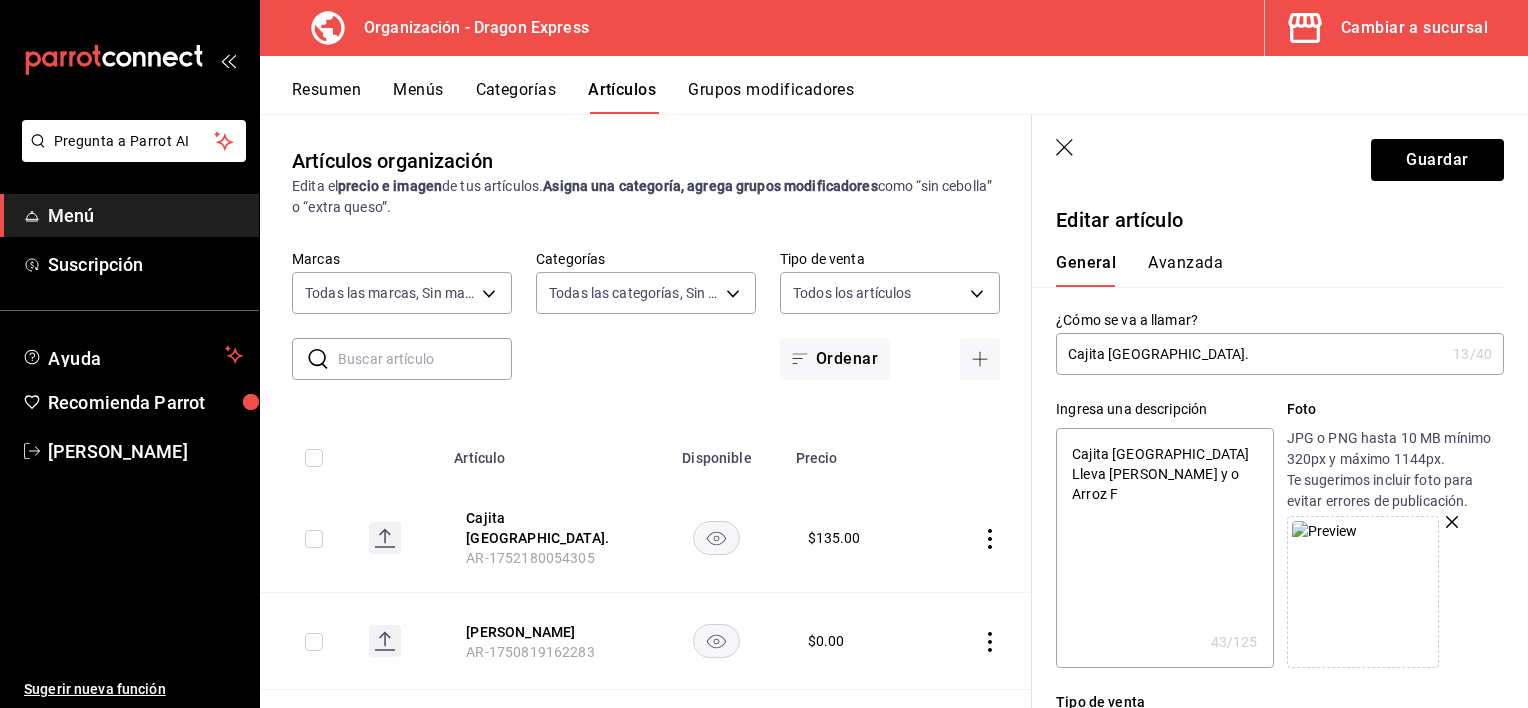 type on "Cajita [GEOGRAPHIC_DATA] Lleva [PERSON_NAME] y o Arroz Fr" 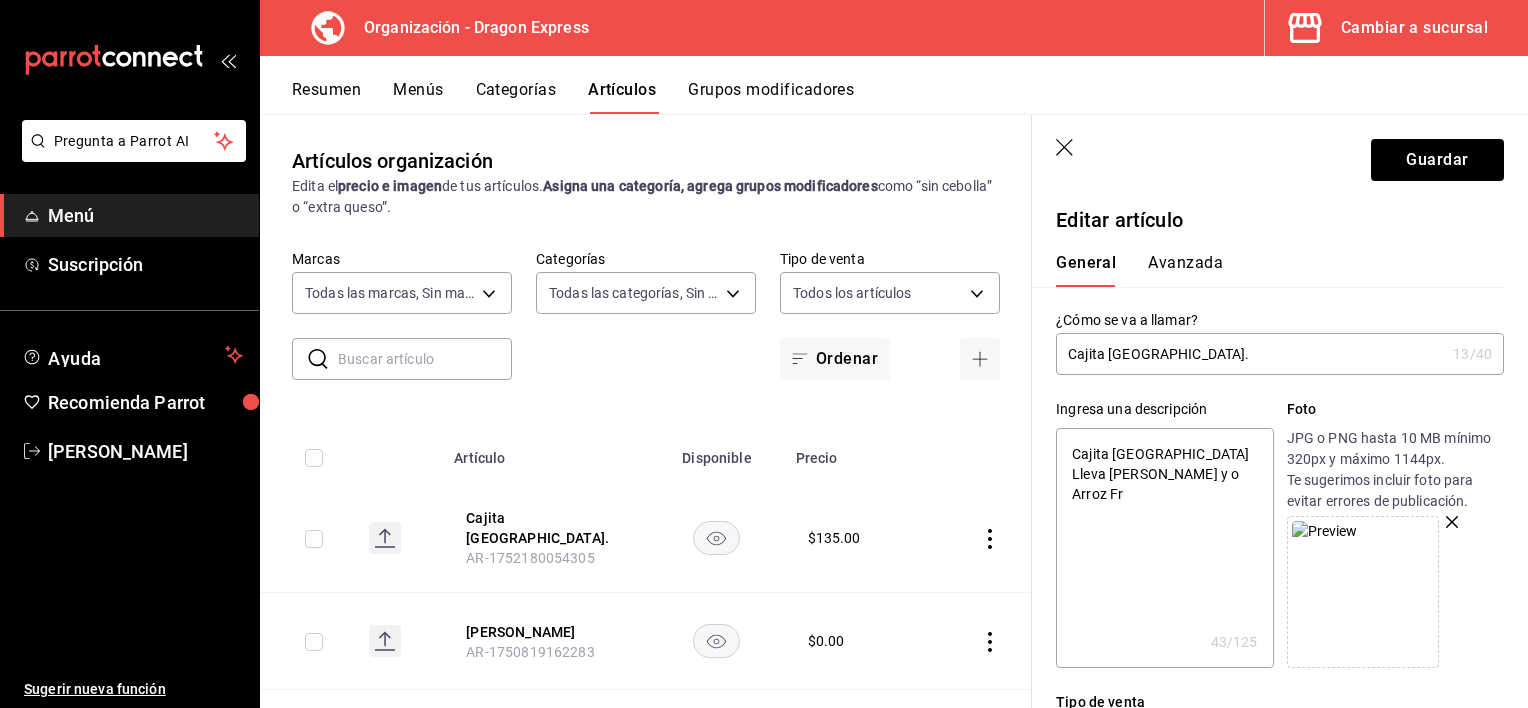 type on "x" 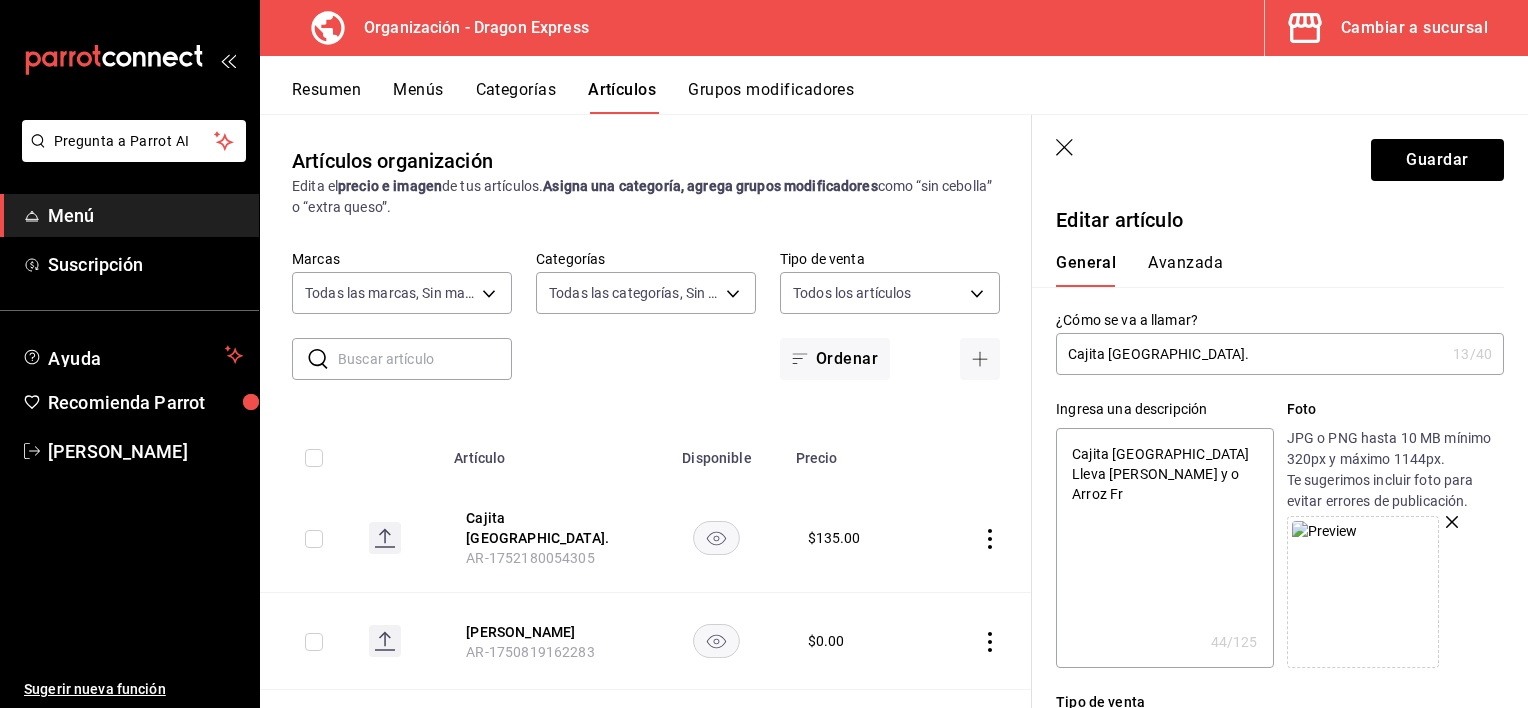 type on "Cajita [GEOGRAPHIC_DATA] Lleva [PERSON_NAME] y o Arroz Fri" 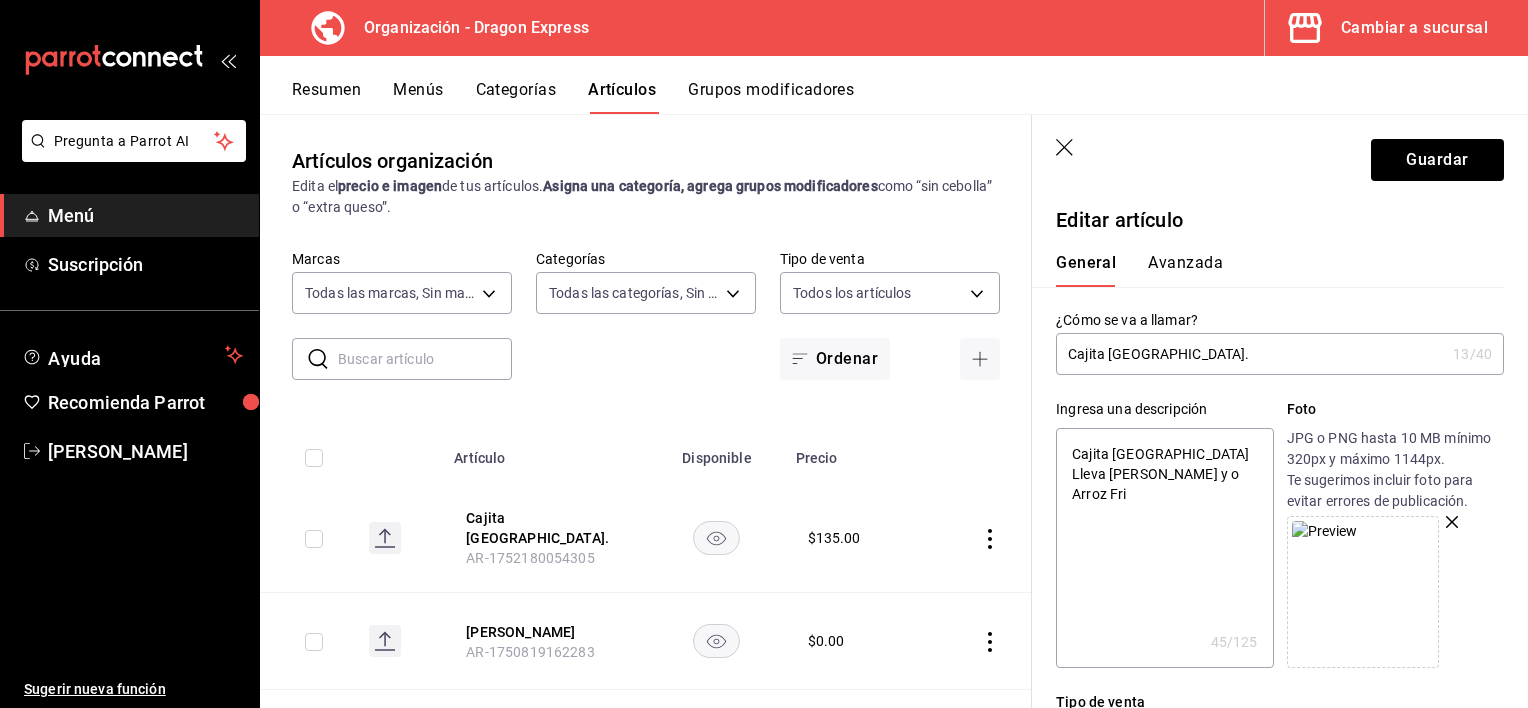 type on "Cajita [GEOGRAPHIC_DATA] Lleva [PERSON_NAME] y o Arroz Frit" 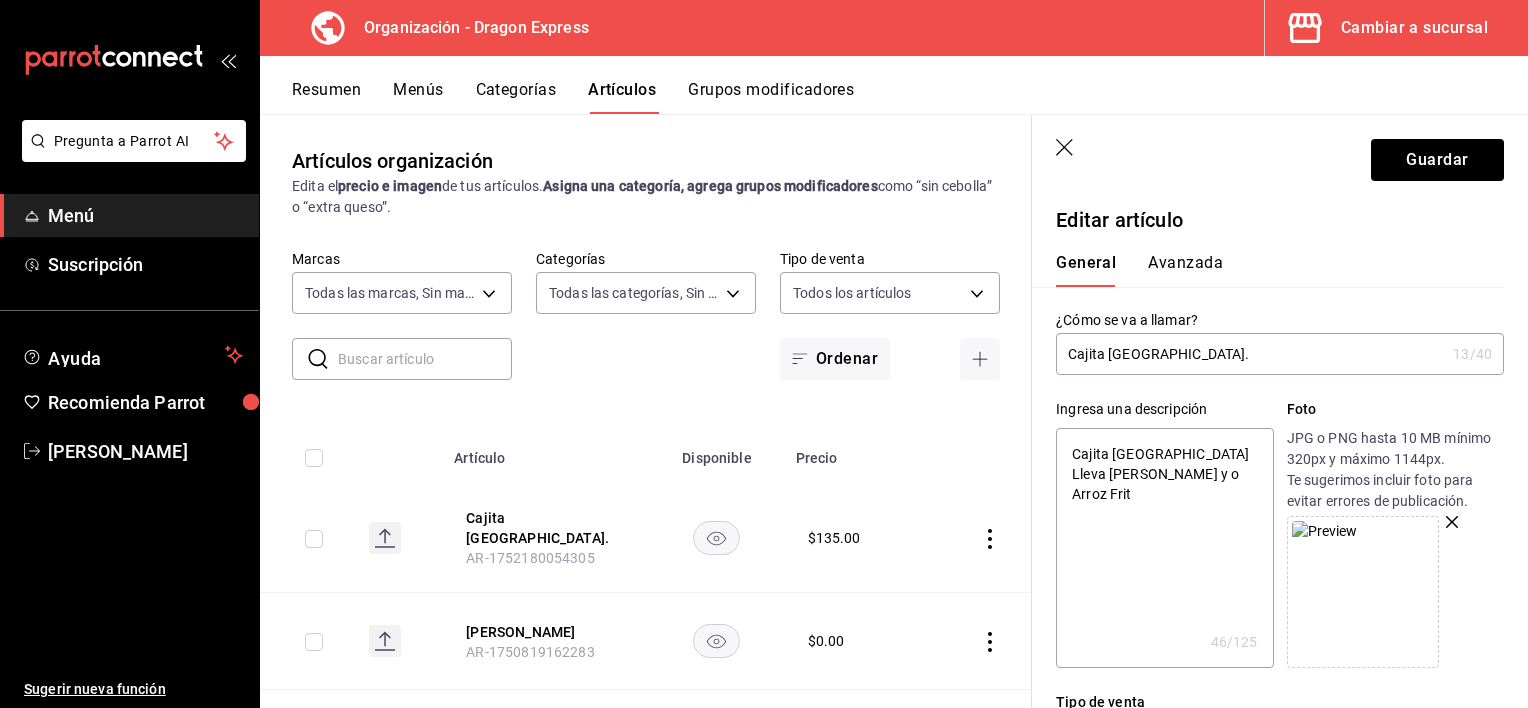 type on "Cajita [GEOGRAPHIC_DATA] Lleva [PERSON_NAME] y o Arroz Frito" 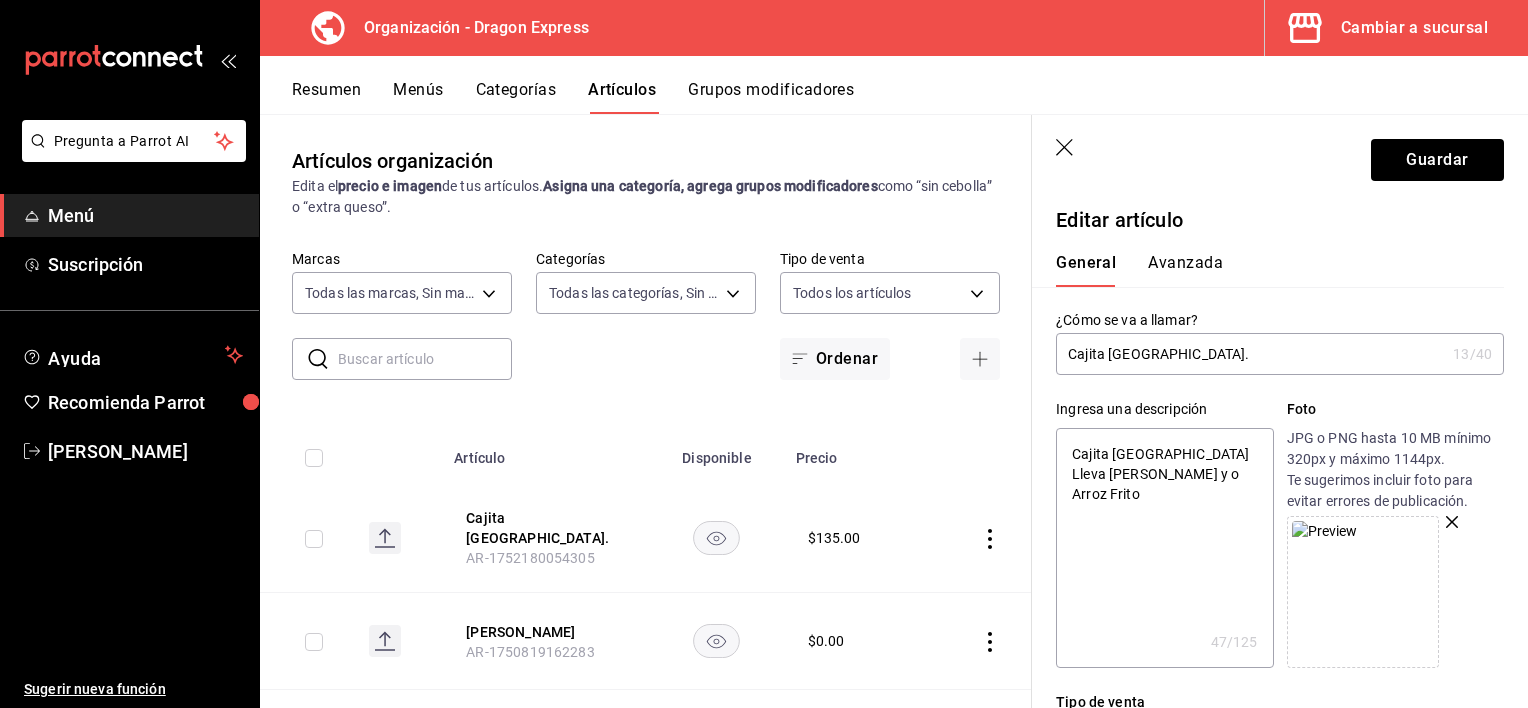 type on "Cajita [GEOGRAPHIC_DATA] Lleva [PERSON_NAME] y o Arroz Frito" 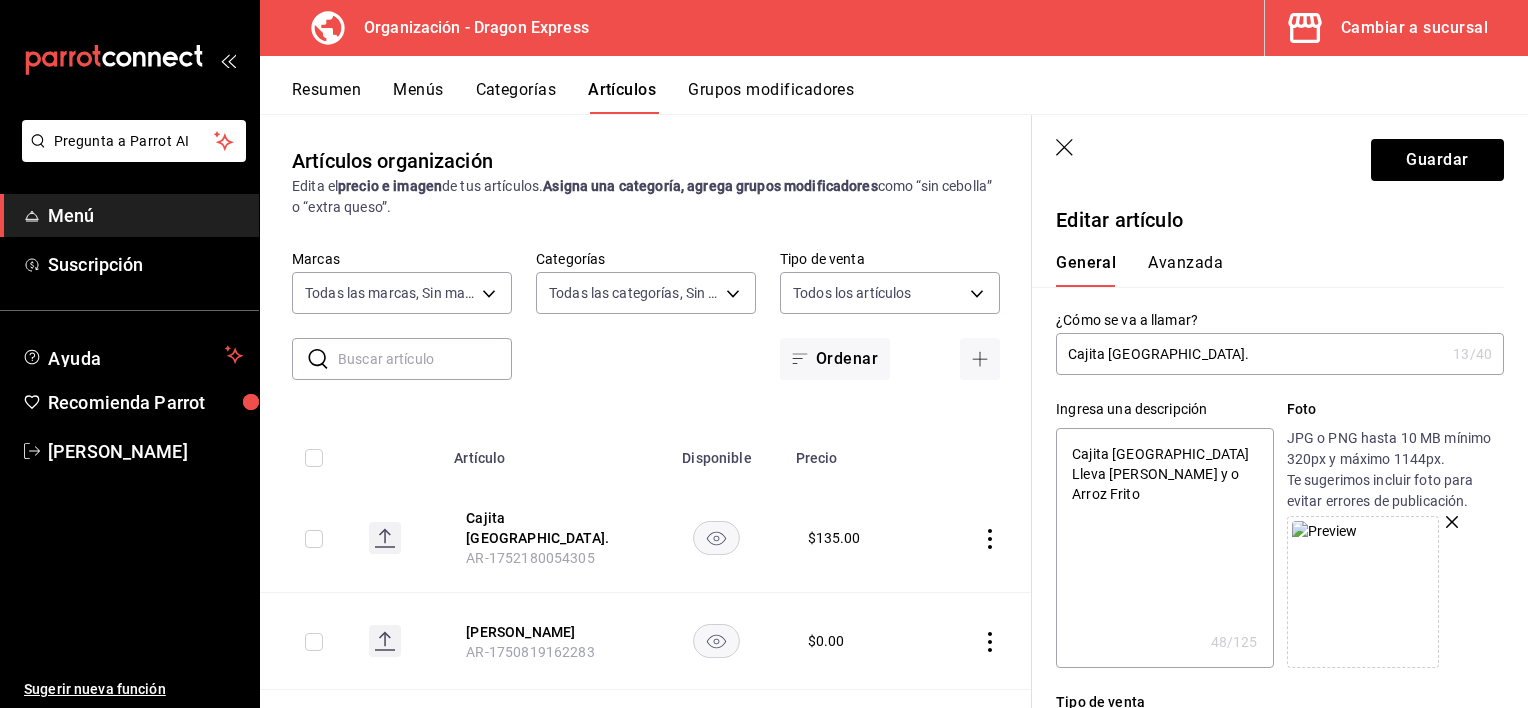 type on "Cajita [GEOGRAPHIC_DATA] Lleva [PERSON_NAME] y o Arroz Frito A" 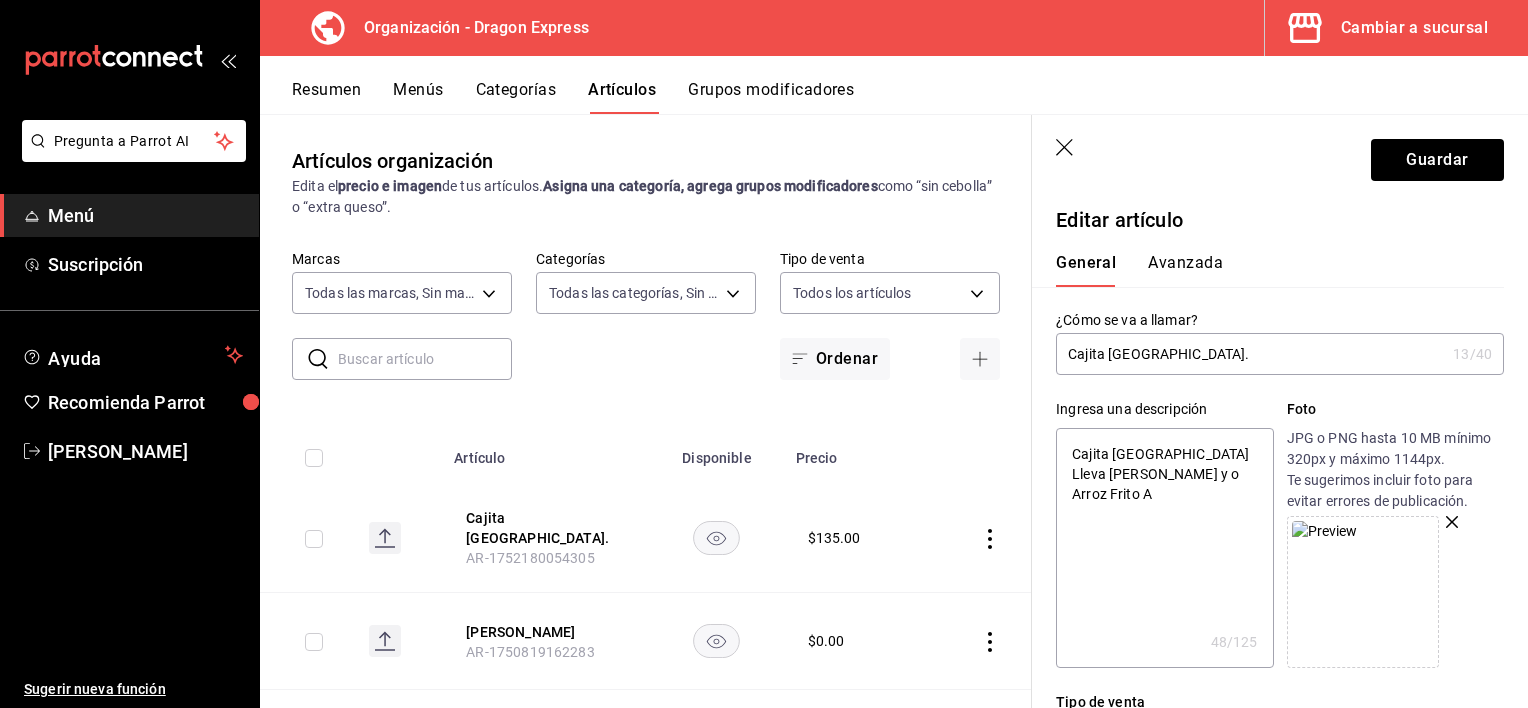 type on "x" 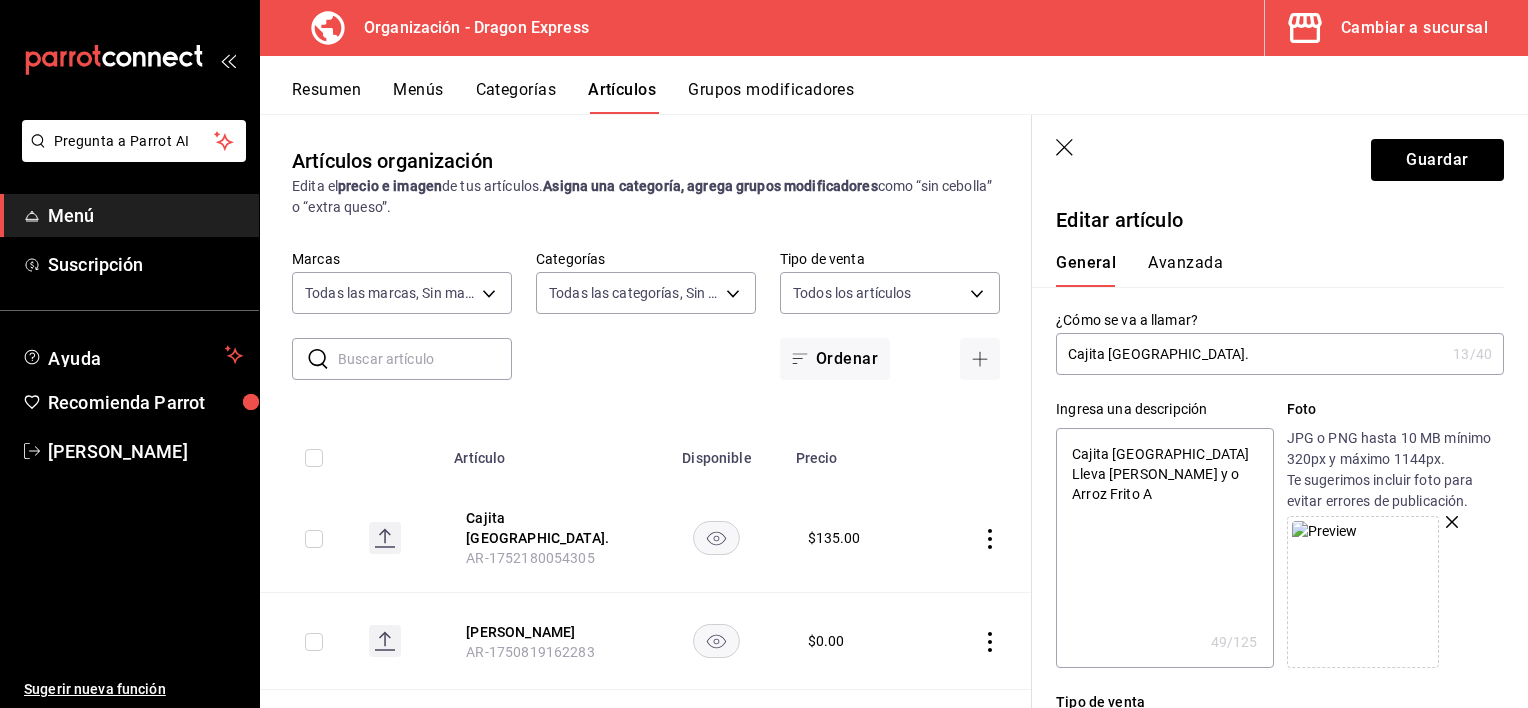 type on "Cajita [GEOGRAPHIC_DATA] Lleva [PERSON_NAME] y o Arroz Frito Ap" 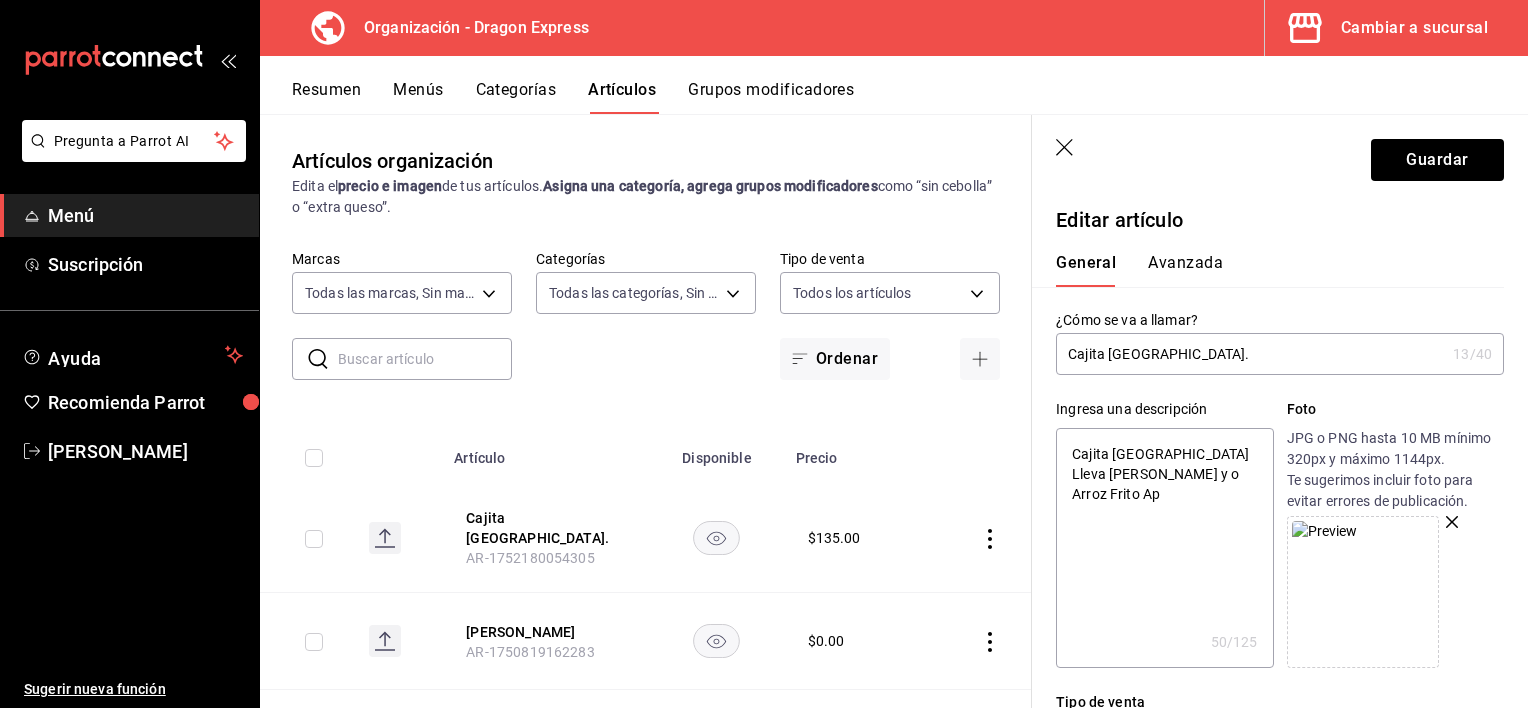 type on "Cajita [GEOGRAPHIC_DATA] Lleva Arroz Blanco y o Arroz Frito Apr" 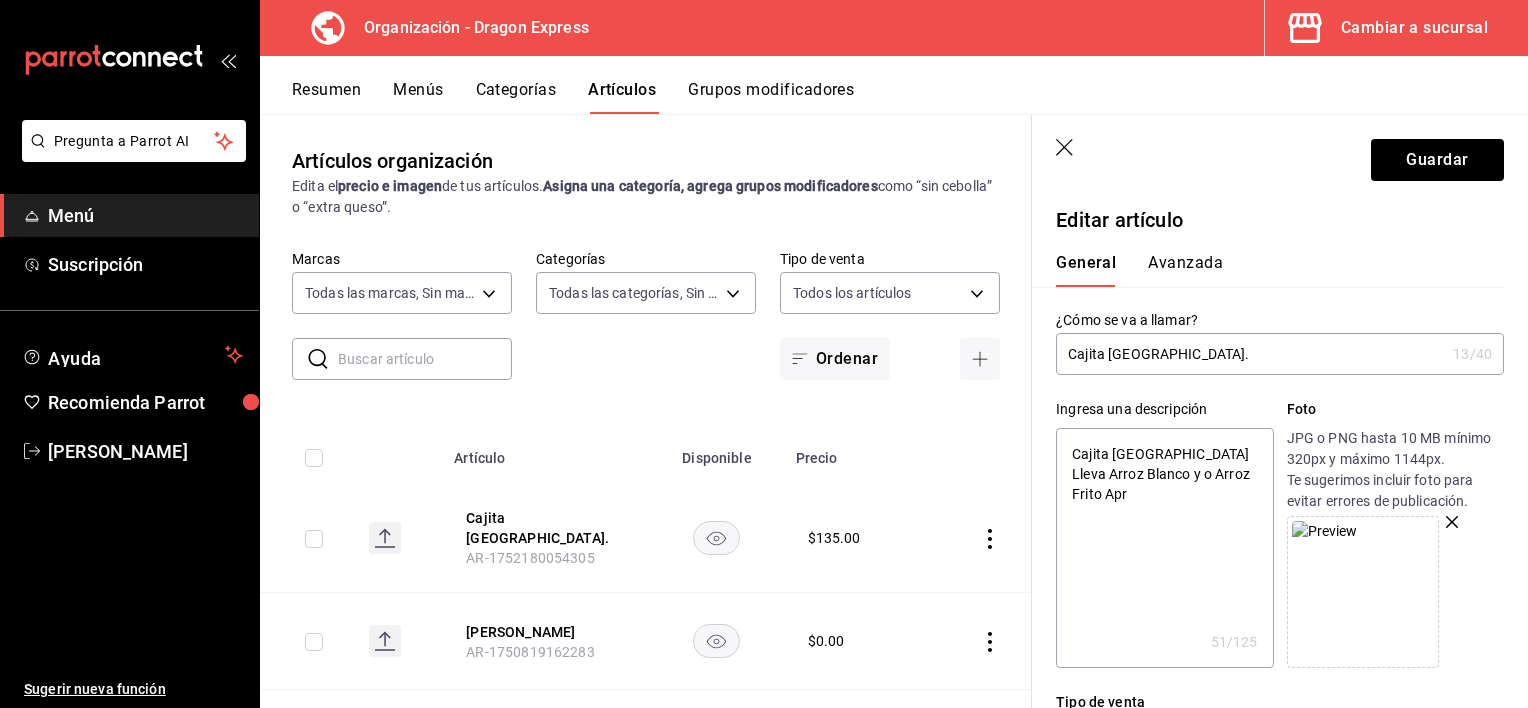 type on "Cajita [GEOGRAPHIC_DATA] Lleva [PERSON_NAME] y o Arroz Frito Apro" 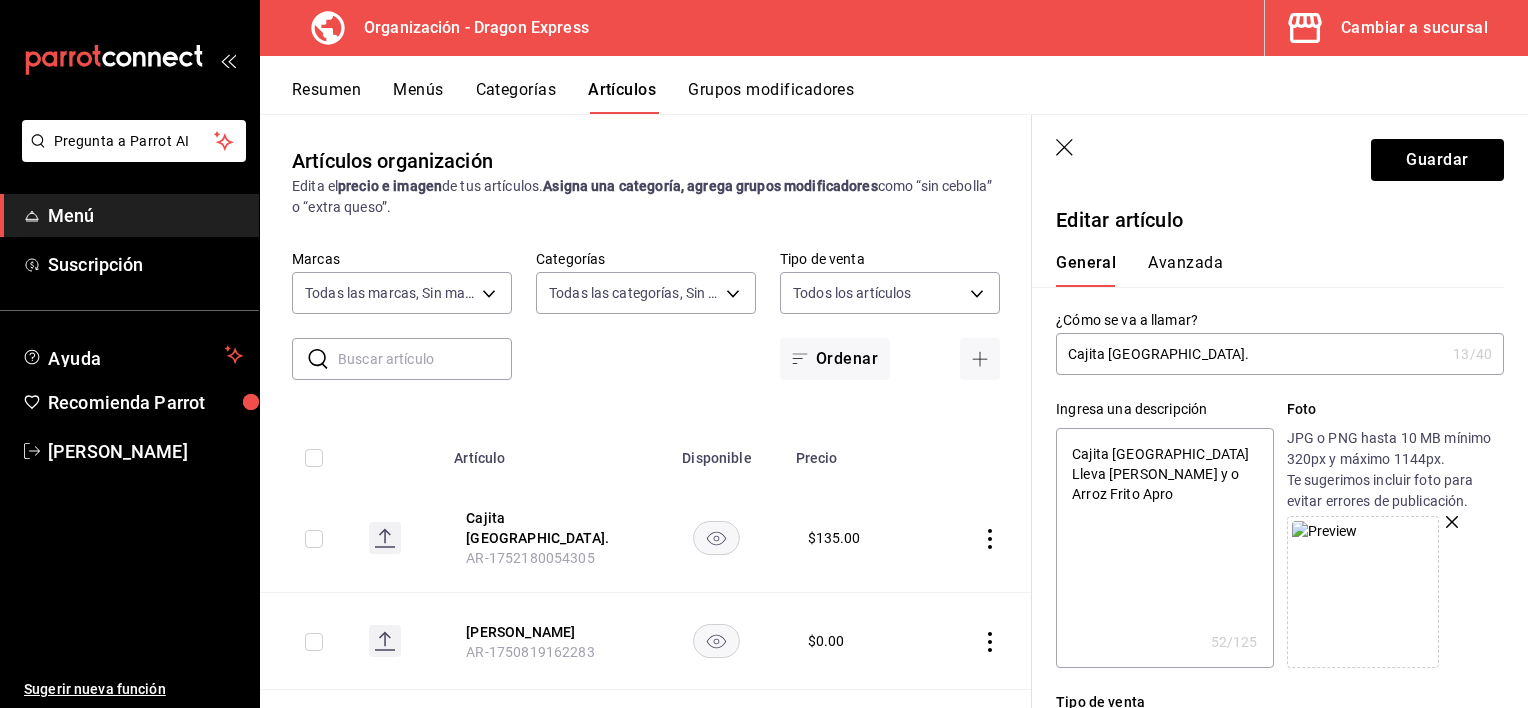 type on "Cajita [GEOGRAPHIC_DATA] Lleva Arroz Blanco y o Arroz Frito Aprox" 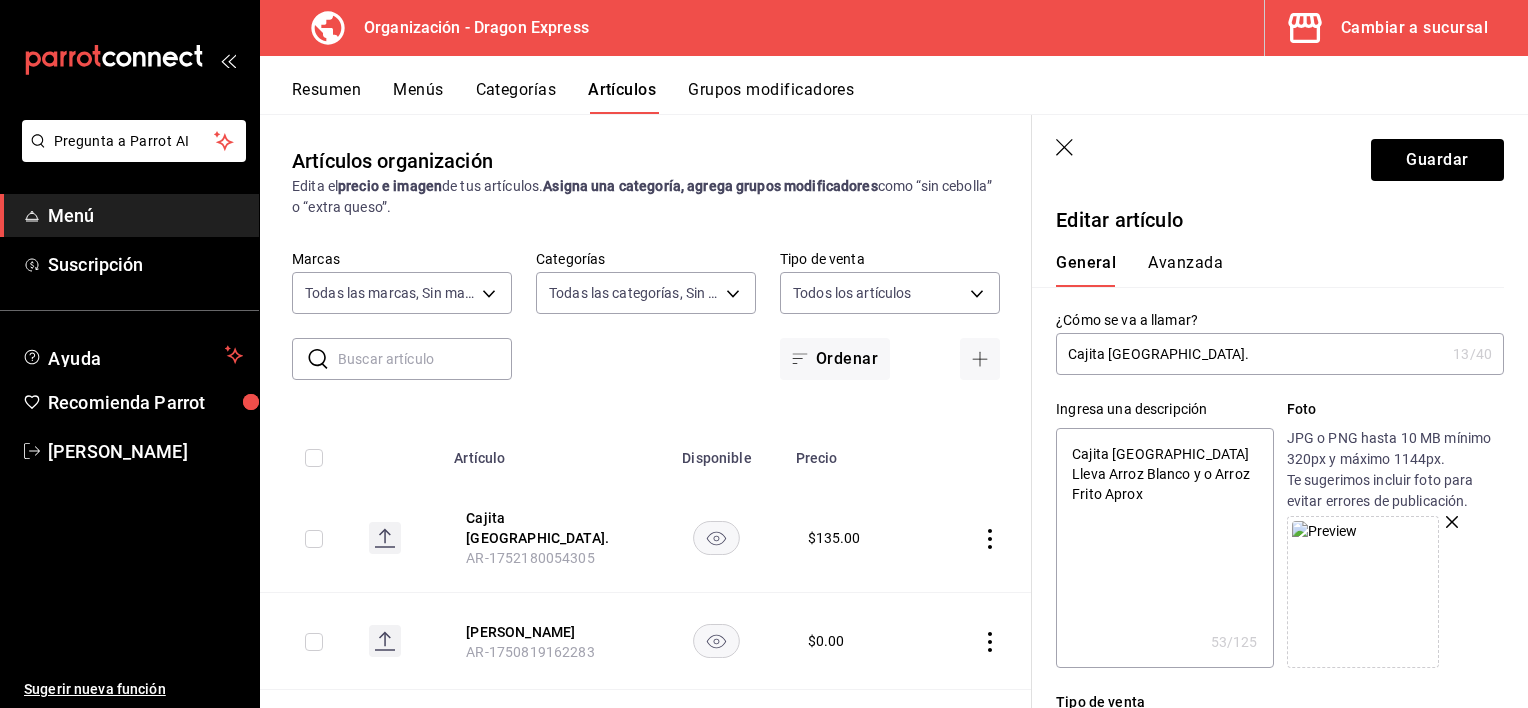 type on "Cajita [GEOGRAPHIC_DATA] Lleva Arroz Blanco y o Arroz Frito Aprox" 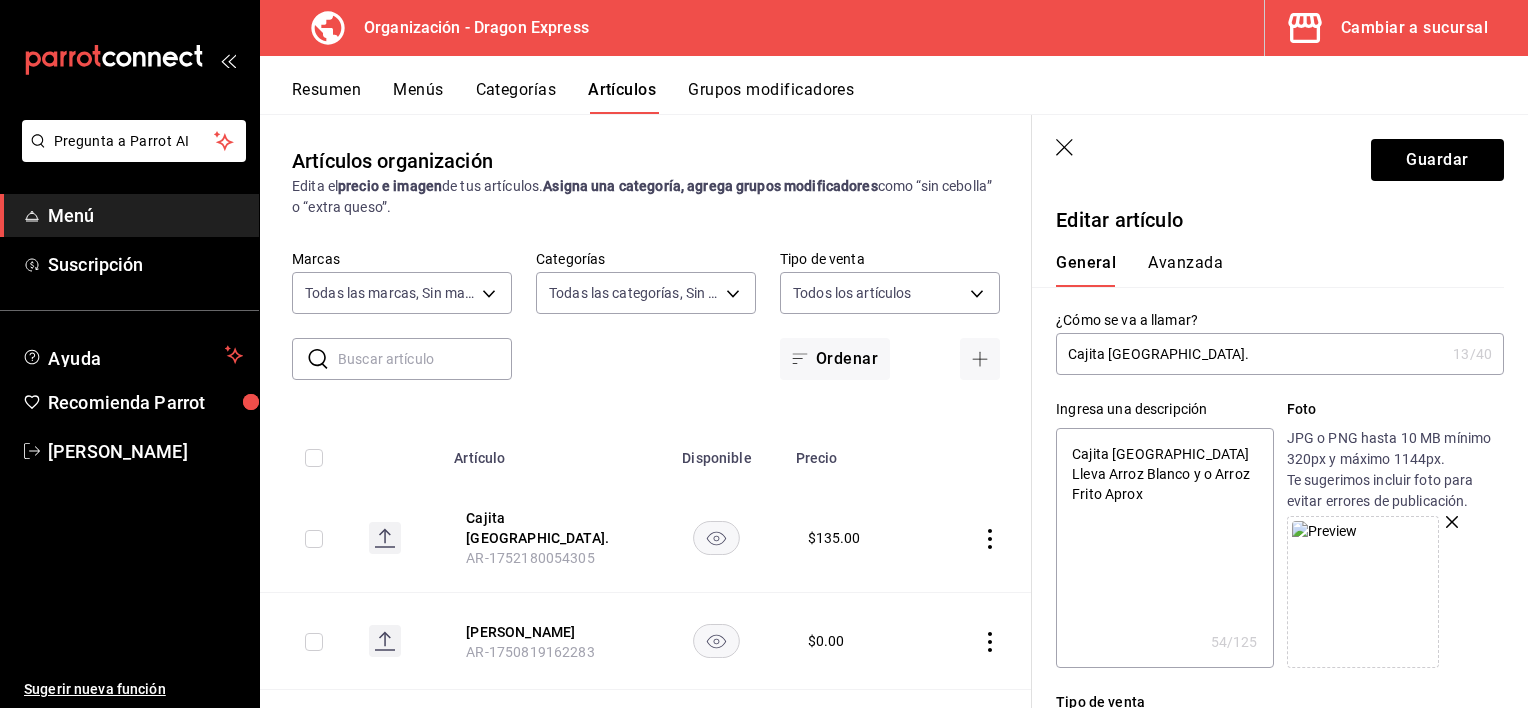 type on "Cajita [GEOGRAPHIC_DATA] Lleva Arroz Blanco y o Arroz Frito Aprox 3" 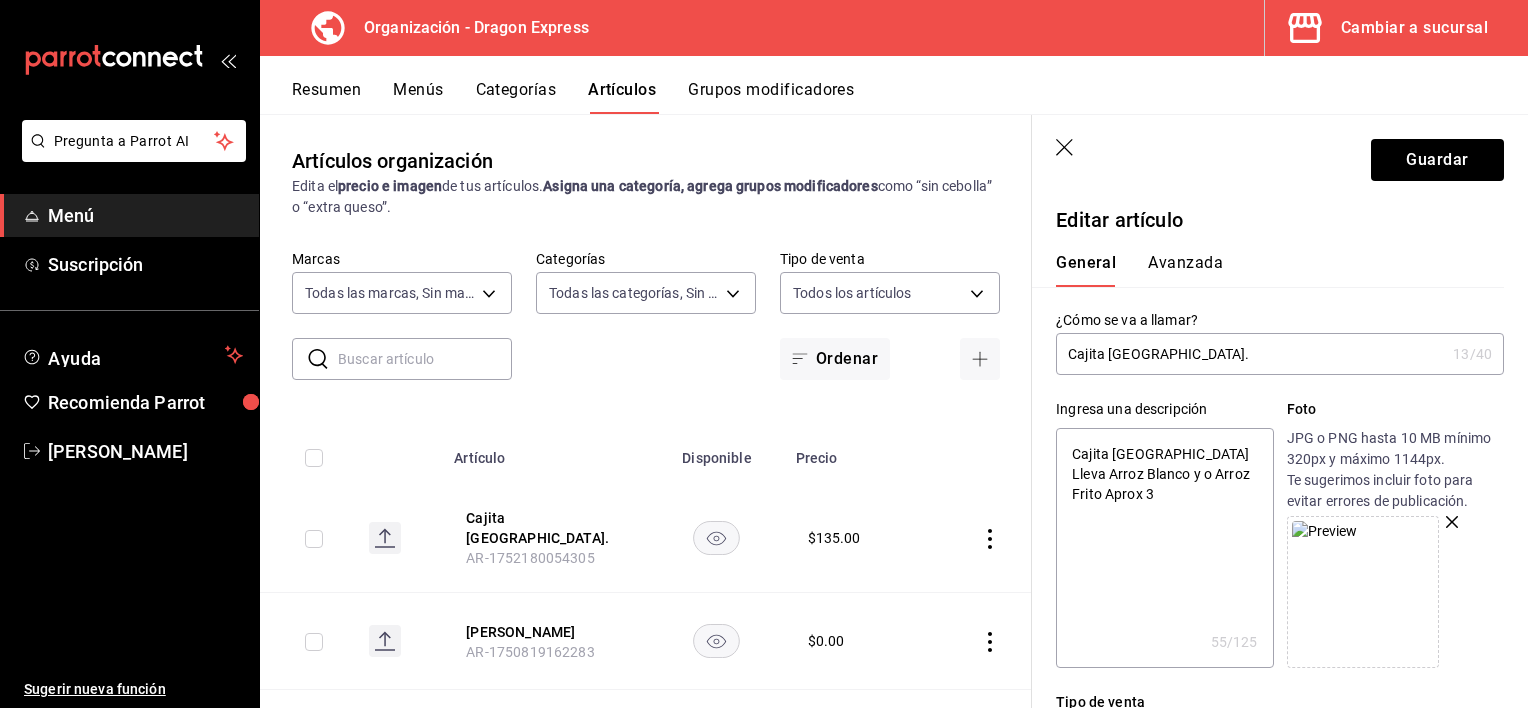 type on "Cajita [GEOGRAPHIC_DATA] Lleva Arroz Blanco y o Arroz Frito Aprox 30" 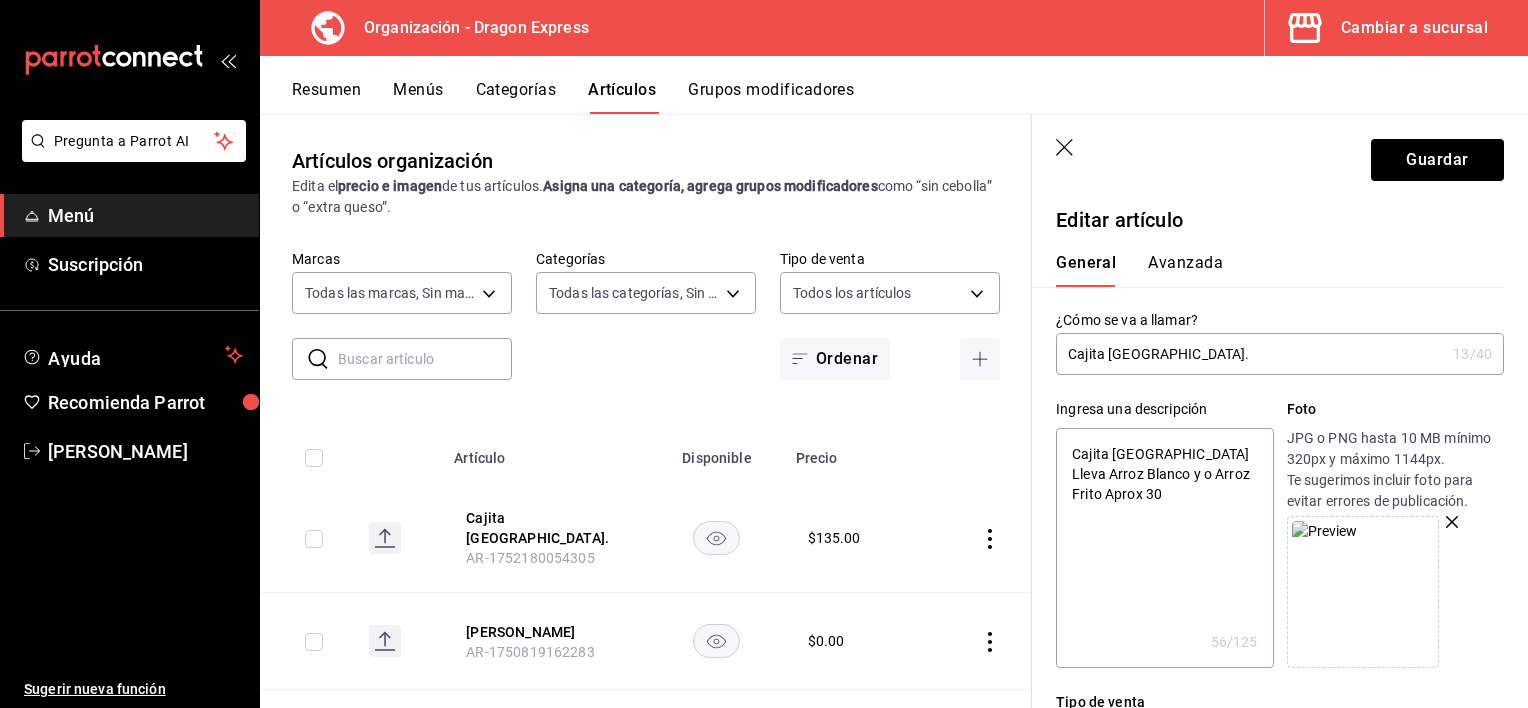 type on "Cajita [GEOGRAPHIC_DATA] Lleva Arroz Blanco y o Arroz Frito Aprox 300" 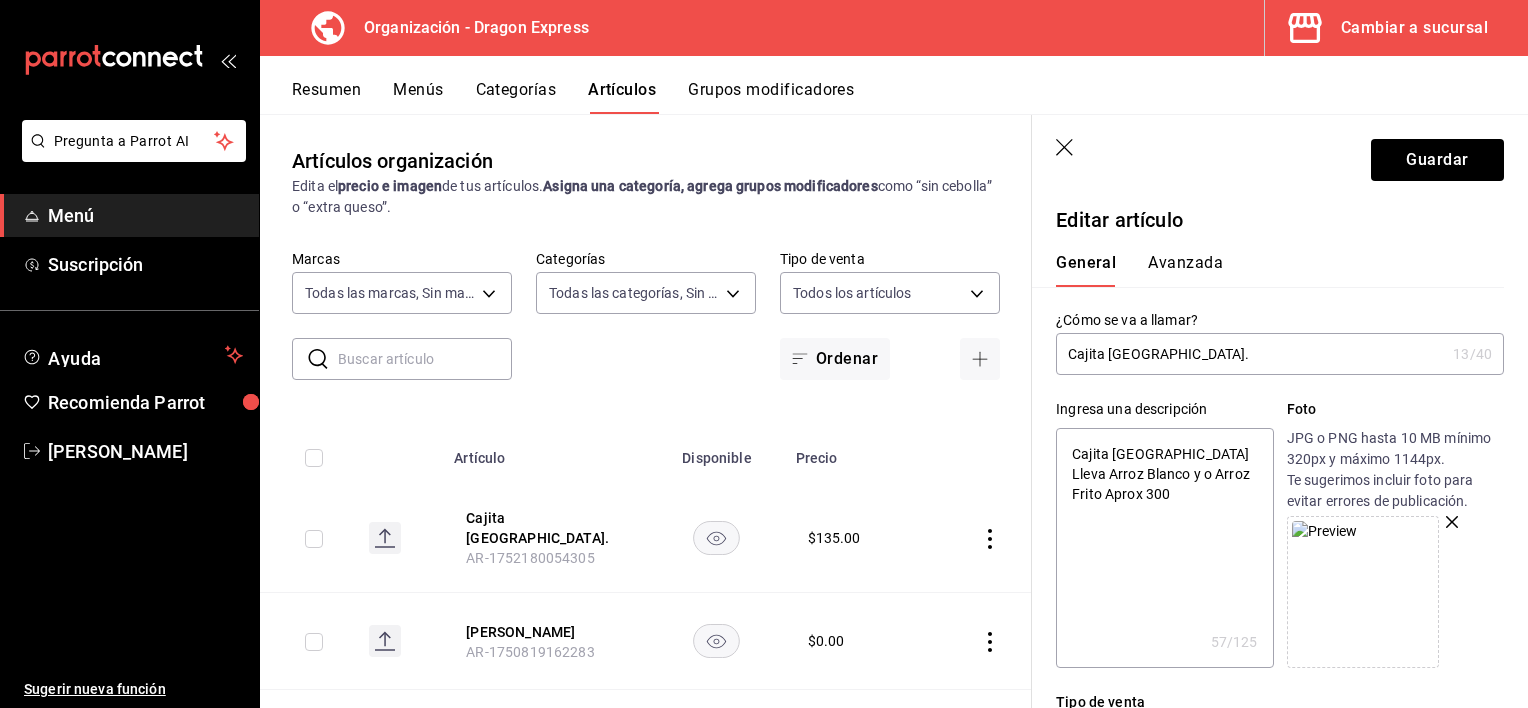 type on "Cajita [GEOGRAPHIC_DATA] Lleva Arroz Blanco y o Arroz Frito Aprox 300" 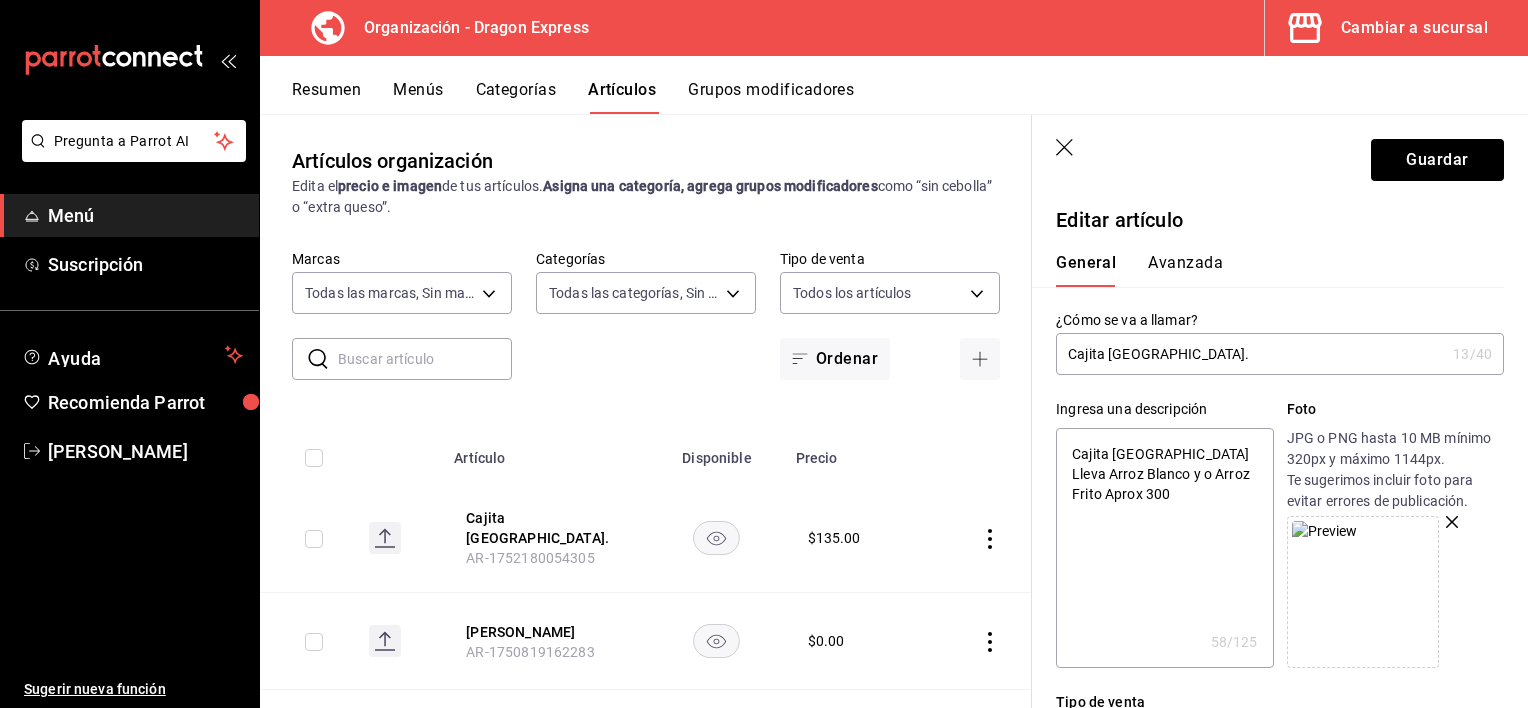 type on "Cajita [GEOGRAPHIC_DATA] Lleva Arroz Blanco y o Arroz Frito Aprox 300 g" 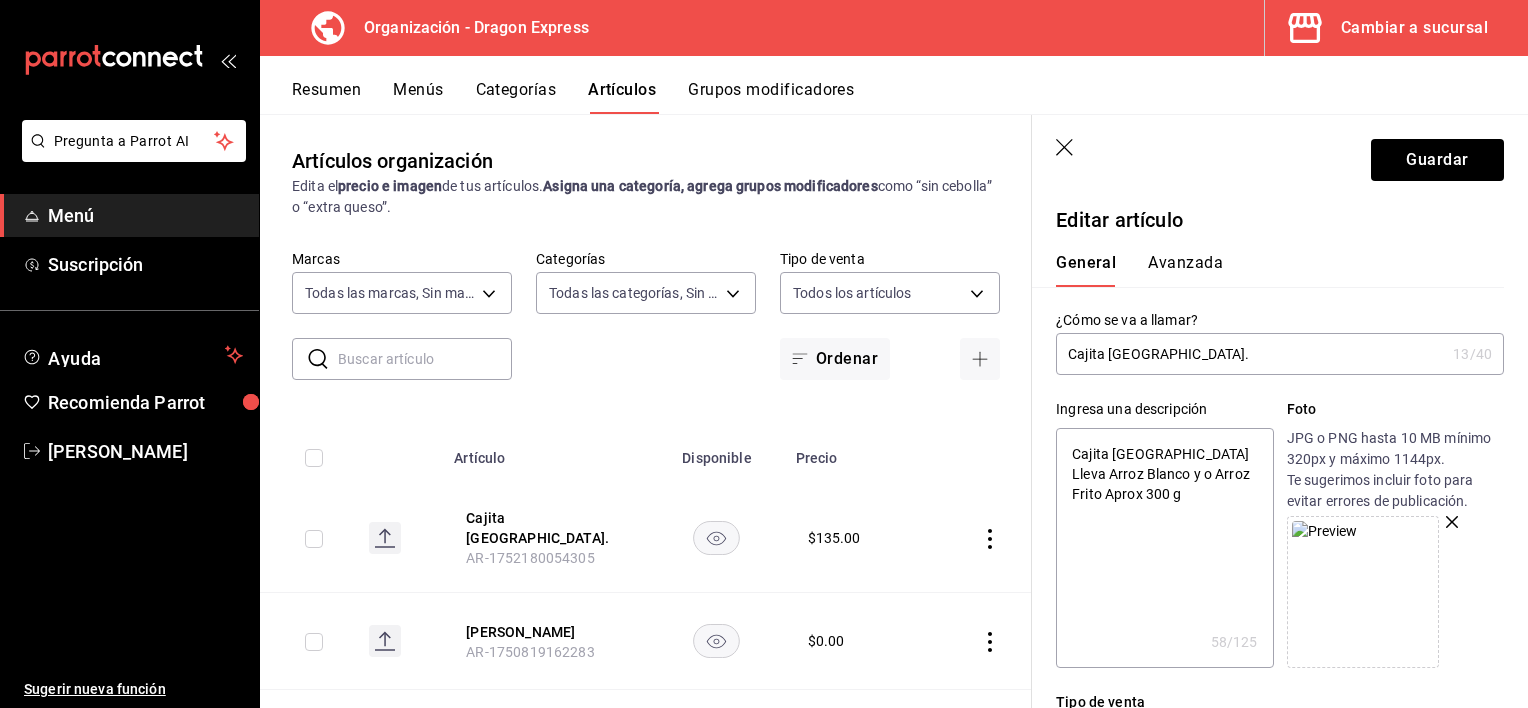 type on "x" 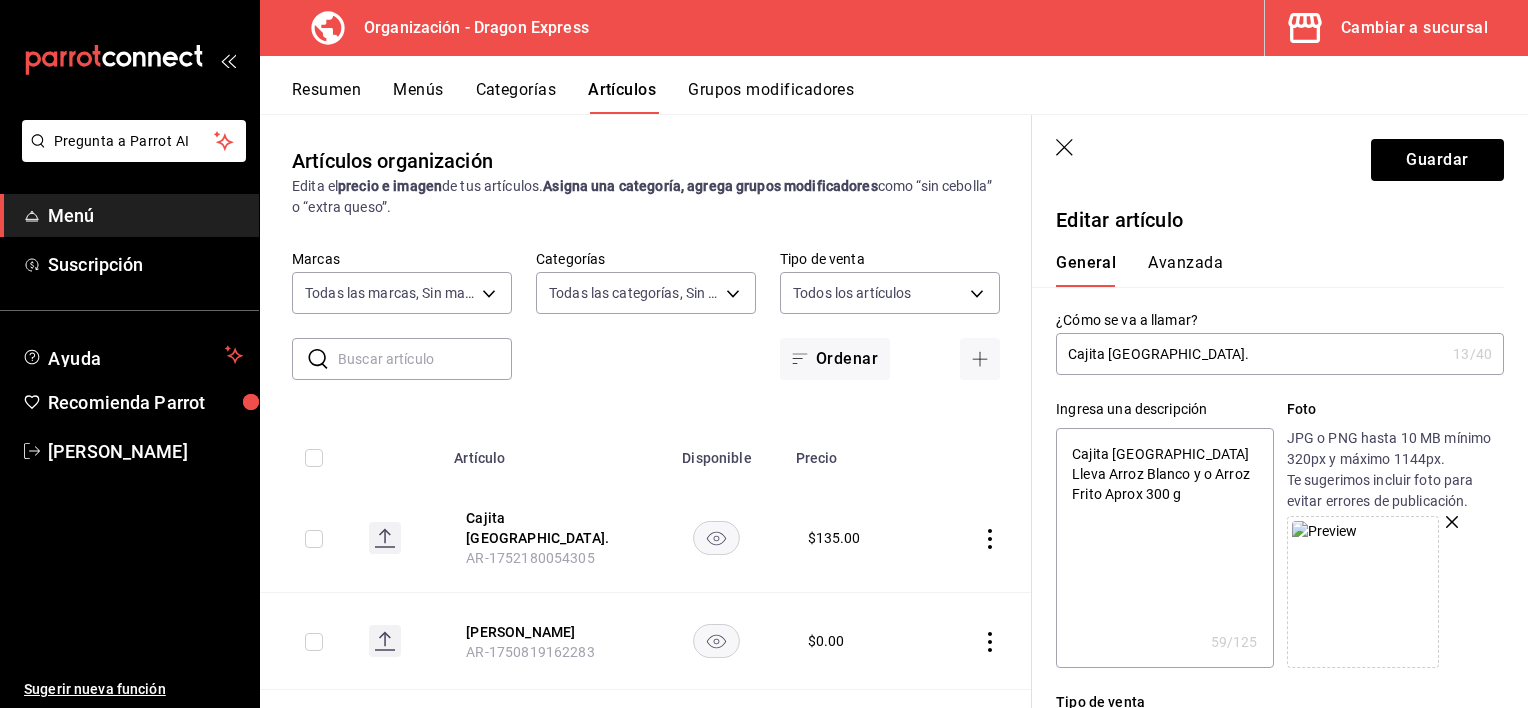 type on "Cajita [GEOGRAPHIC_DATA] Lleva Arroz Blanco y o Arroz Frito Aprox 300 gr" 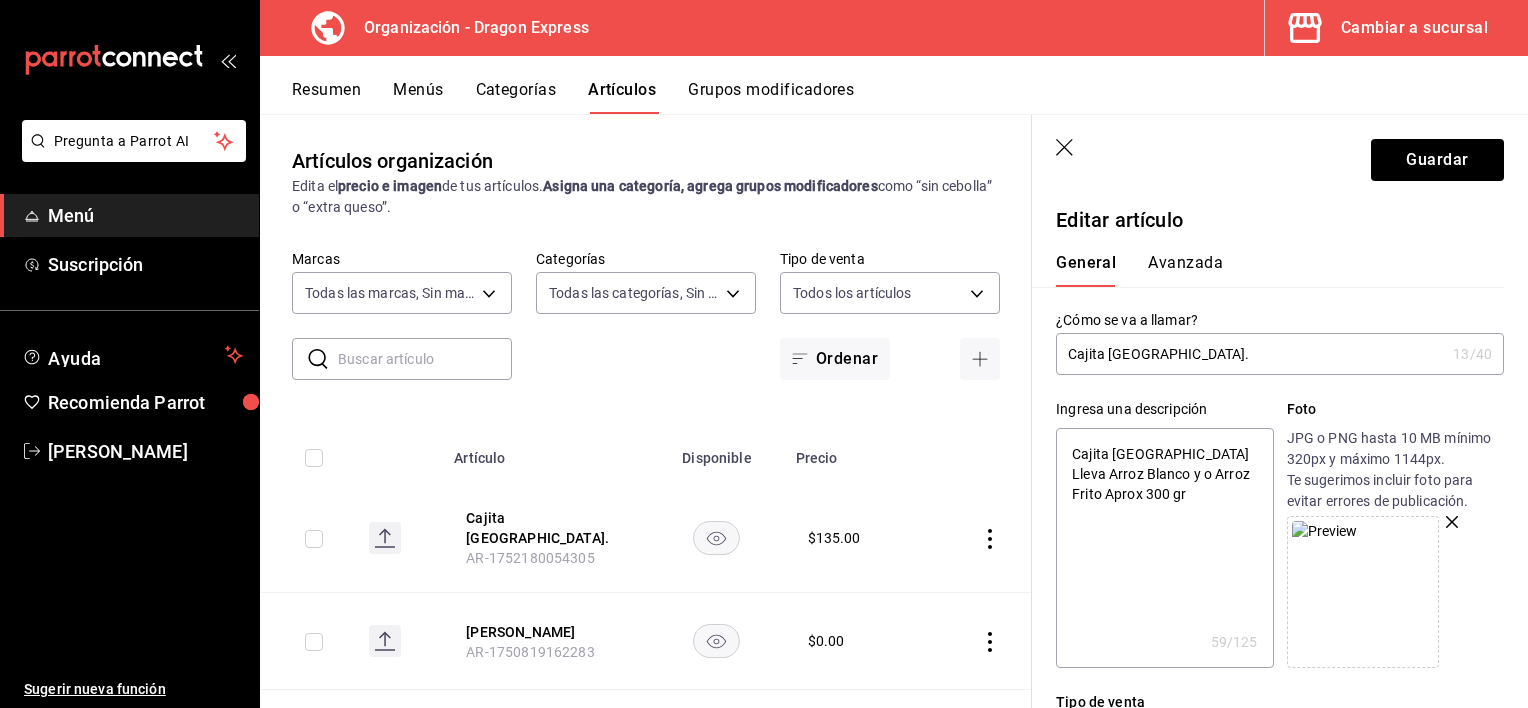 type on "Cajita [GEOGRAPHIC_DATA] Lleva Arroz Blanco y o Arroz Frito Aprox 300 grm" 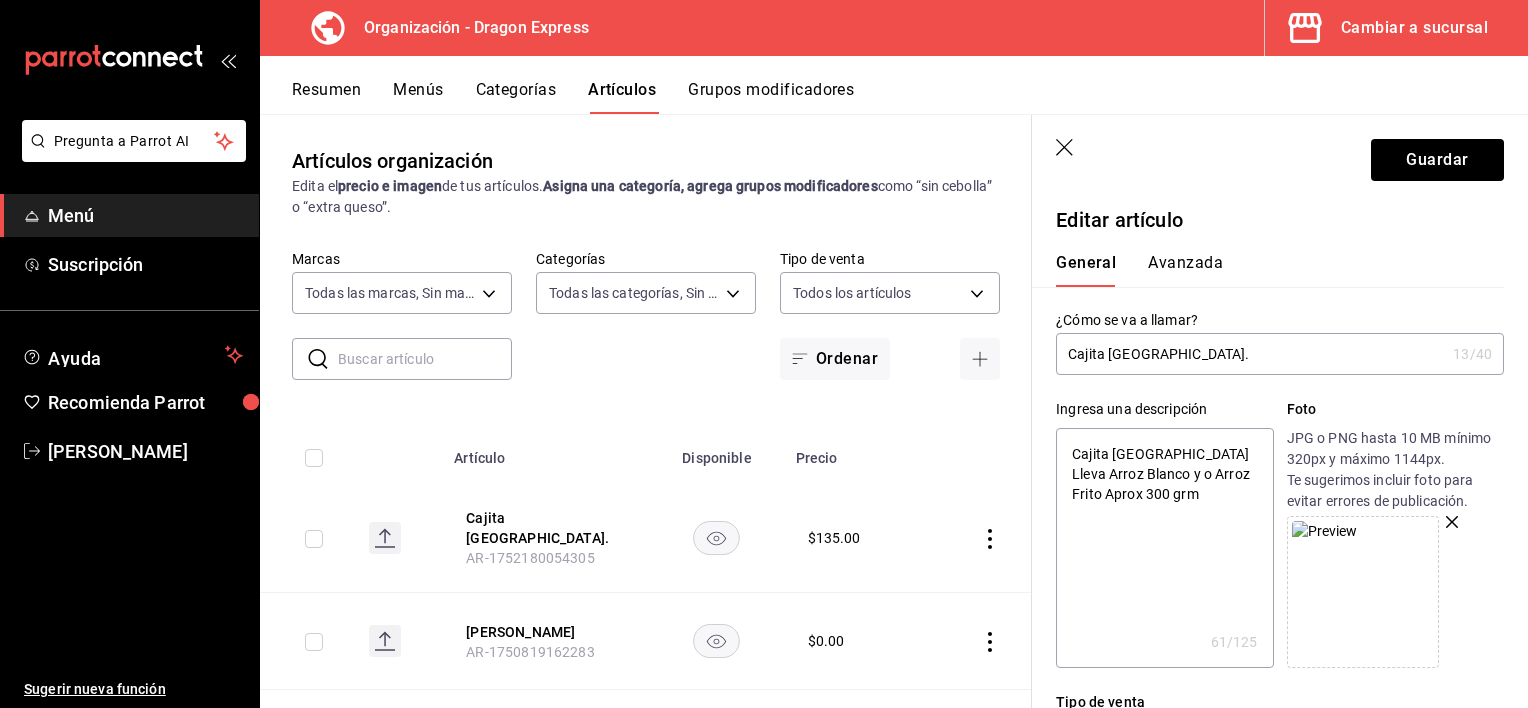 type on "Cajita [GEOGRAPHIC_DATA] Lleva Arroz Blanco y o Arroz Frito Aprox 300 grm" 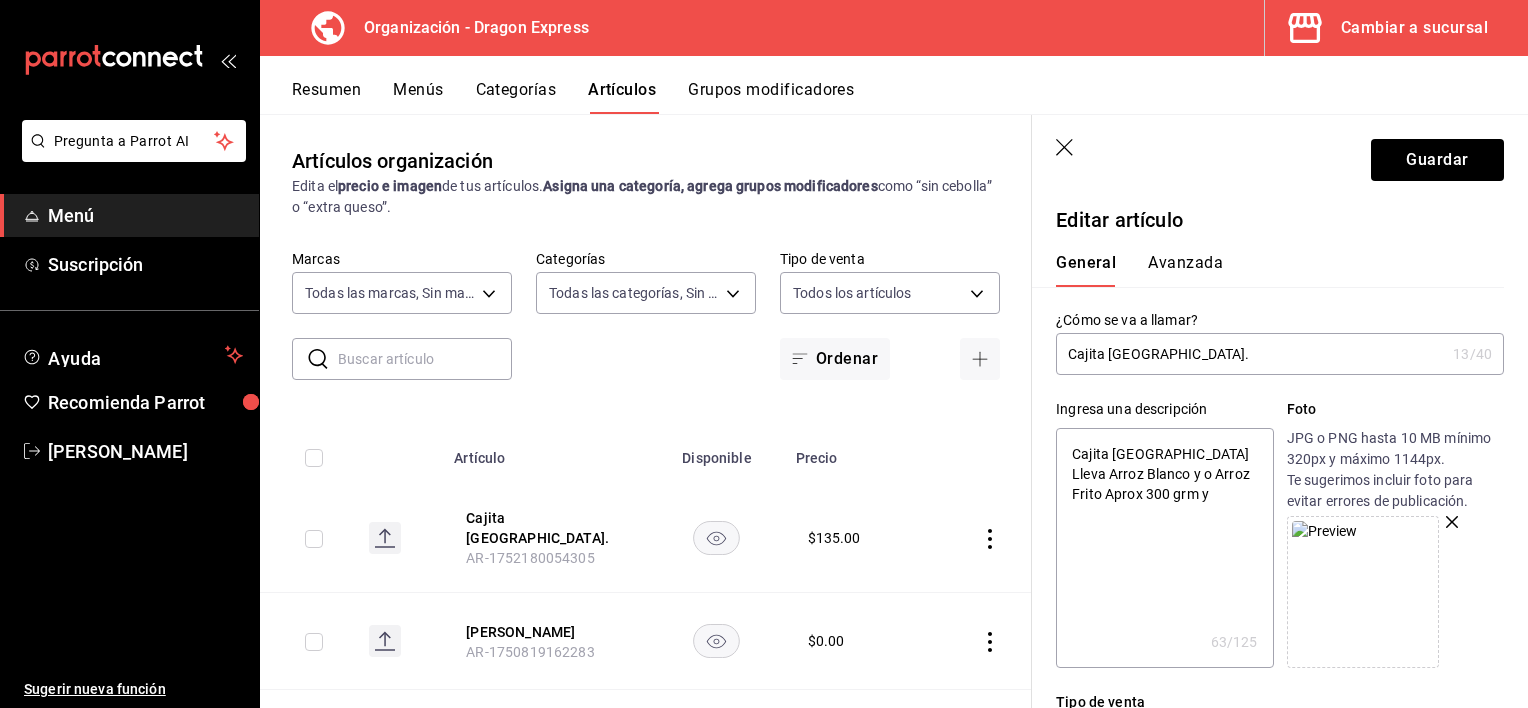 type on "Cajita [GEOGRAPHIC_DATA] Lleva Arroz Blanco y o Arroz Frito Aprox 300 grm y" 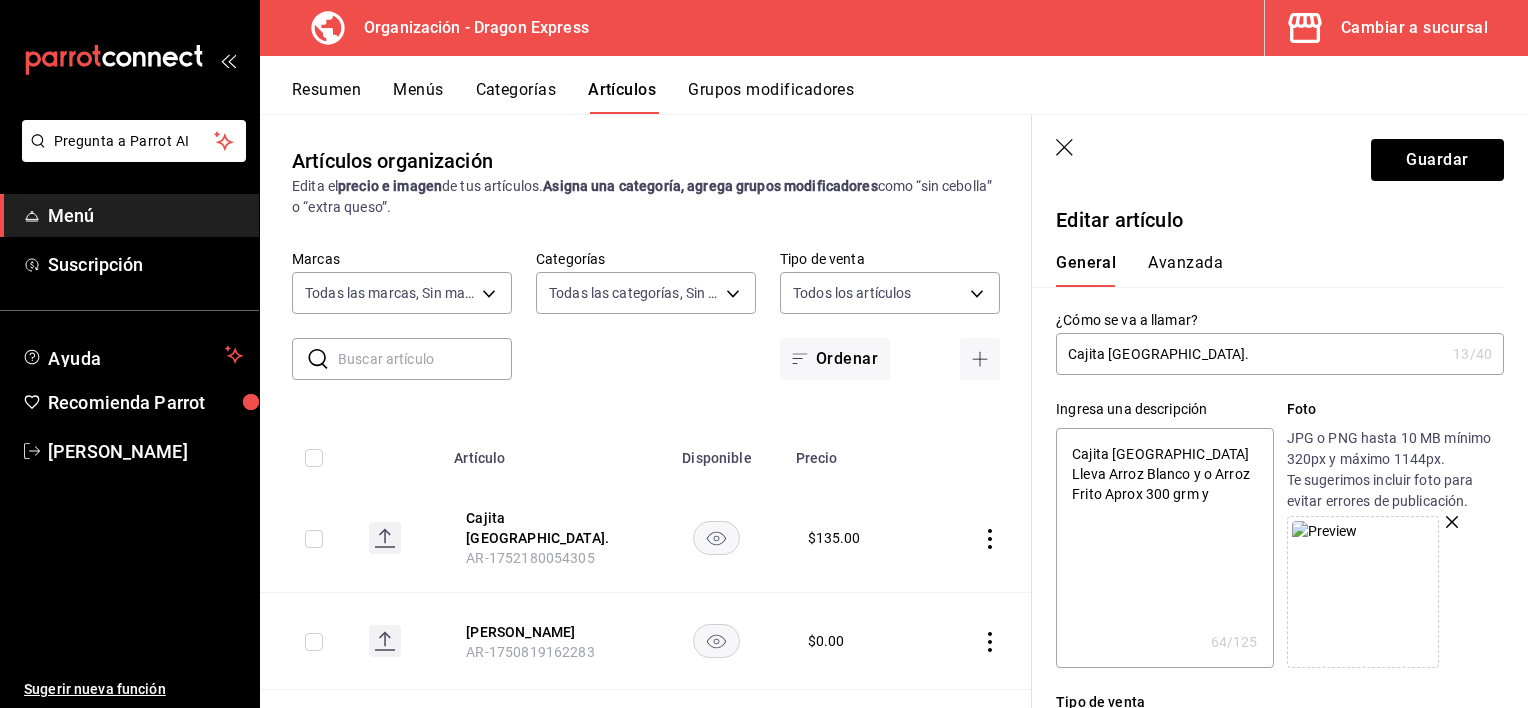 type on "Cajita [GEOGRAPHIC_DATA] Lleva Arroz Blanco y o Arroz Frito Aprox 300 grm y 1" 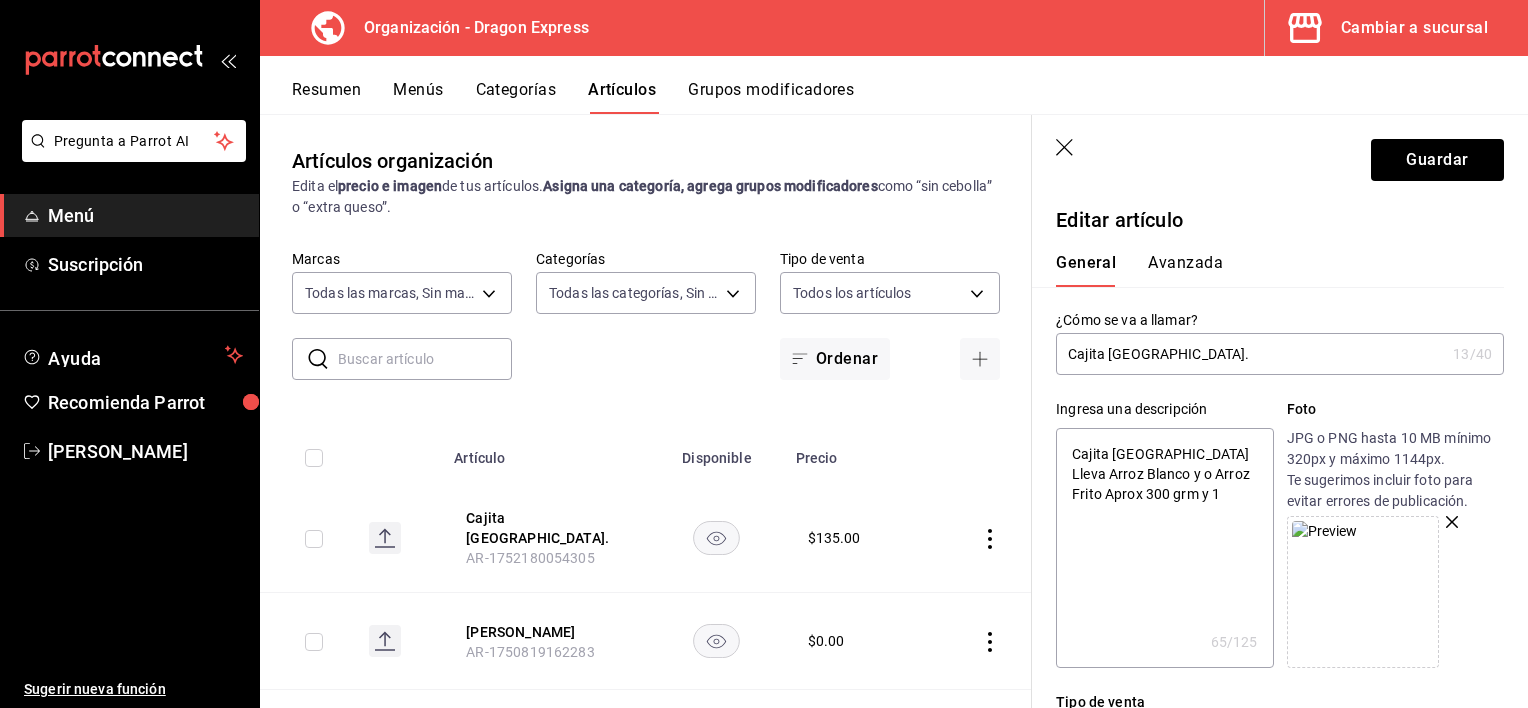 type on "Cajita [GEOGRAPHIC_DATA] Lleva Arroz Blanco y o Arroz Frito Aprox 300 grm y 1" 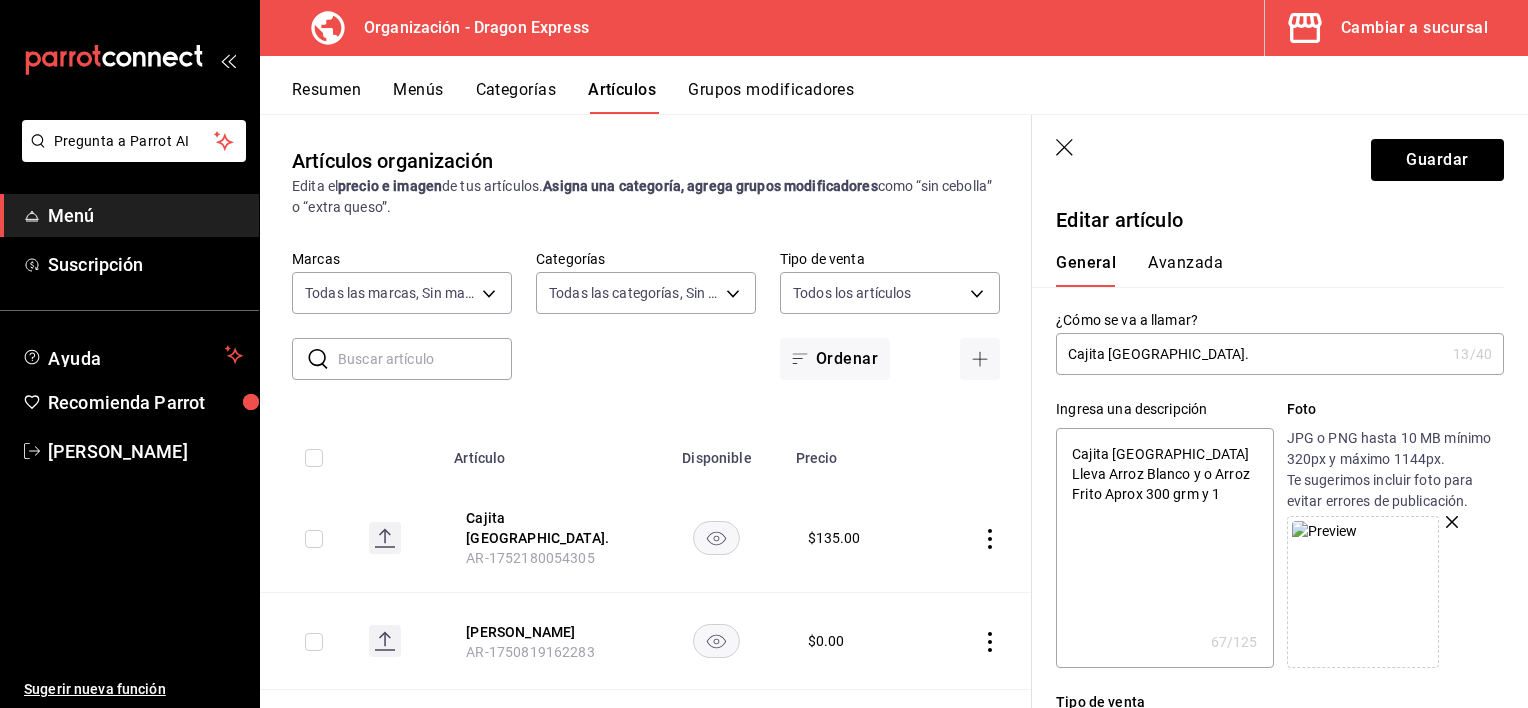 type on "Cajita [GEOGRAPHIC_DATA] Lleva Arroz Blanco y o Arroz Frito Aprox 300 grm y 1 e" 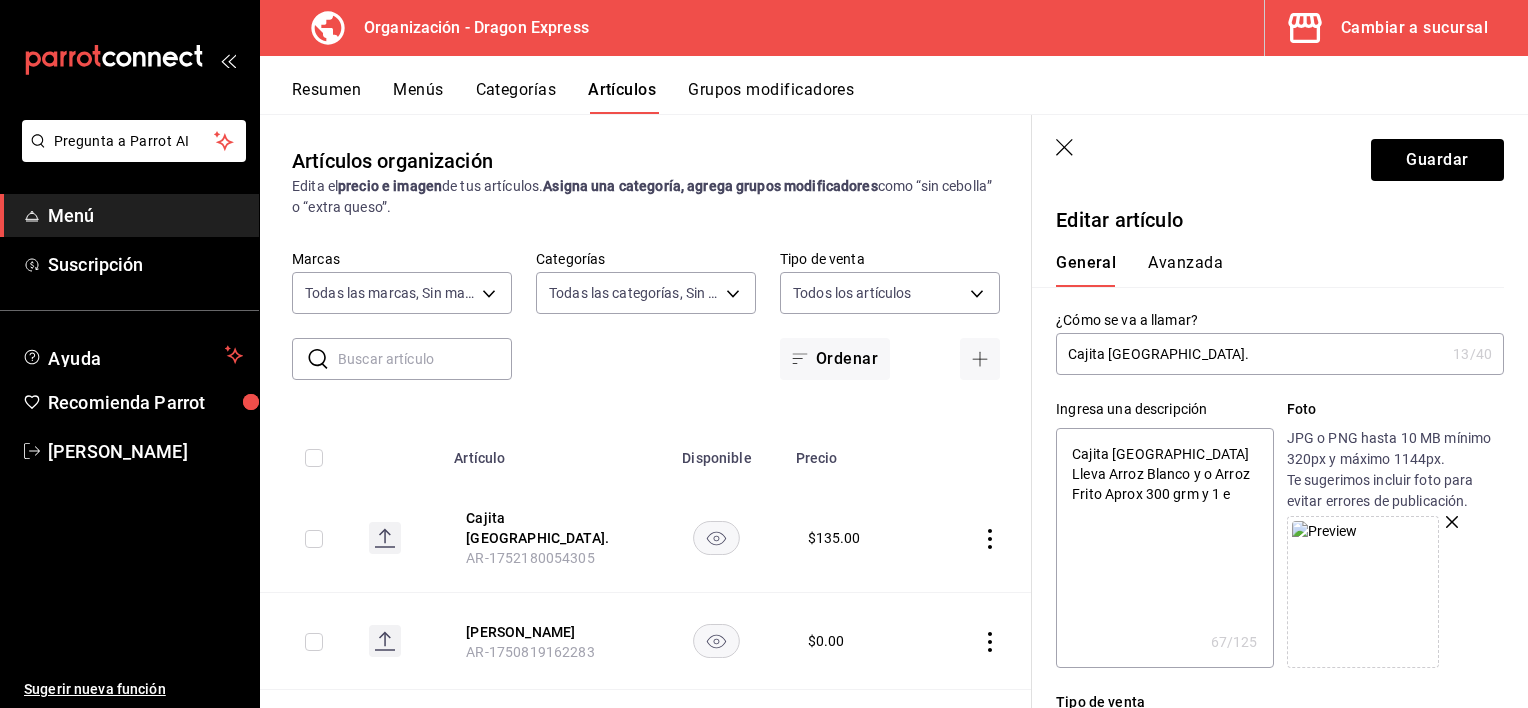 type on "Cajita [GEOGRAPHIC_DATA] Lleva Arroz Blanco y o Arroz Frito Aprox 300 grm y 1 es" 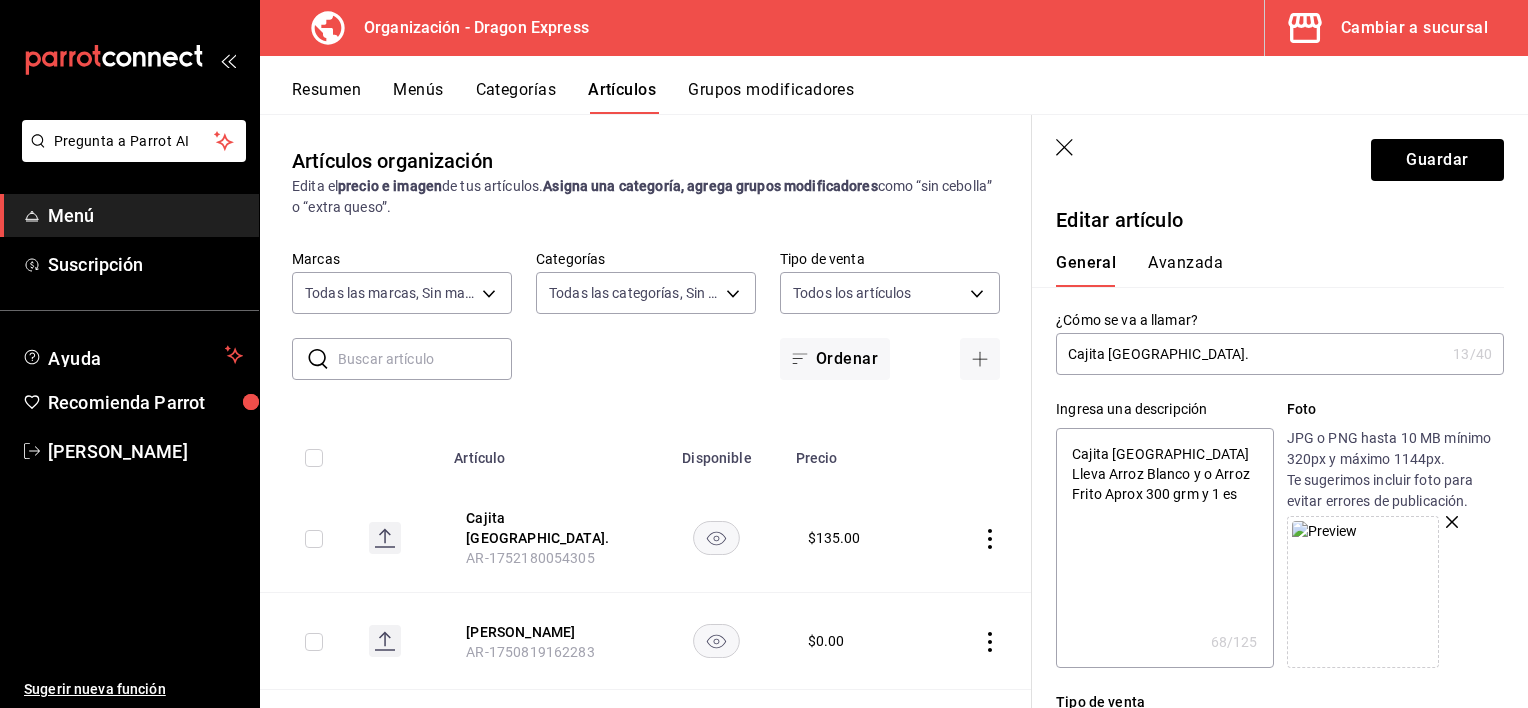 type on "Cajita [GEOGRAPHIC_DATA] Lleva Arroz Blanco y o Arroz Frito Aprox 300 grm y 1 esp" 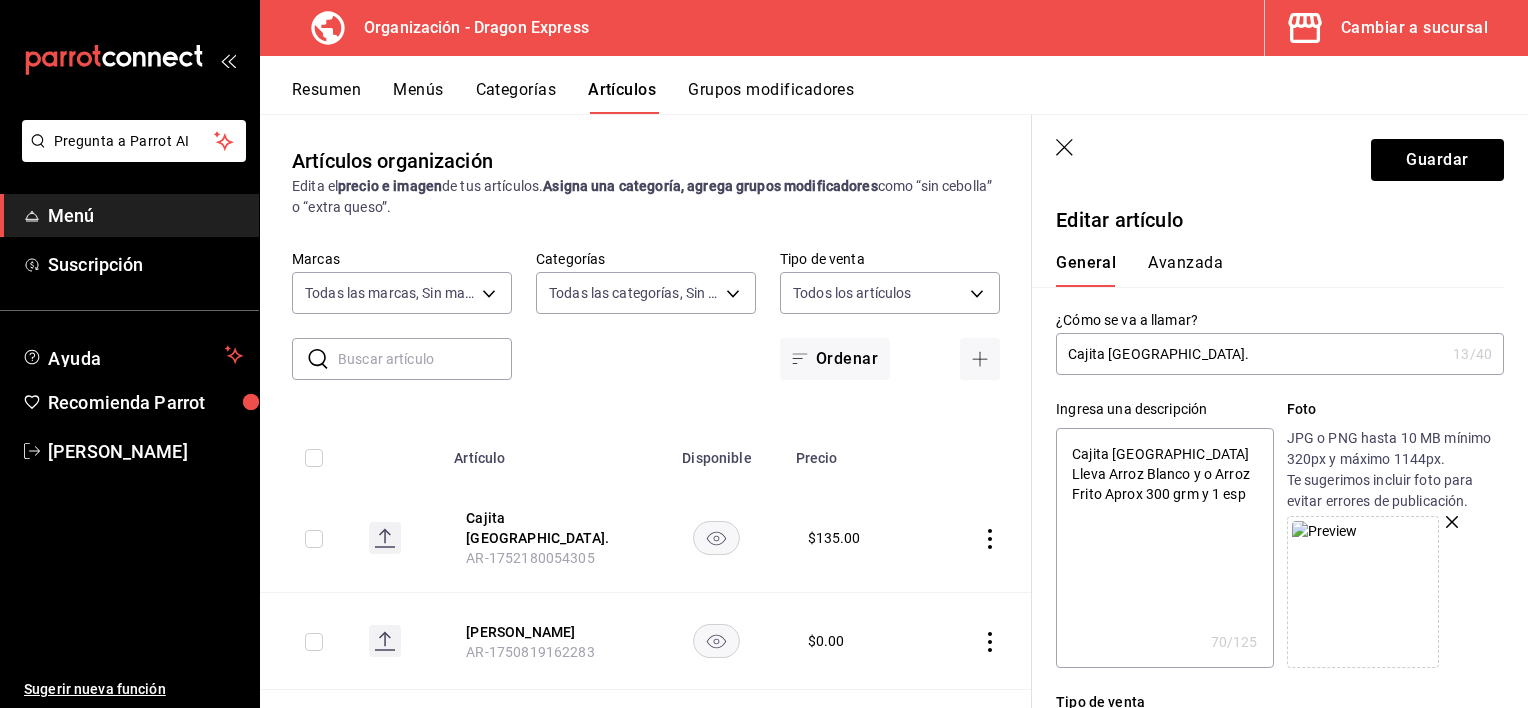 type on "Cajita [GEOGRAPHIC_DATA] Lleva Arroz Blanco y o Arroz Frito Aprox 300 grm y 1 espe" 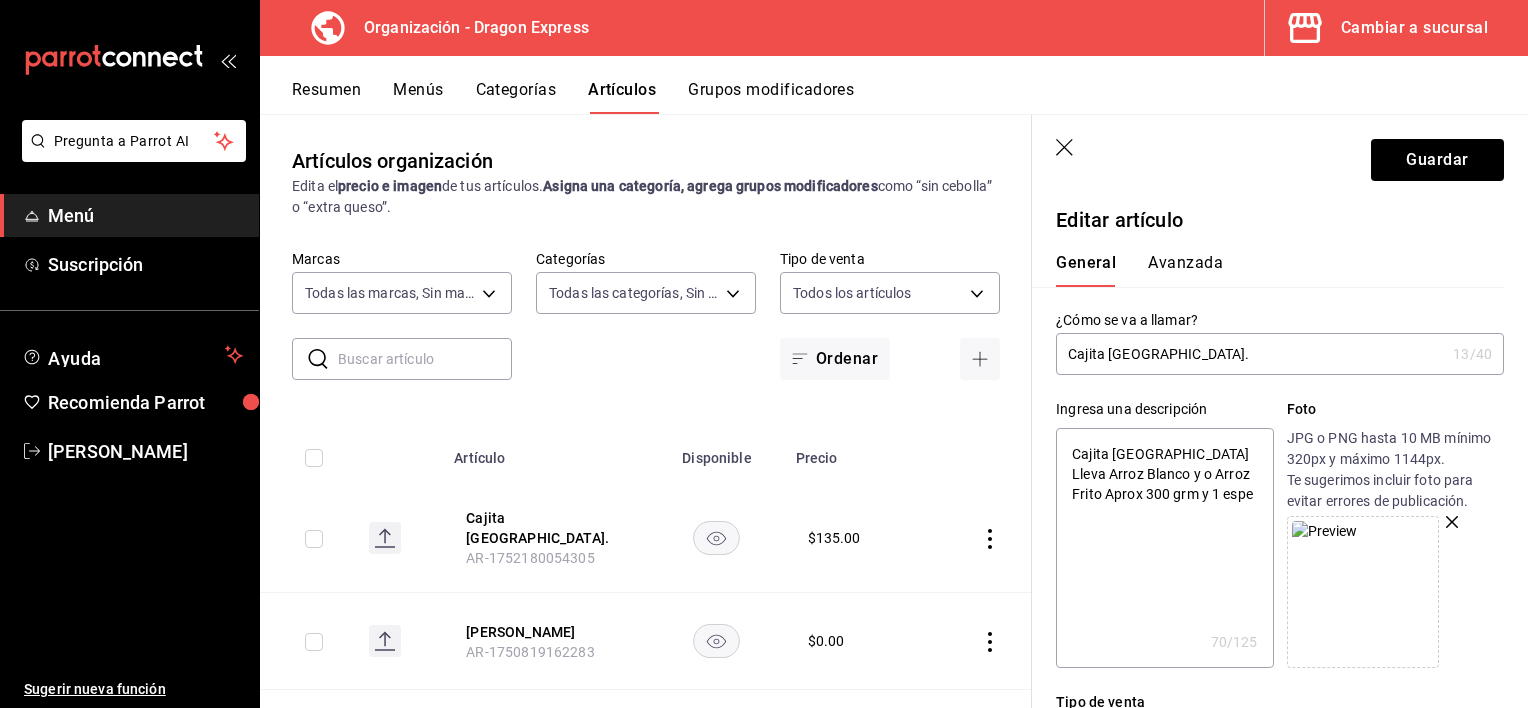 type on "Cajita [GEOGRAPHIC_DATA] Lleva Arroz Blanco y o Arroz Frito Aprox 300 grm y 1 espec" 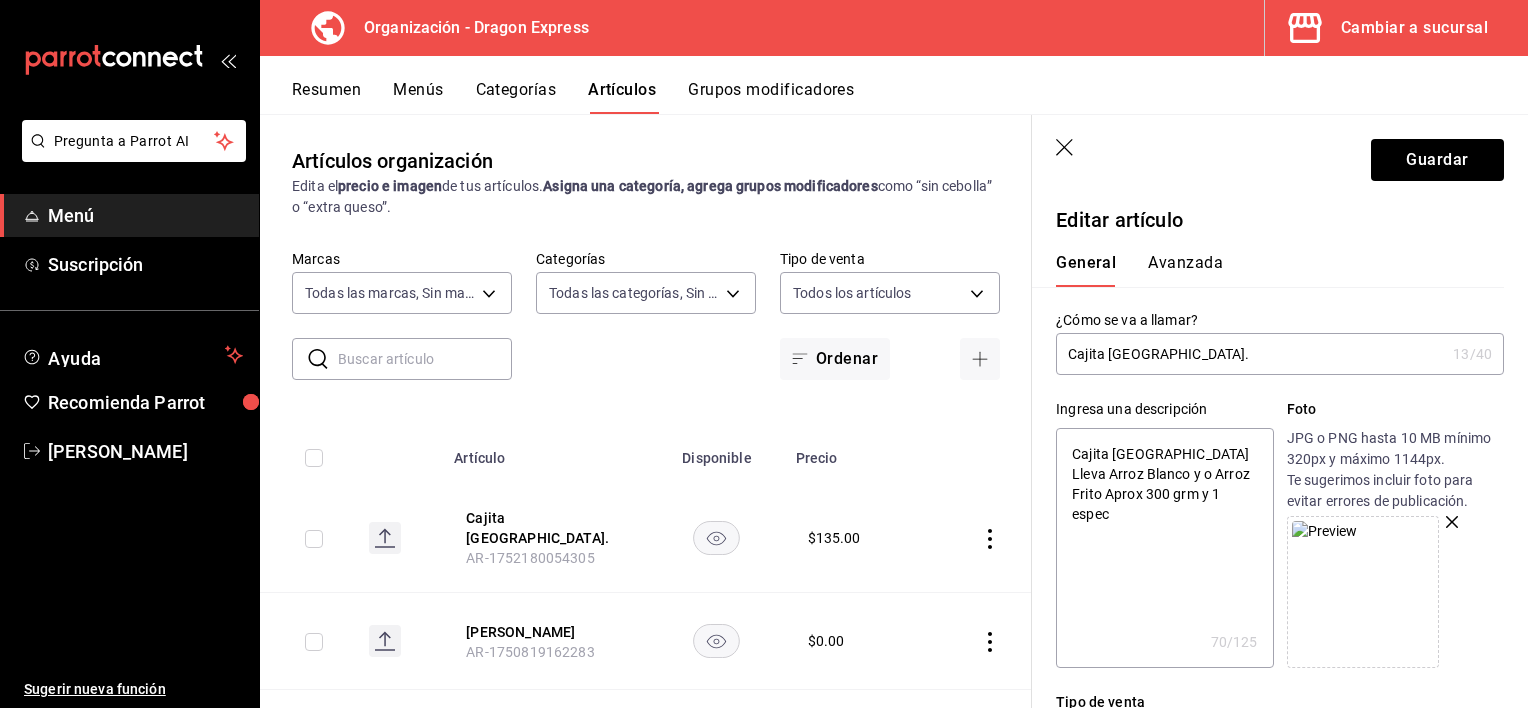 type on "x" 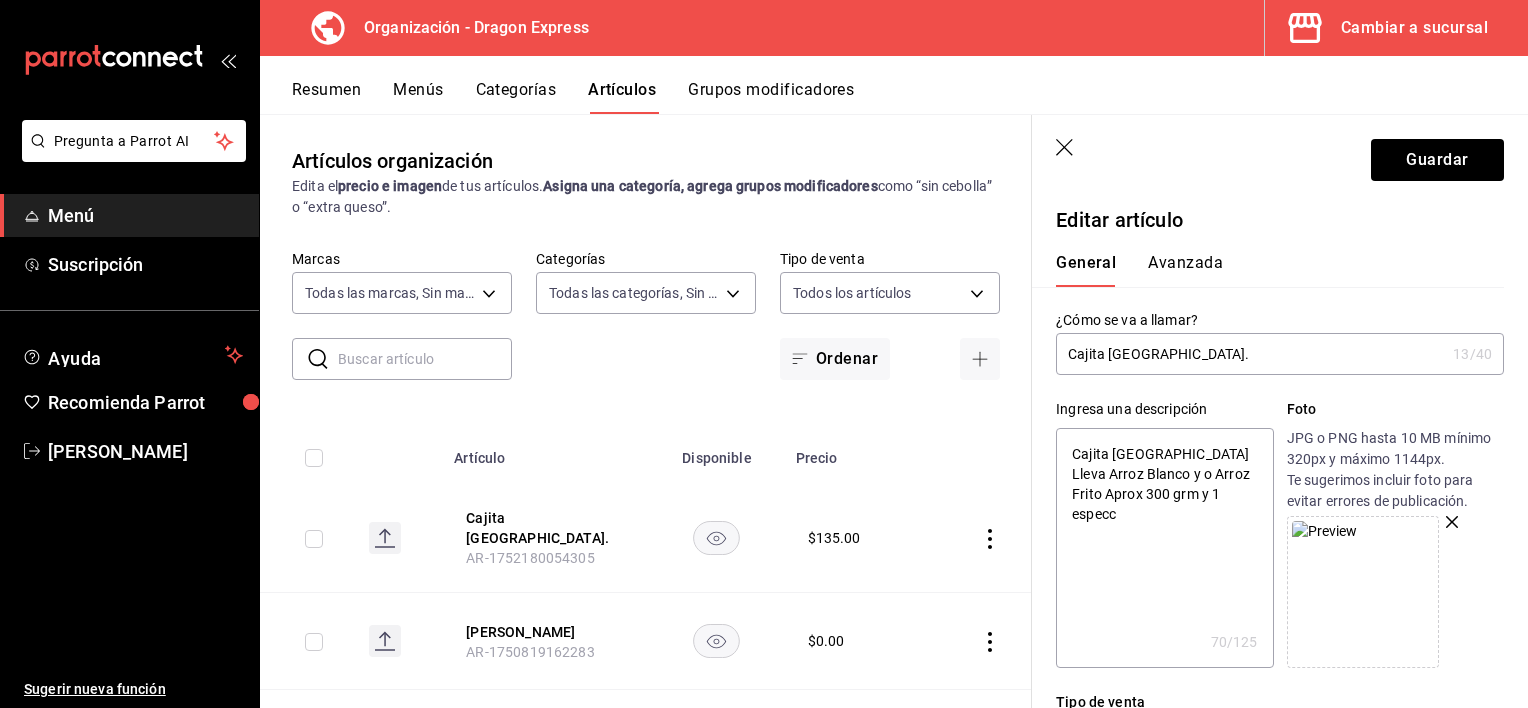 type on "x" 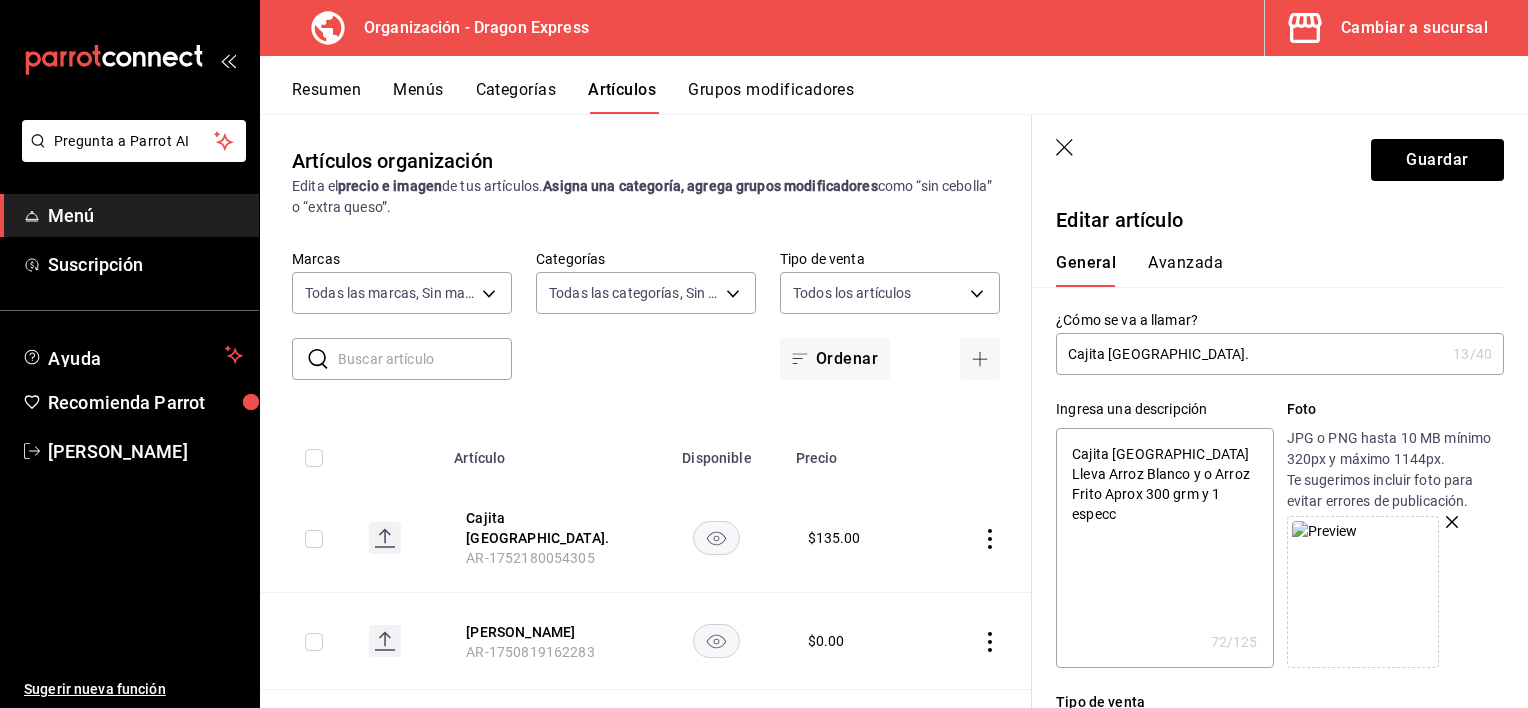 type on "Cajita [GEOGRAPHIC_DATA] Lleva Arroz Blanco y o Arroz Frito Aprox 300 grm y 1 especci" 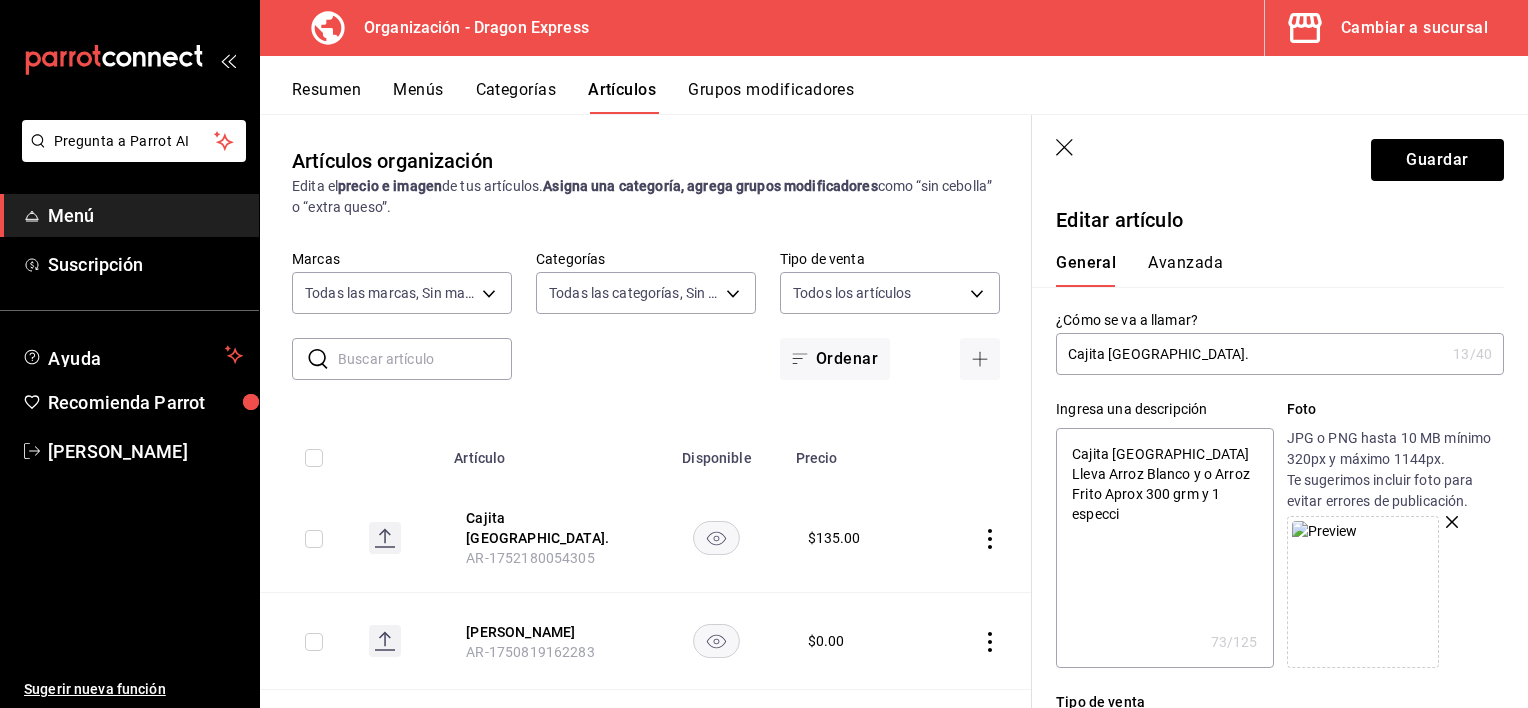 type on "Cajita [GEOGRAPHIC_DATA] Lleva Arroz Blanco y o Arroz Frito Aprox 300 grm y 1 especcia" 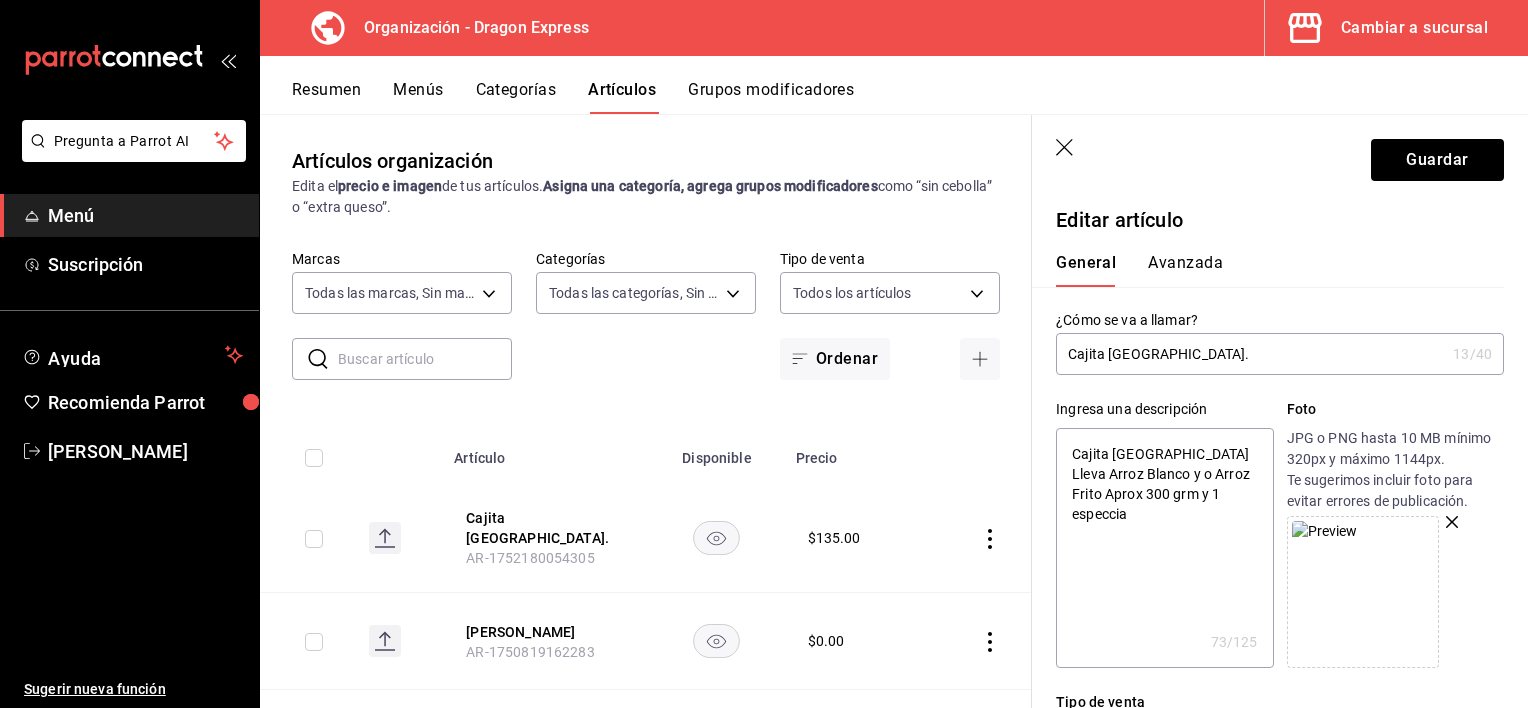 type on "Cajita [GEOGRAPHIC_DATA] Lleva Arroz Blanco y o Arroz Frito Aprox 300 grm y 1 especcial" 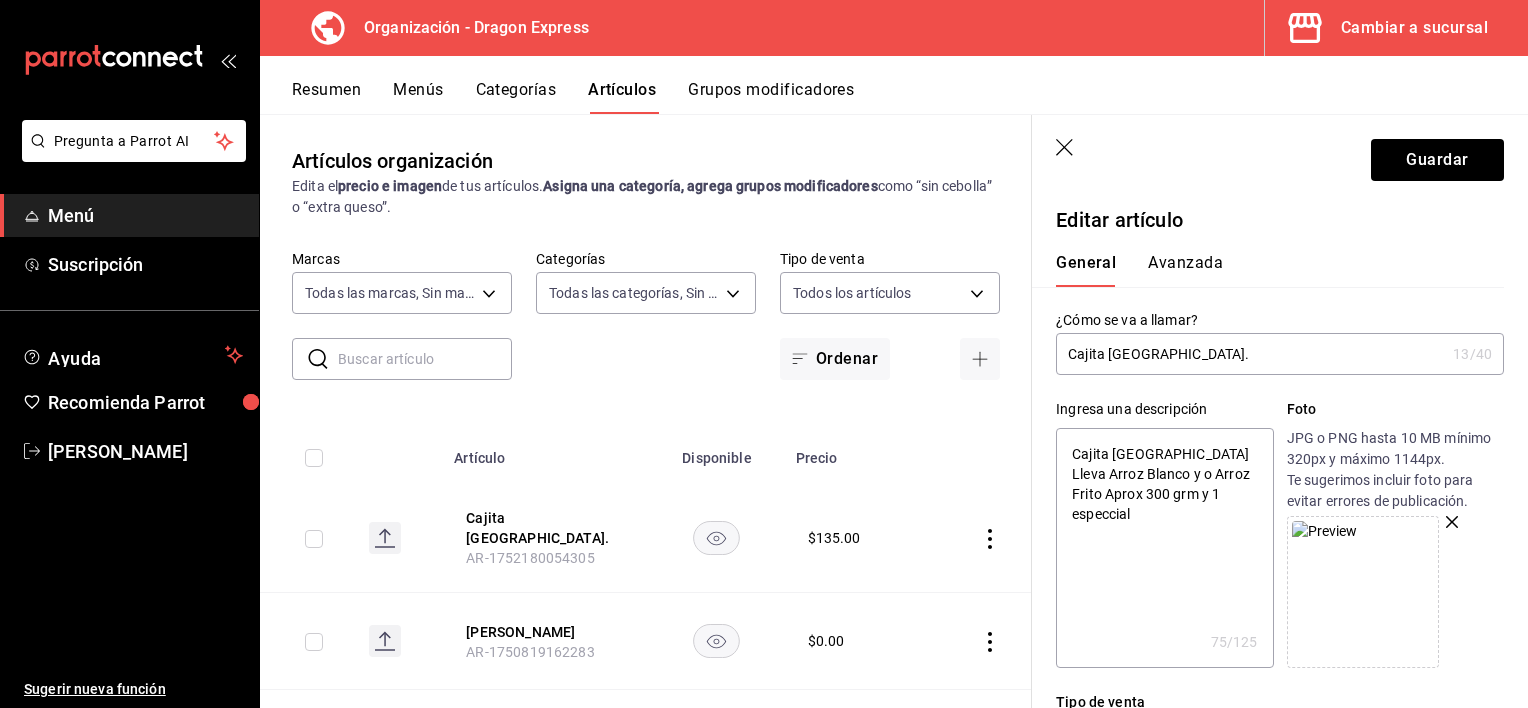 type on "Cajita [GEOGRAPHIC_DATA] Lleva Arroz Blanco y o Arroz Frito Aprox 300 grm y 1 especciali" 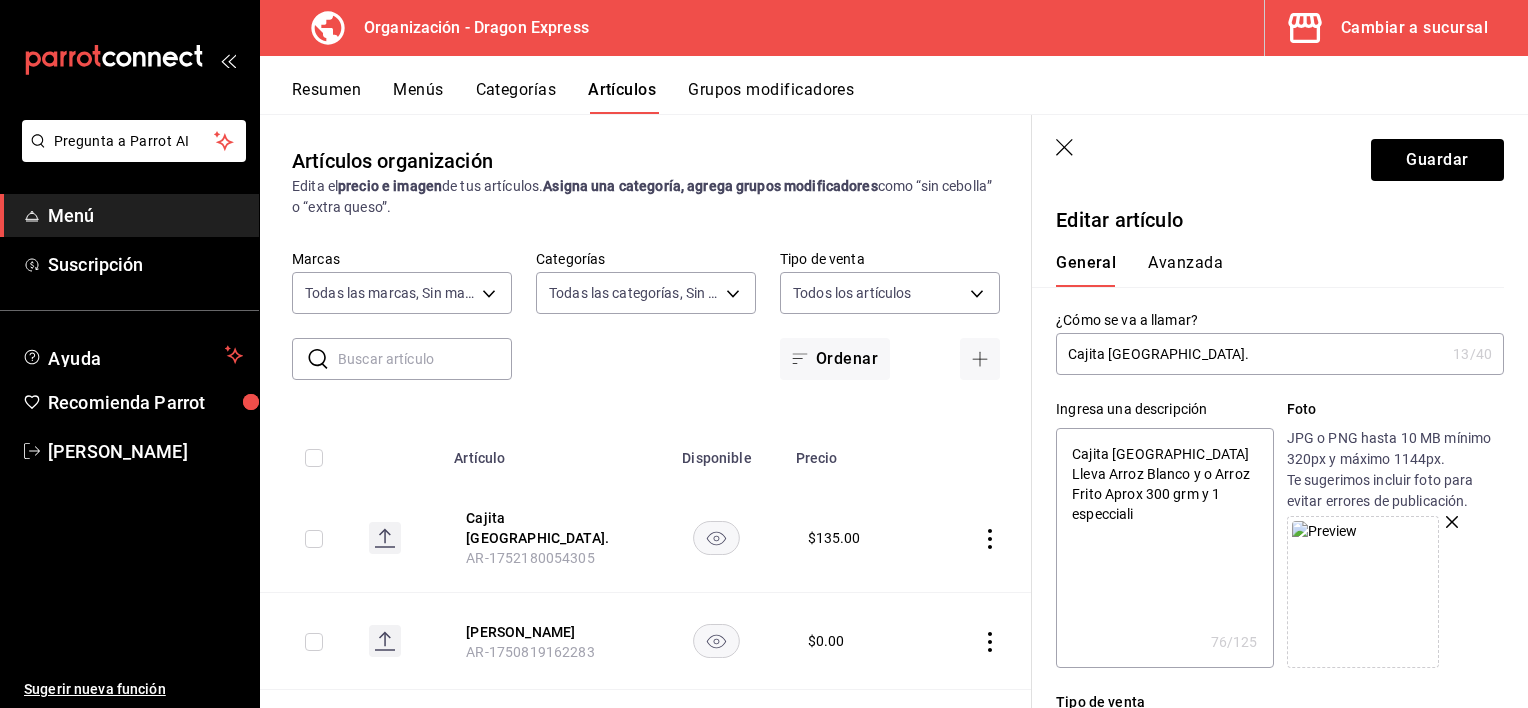 type on "Cajita [GEOGRAPHIC_DATA] Lleva Arroz Blanco y o Arroz Frito Aprox 300 grm y 1 especcialid" 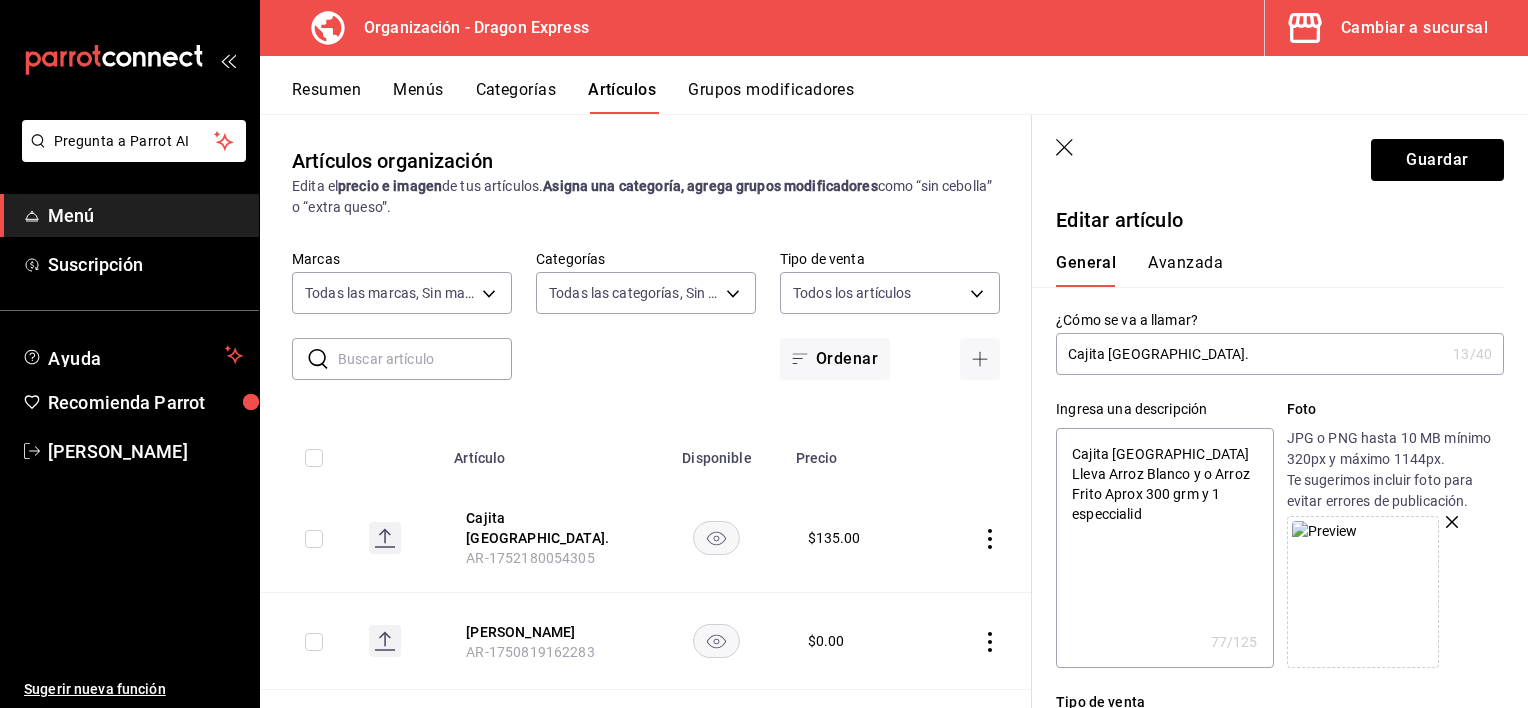 type on "Cajita [GEOGRAPHIC_DATA] Lleva Arroz Blanco y o Arroz Frito Aprox 300 grm y 1 especcialida" 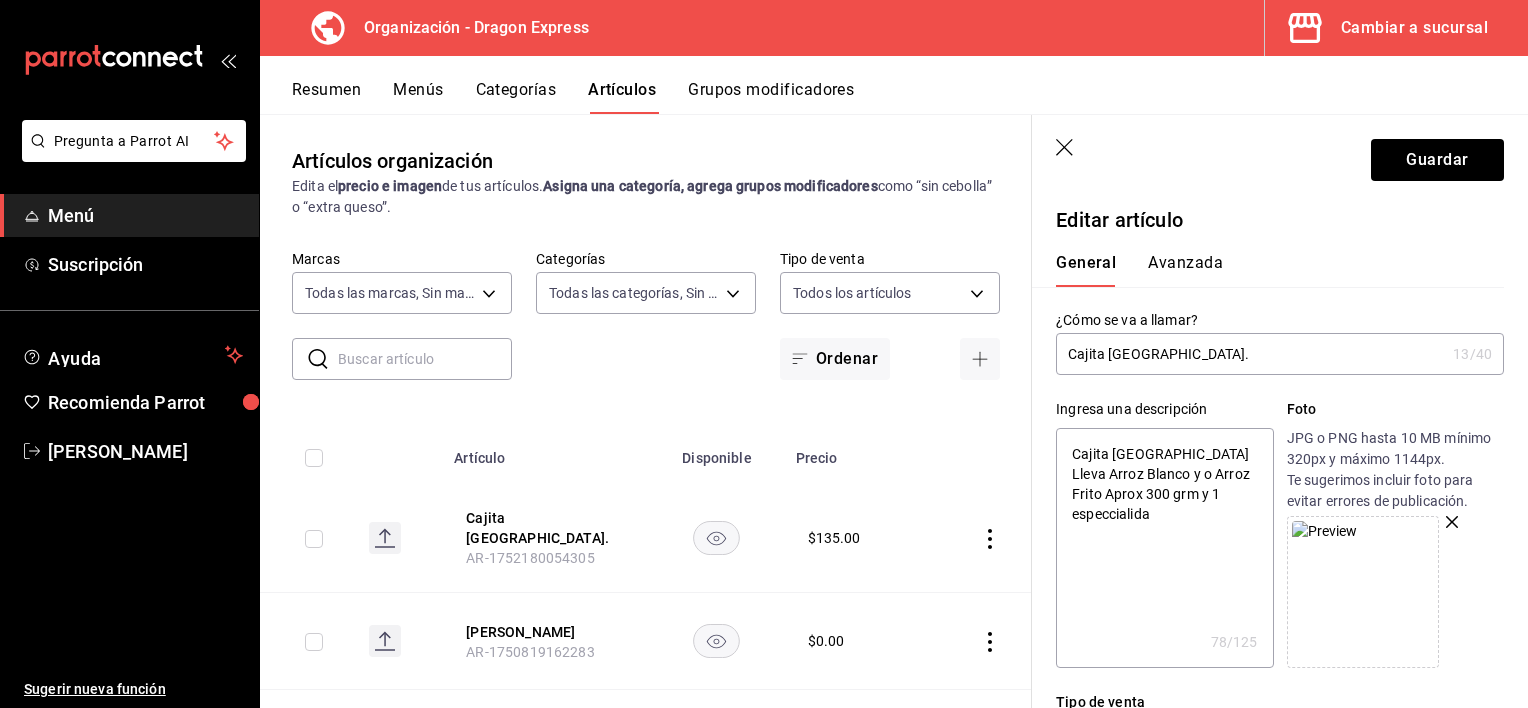 type on "Cajita [GEOGRAPHIC_DATA] Lleva Arroz Blanco y o Arroz Frito Aprox 300 grm y 1 especcialidad" 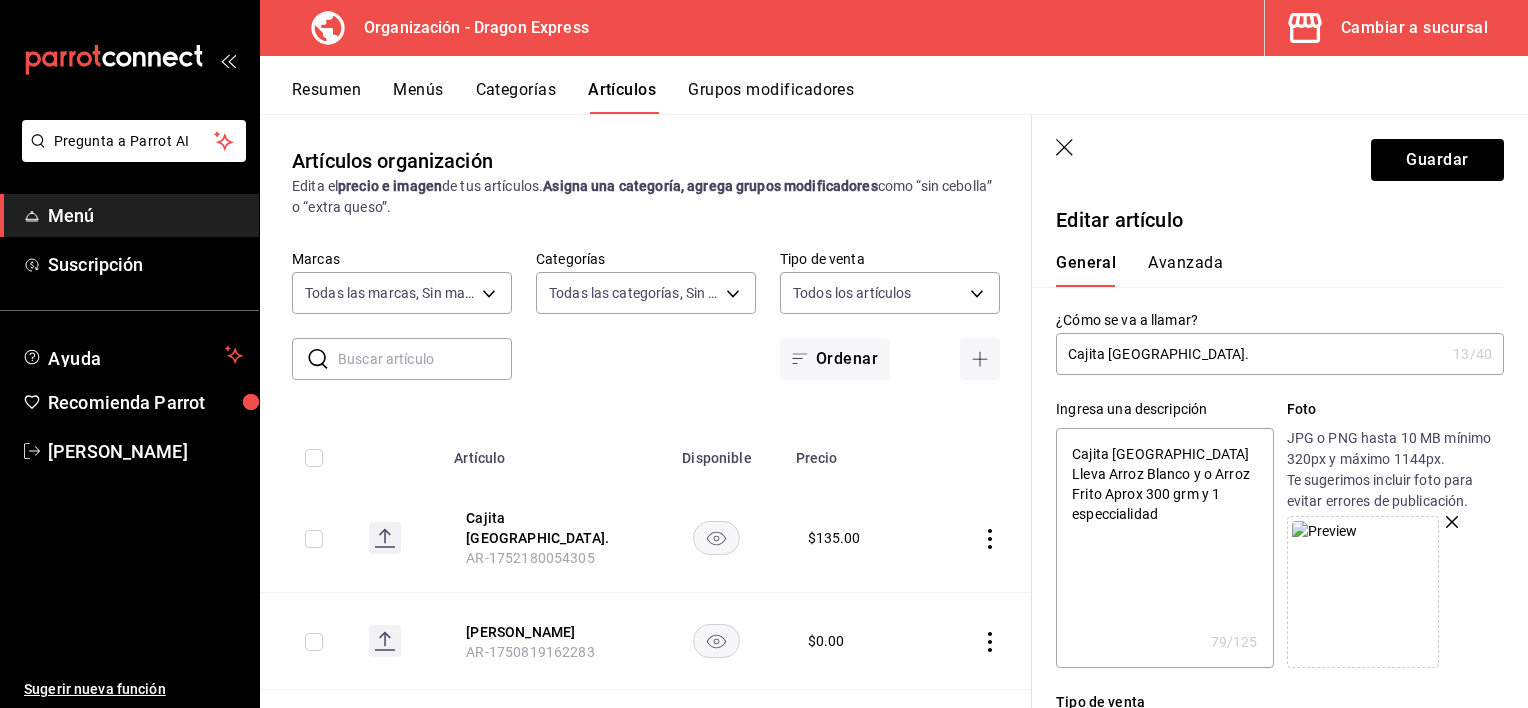 type 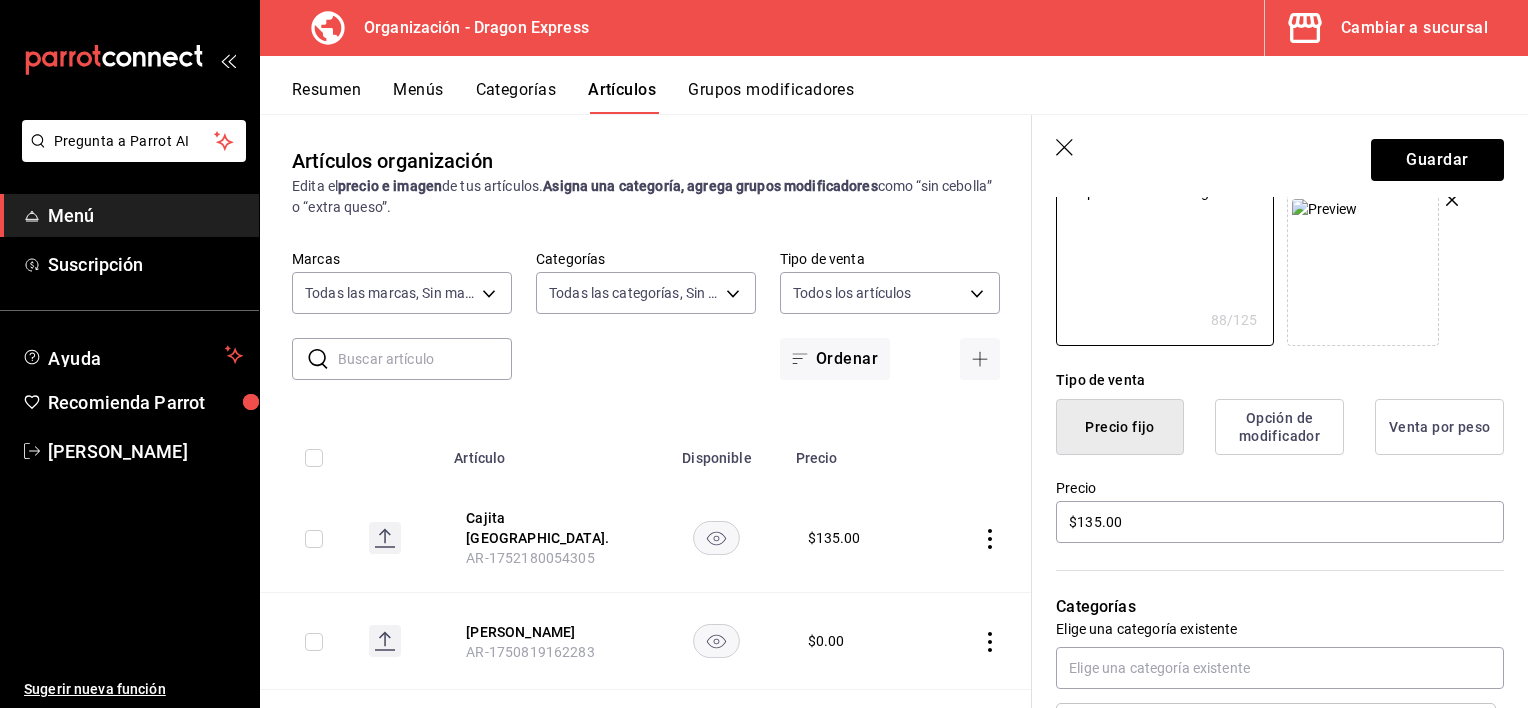 scroll, scrollTop: 200, scrollLeft: 0, axis: vertical 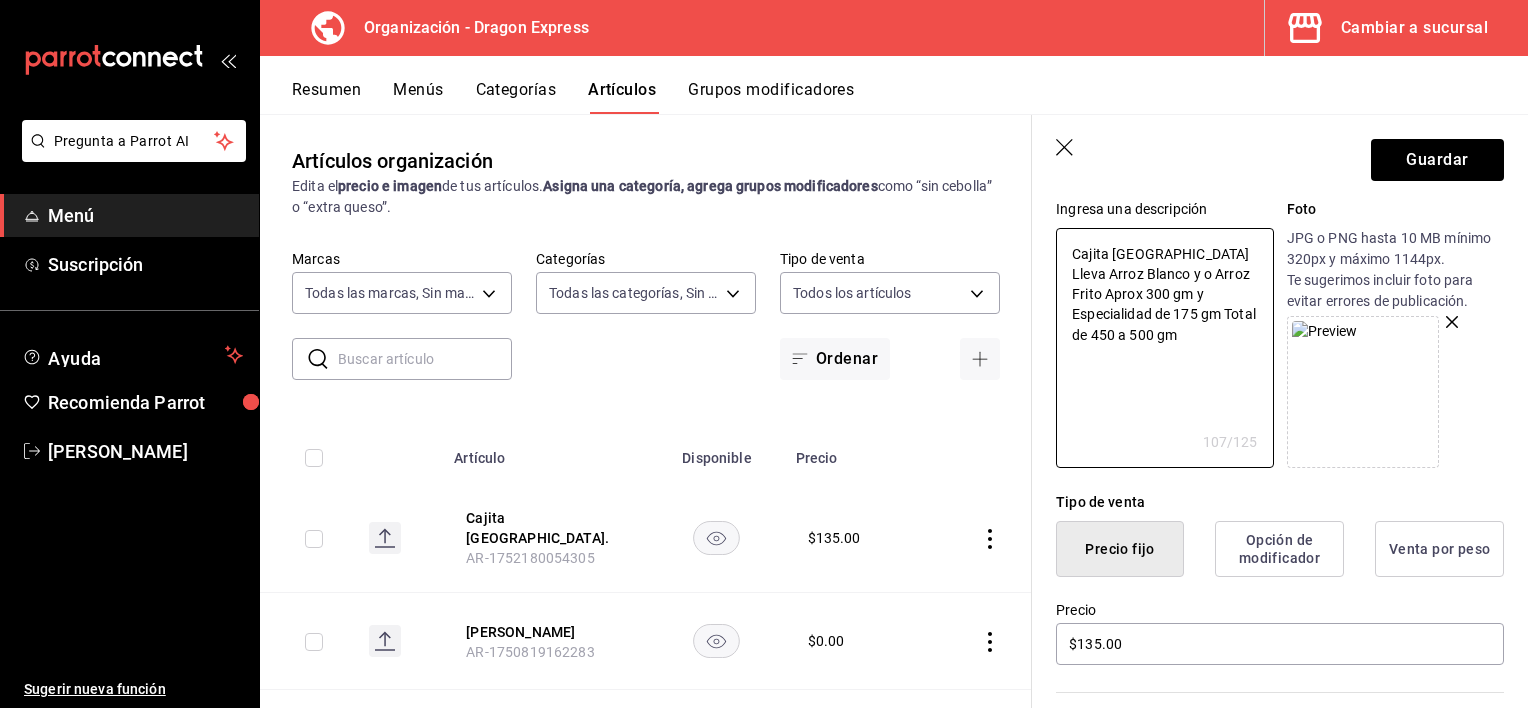 click on "Ingresa una descripción Cajita China Lleva Arroz Blanco y o Arroz Frito Aprox 300 gm y Especialidad de 175 gm Total de 450 a 500 gm x 107 /125 ​ Foto JPG o PNG hasta 10 MB mínimo 320px y máximo 1144px. Te sugerimos incluir foto para evitar errores de publicación." at bounding box center [1268, 321] 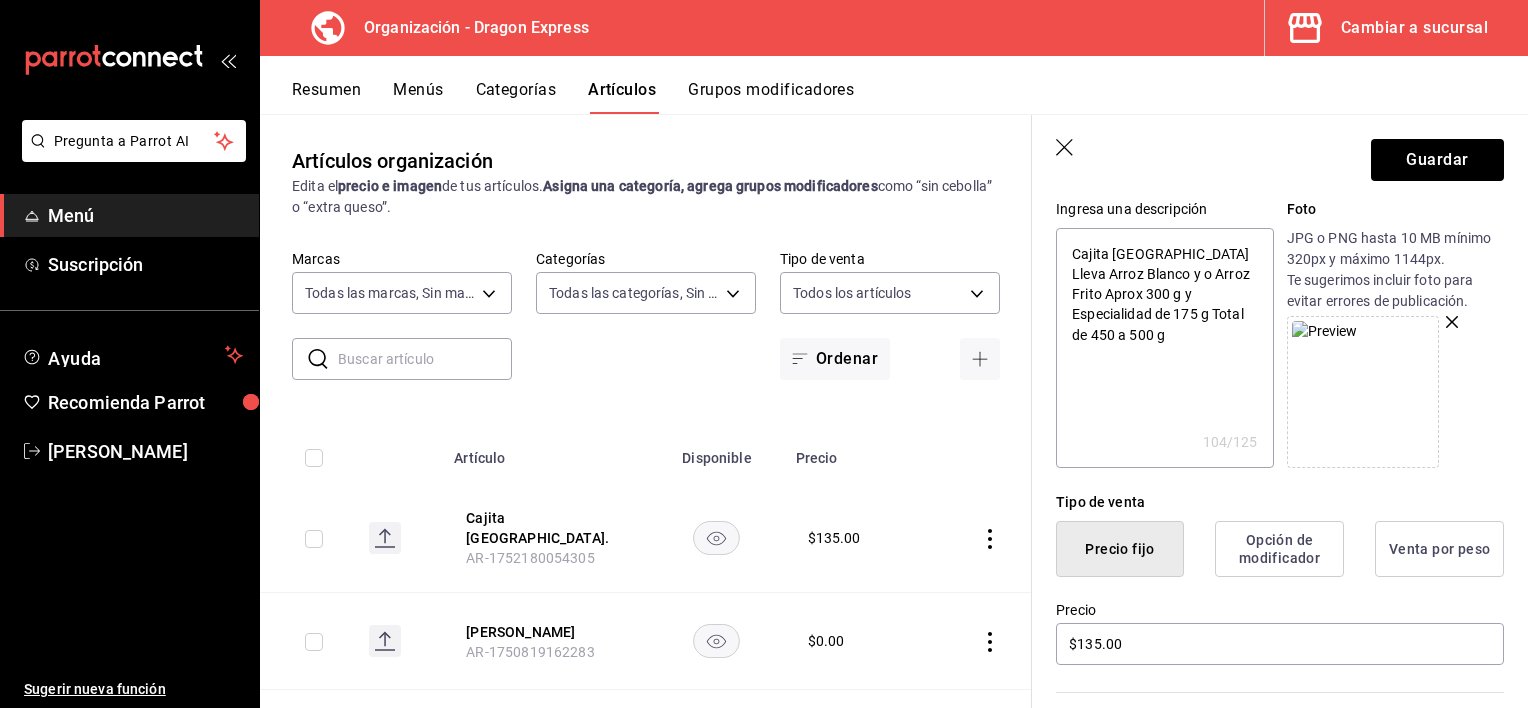 click on "Cajita [GEOGRAPHIC_DATA] Lleva Arroz Blanco y o Arroz Frito Aprox 300 g y Especialidad de 175 g Total de 450 a 500 g" at bounding box center (1164, 348) 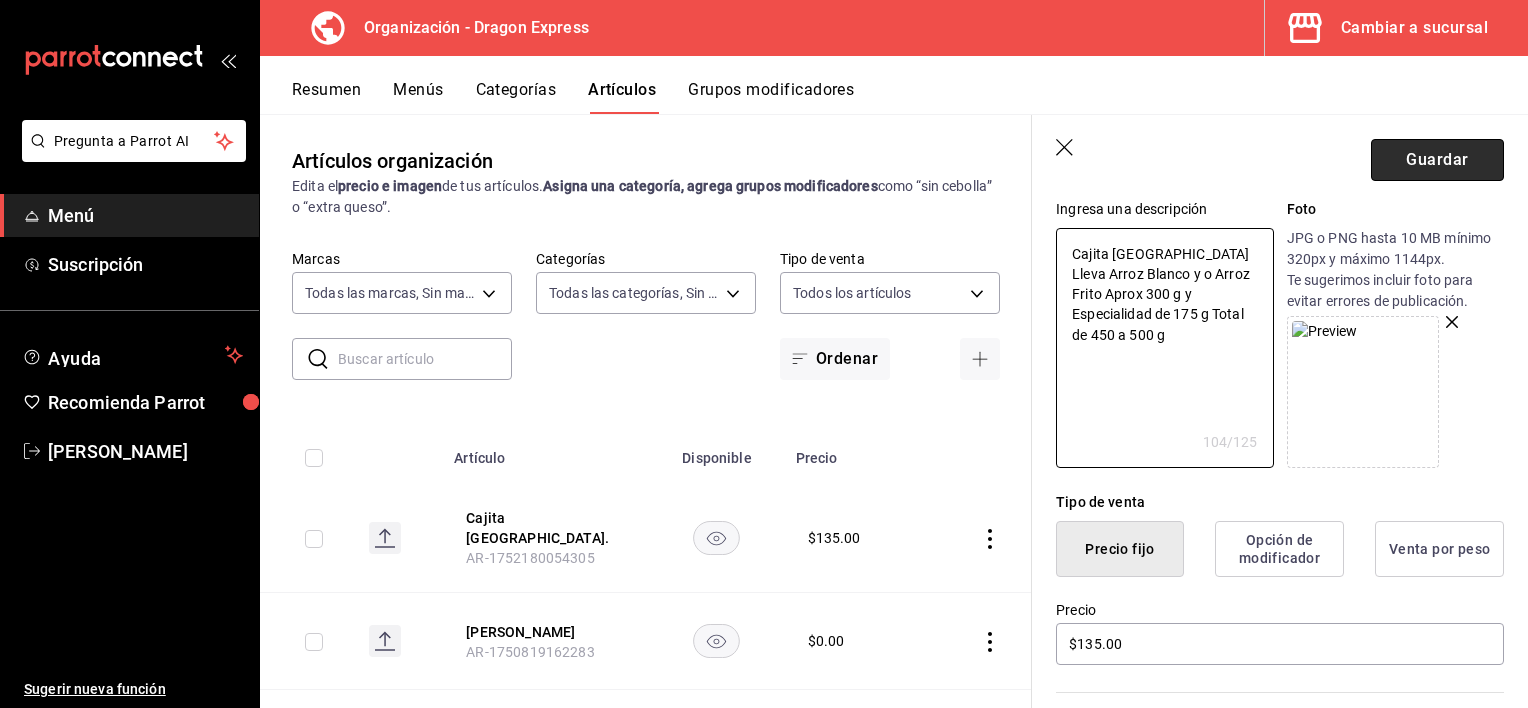 click on "Guardar" at bounding box center (1437, 160) 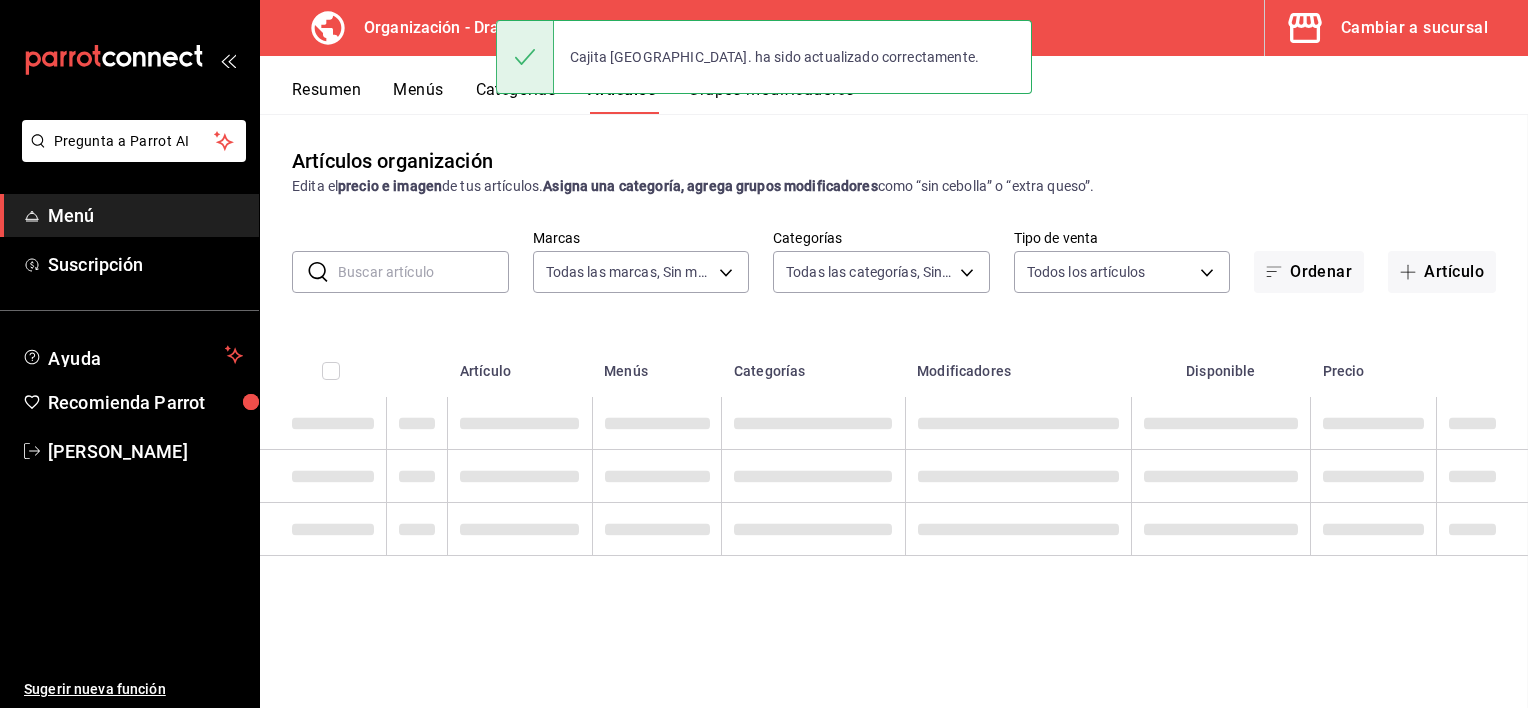 scroll, scrollTop: 0, scrollLeft: 0, axis: both 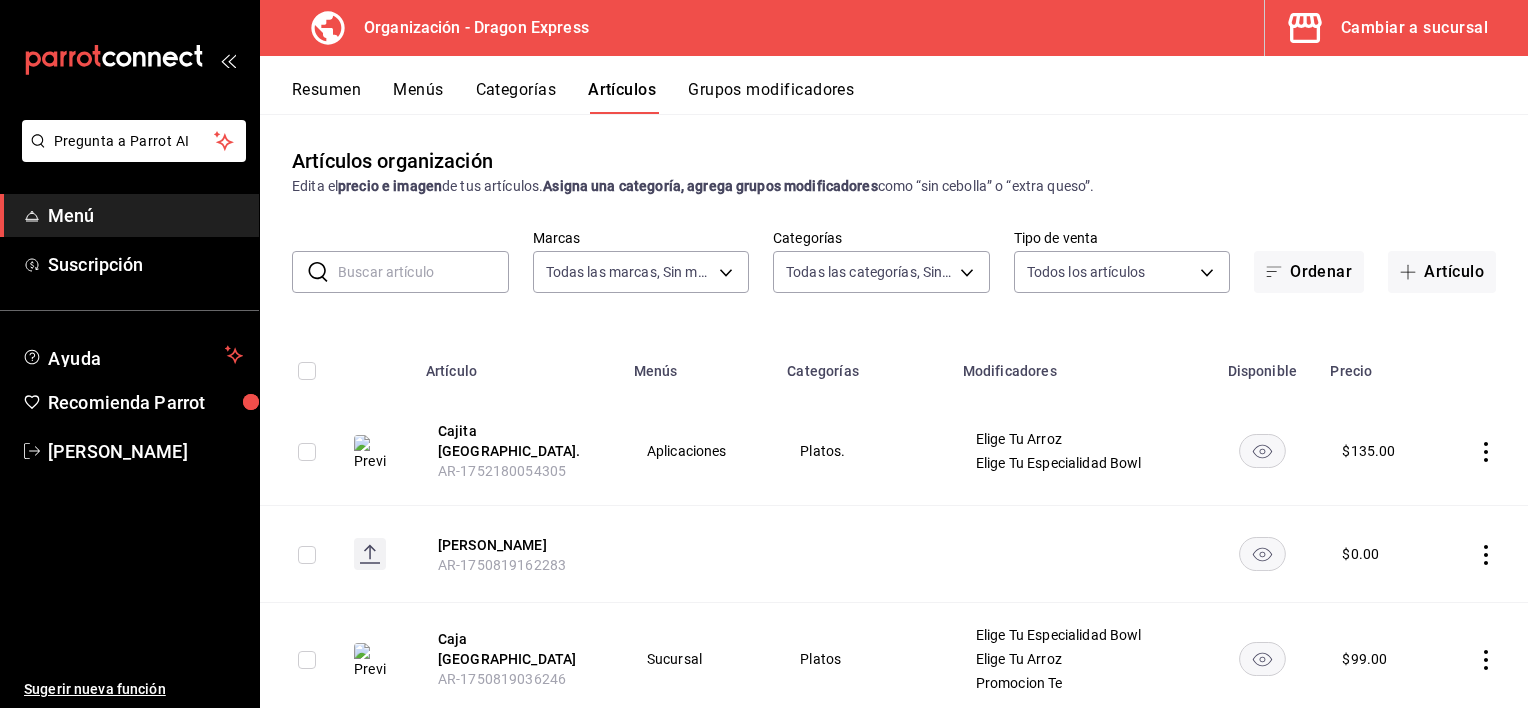click on "Grupos modificadores" at bounding box center [771, 97] 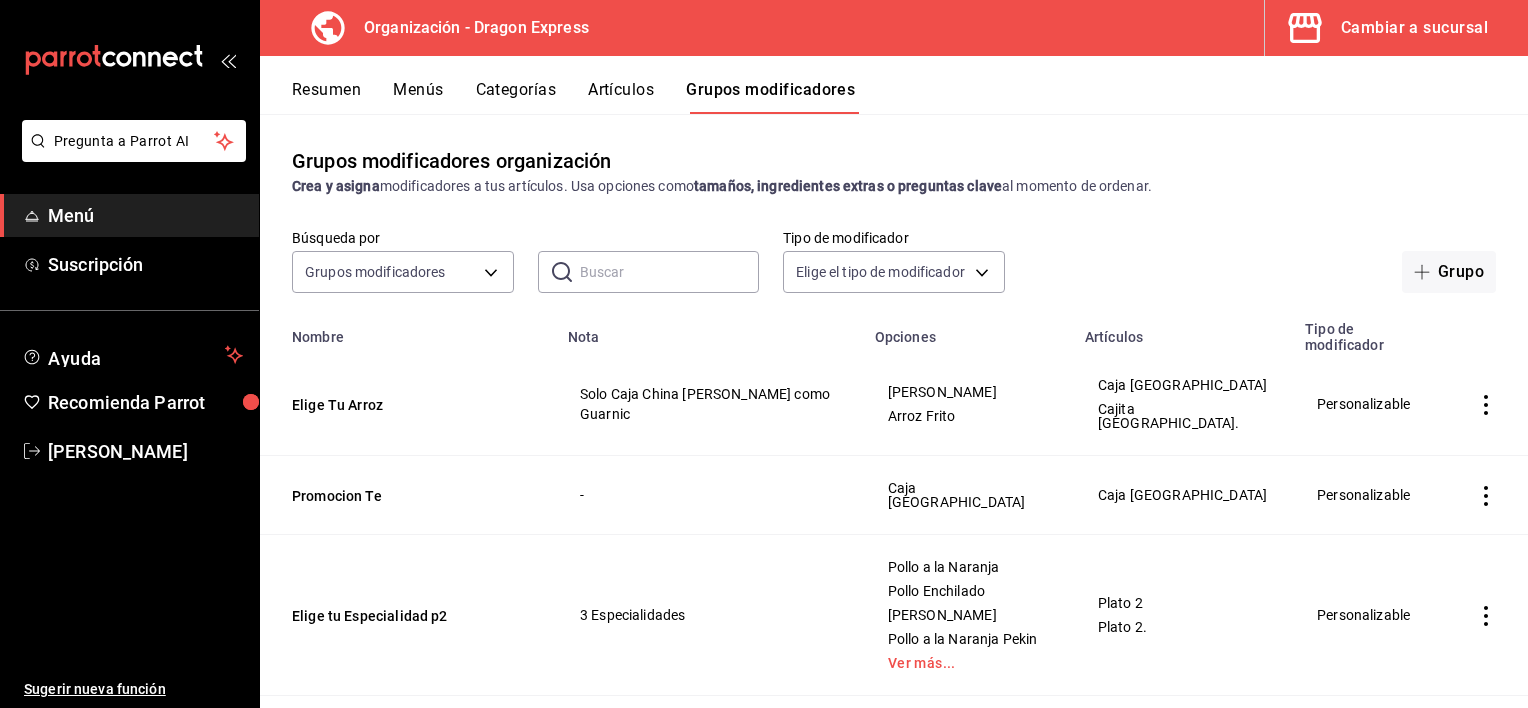 click on "Artículos" at bounding box center (621, 97) 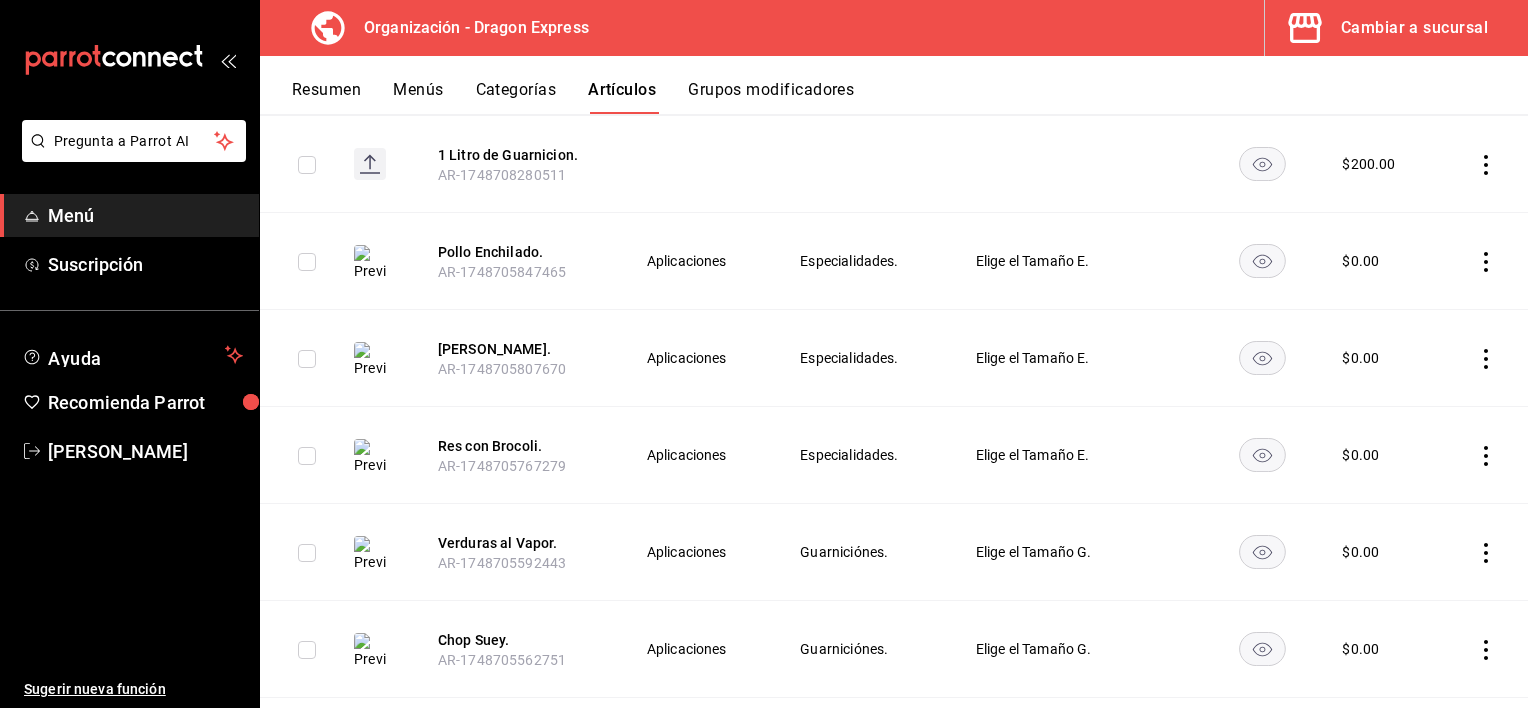 scroll, scrollTop: 0, scrollLeft: 0, axis: both 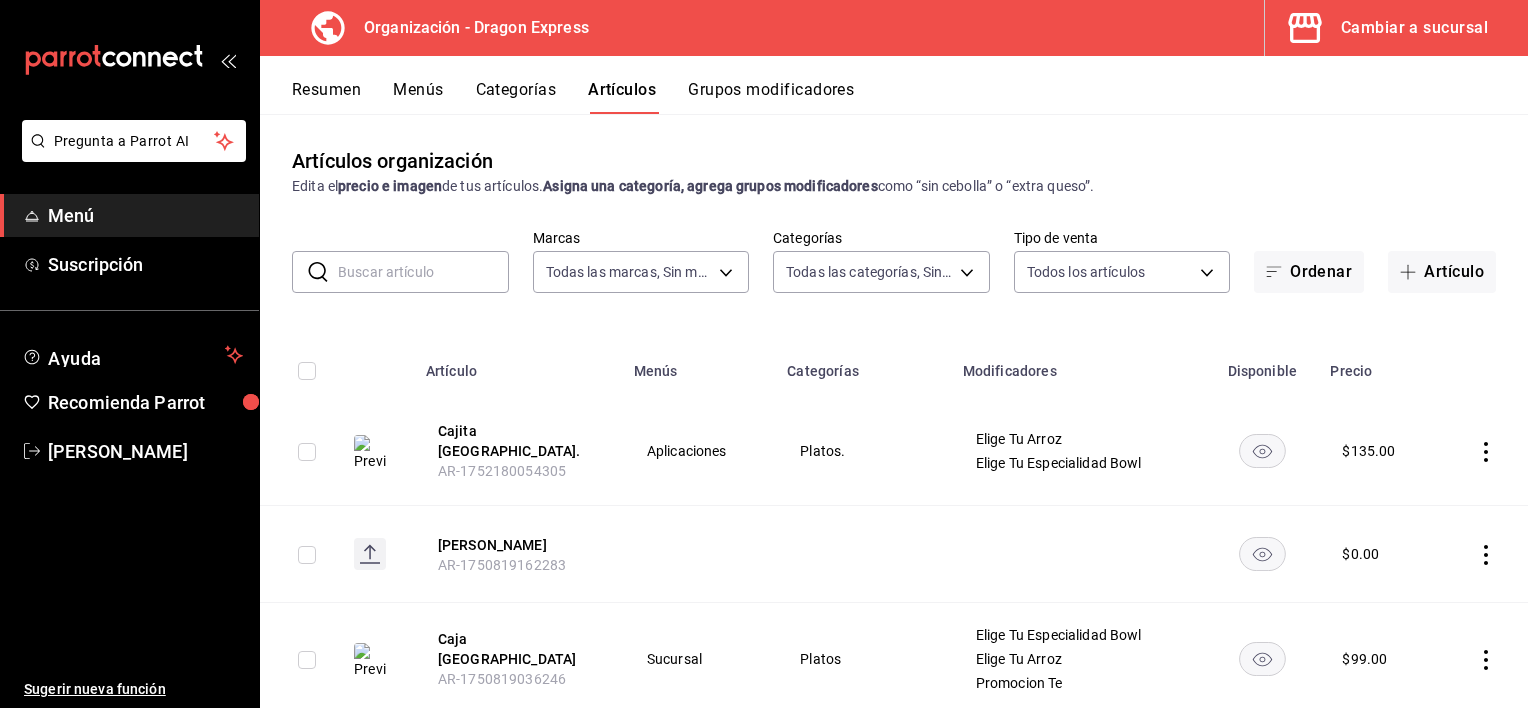 click at bounding box center (423, 272) 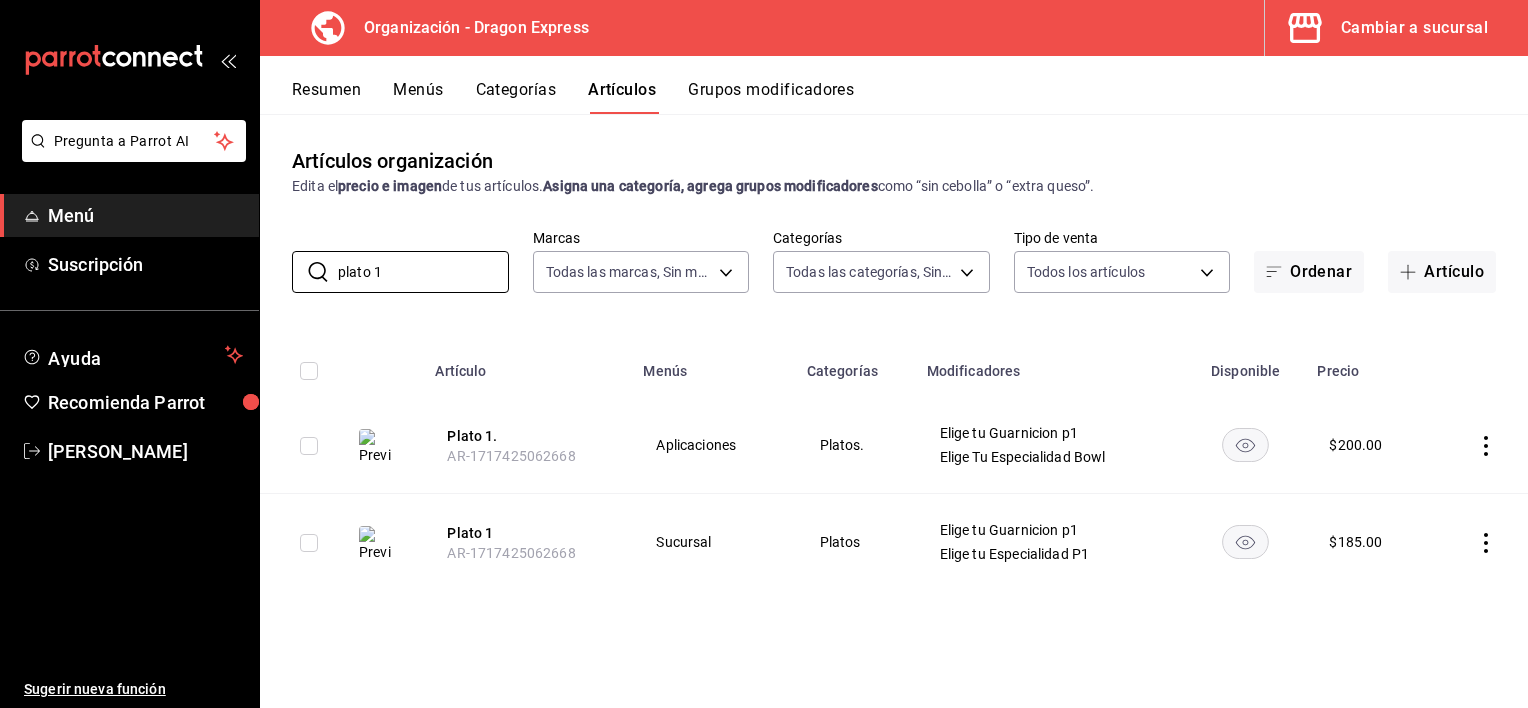 click 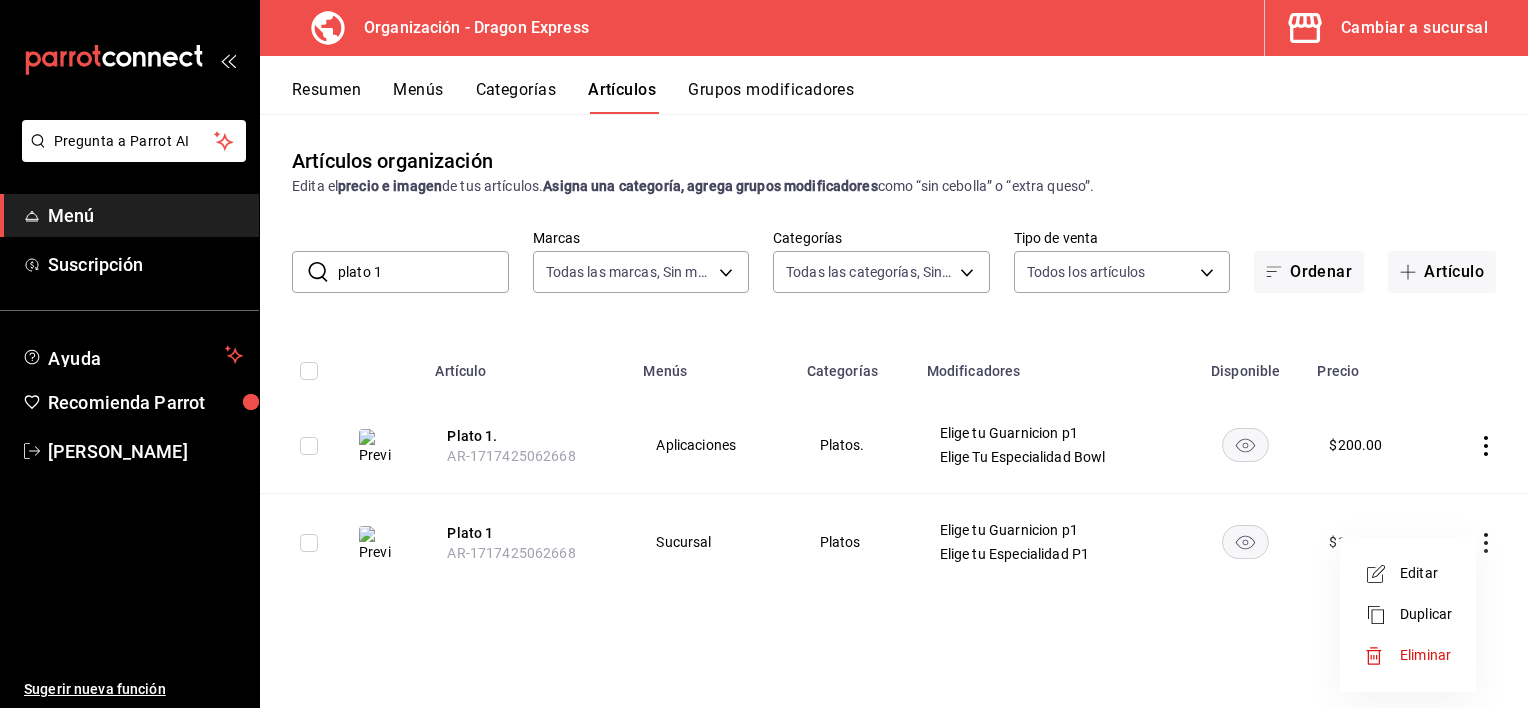 click on "Editar" at bounding box center [1426, 573] 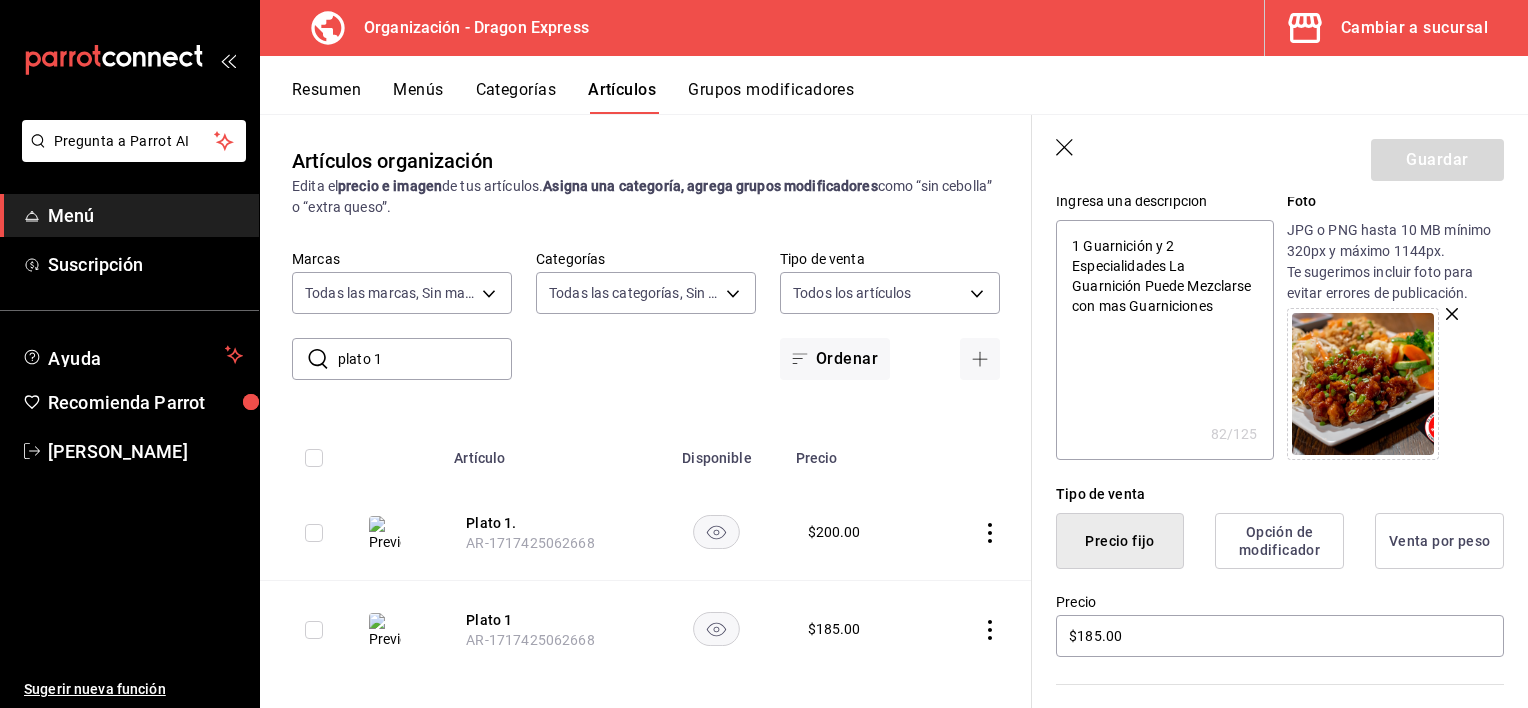 scroll, scrollTop: 0, scrollLeft: 0, axis: both 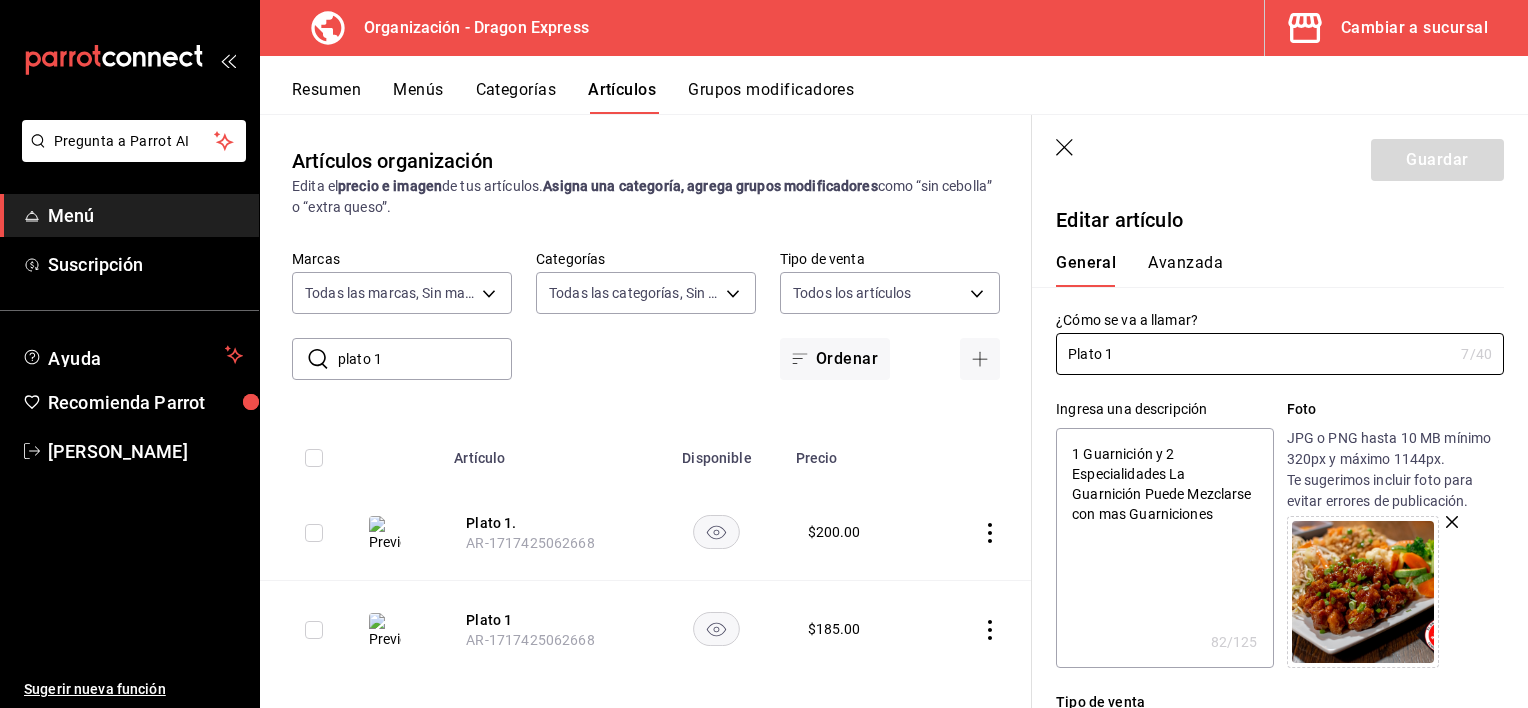 click 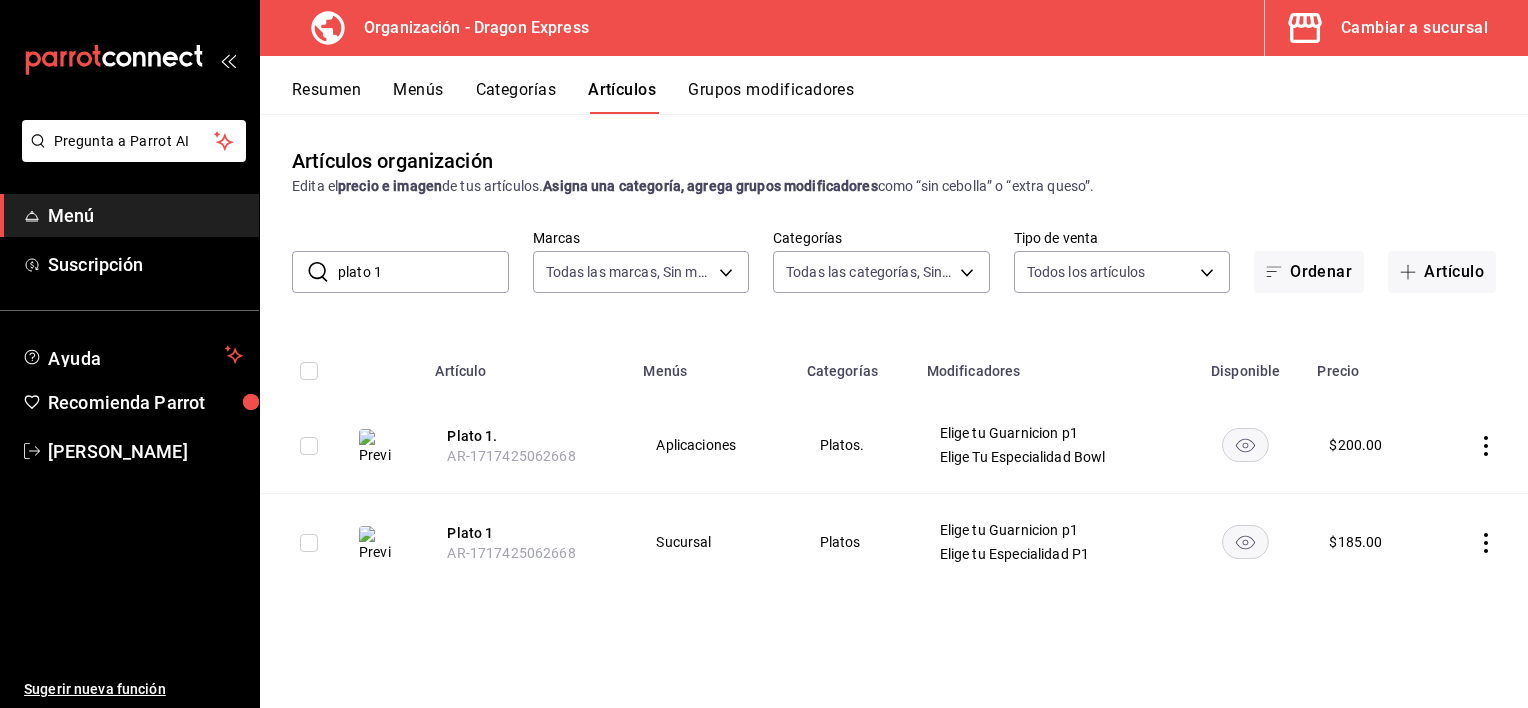click 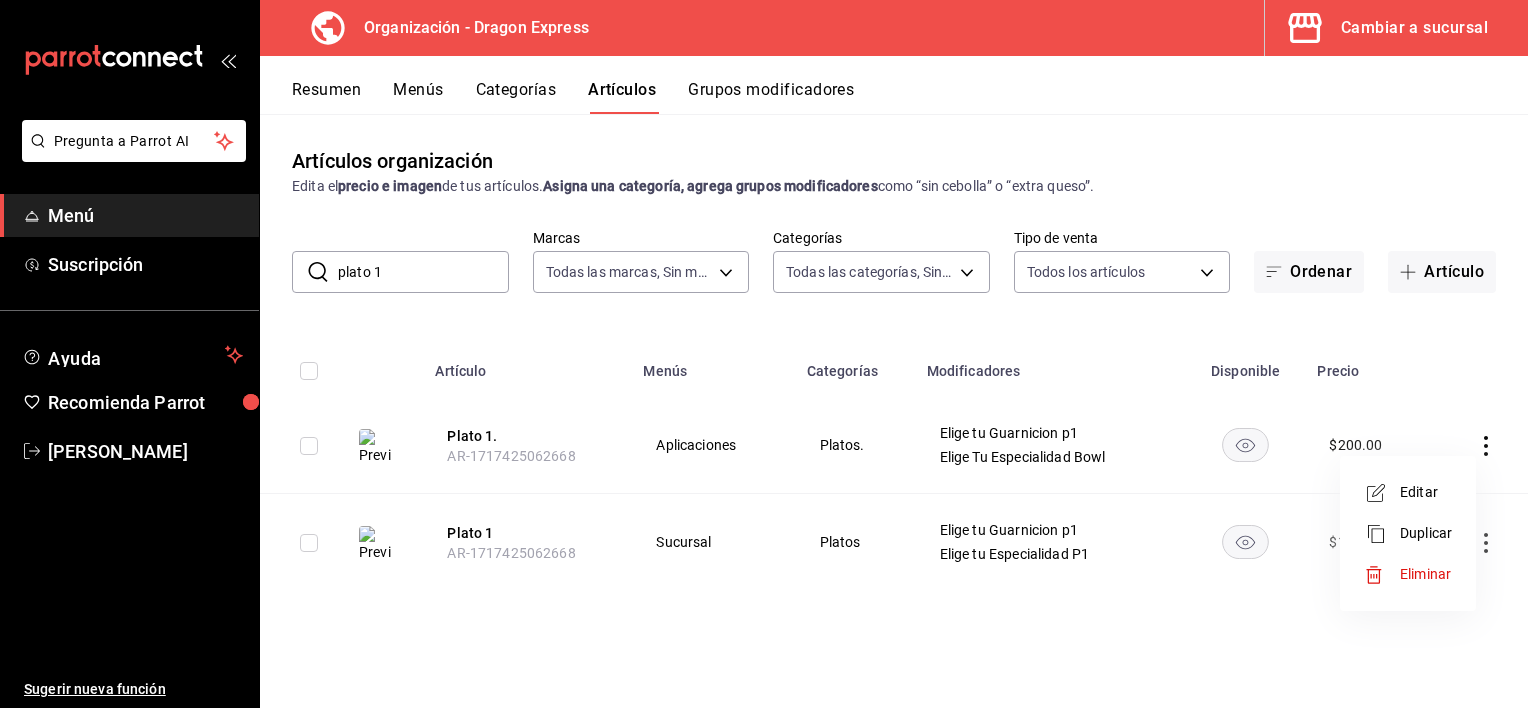 click on "Editar" at bounding box center (1426, 492) 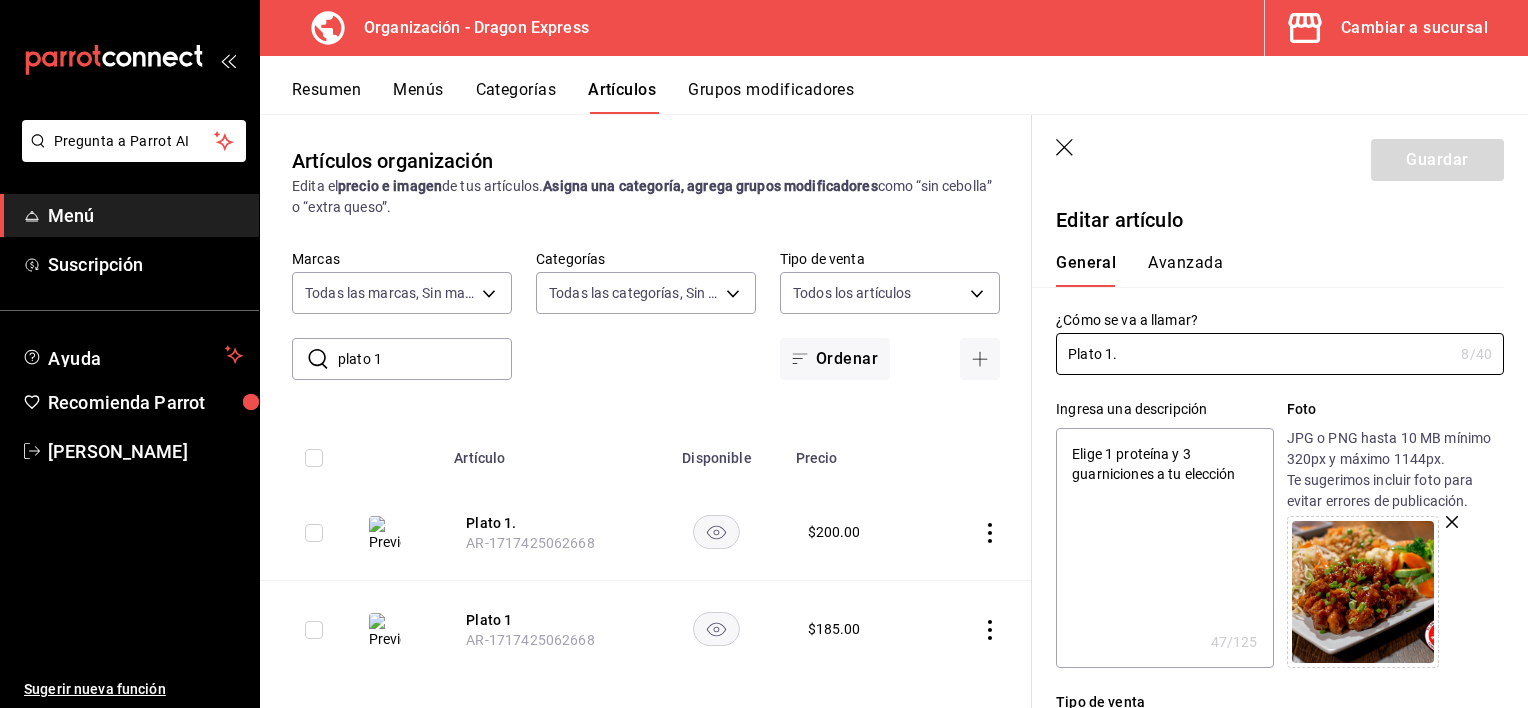 click on "Elige 1 proteína y 3 guarniciones a tu elección" at bounding box center (1164, 548) 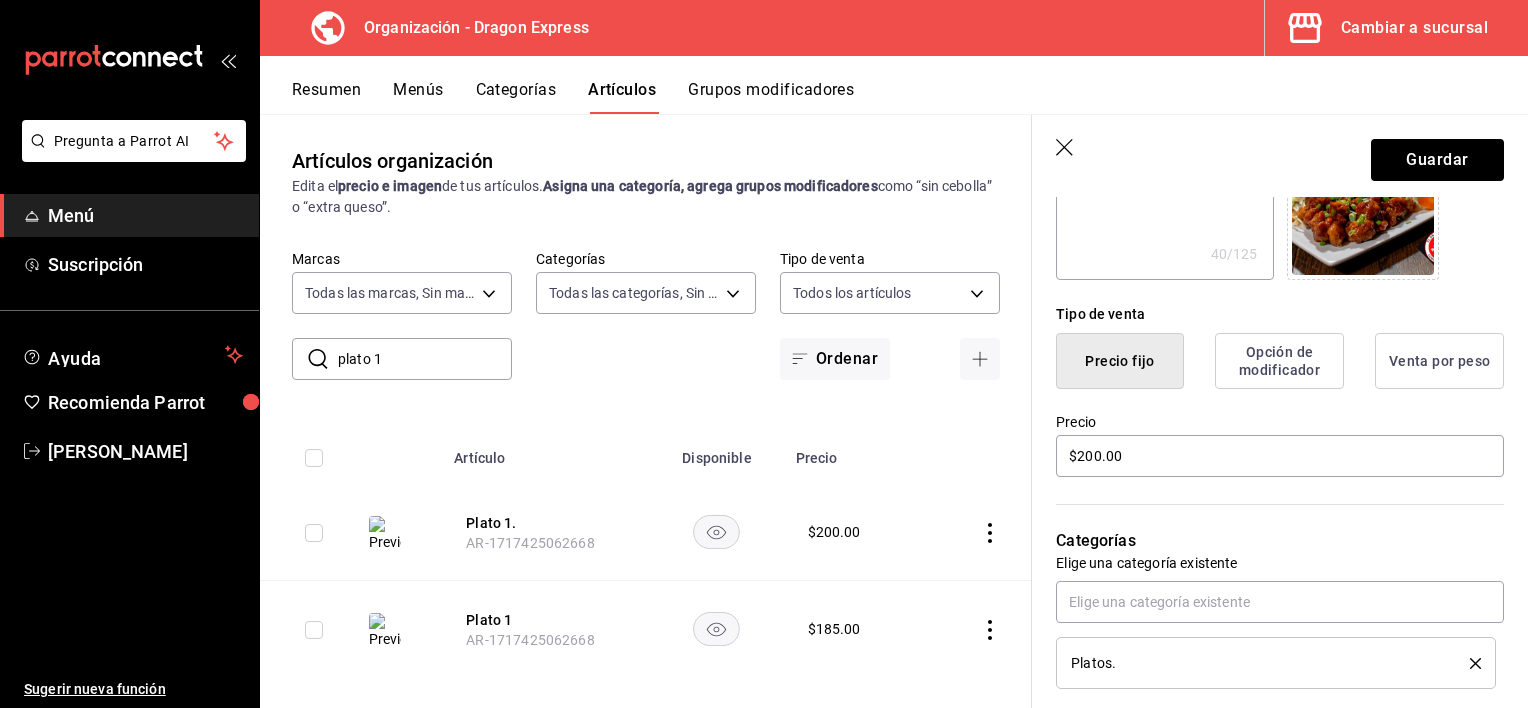 scroll, scrollTop: 400, scrollLeft: 0, axis: vertical 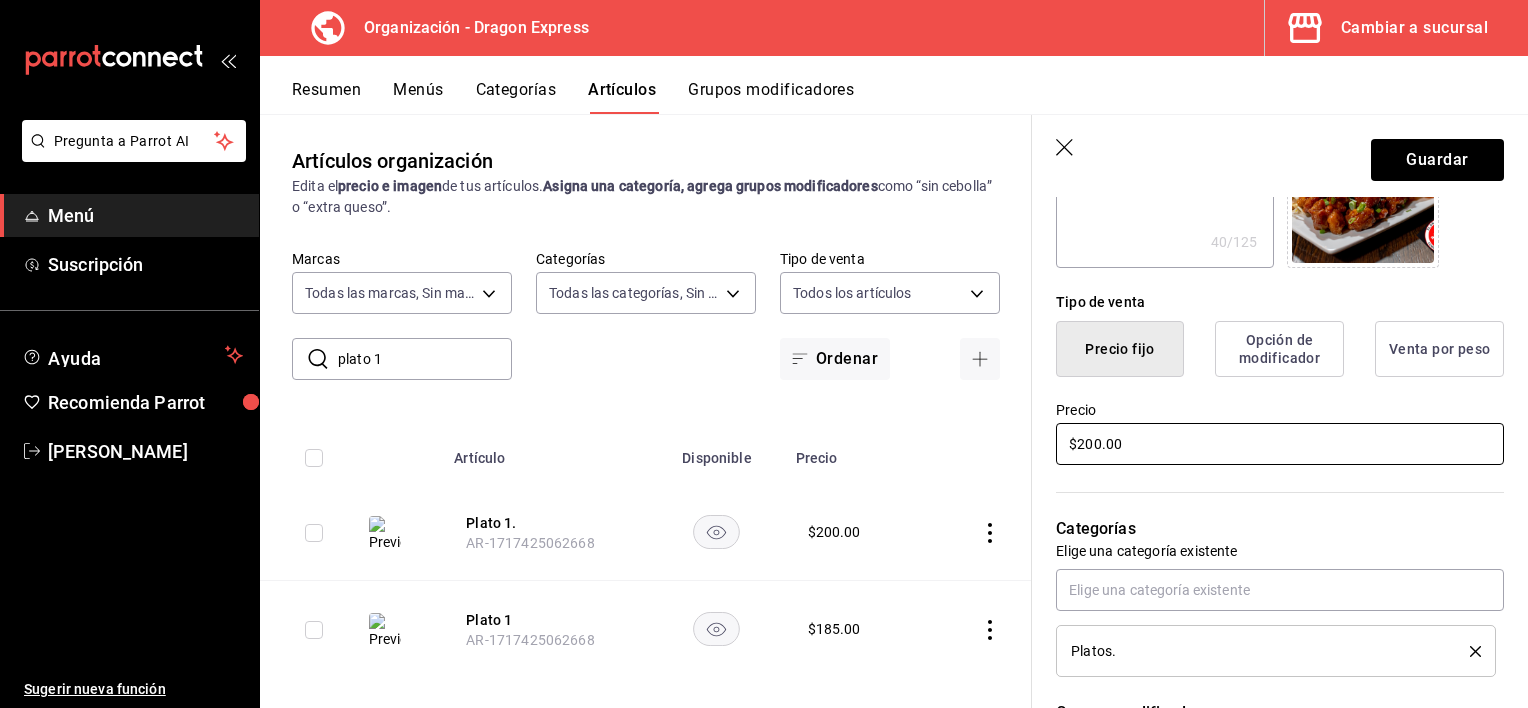 click on "$200.00" at bounding box center [1280, 444] 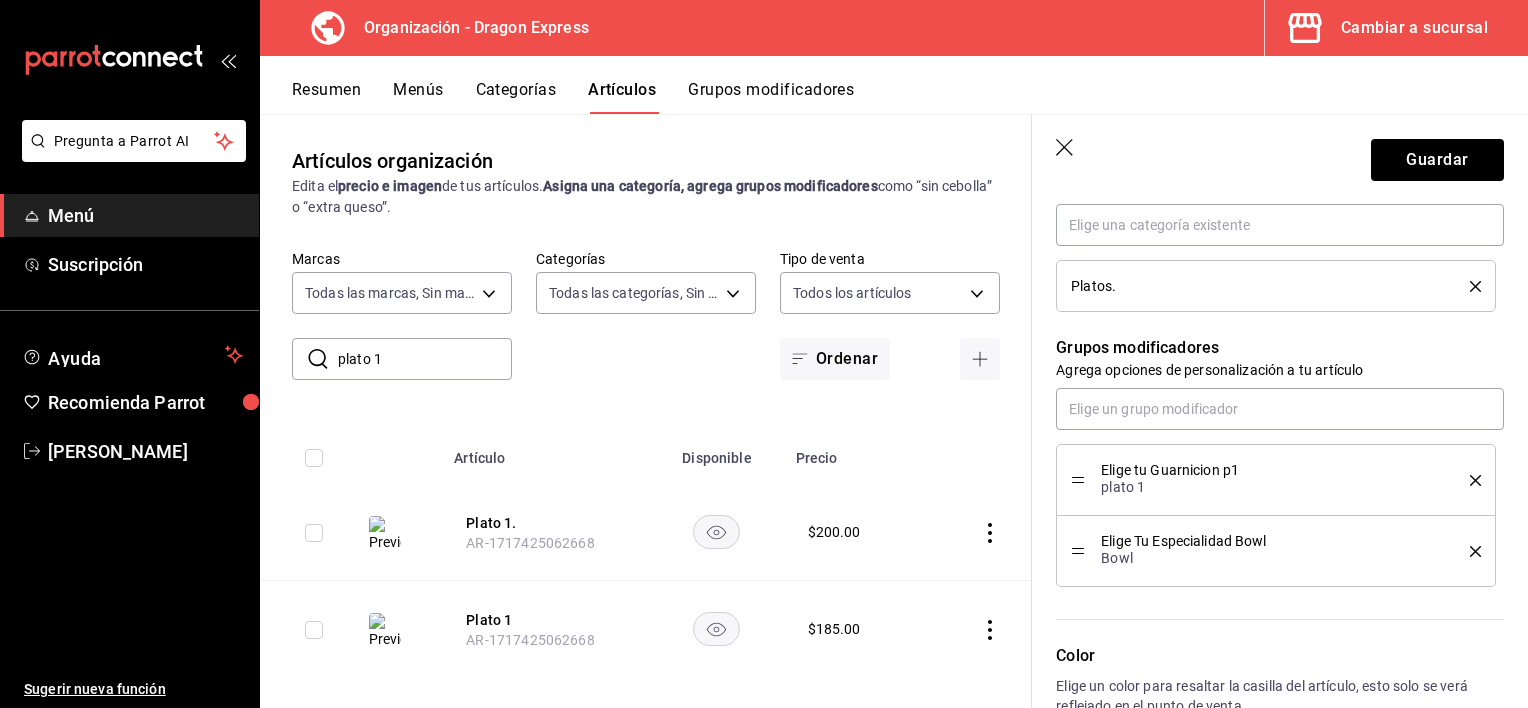 scroll, scrollTop: 800, scrollLeft: 0, axis: vertical 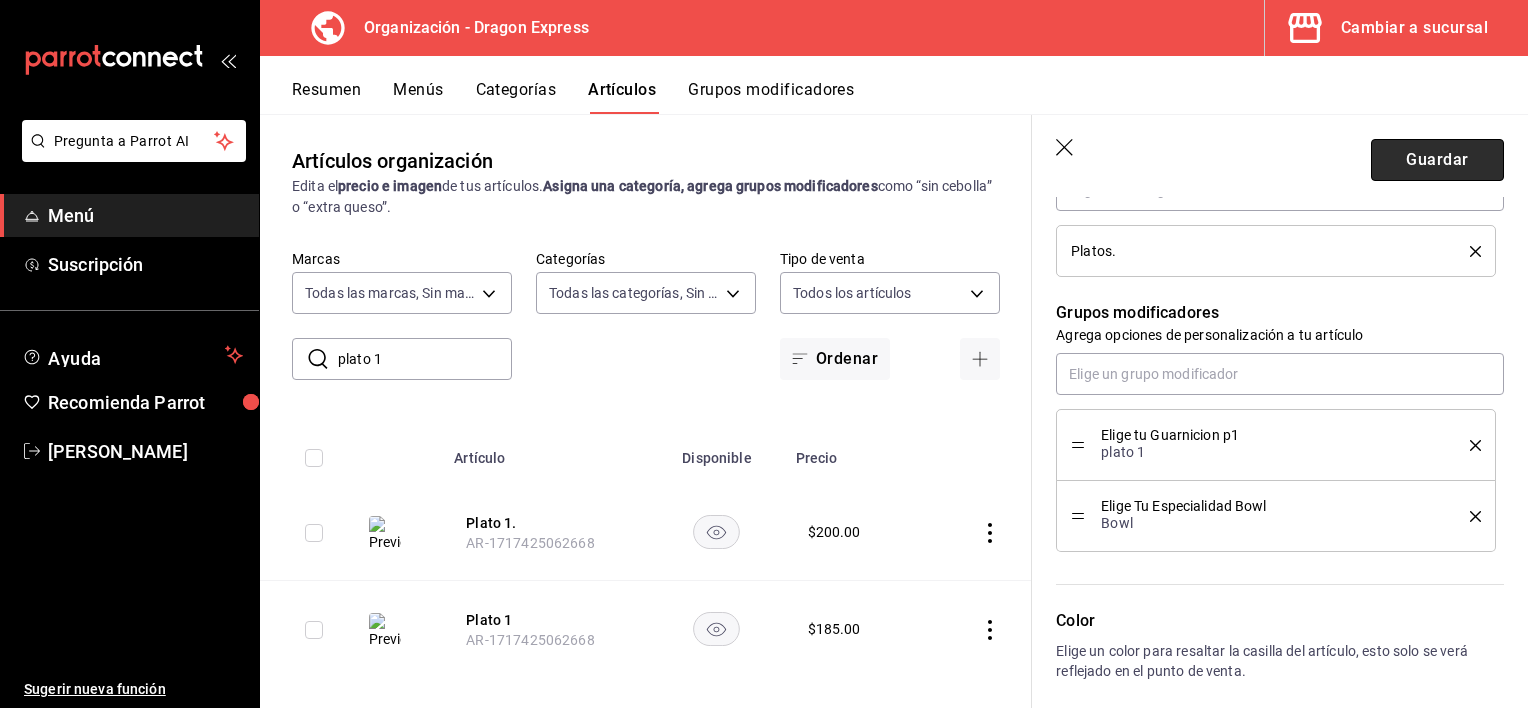 click on "Guardar" at bounding box center (1437, 160) 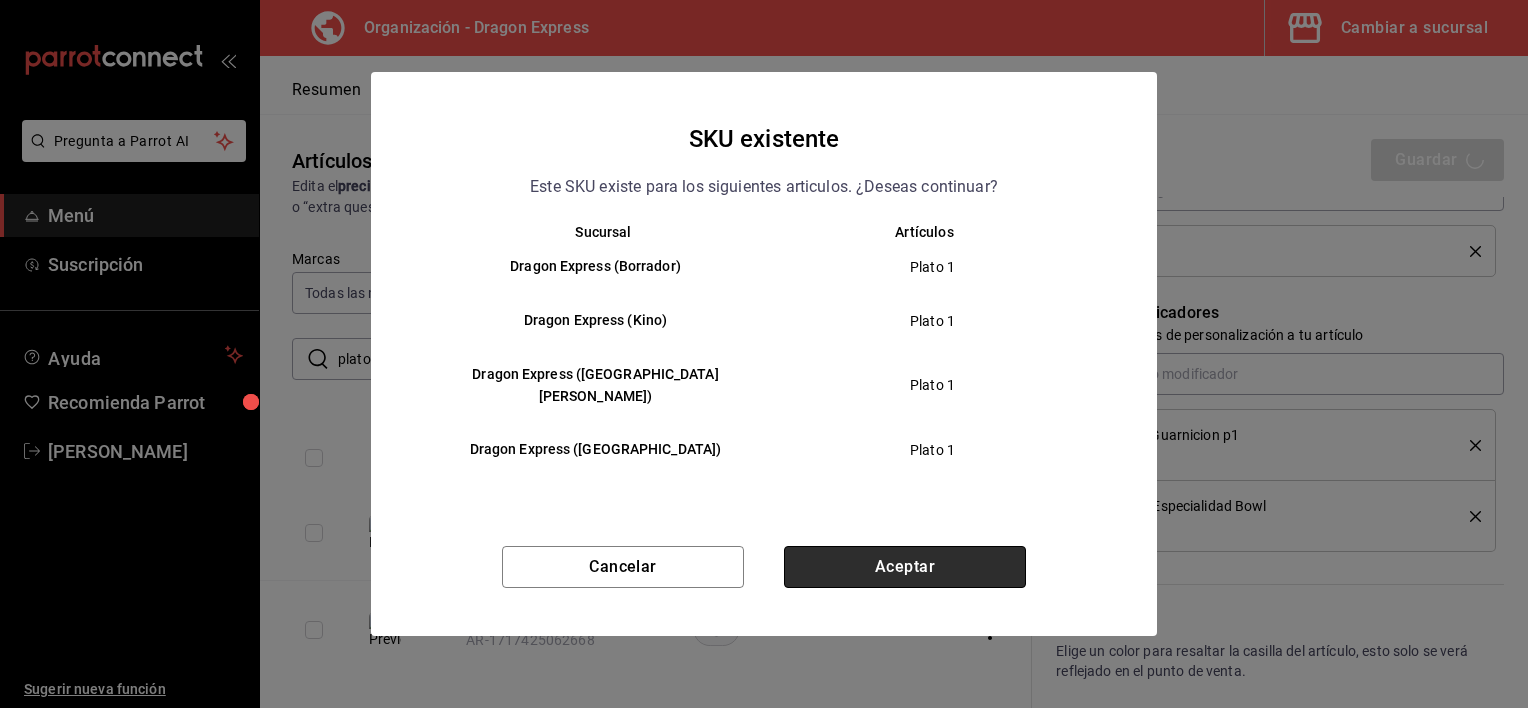 click on "Aceptar" at bounding box center [905, 567] 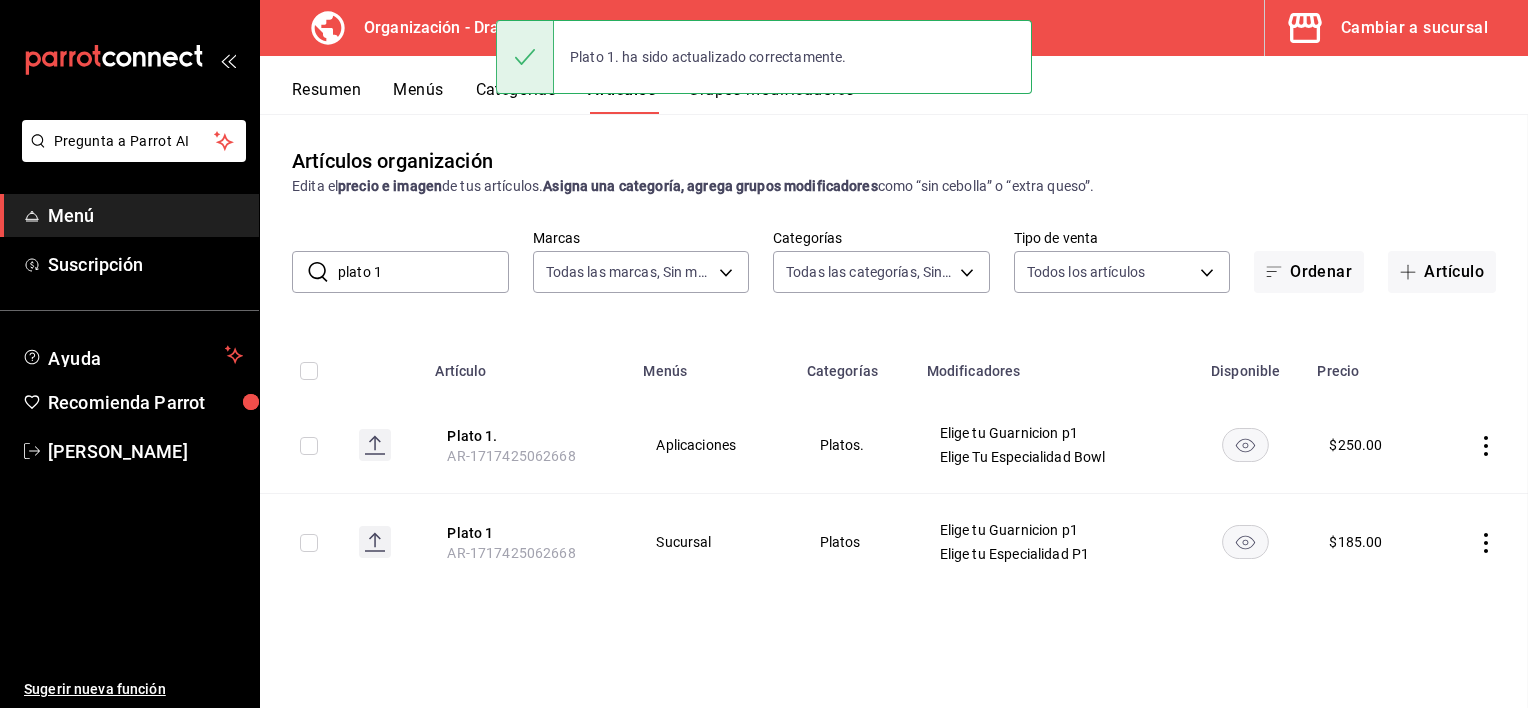scroll, scrollTop: 0, scrollLeft: 0, axis: both 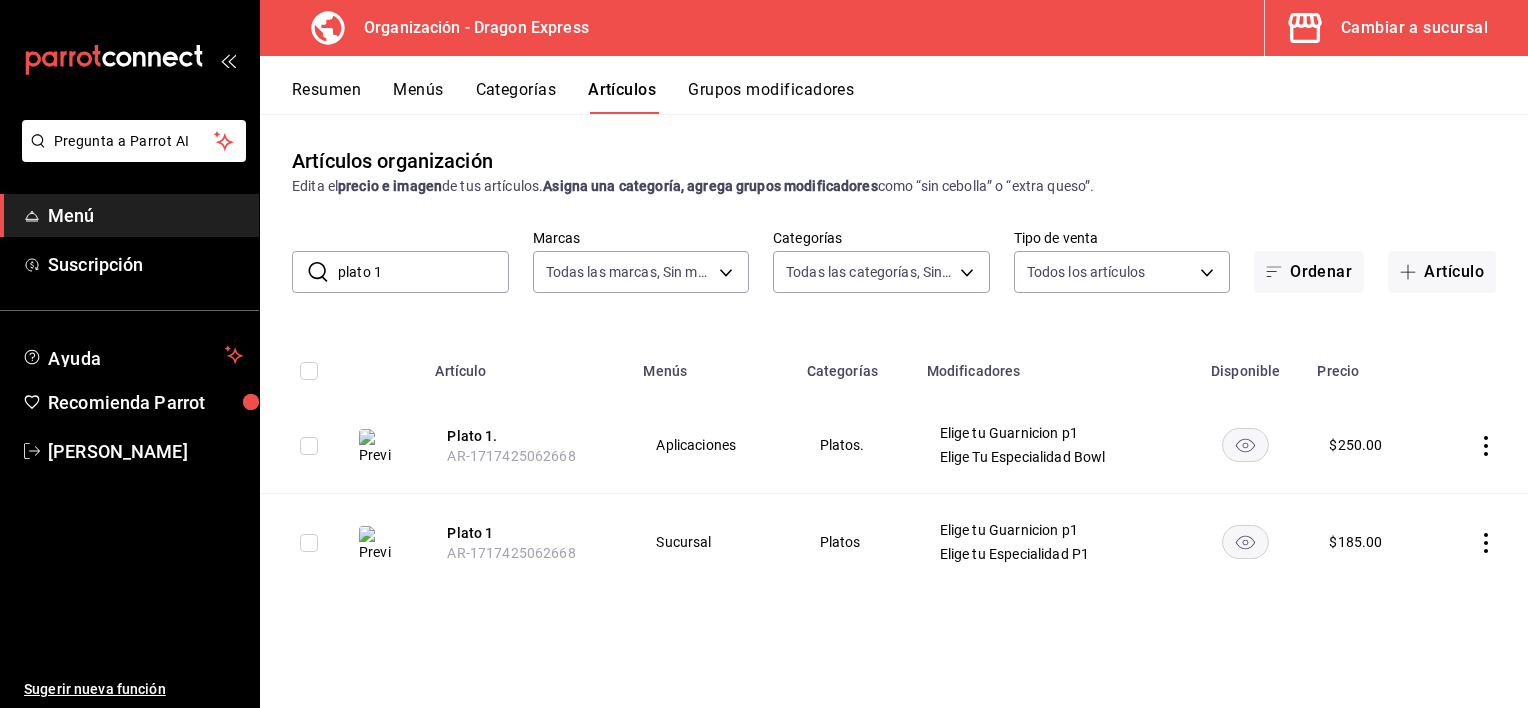 click 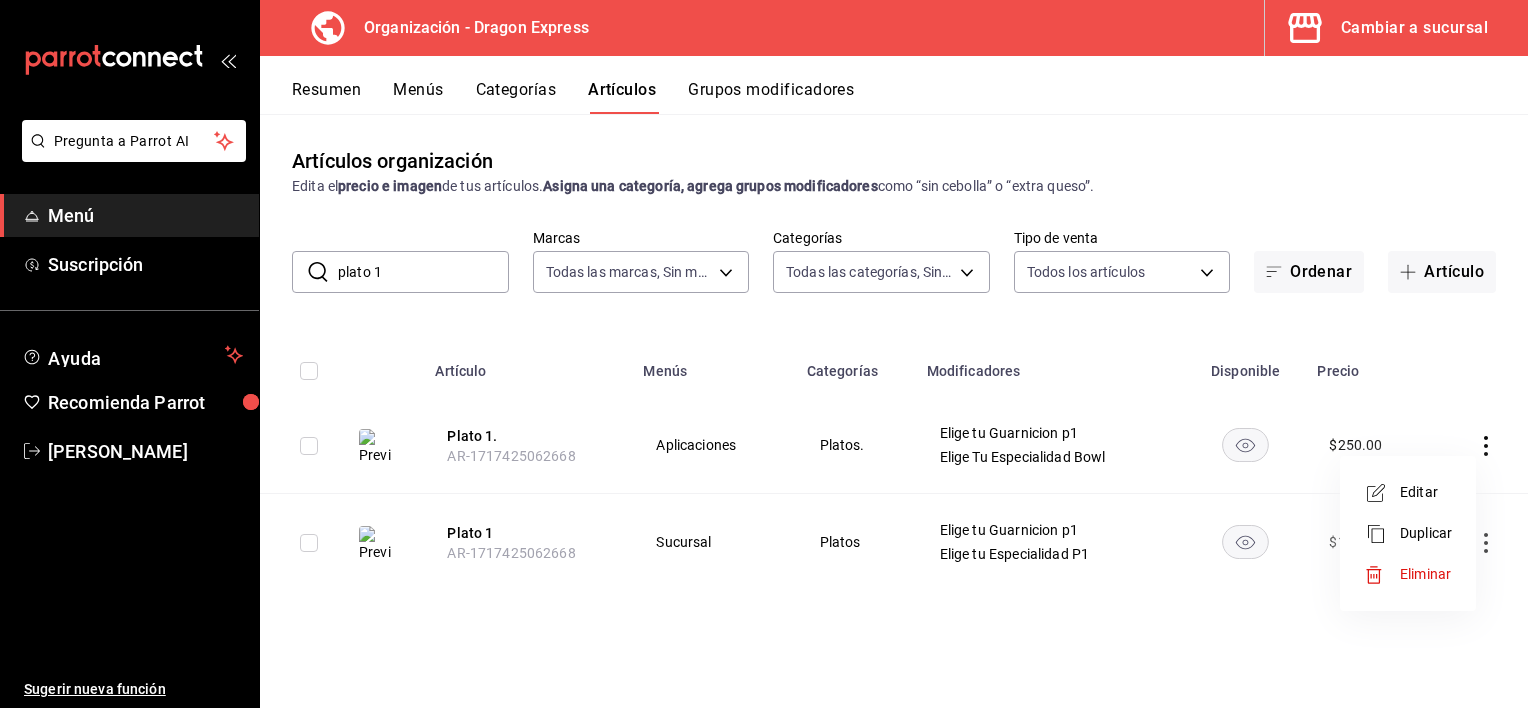 click on "Editar" at bounding box center (1426, 492) 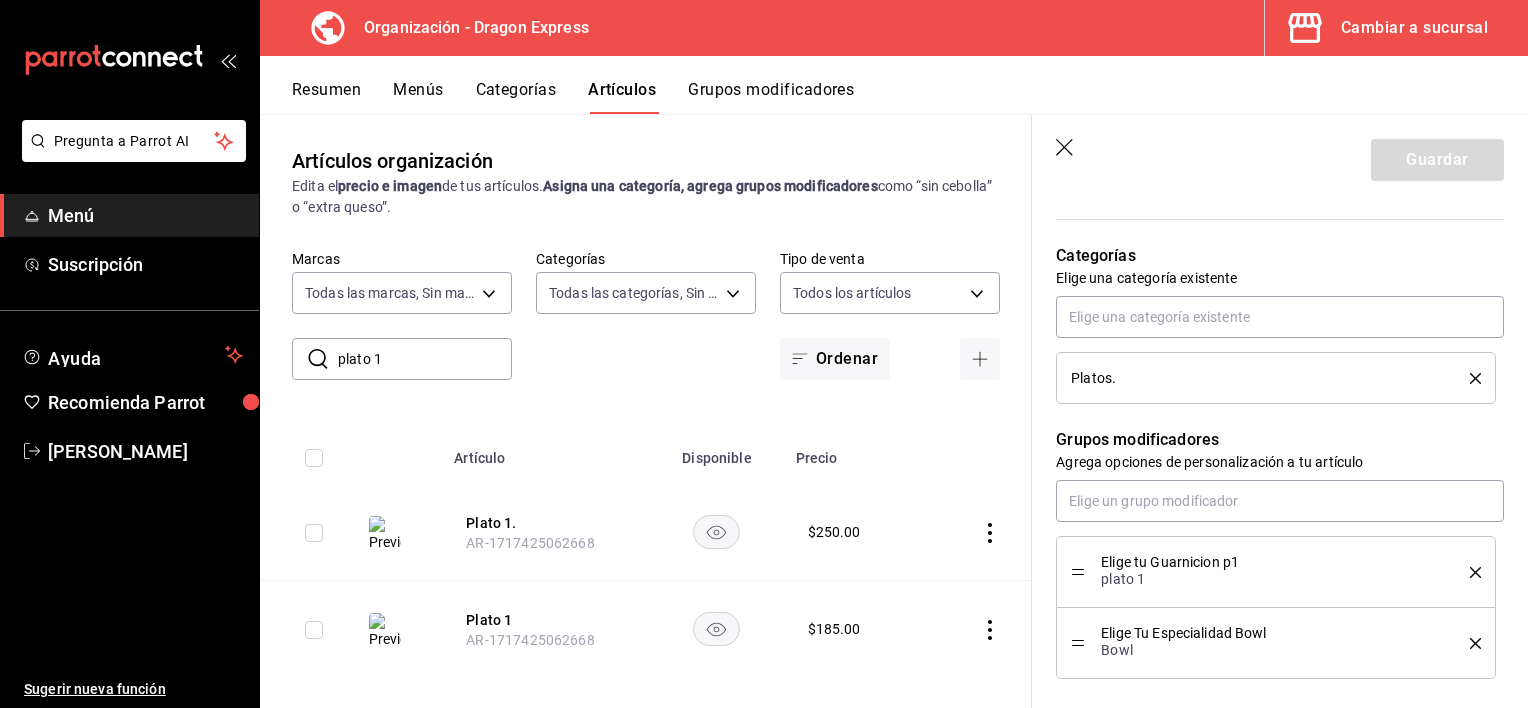 scroll, scrollTop: 700, scrollLeft: 0, axis: vertical 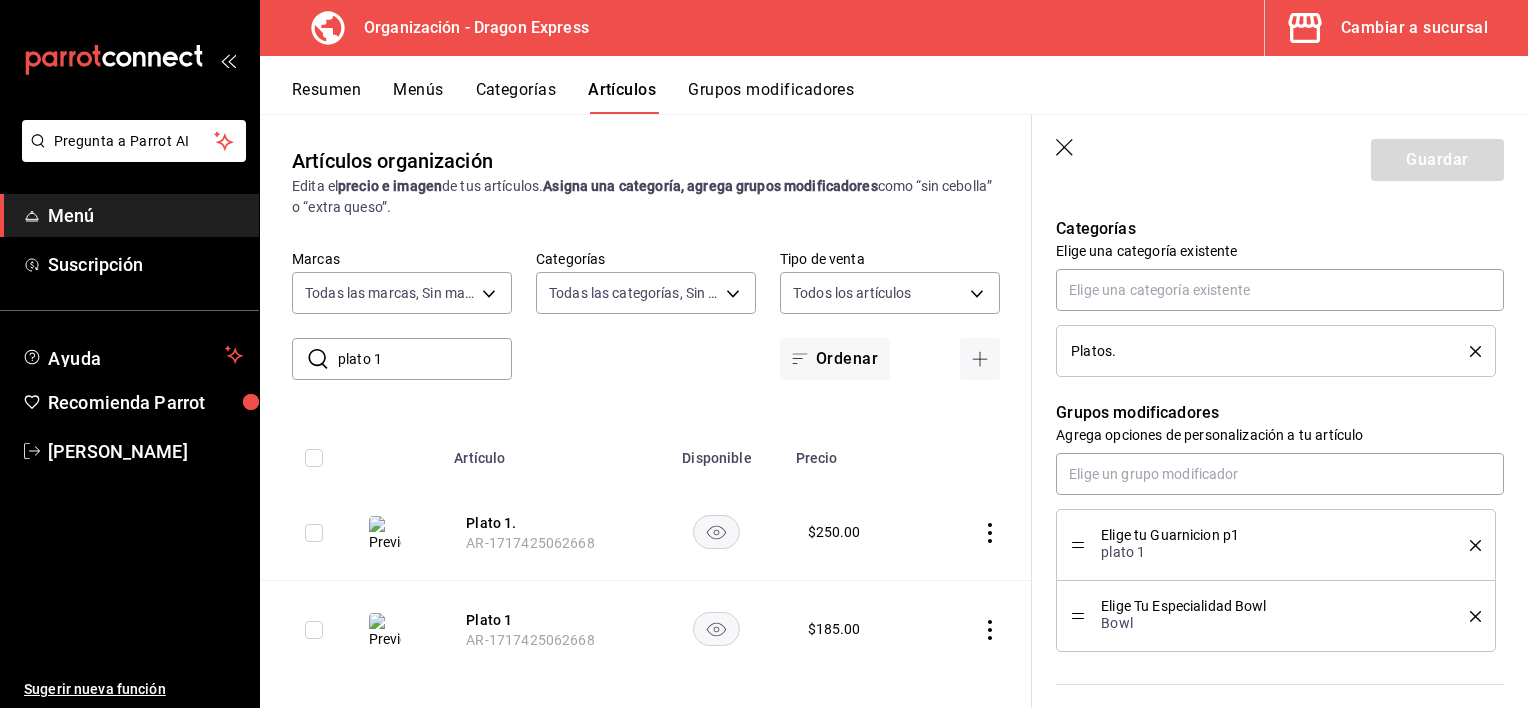 click 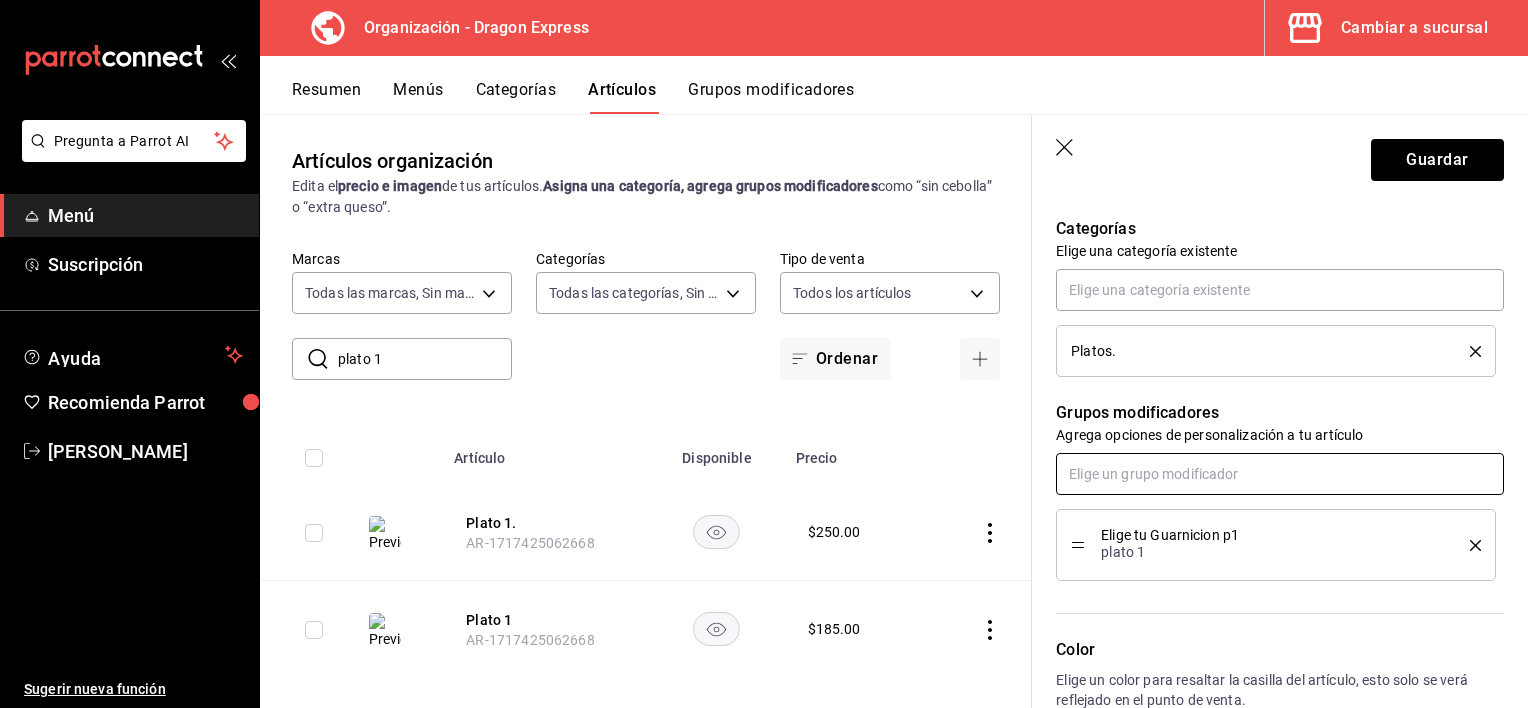 click at bounding box center [1280, 474] 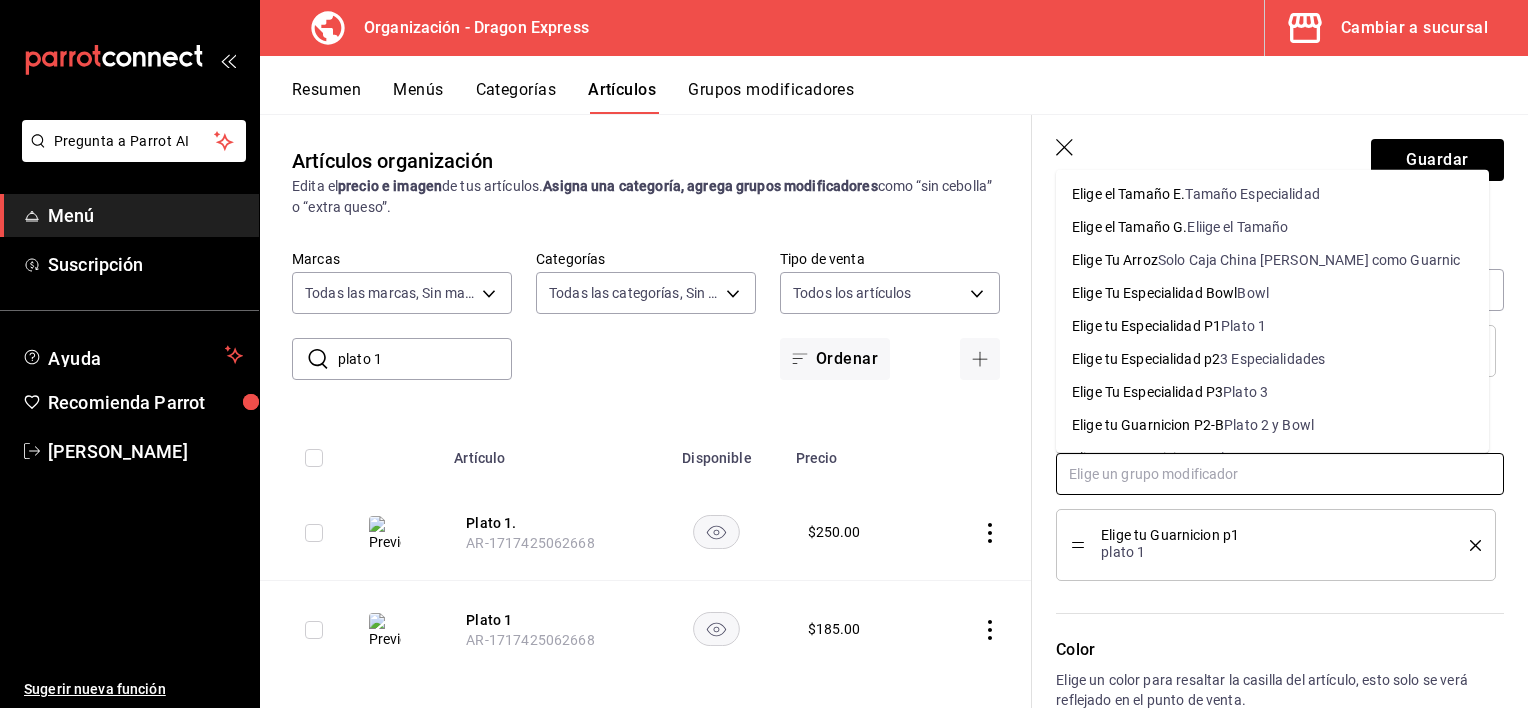 click on "Elige tu Especialidad P1" at bounding box center (1146, 326) 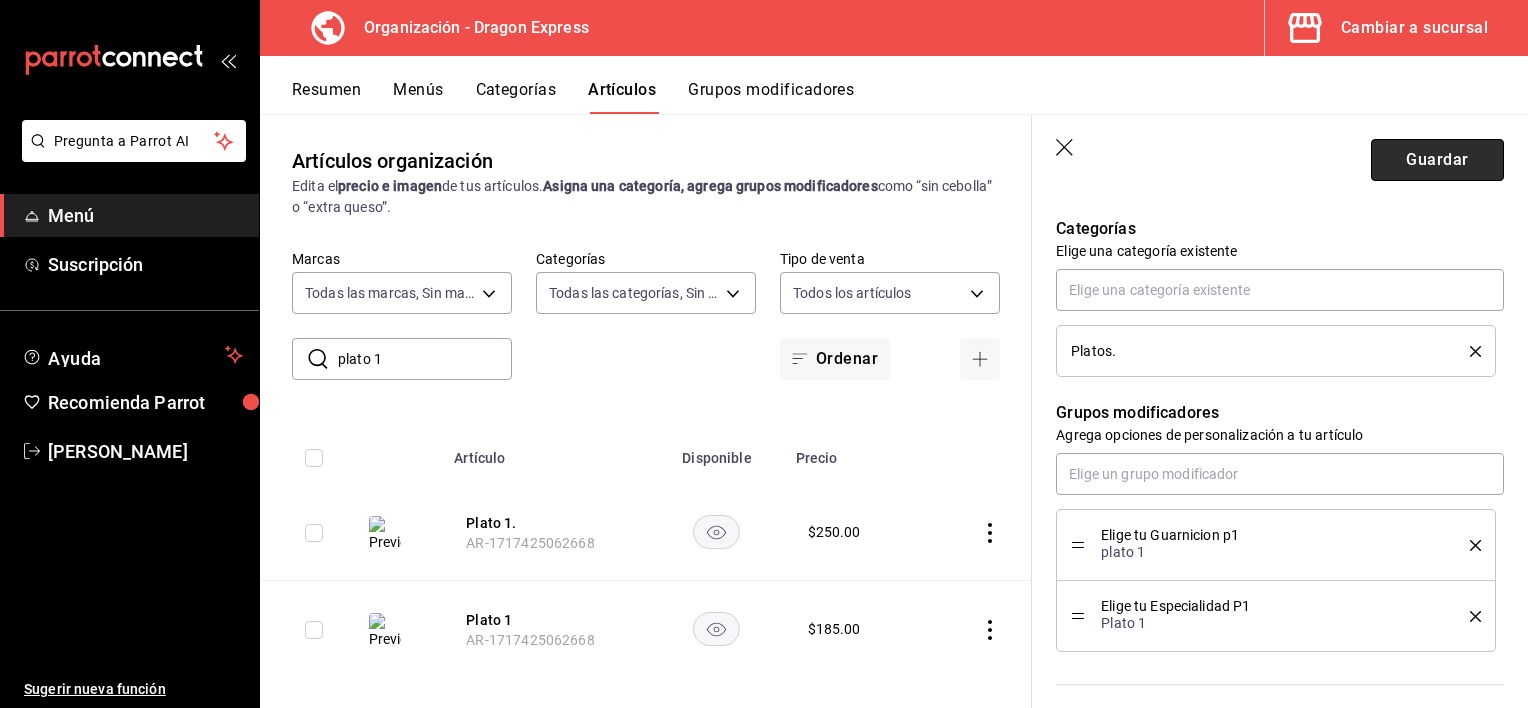 click on "Guardar" at bounding box center (1437, 160) 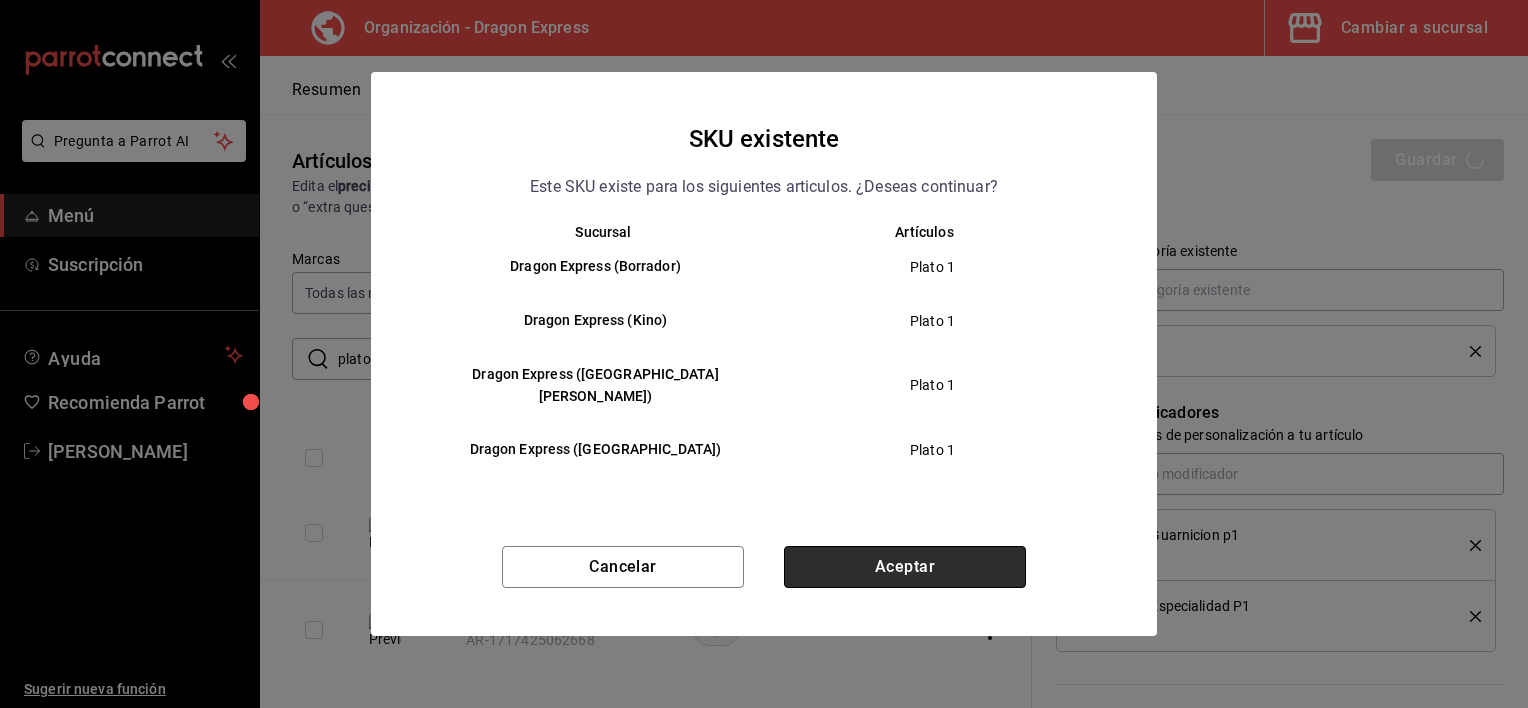 click on "Aceptar" at bounding box center [905, 567] 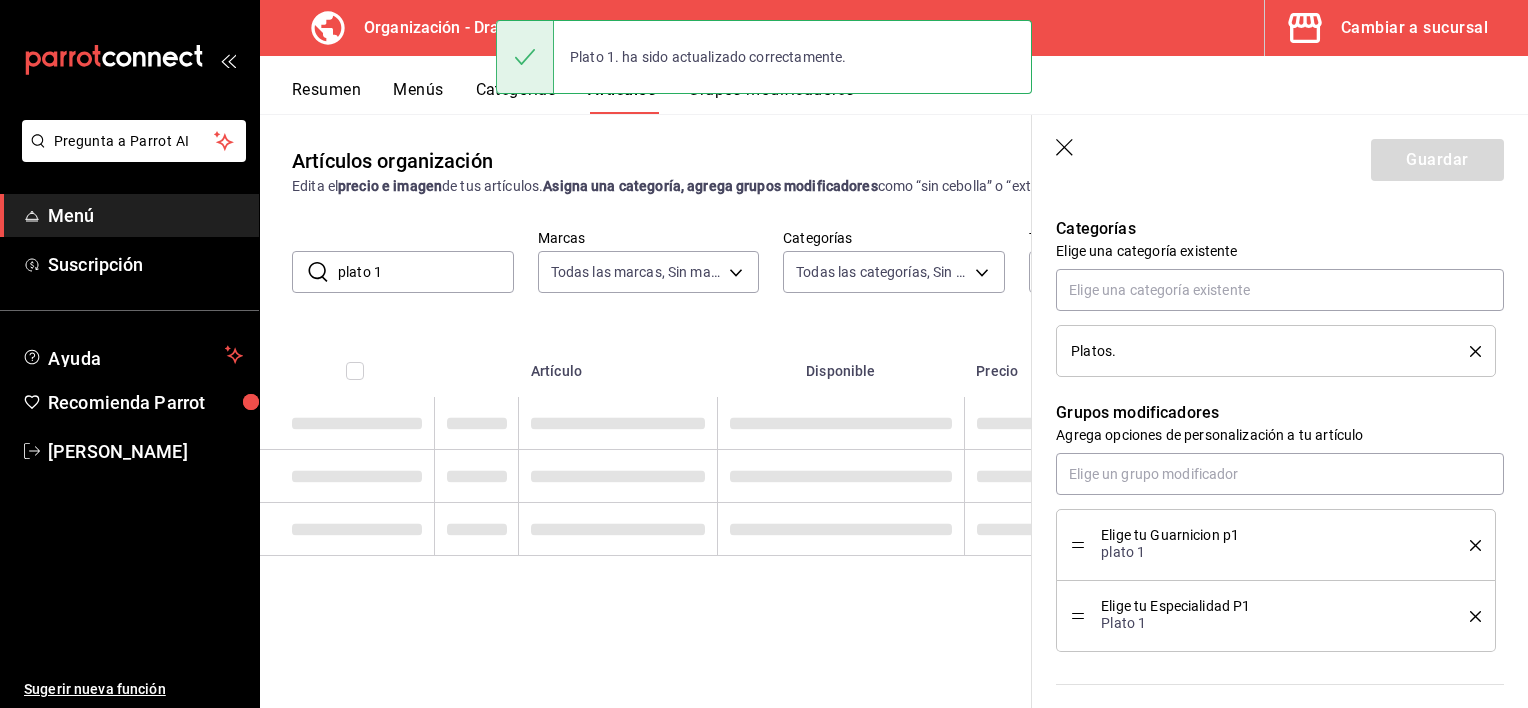 scroll, scrollTop: 0, scrollLeft: 0, axis: both 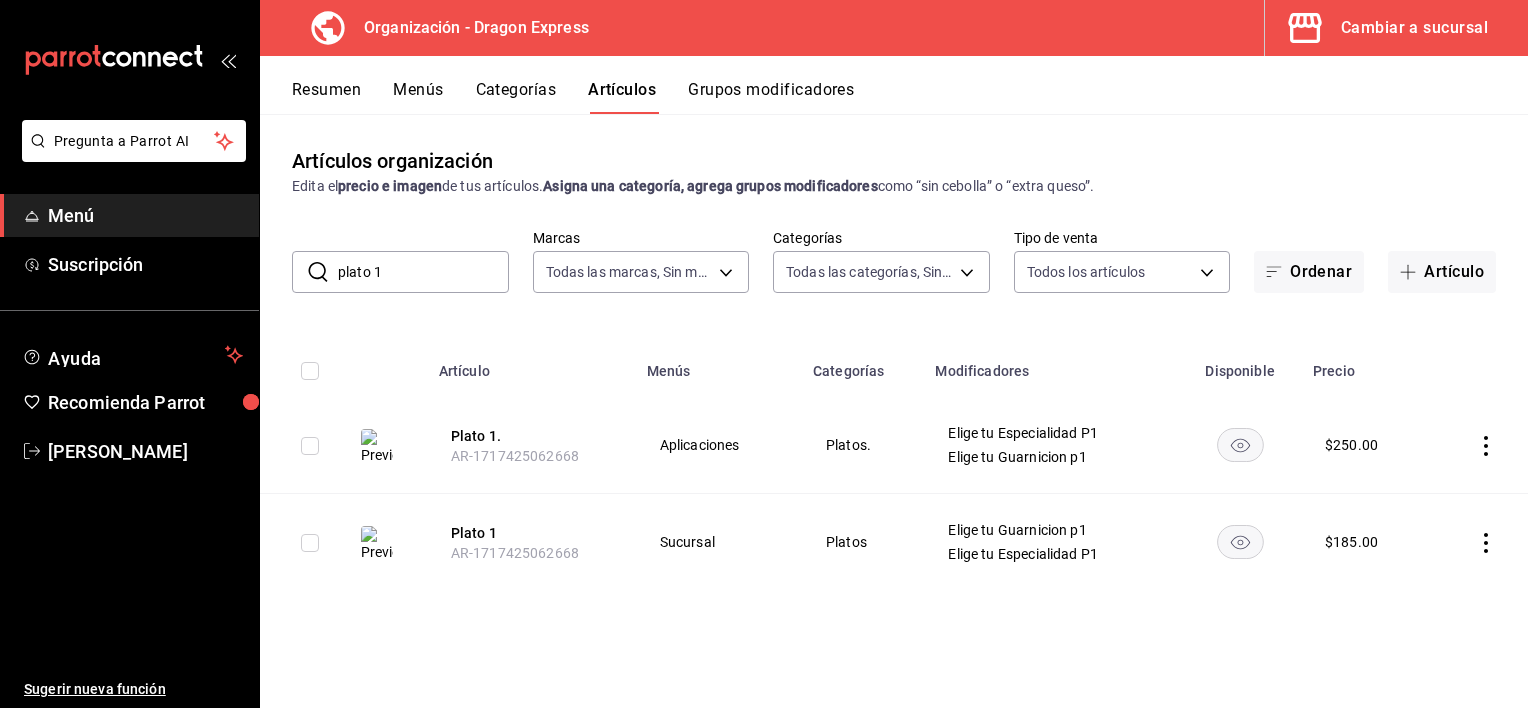 click on "plato 1" at bounding box center (423, 272) 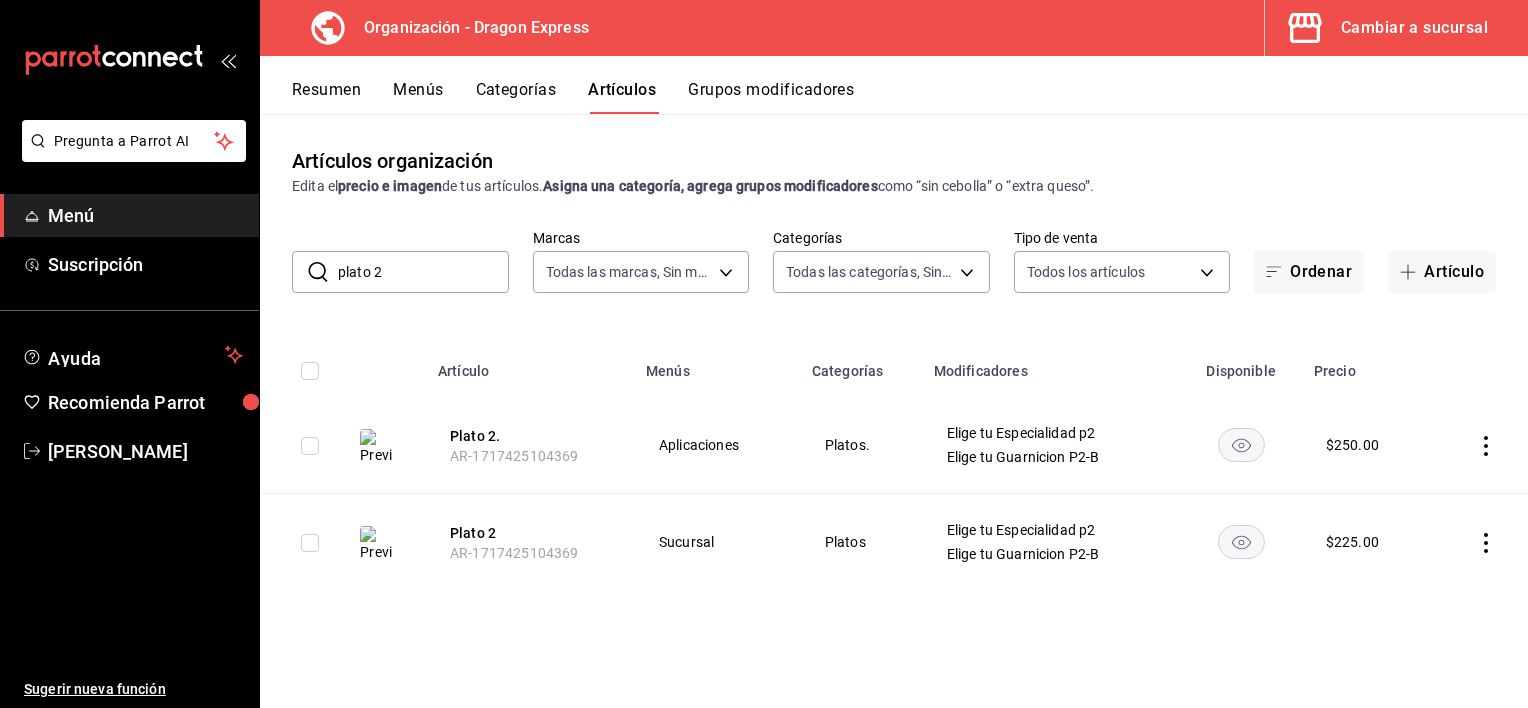 click on "plato 2" at bounding box center [423, 272] 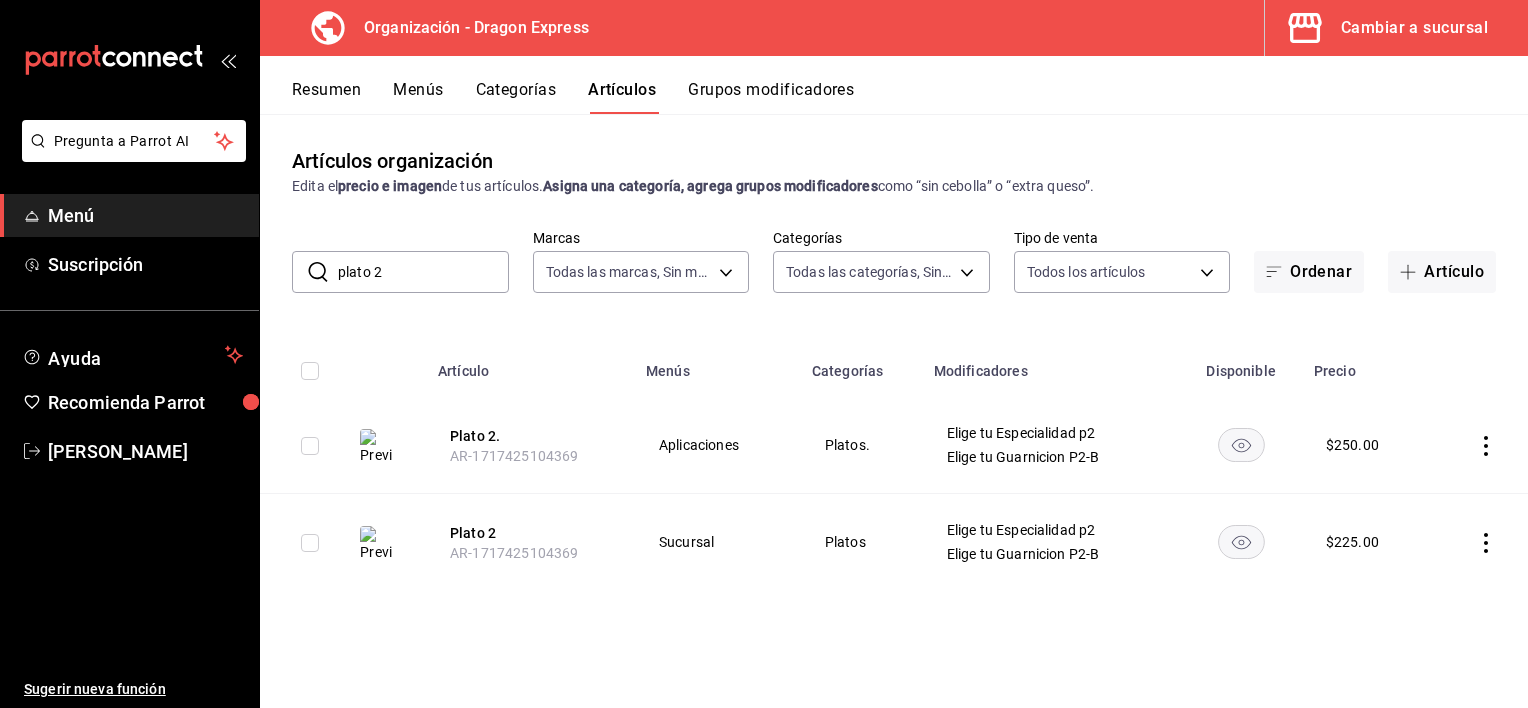click on "Grupos modificadores" at bounding box center [771, 97] 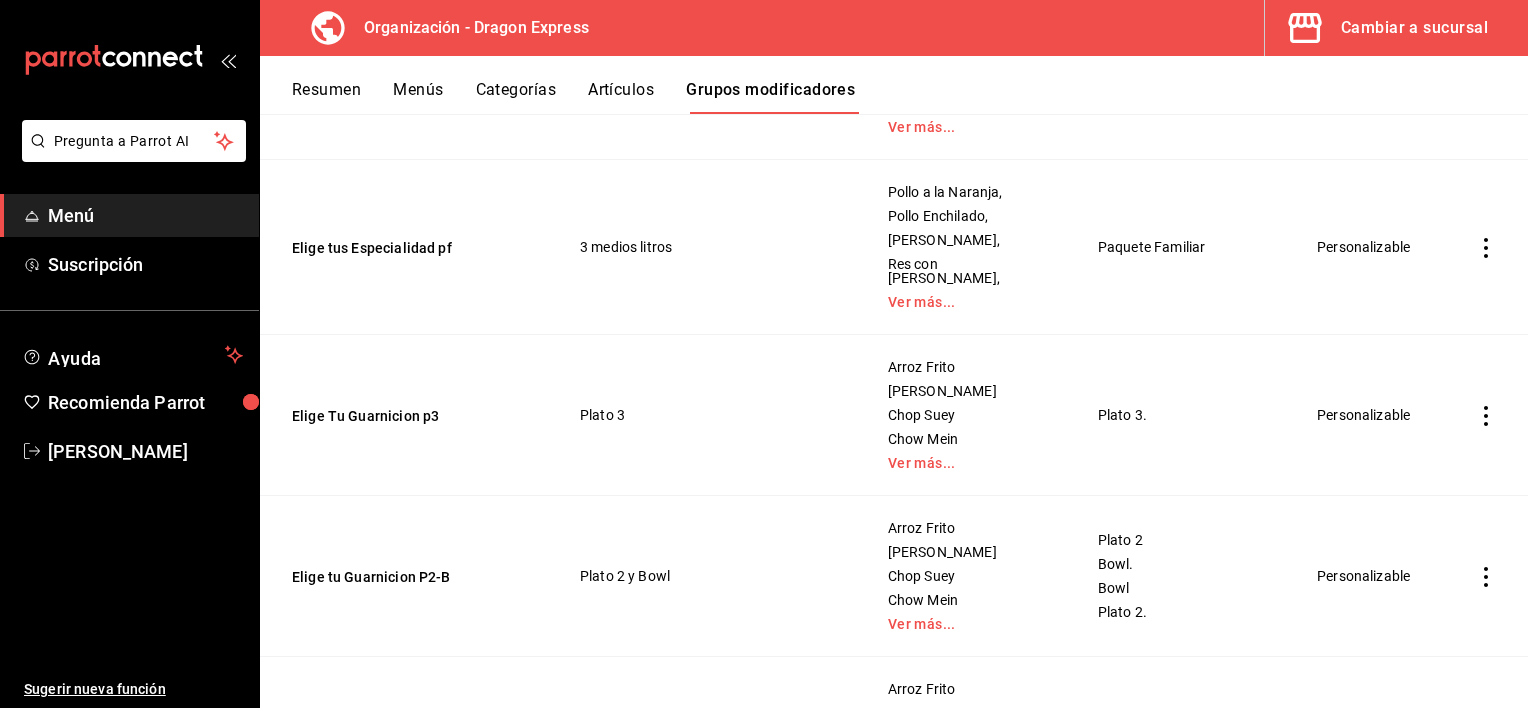 scroll, scrollTop: 1900, scrollLeft: 0, axis: vertical 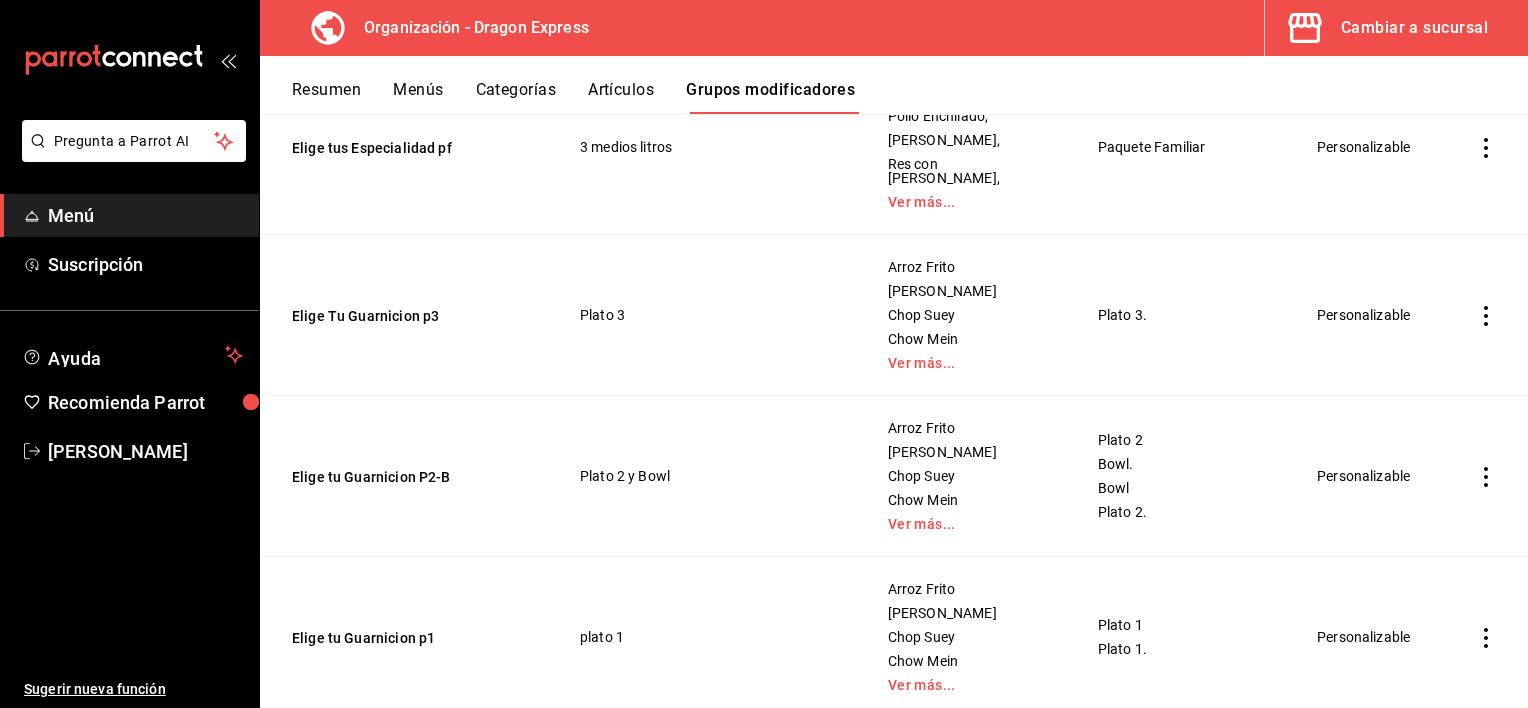 click 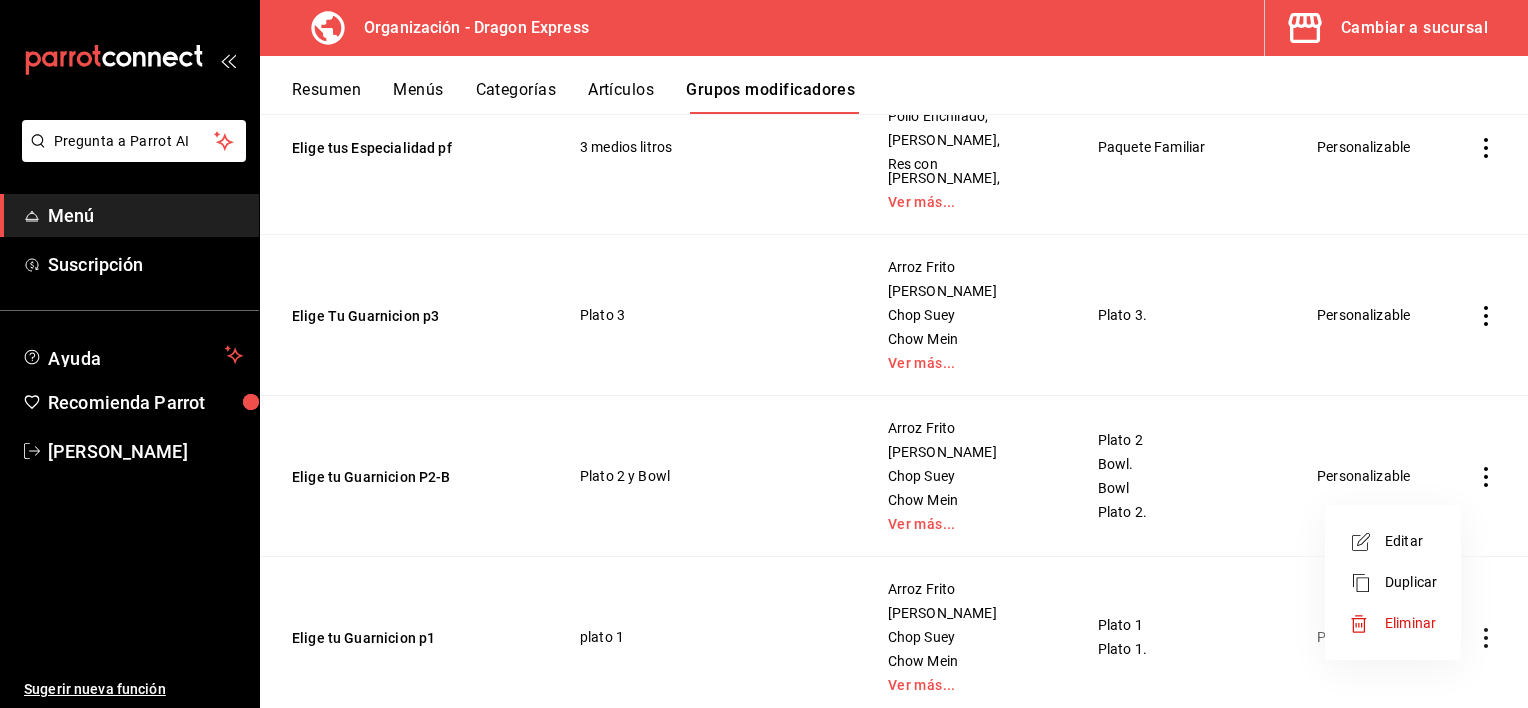 click on "Editar" at bounding box center [1411, 541] 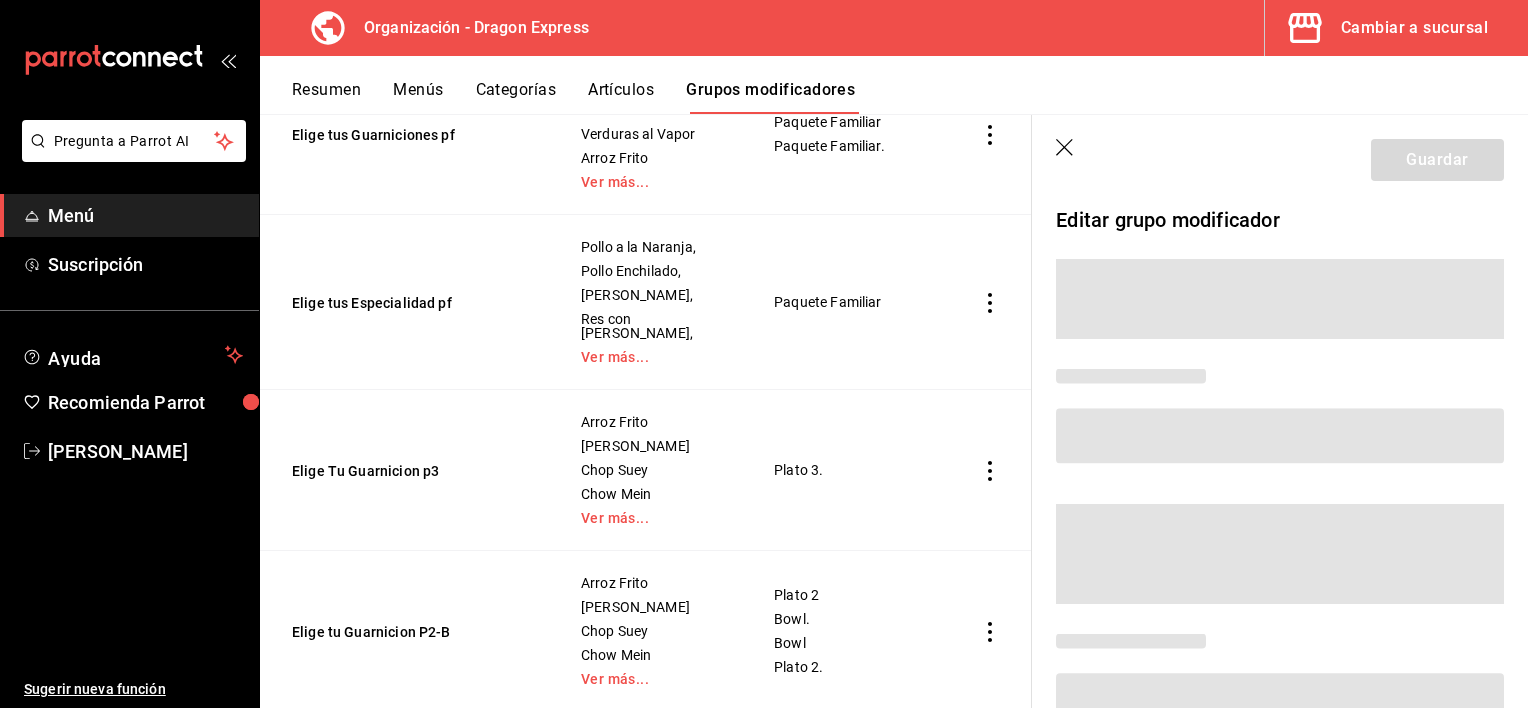 scroll, scrollTop: 1827, scrollLeft: 0, axis: vertical 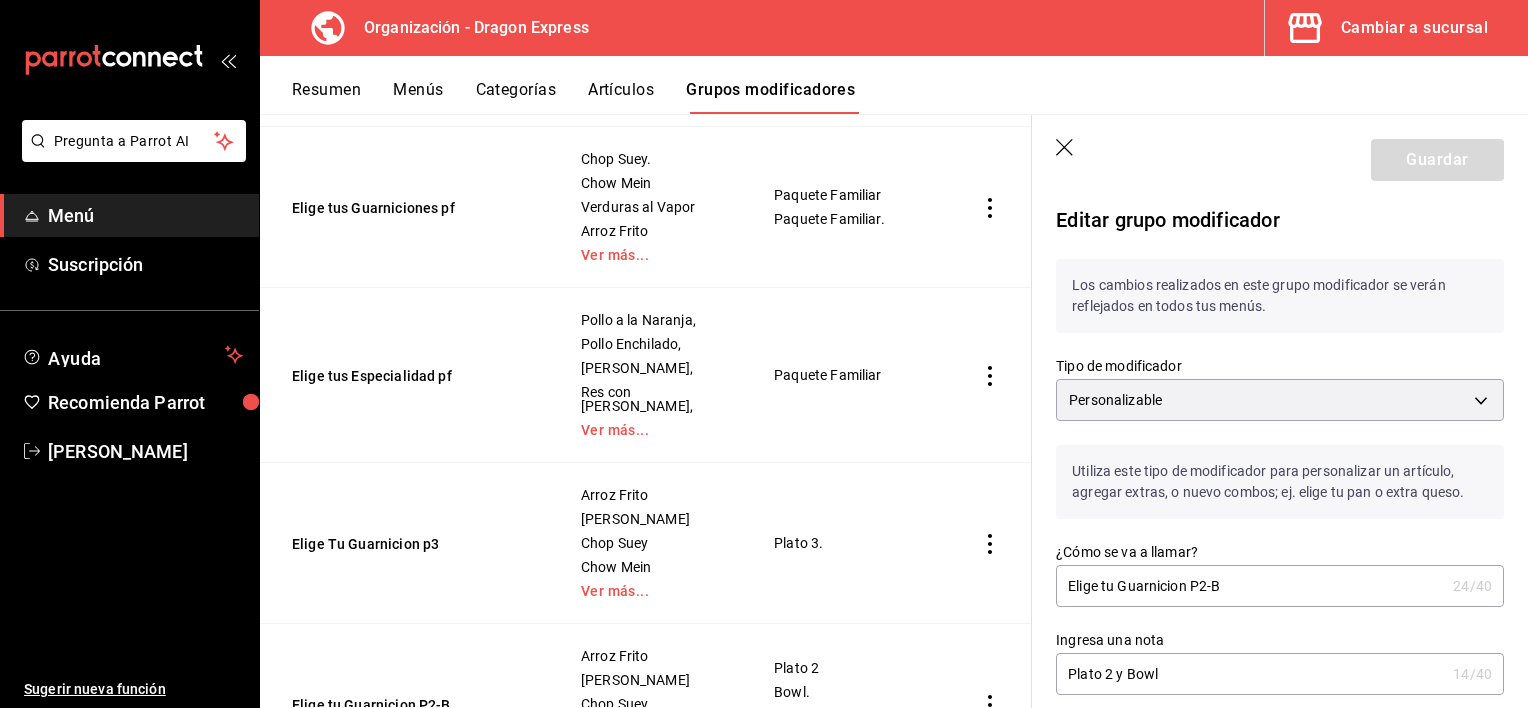click 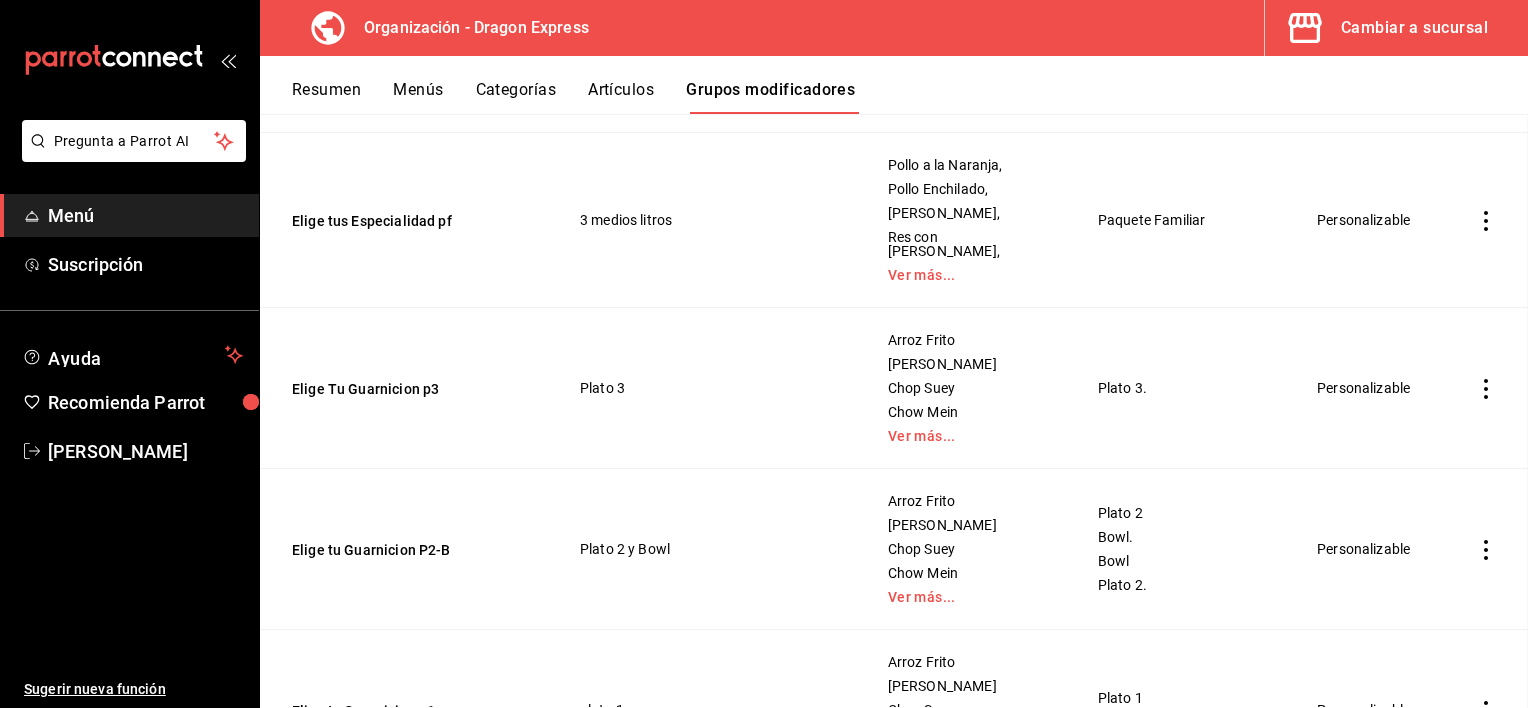 scroll, scrollTop: 0, scrollLeft: 0, axis: both 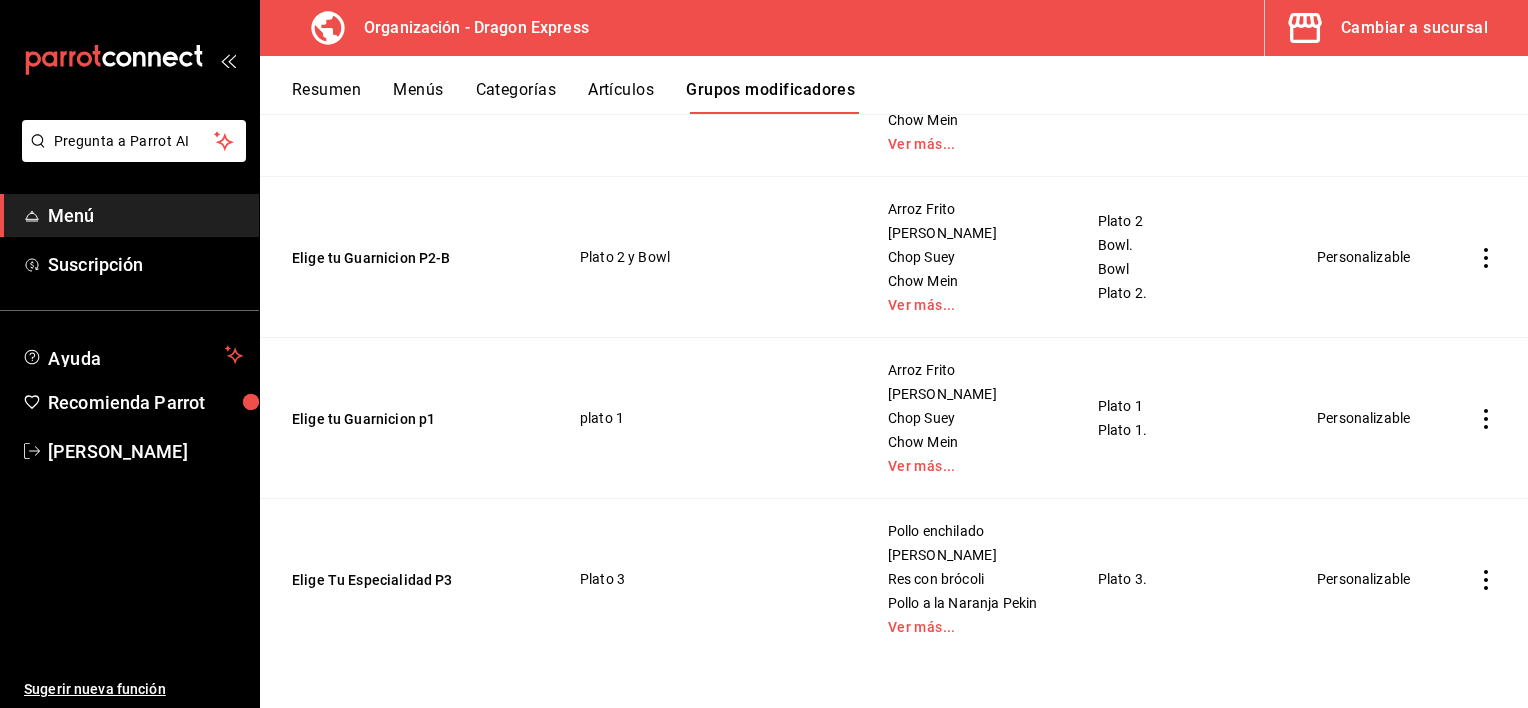 click on "Elige tu Guarnicion p1" at bounding box center (408, 418) 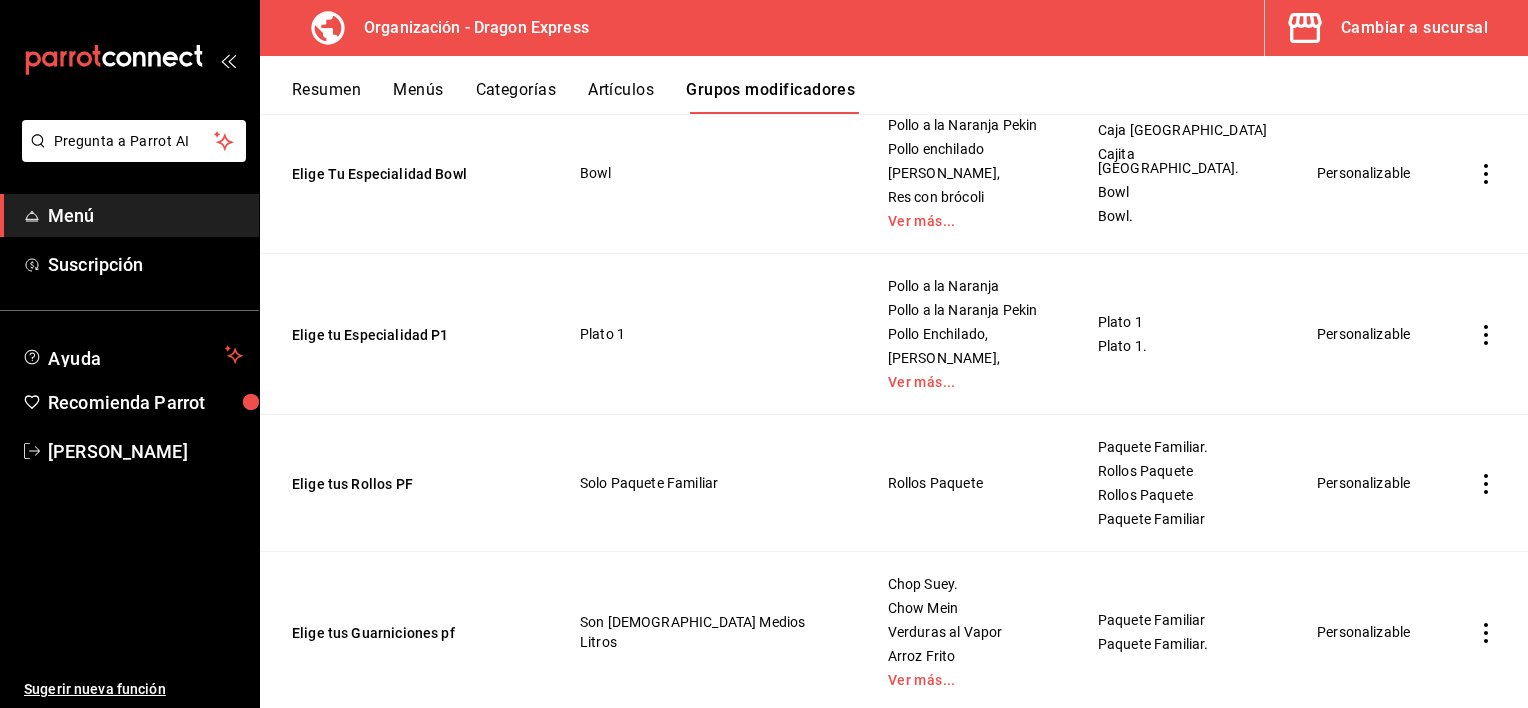 scroll, scrollTop: 1151, scrollLeft: 0, axis: vertical 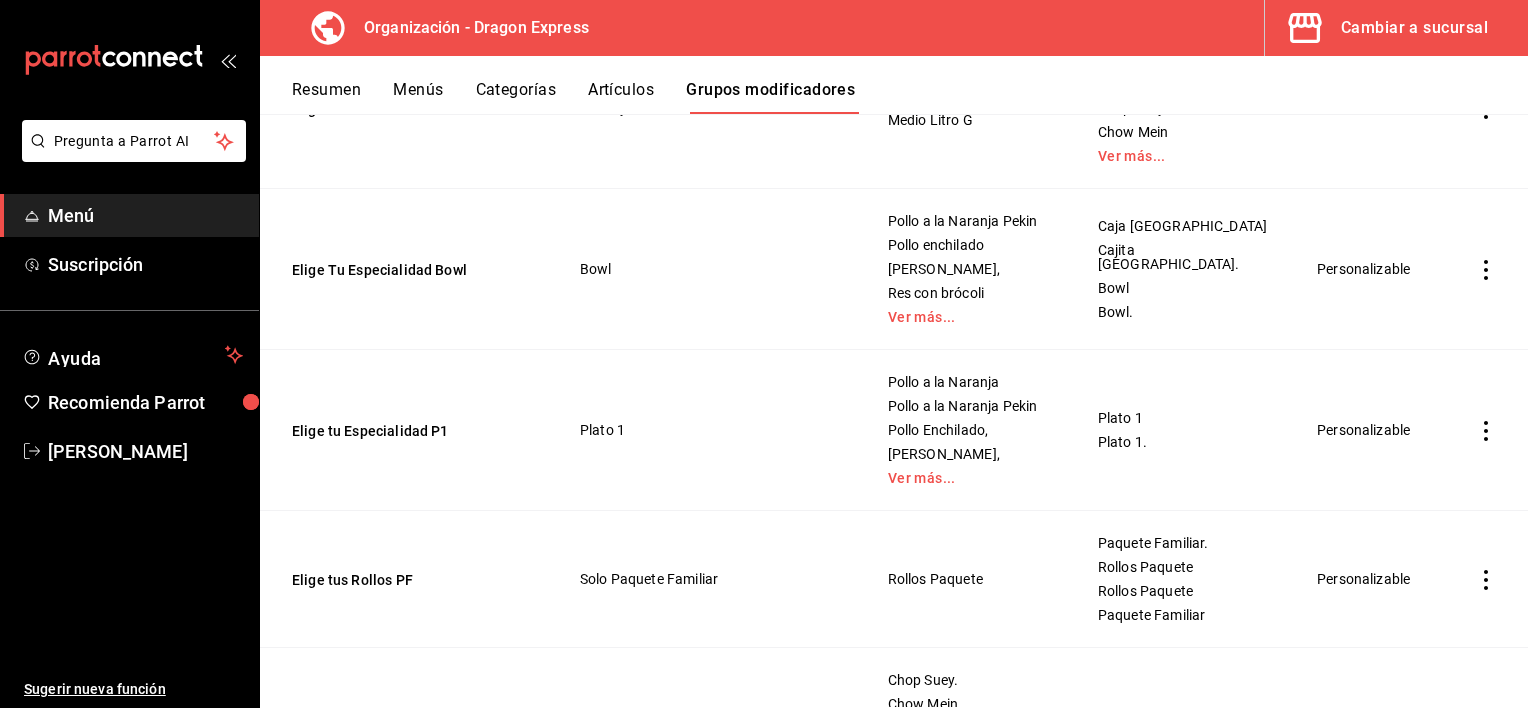 click on "Artículos" at bounding box center (621, 97) 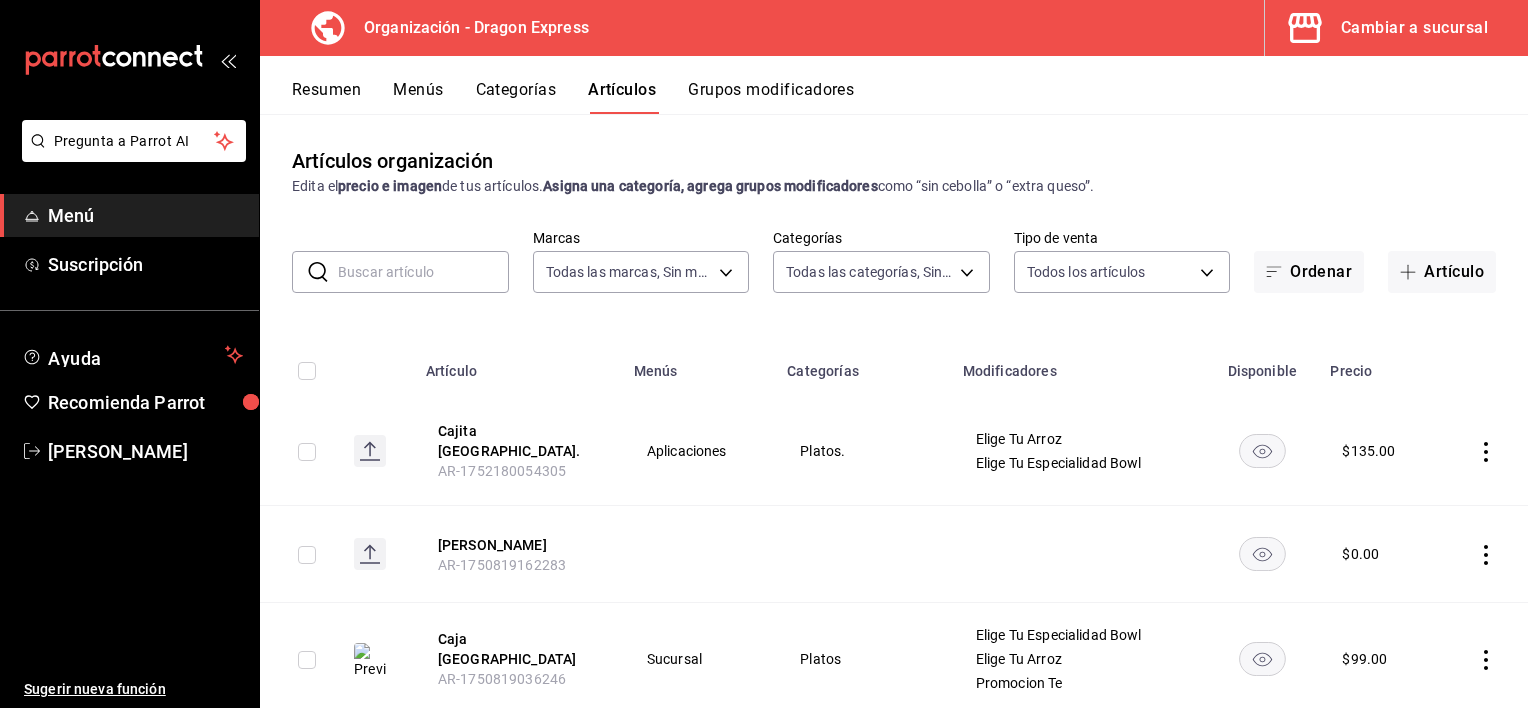 click at bounding box center (423, 272) 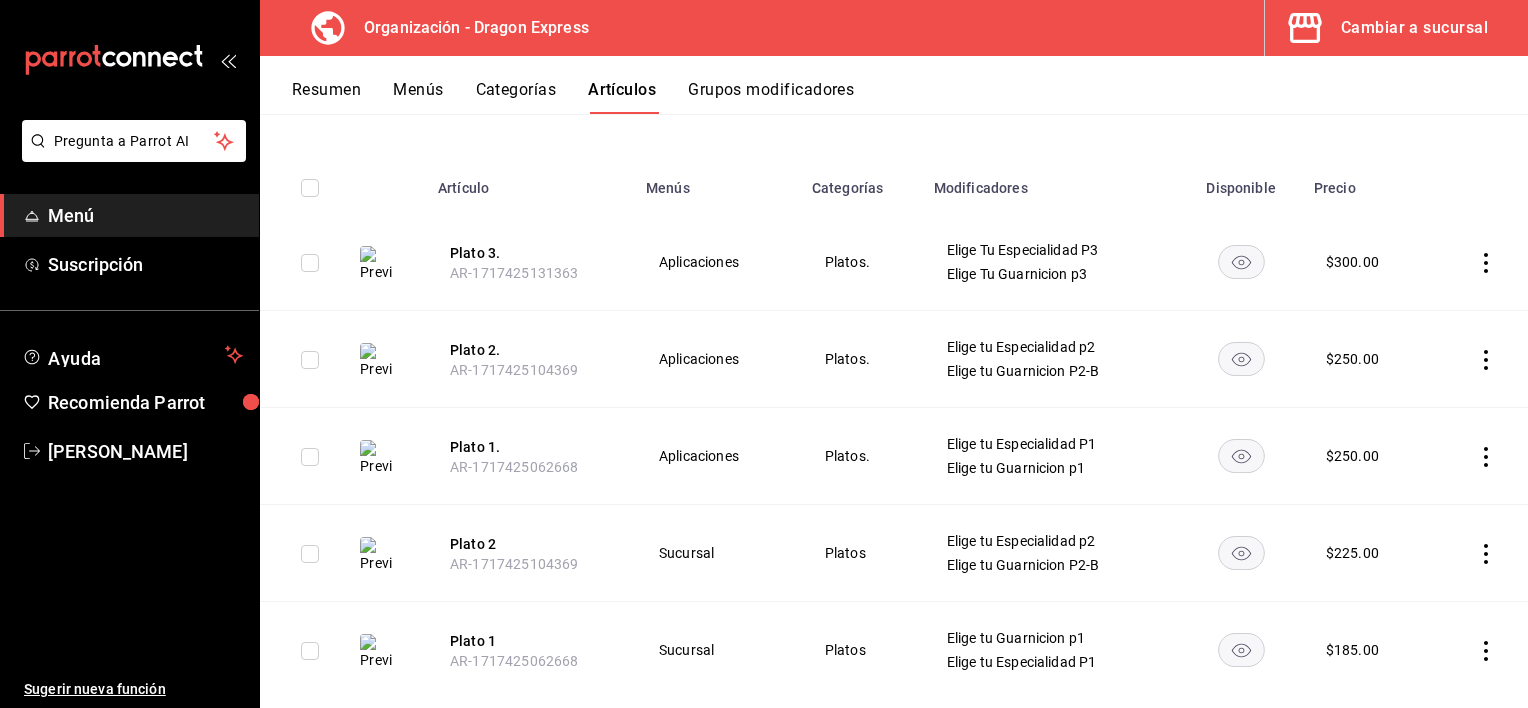 scroll, scrollTop: 220, scrollLeft: 0, axis: vertical 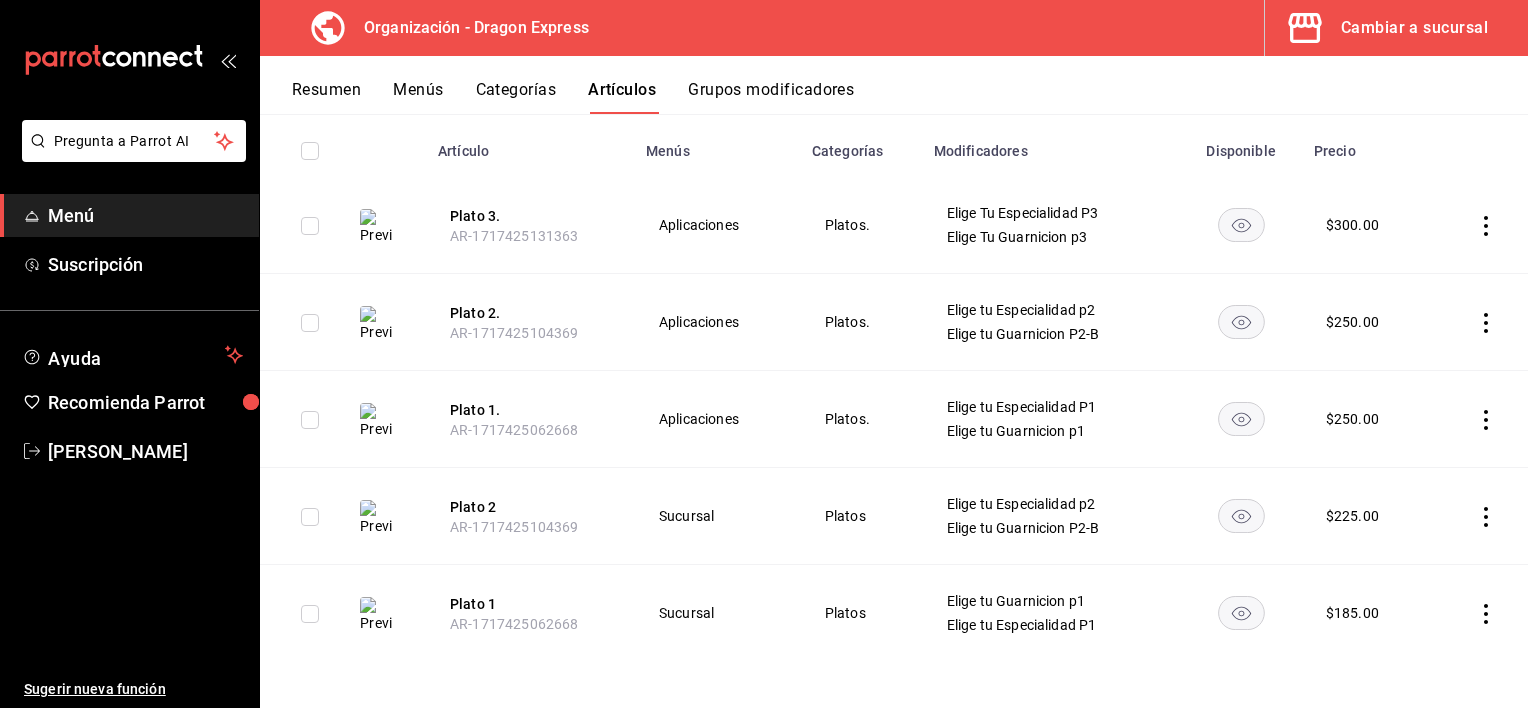 click 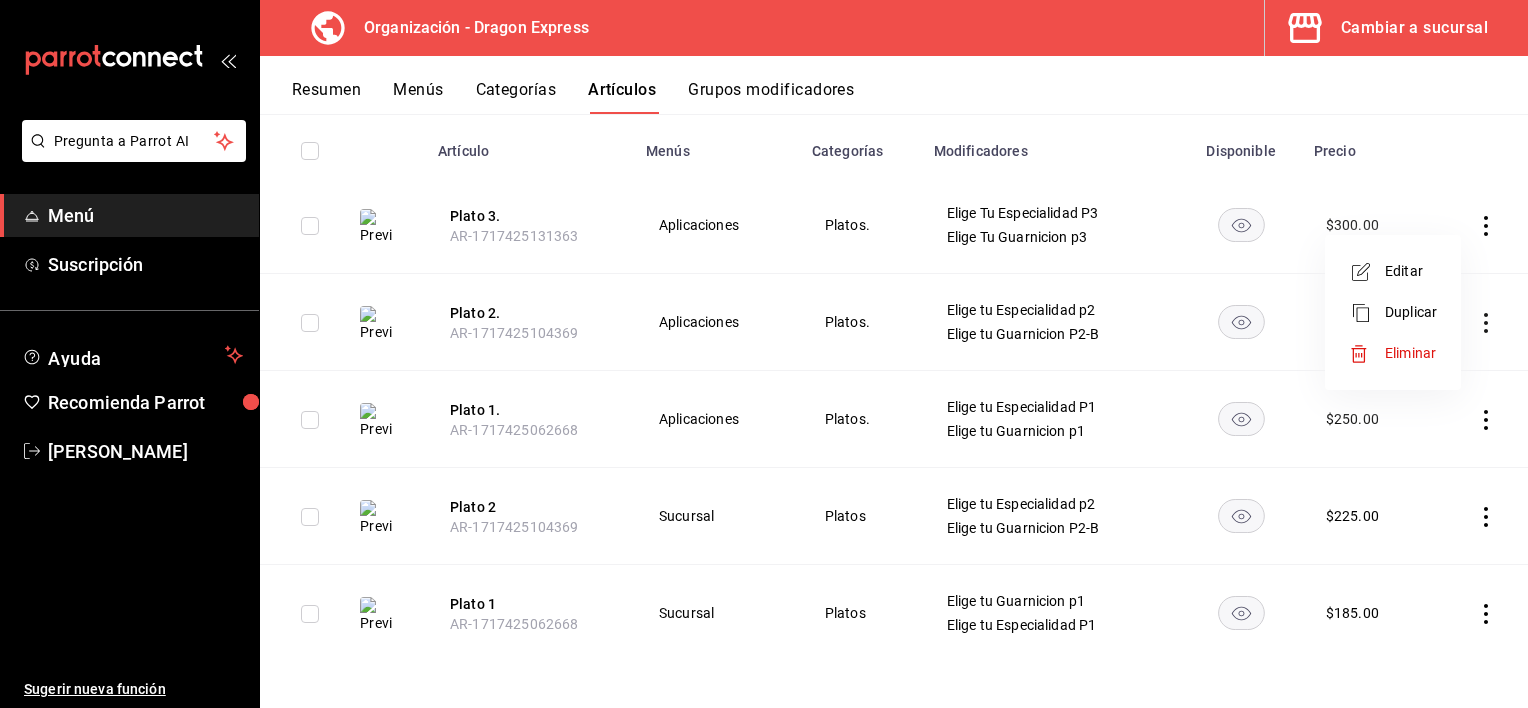 click on "Eliminar" at bounding box center [1410, 353] 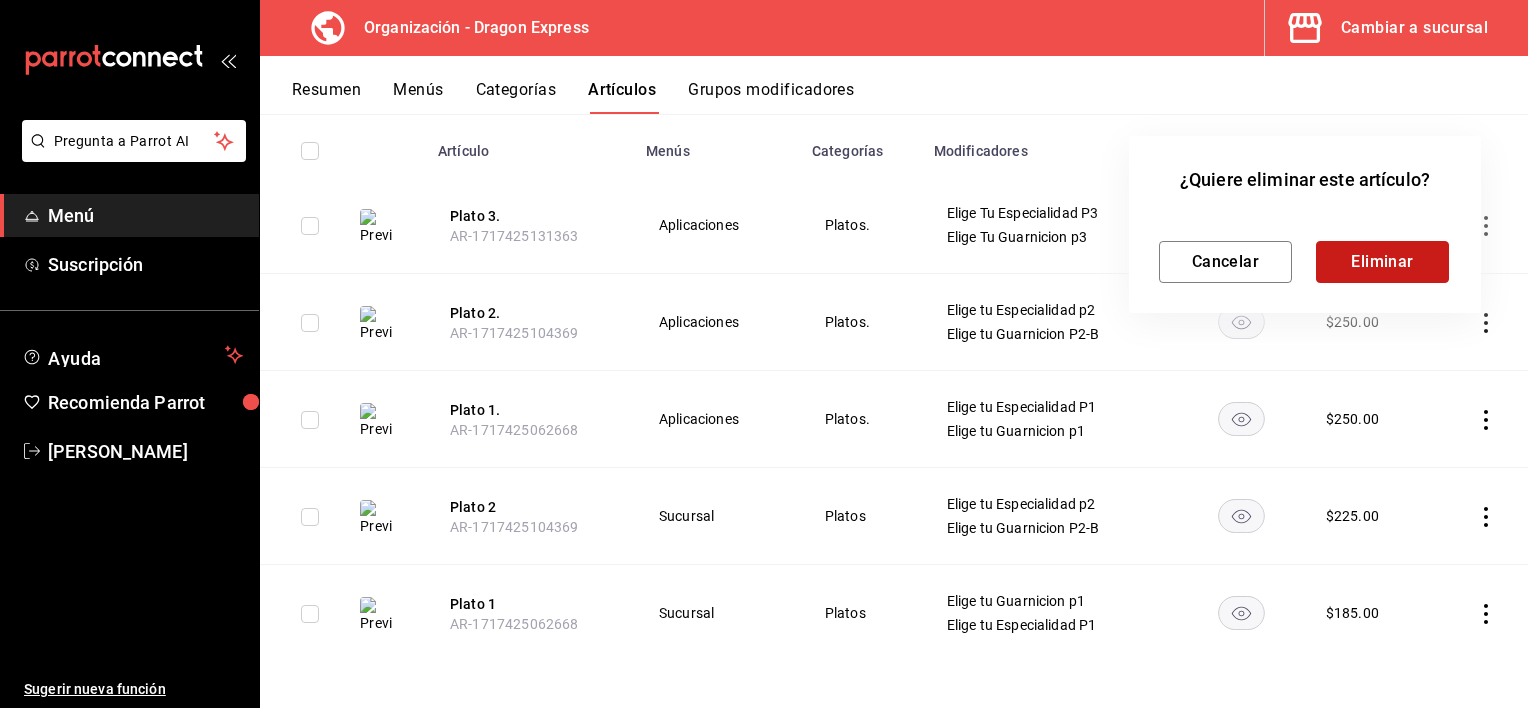 click on "Eliminar" at bounding box center (1382, 262) 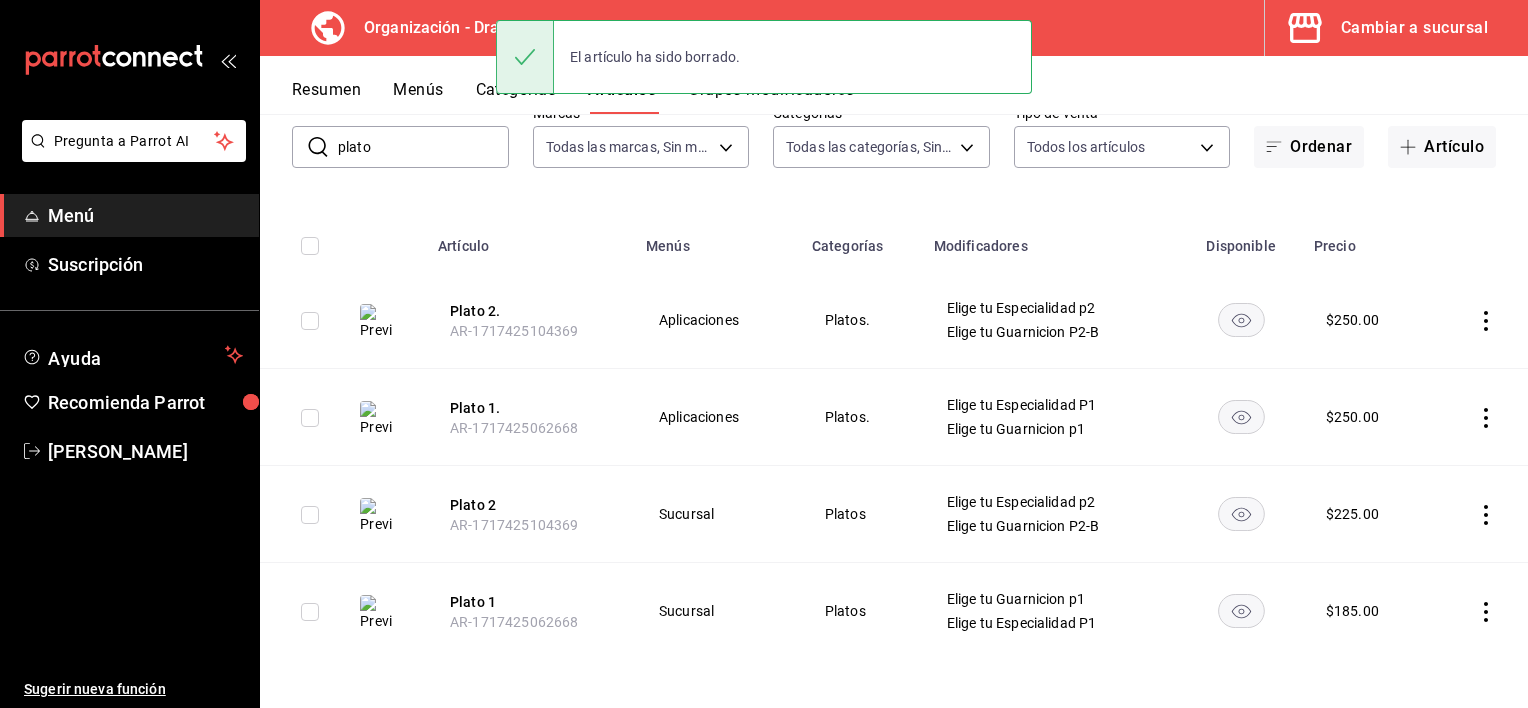 scroll, scrollTop: 124, scrollLeft: 0, axis: vertical 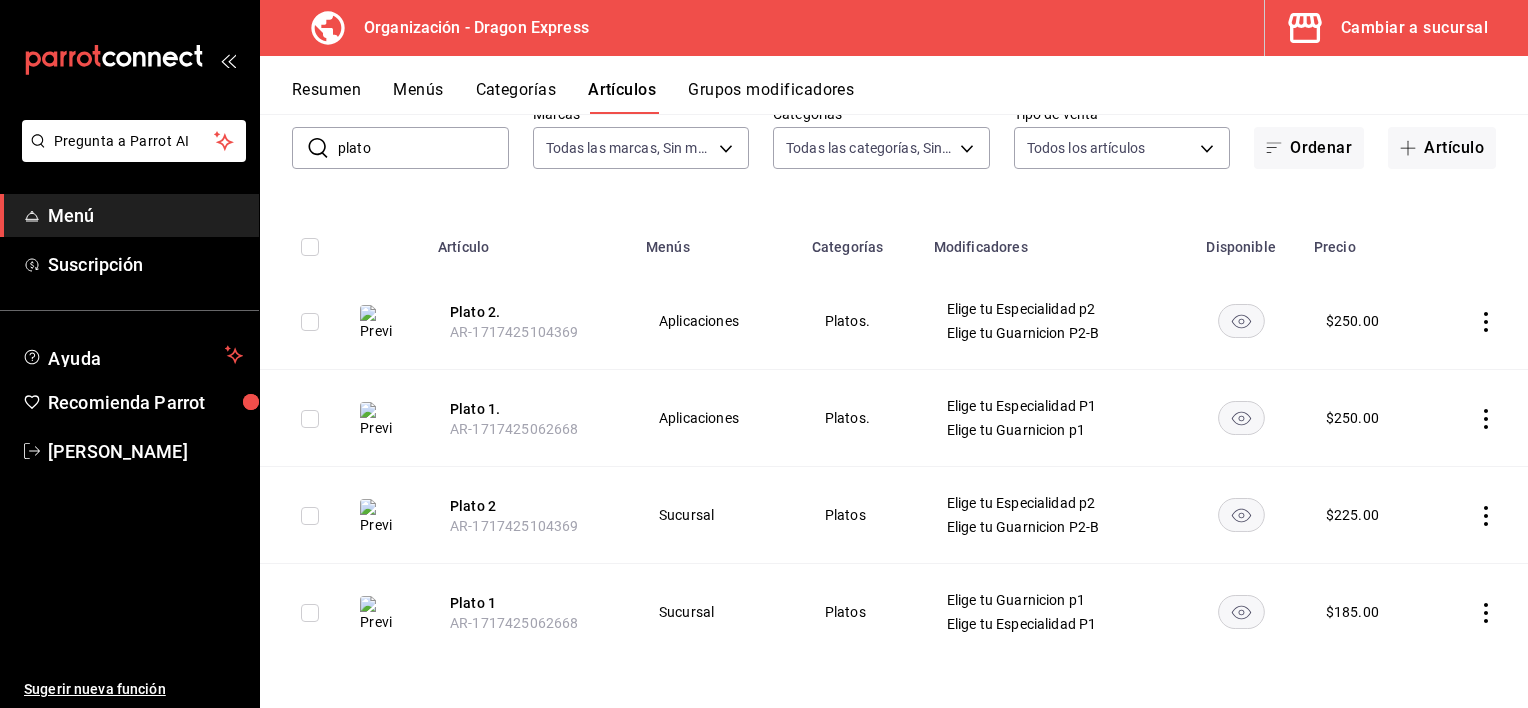 click 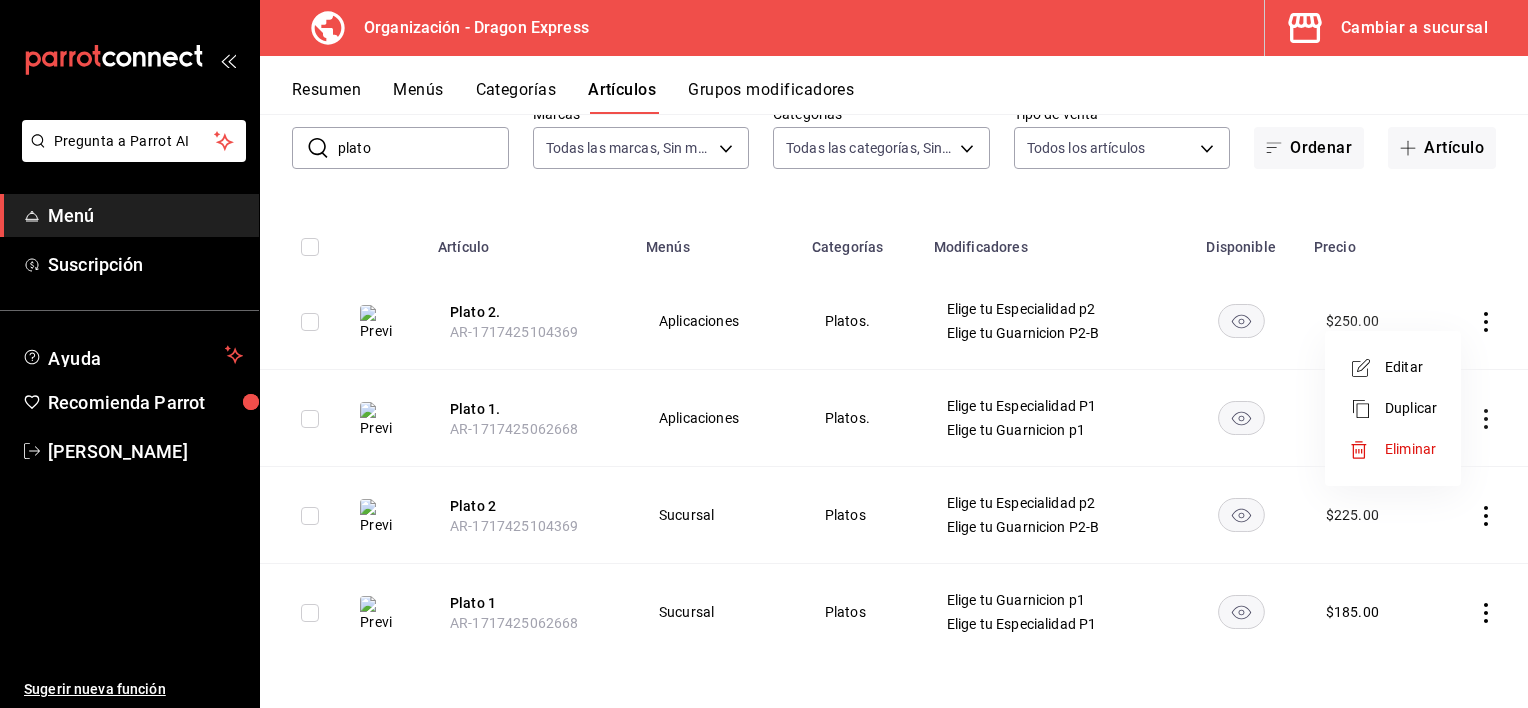 click on "Editar" at bounding box center (1411, 367) 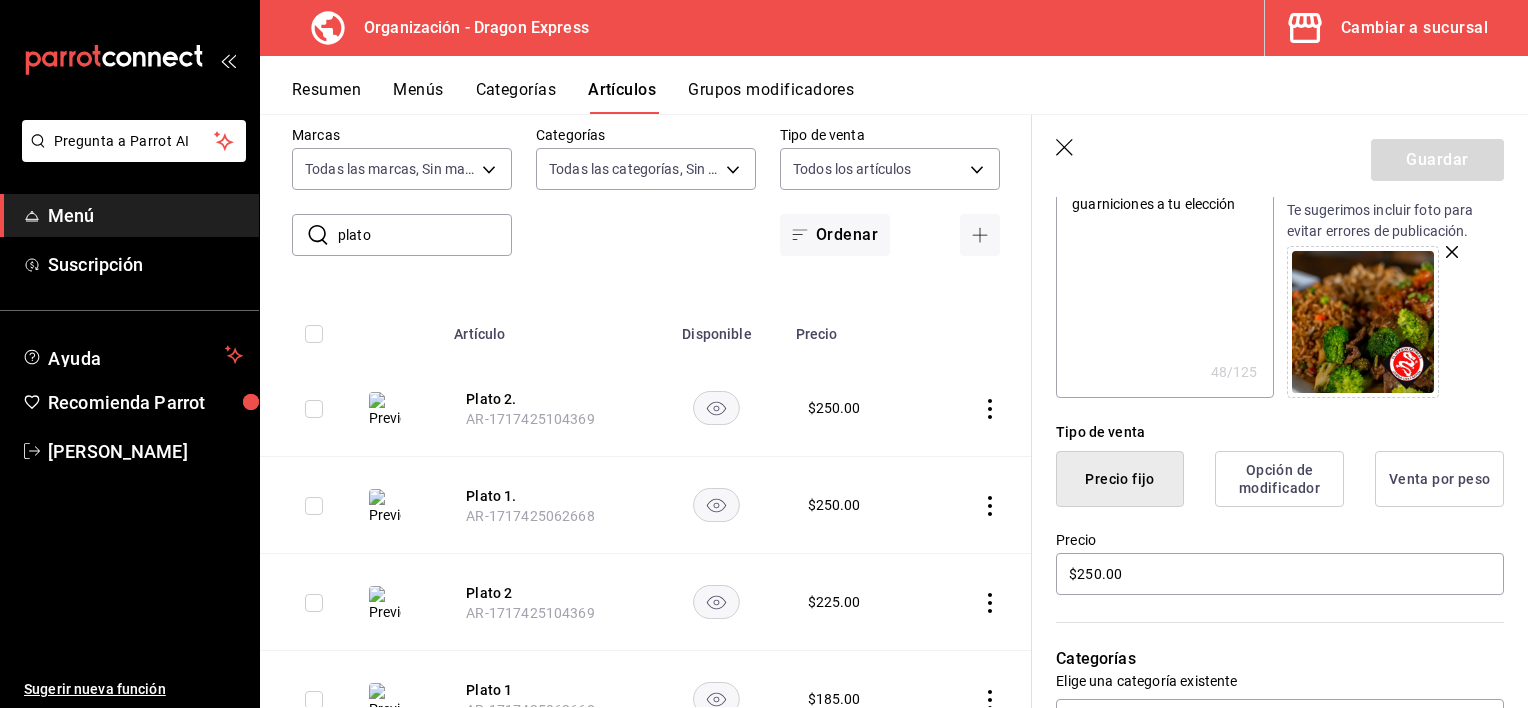 scroll, scrollTop: 300, scrollLeft: 0, axis: vertical 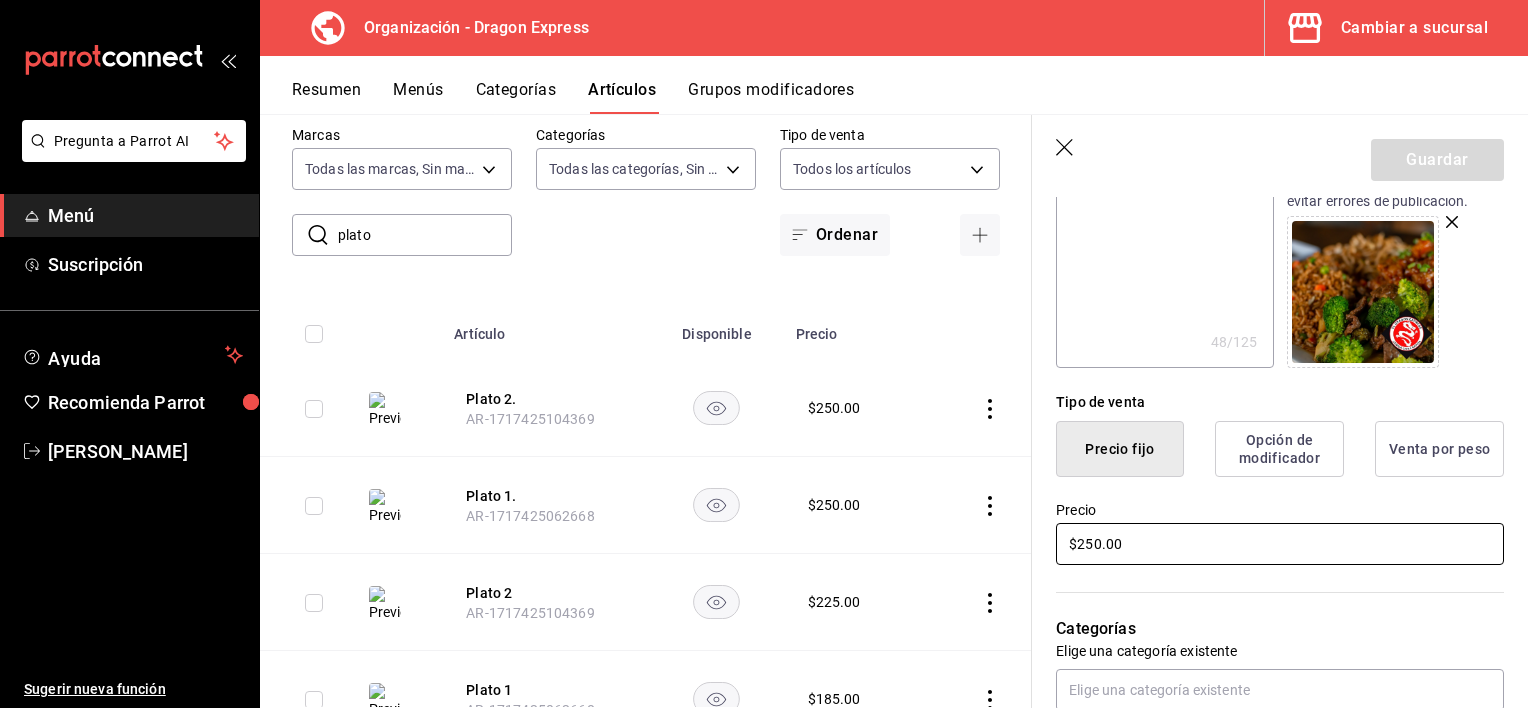 click on "$250.00" at bounding box center [1280, 544] 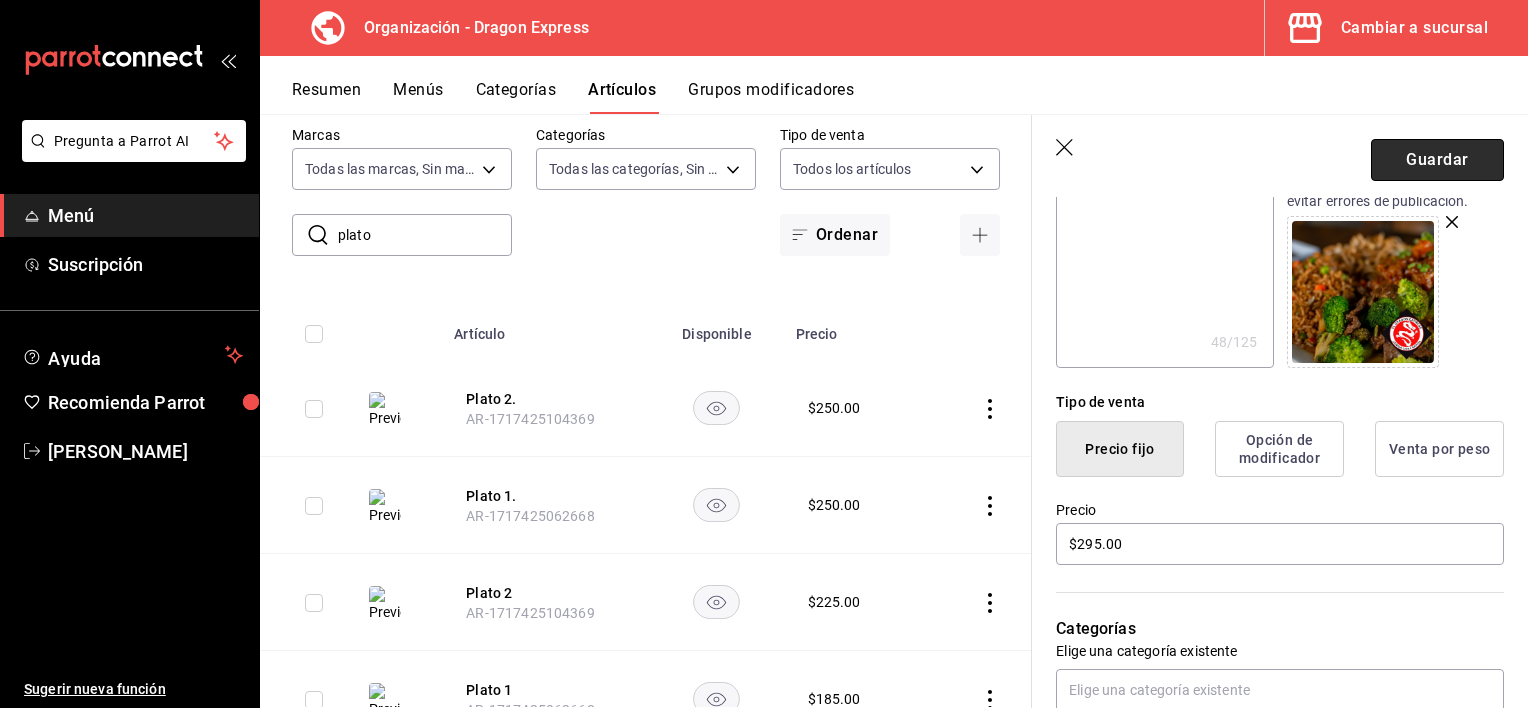click on "Guardar" at bounding box center (1437, 160) 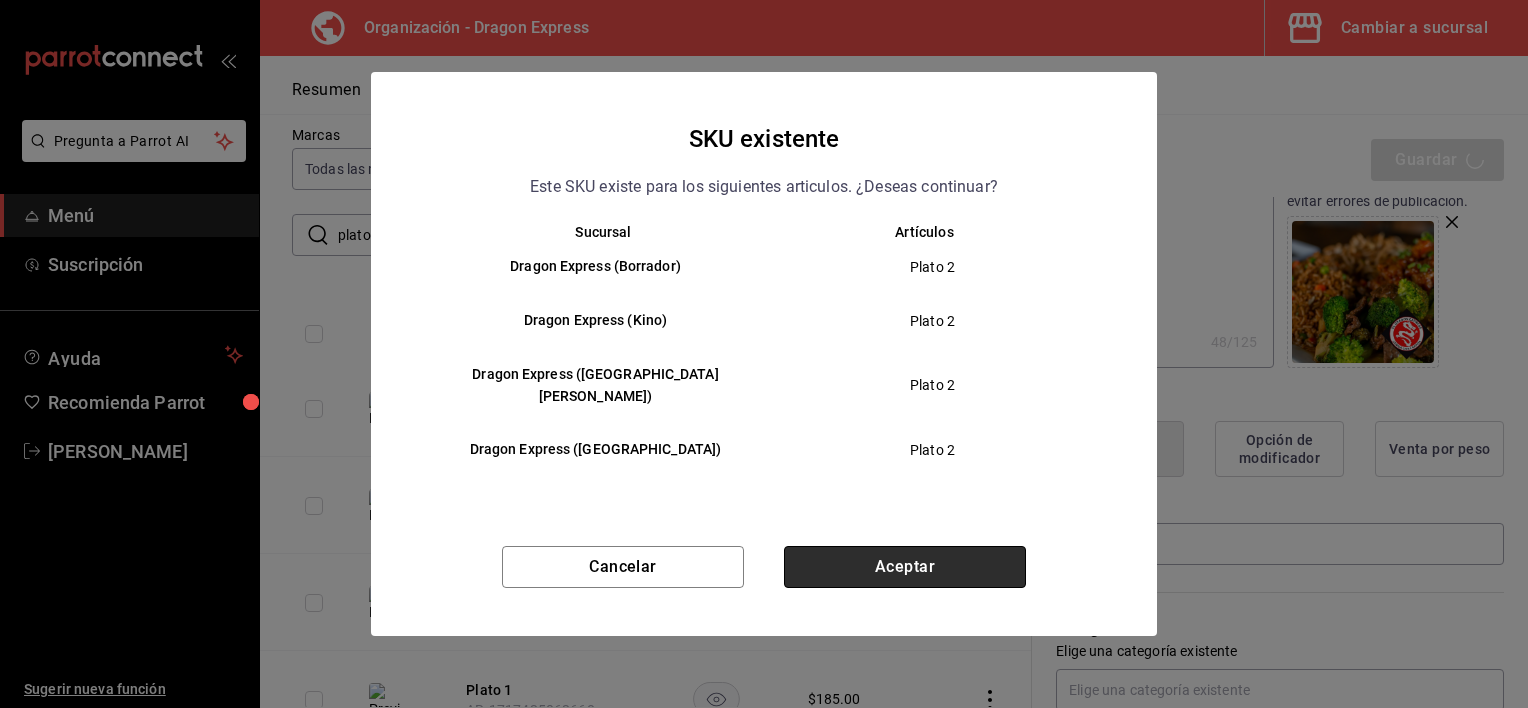 click on "Aceptar" at bounding box center [905, 567] 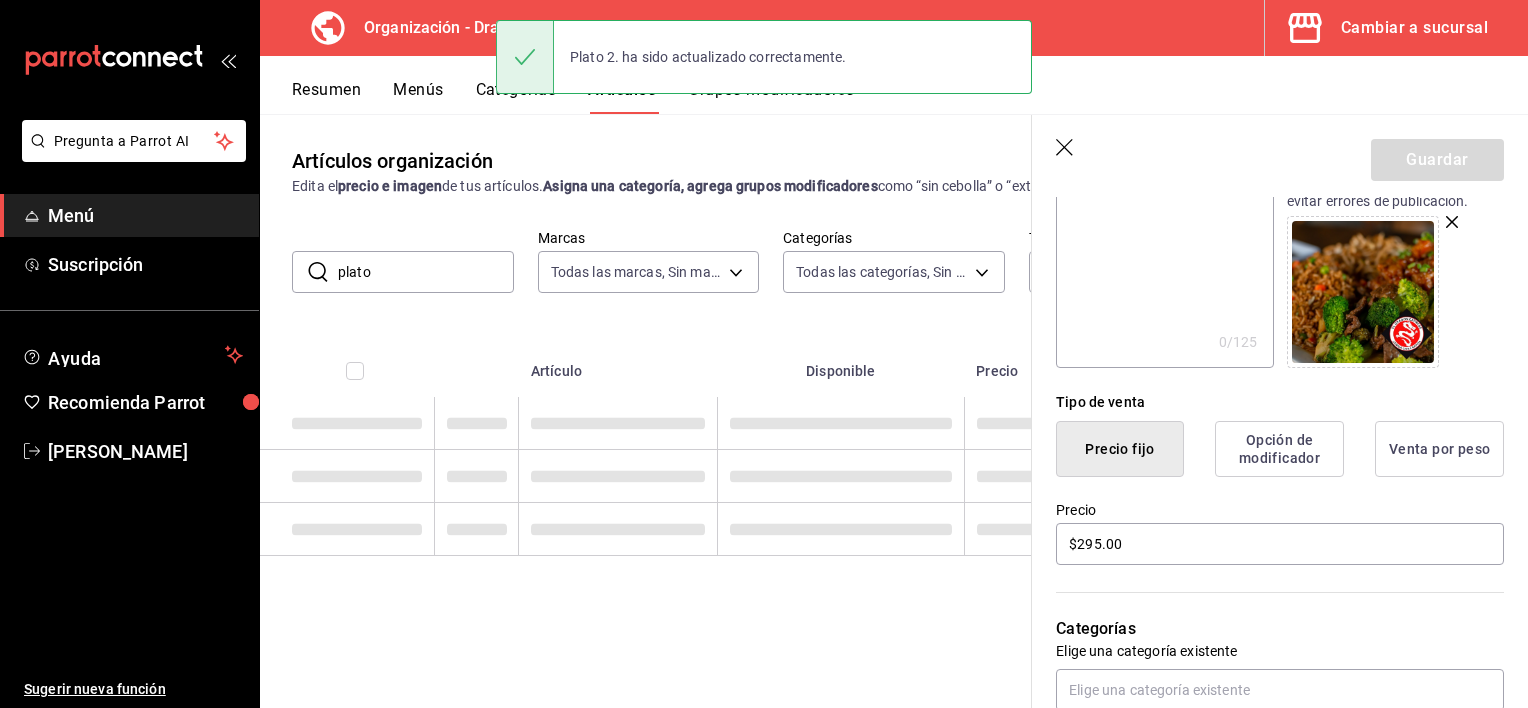 scroll, scrollTop: 0, scrollLeft: 0, axis: both 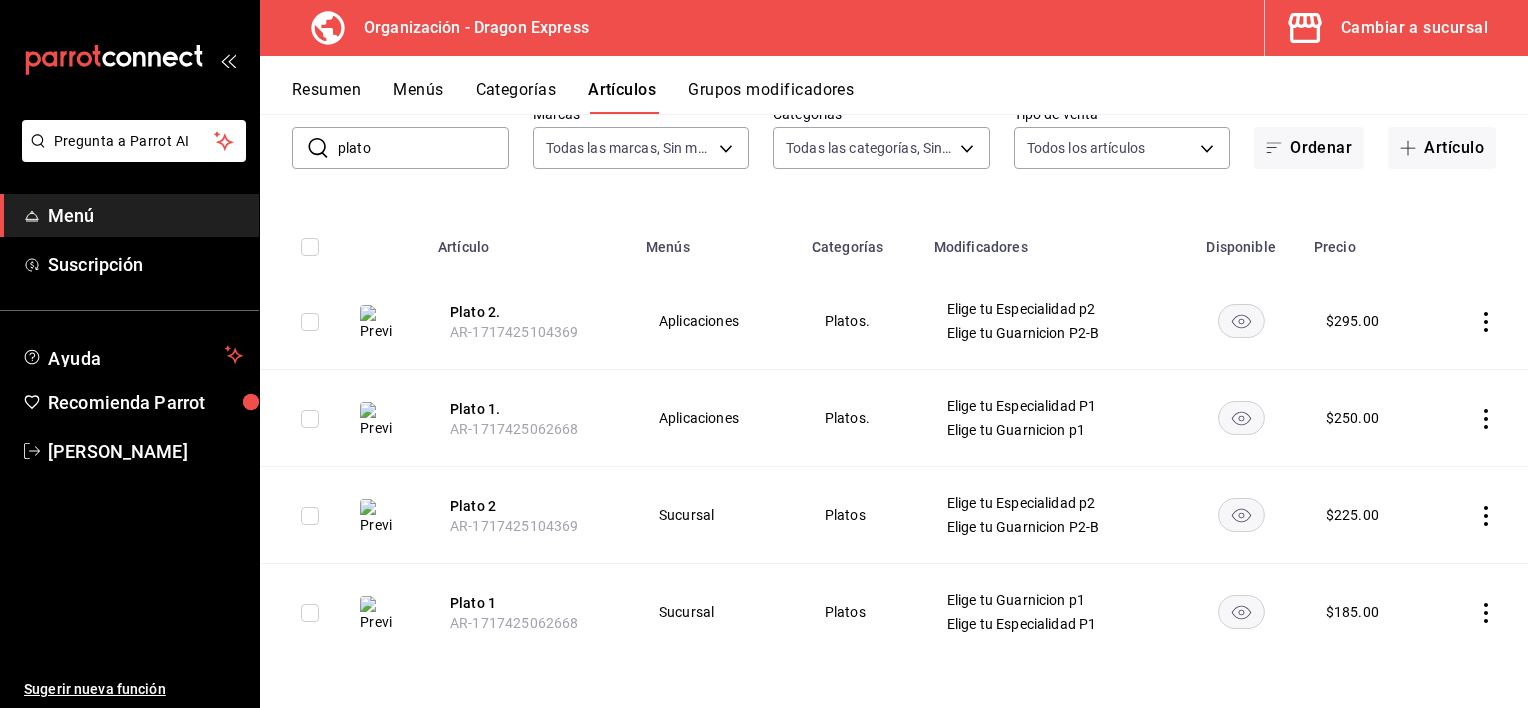 click on "plato" at bounding box center [423, 148] 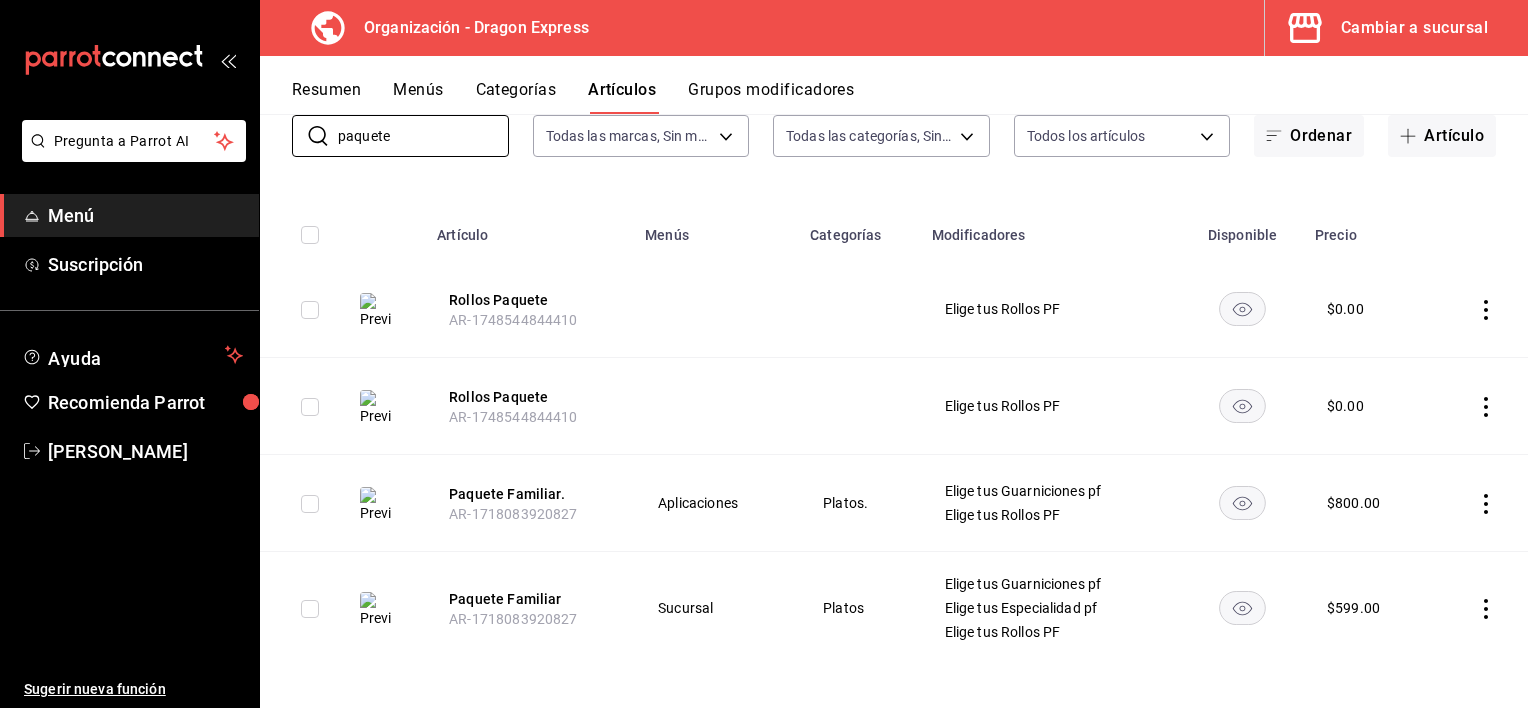 scroll, scrollTop: 140, scrollLeft: 0, axis: vertical 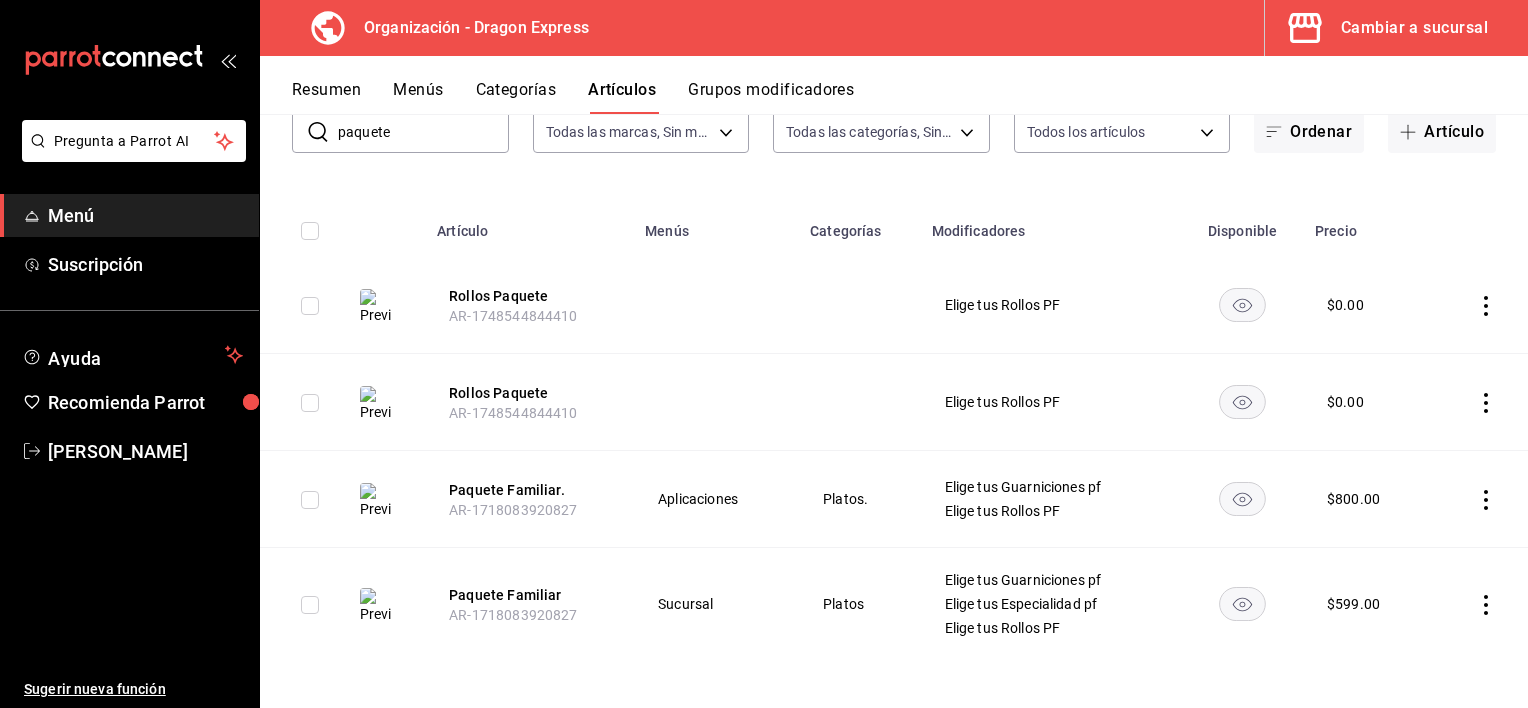 click at bounding box center [1479, 499] 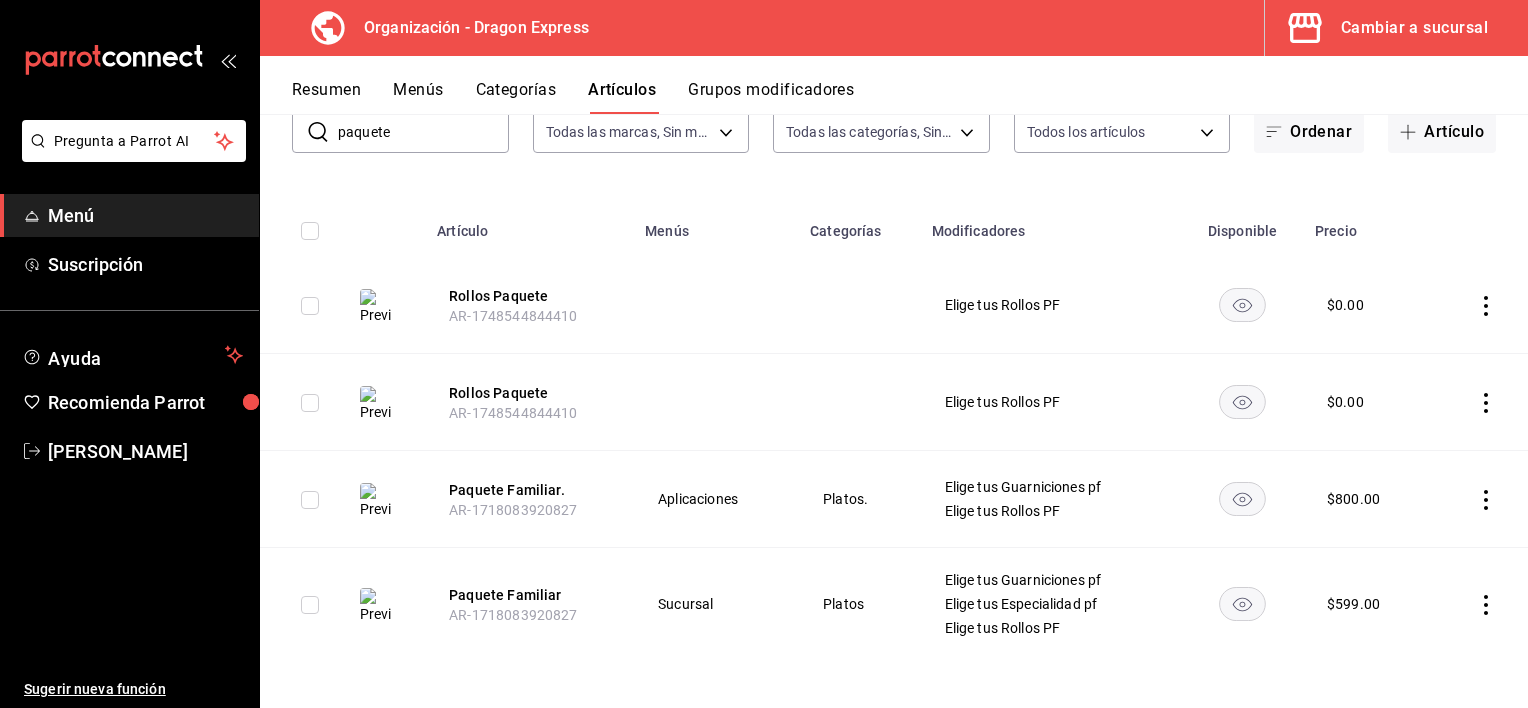 click 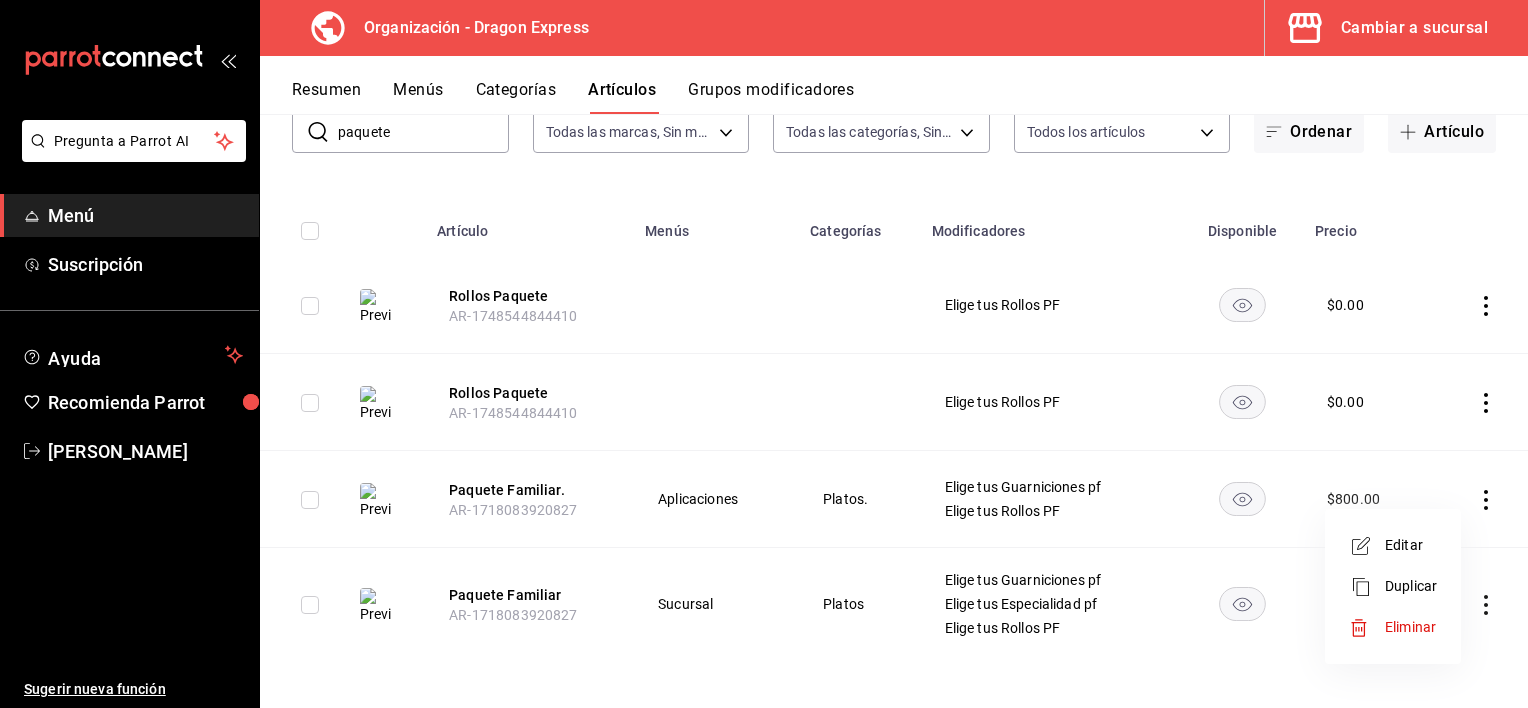 click on "Editar" at bounding box center [1393, 545] 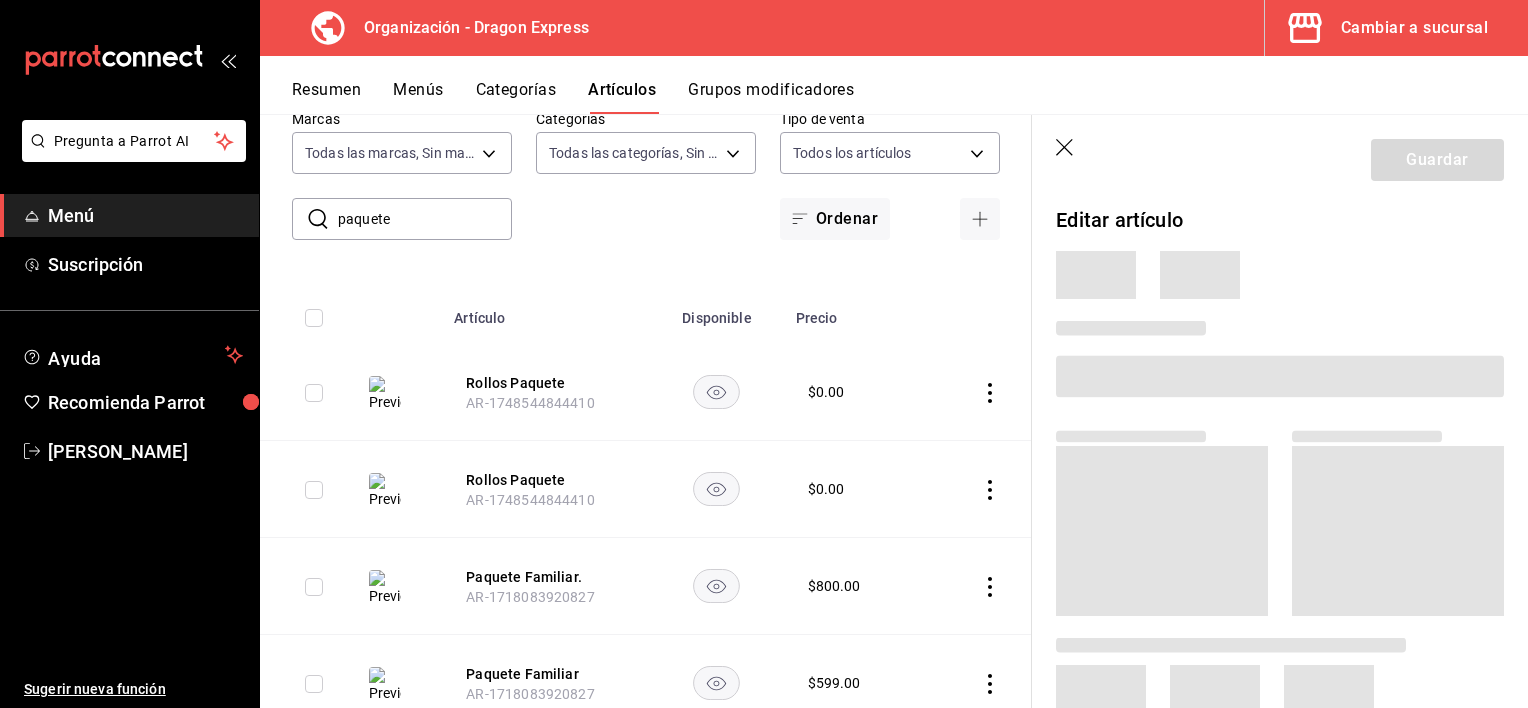 scroll, scrollTop: 124, scrollLeft: 0, axis: vertical 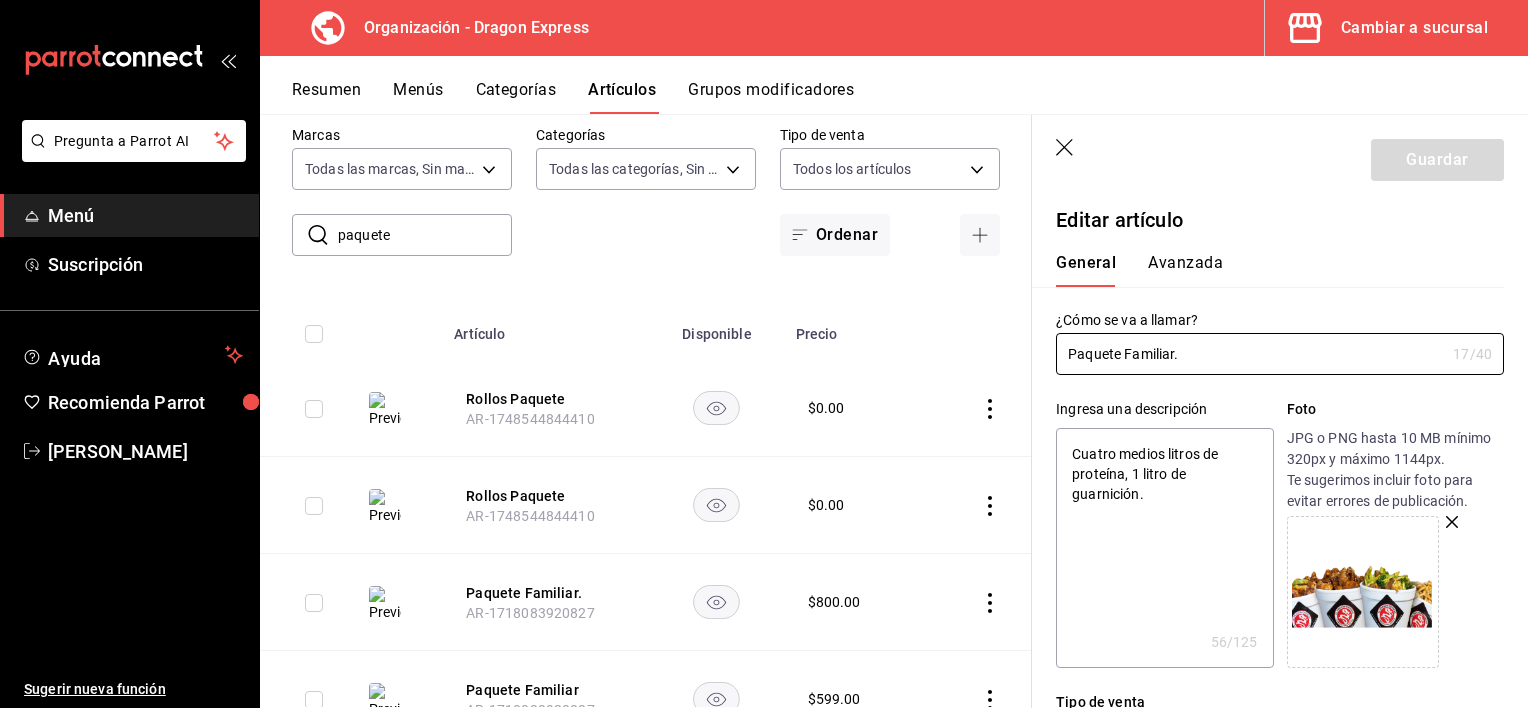 click on "Cuatro medios litros de proteína, 1 litro de guarnición." at bounding box center [1164, 548] 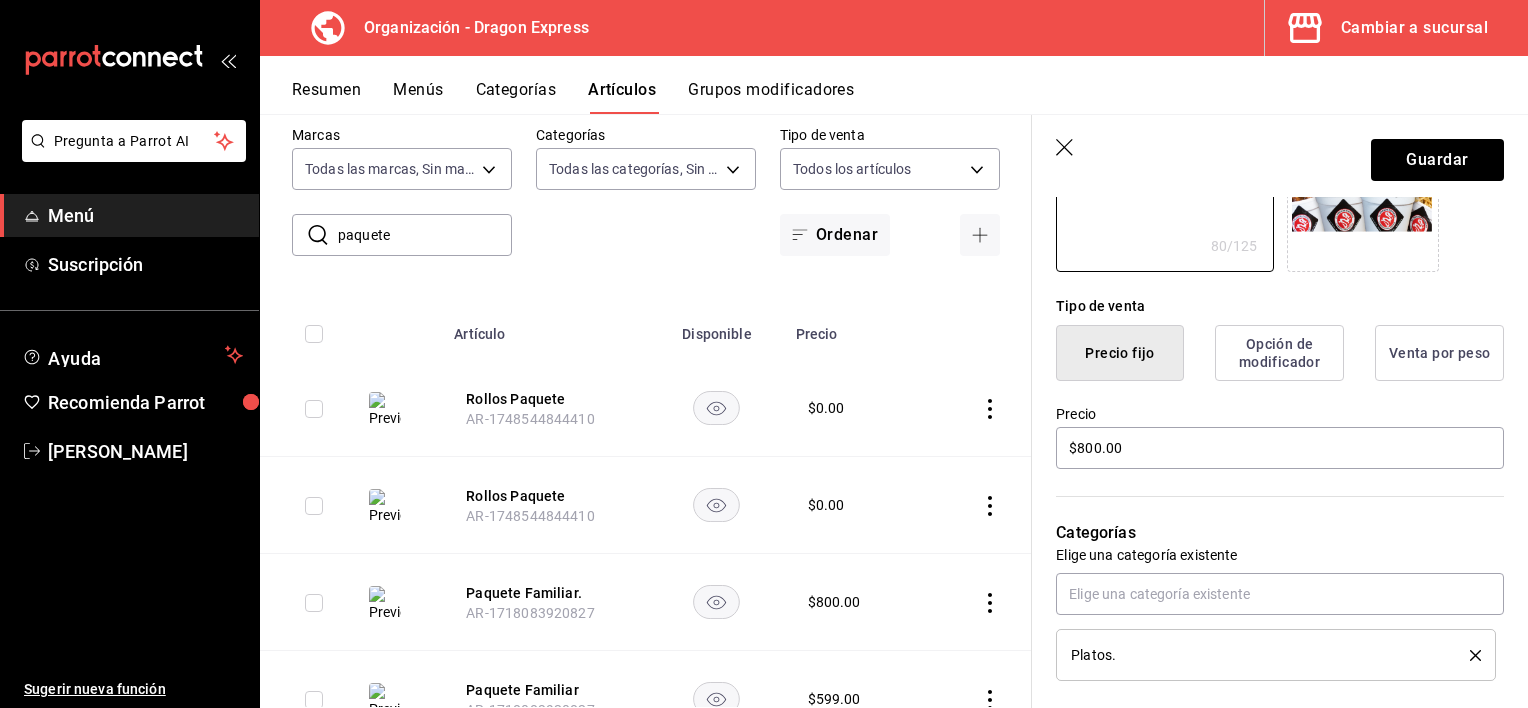 scroll, scrollTop: 400, scrollLeft: 0, axis: vertical 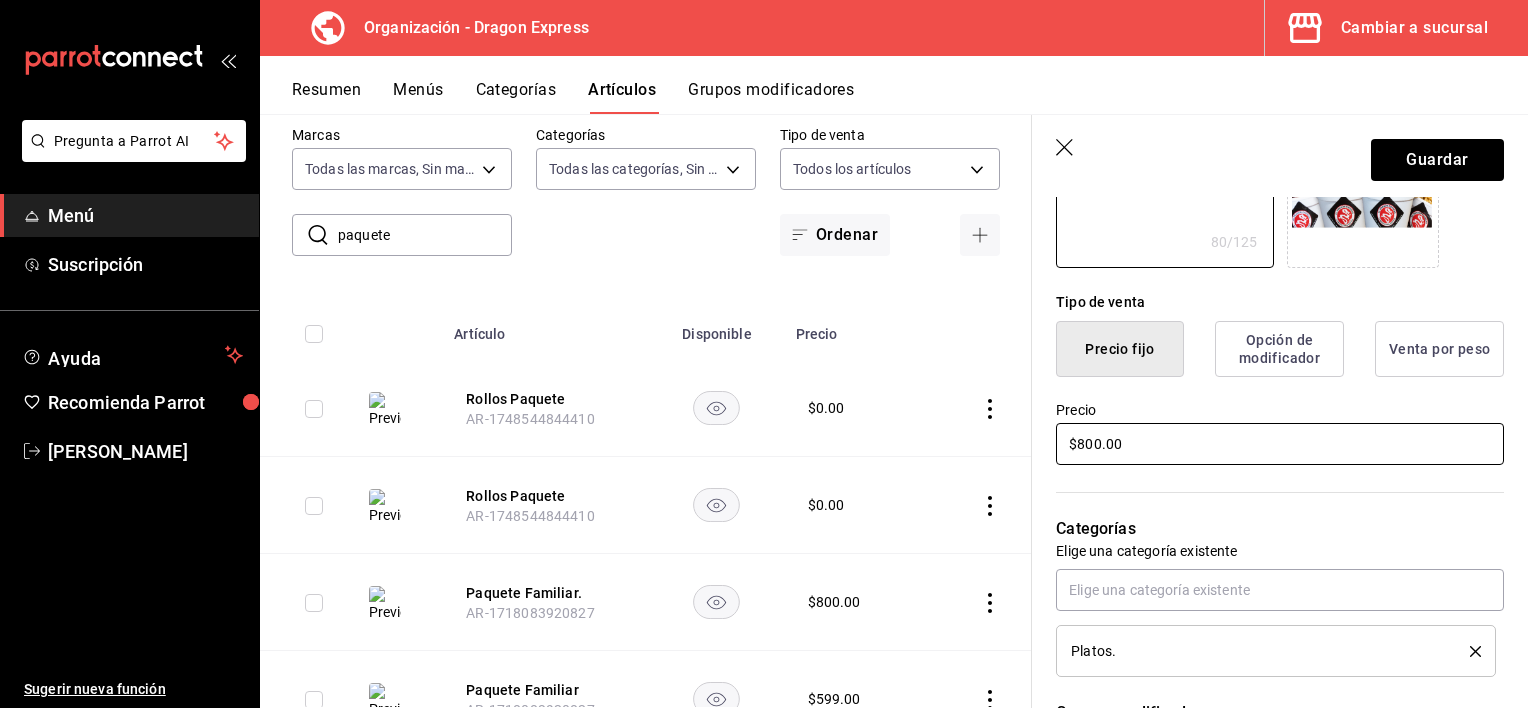click on "$800.00" at bounding box center [1280, 444] 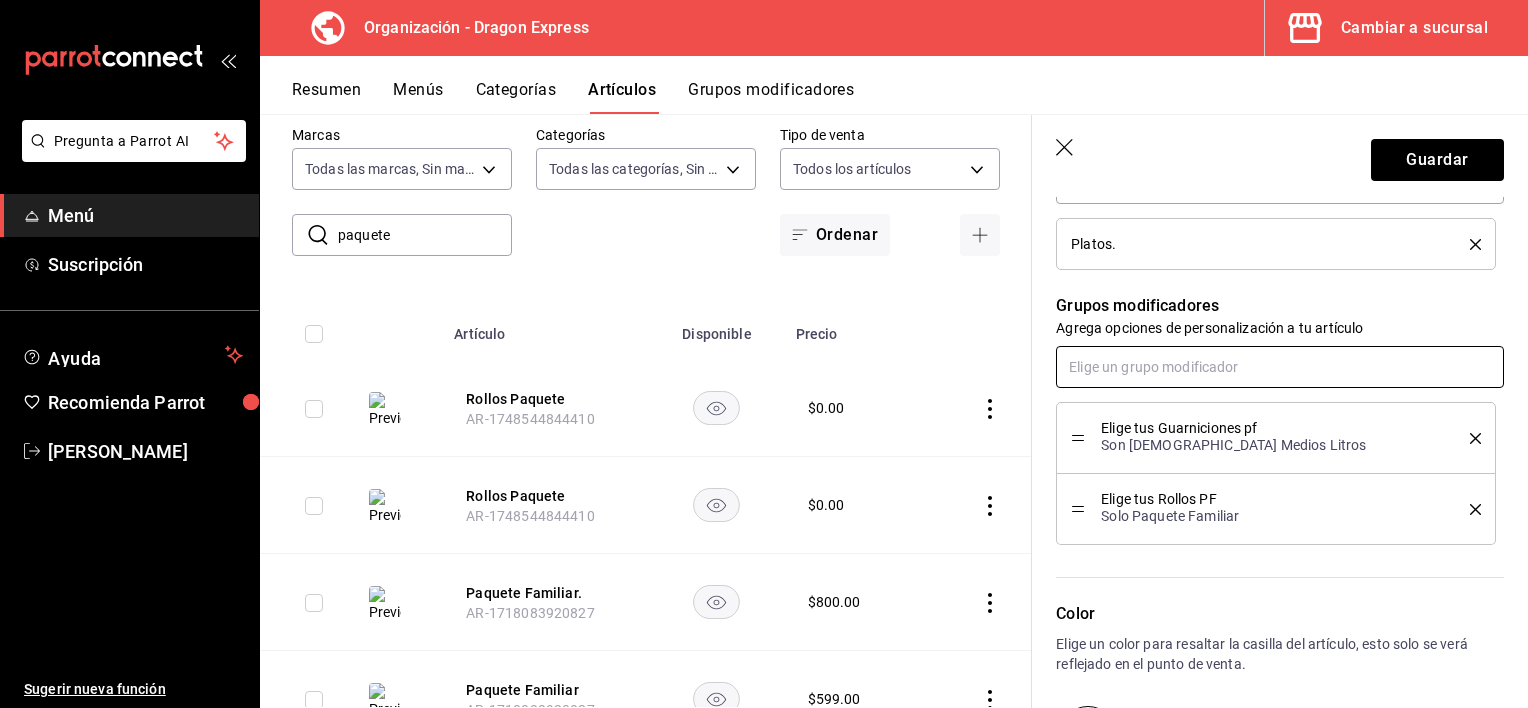 scroll, scrollTop: 900, scrollLeft: 0, axis: vertical 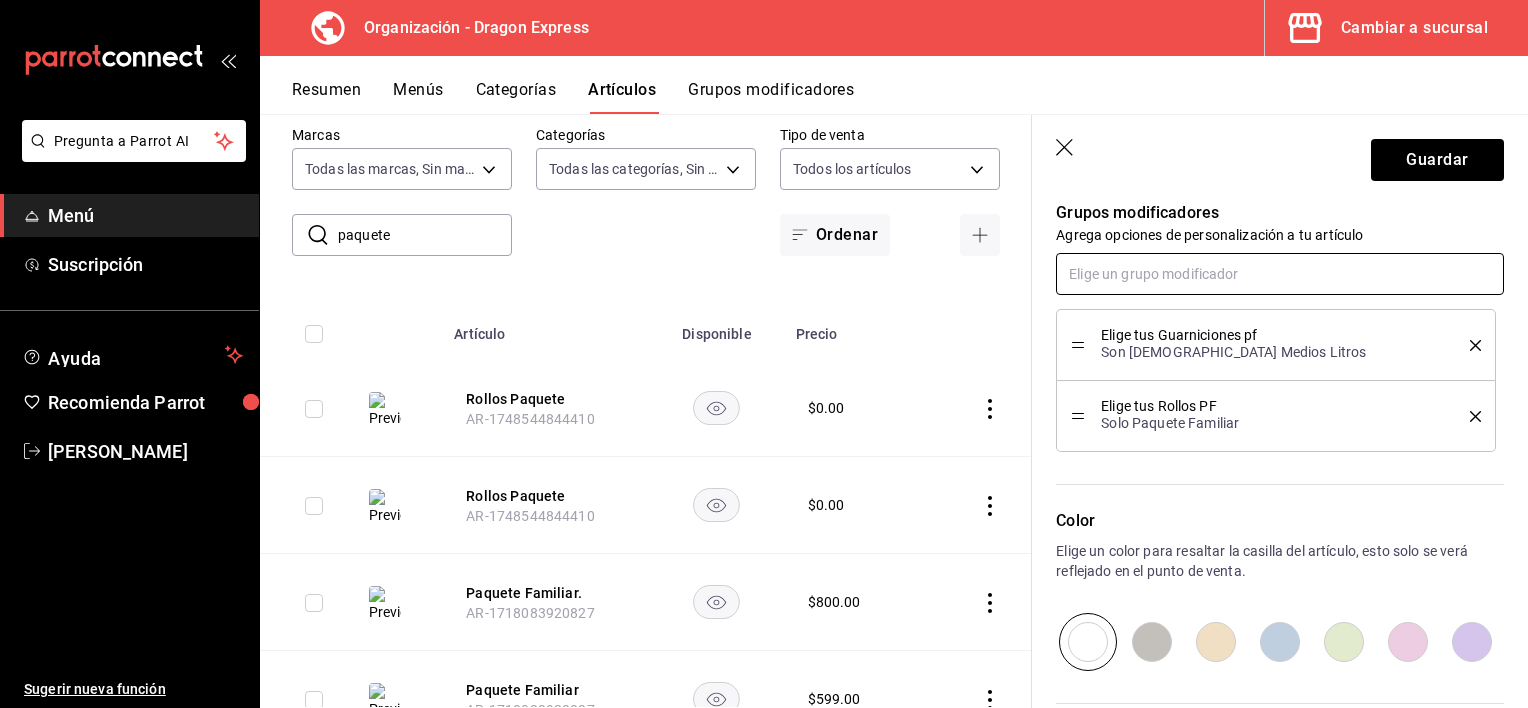 click at bounding box center (1280, 274) 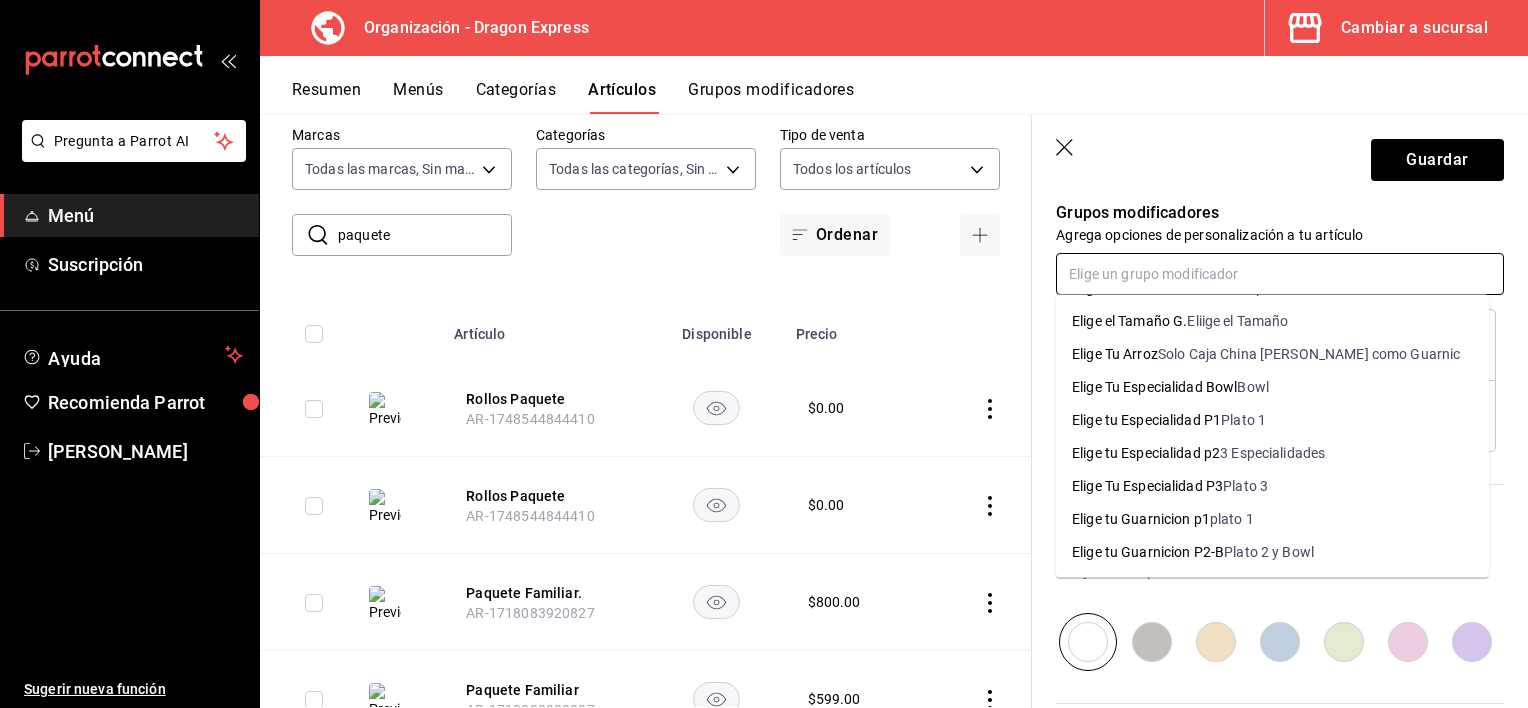 scroll, scrollTop: 0, scrollLeft: 0, axis: both 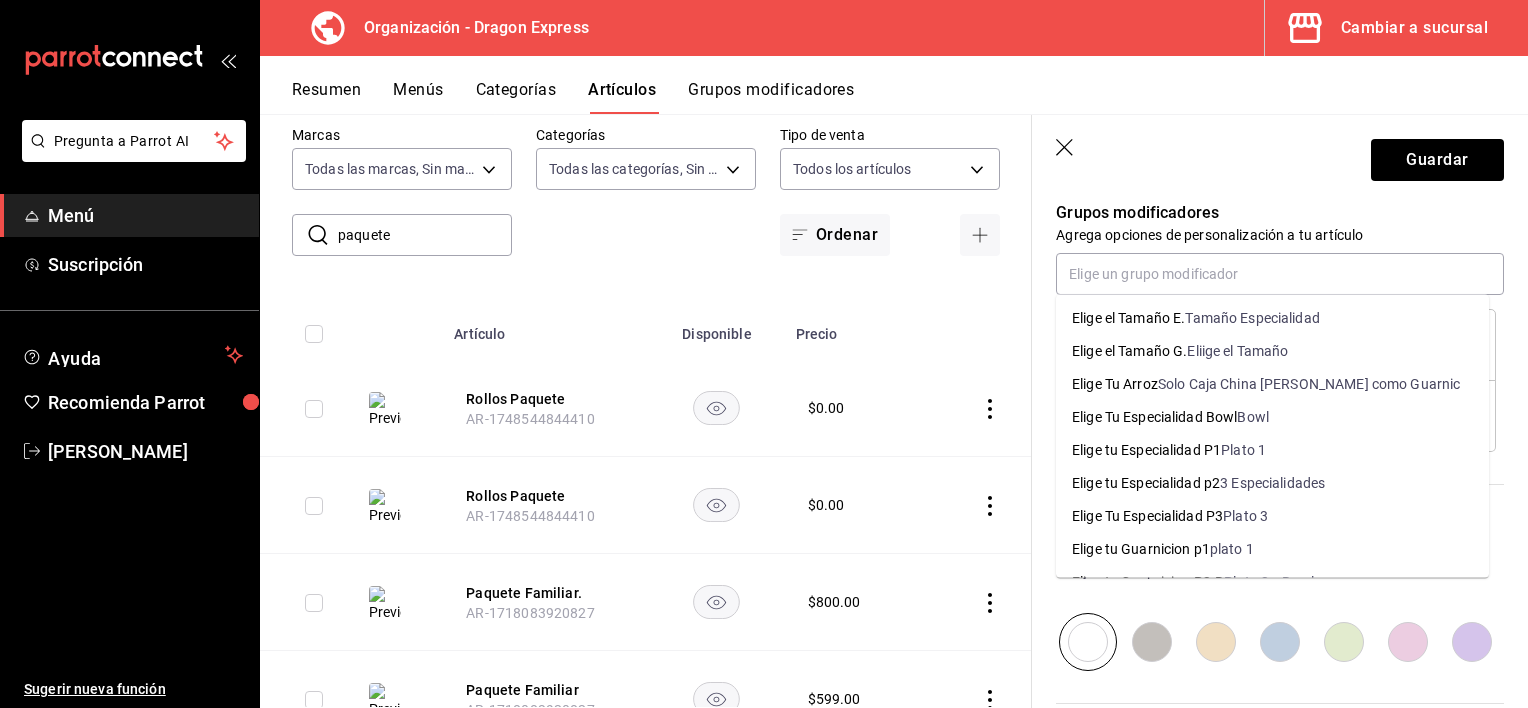 click on "Guardar" at bounding box center (1280, 156) 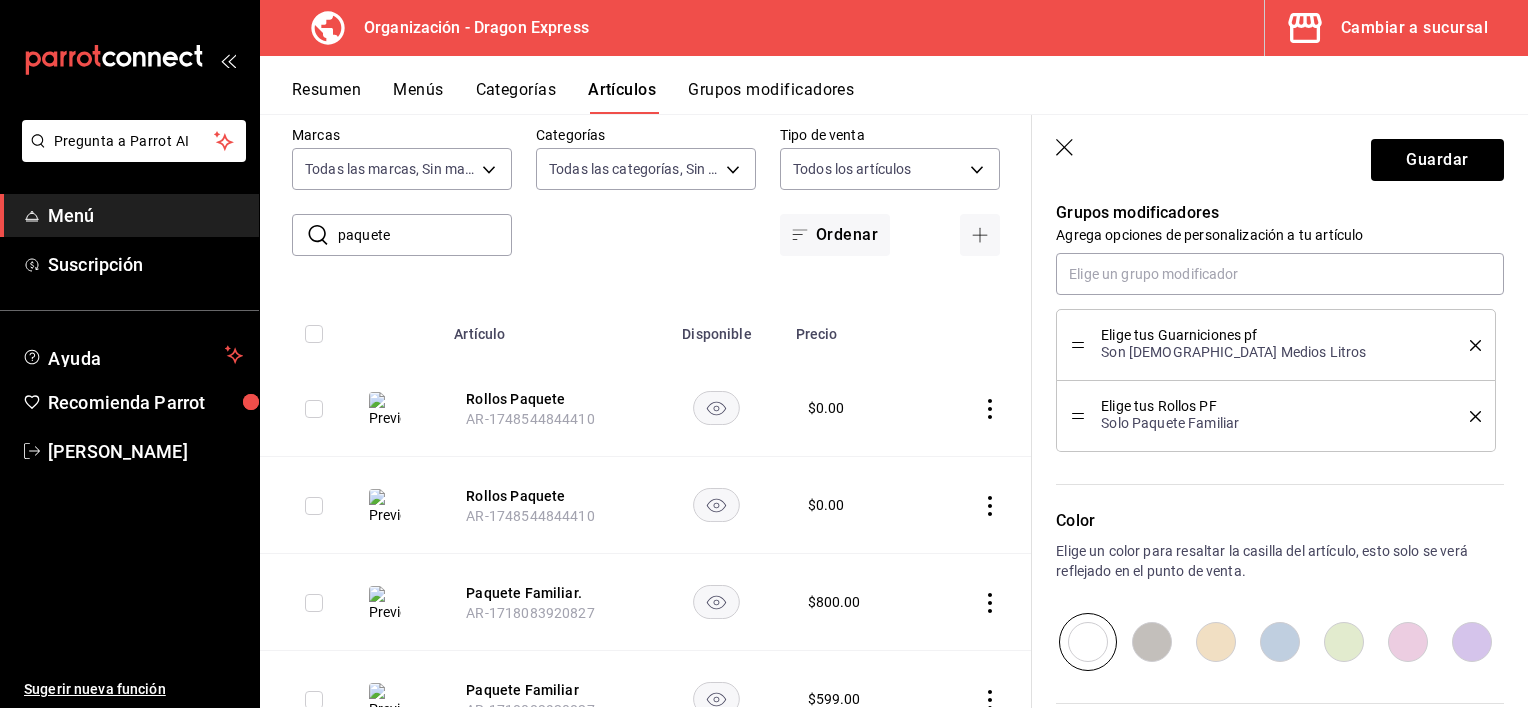 click 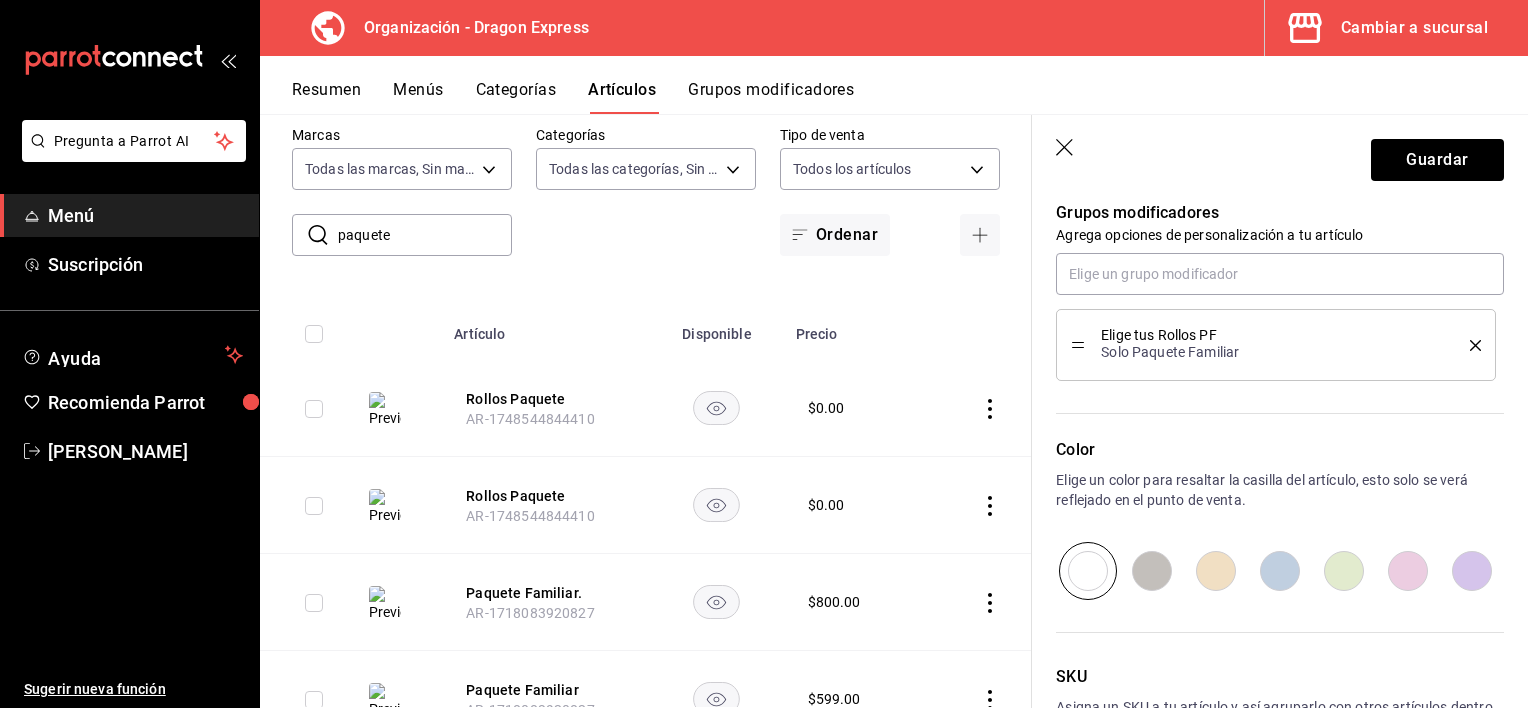 click 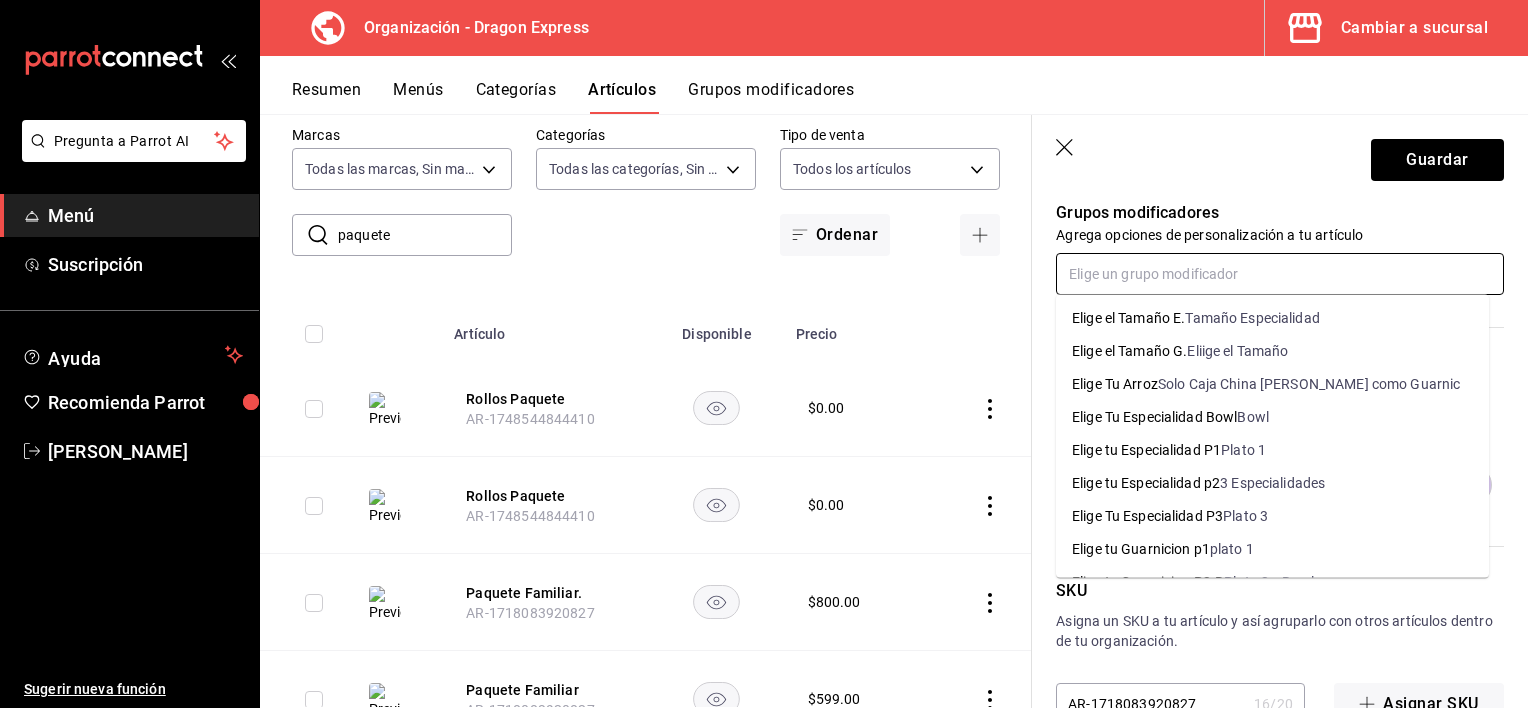 click at bounding box center [1280, 274] 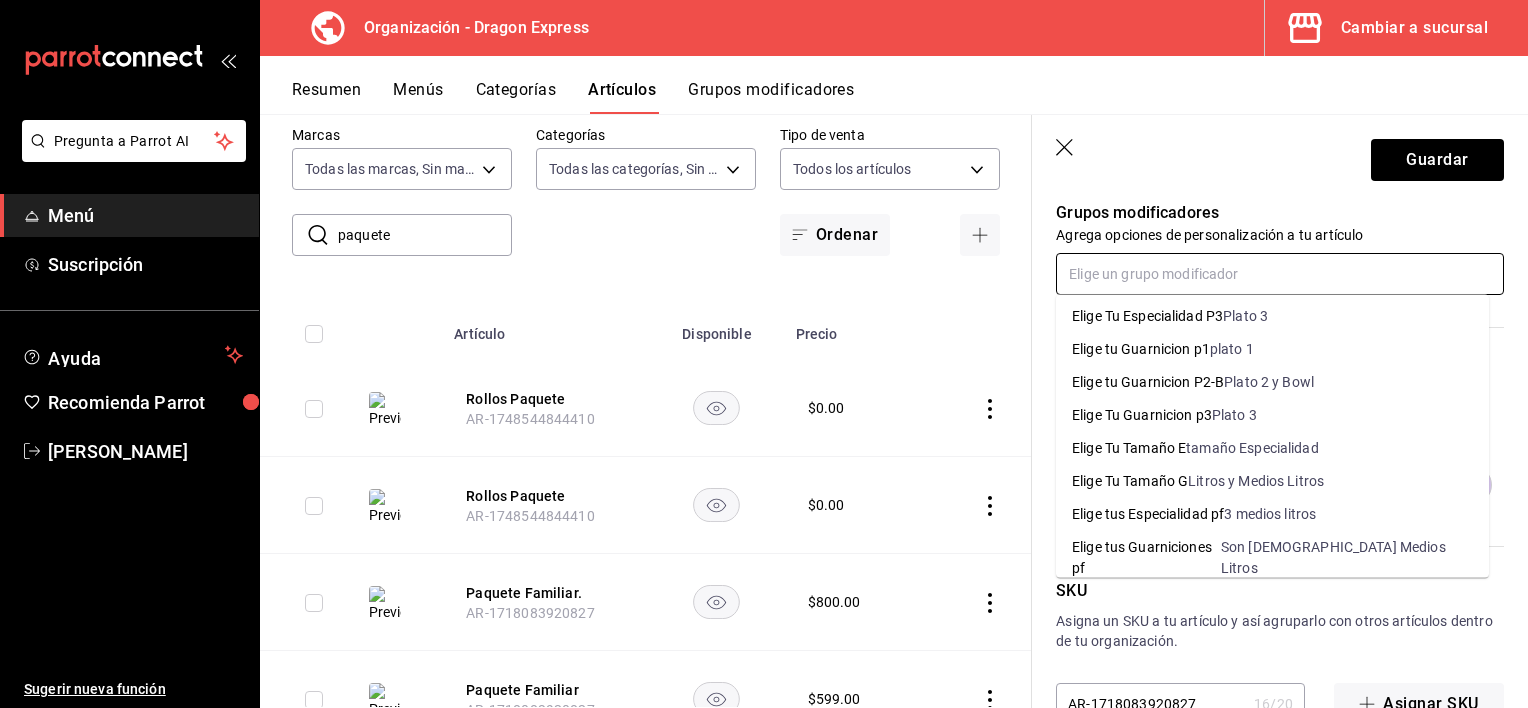 scroll, scrollTop: 260, scrollLeft: 0, axis: vertical 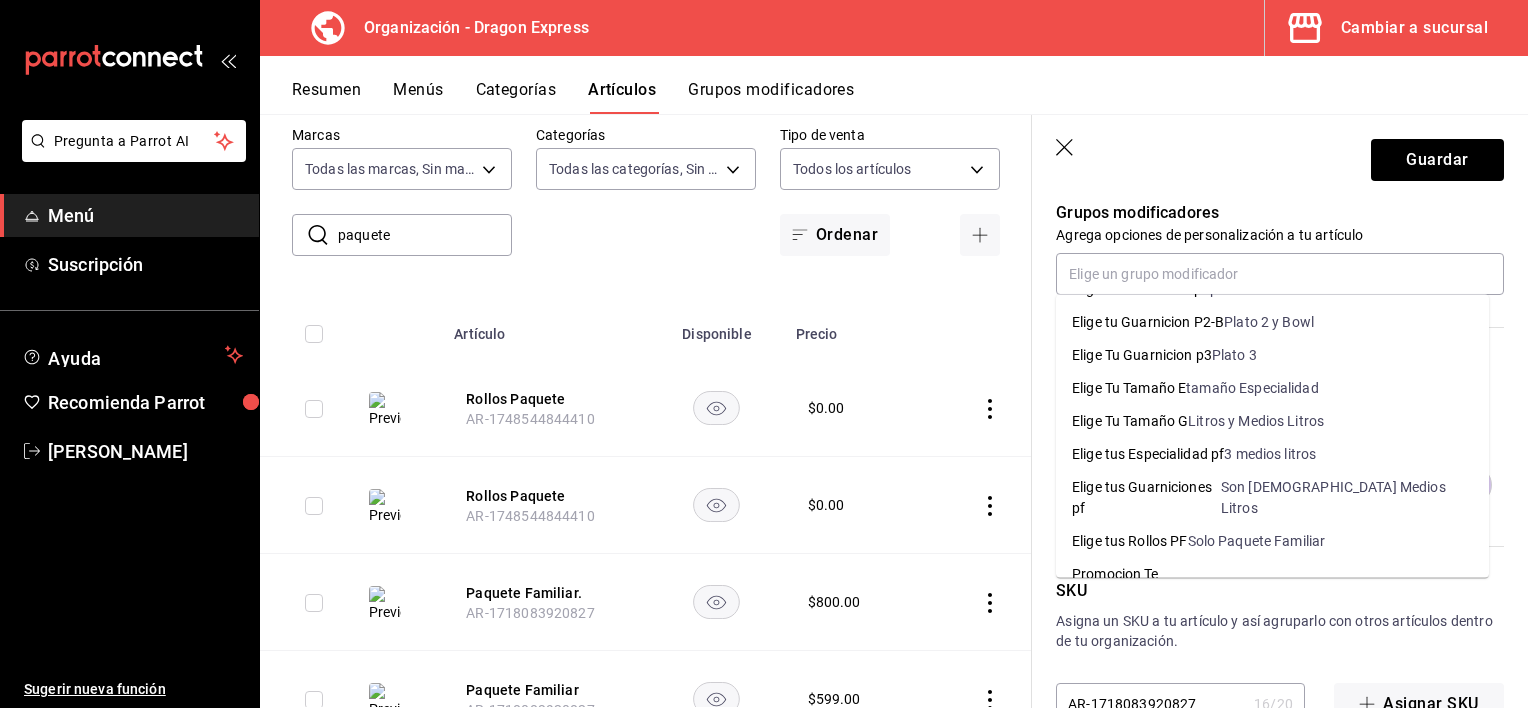 click on "Guardar" at bounding box center (1280, 156) 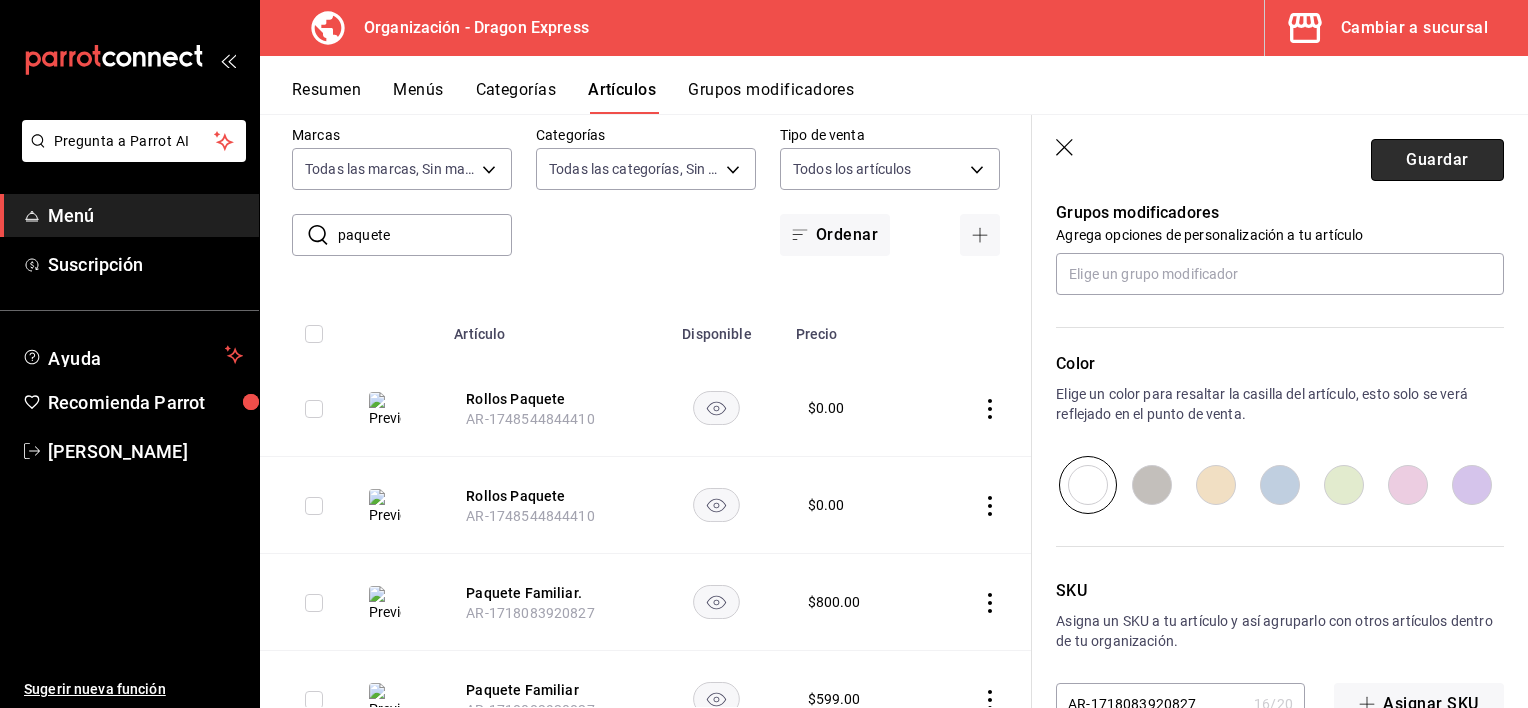 click on "Guardar" at bounding box center [1437, 160] 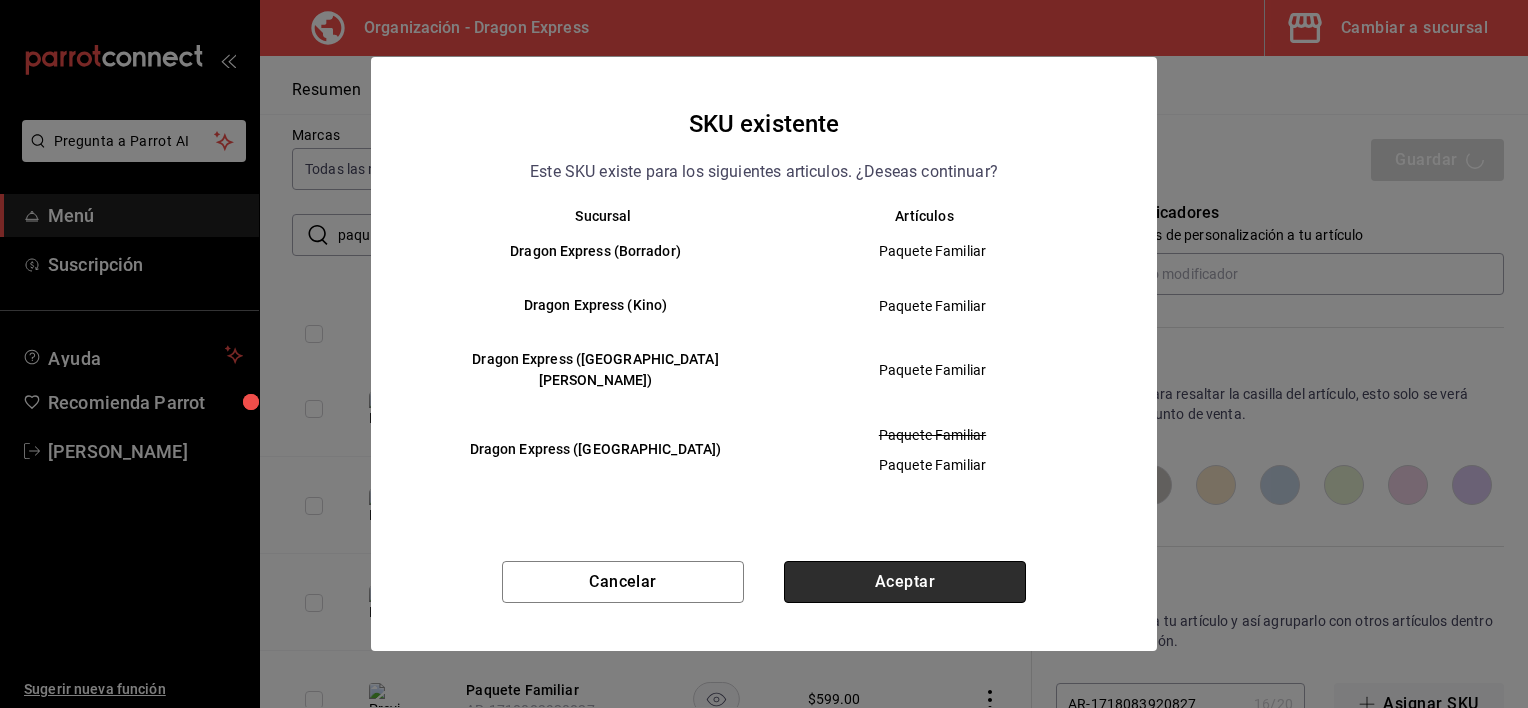 click on "Aceptar" at bounding box center (905, 582) 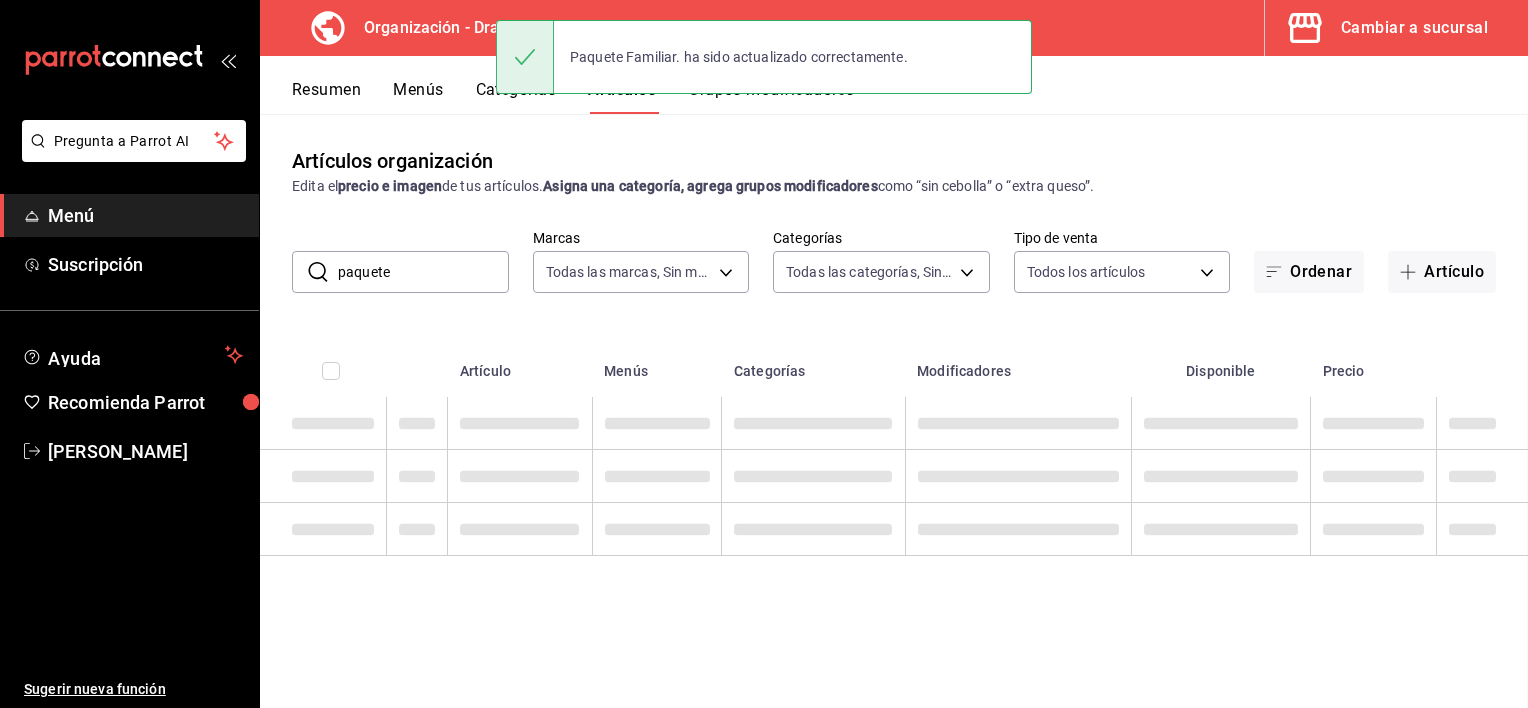 scroll, scrollTop: 0, scrollLeft: 0, axis: both 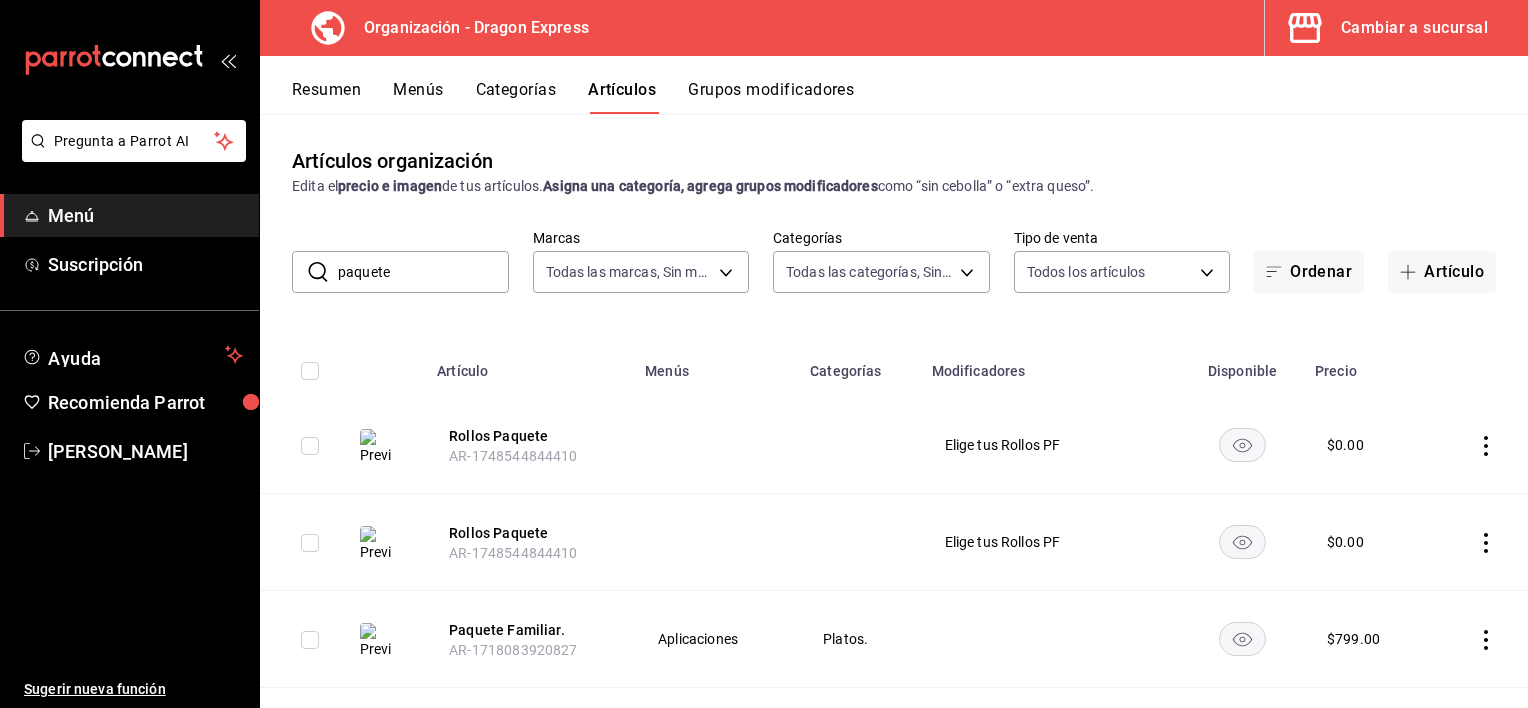 click on "Grupos modificadores" at bounding box center [771, 97] 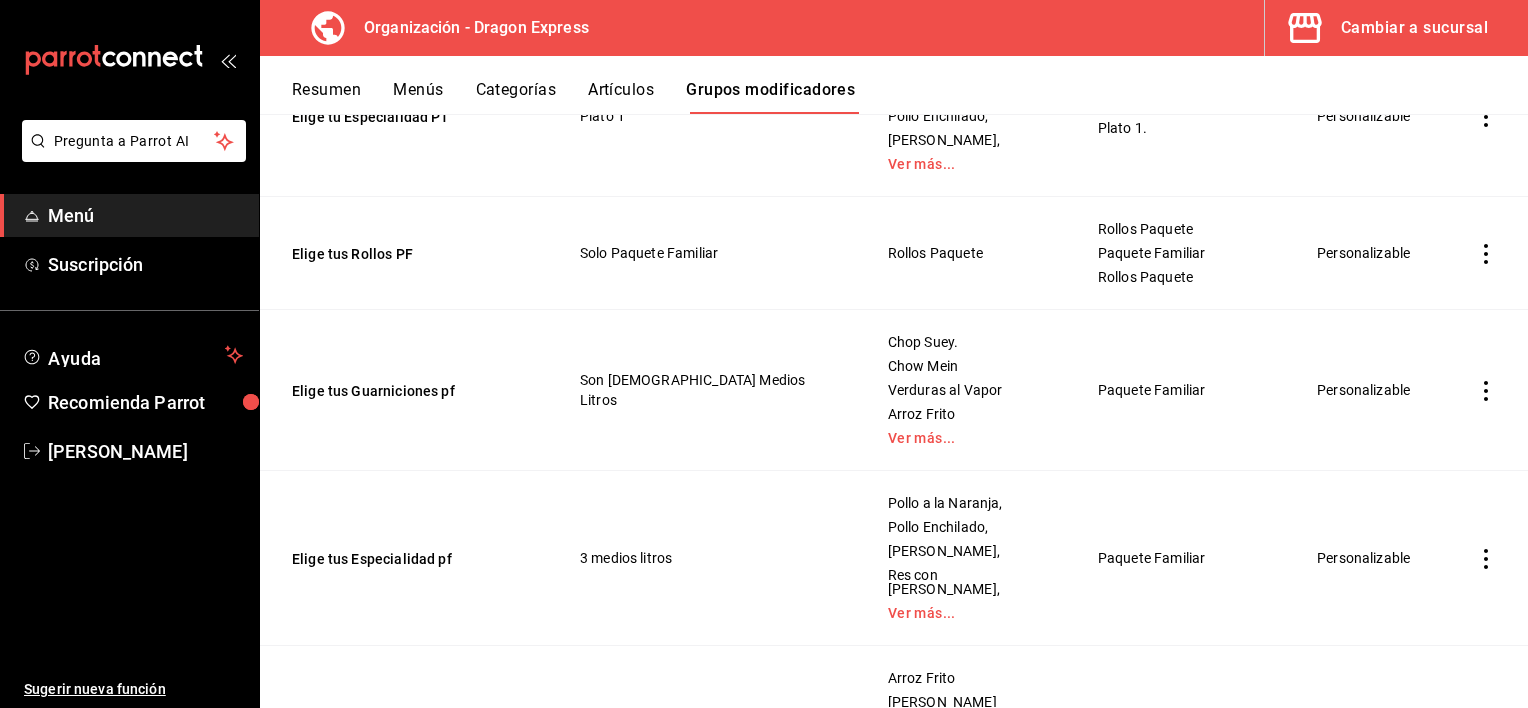 scroll, scrollTop: 1500, scrollLeft: 0, axis: vertical 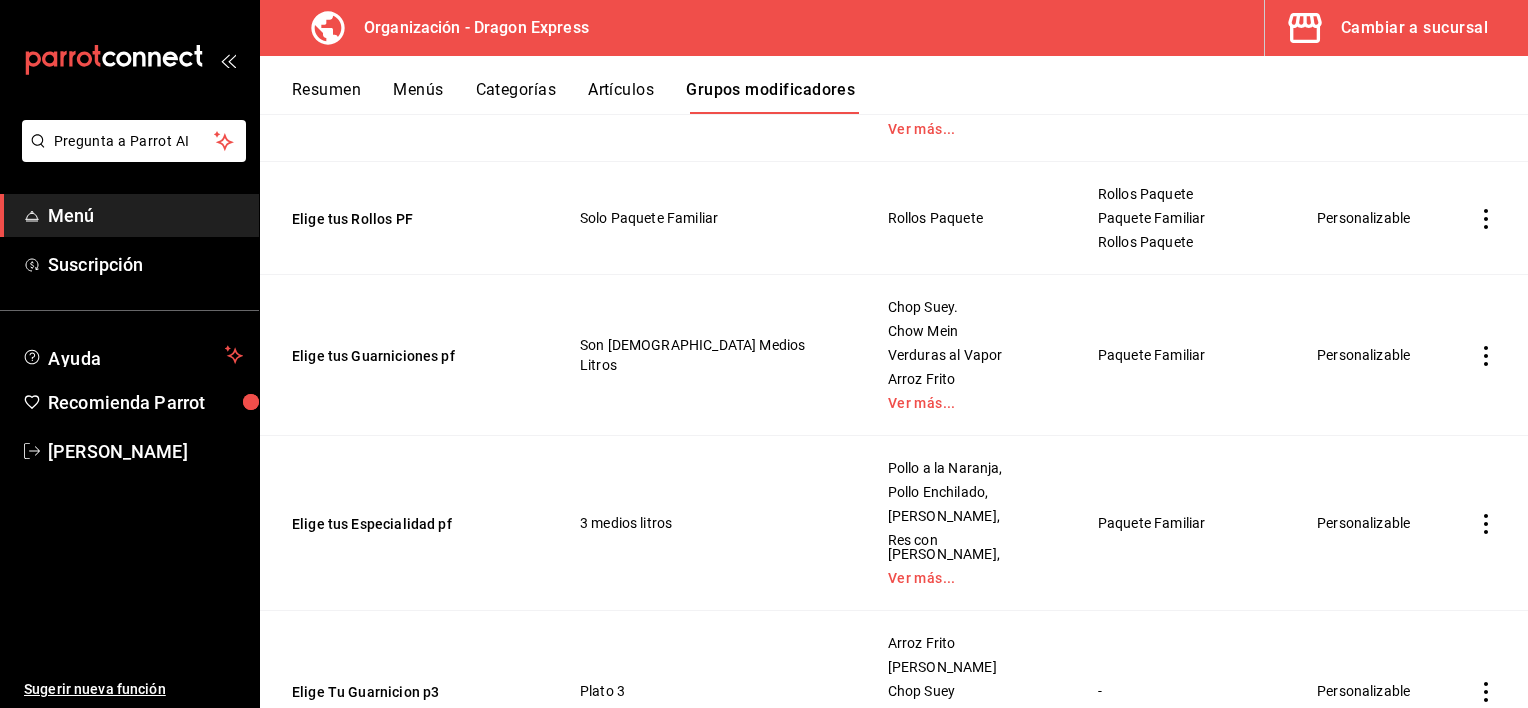 click 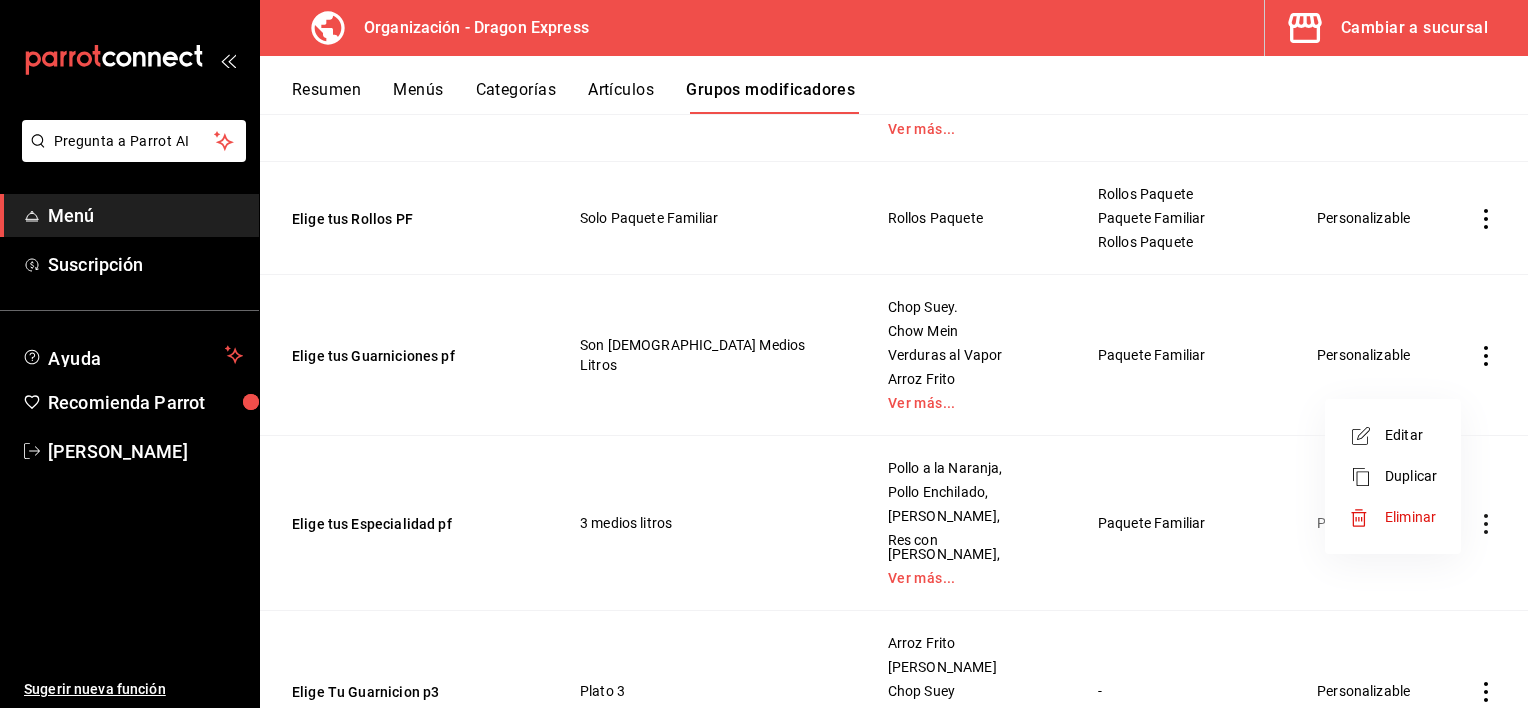 click on "Editar" at bounding box center (1411, 435) 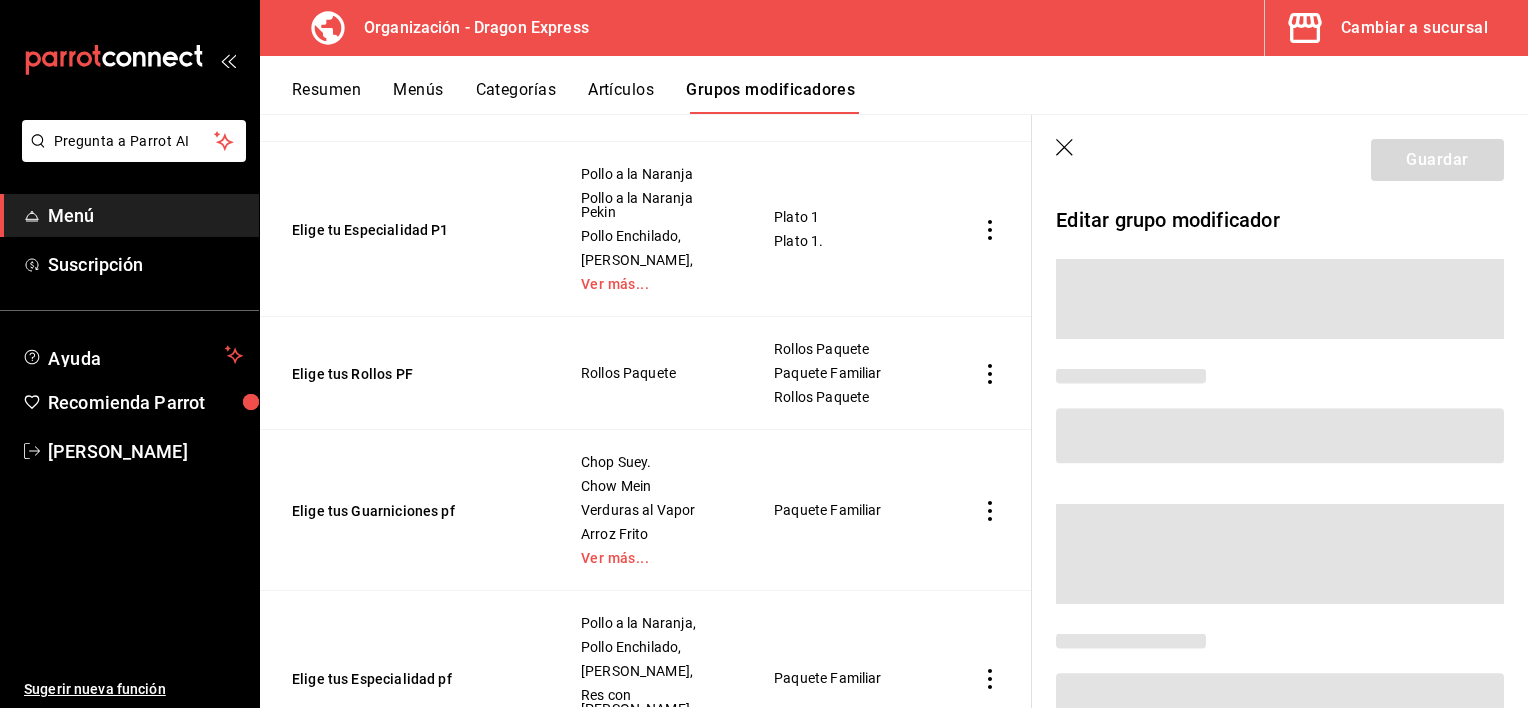 scroll, scrollTop: 1434, scrollLeft: 0, axis: vertical 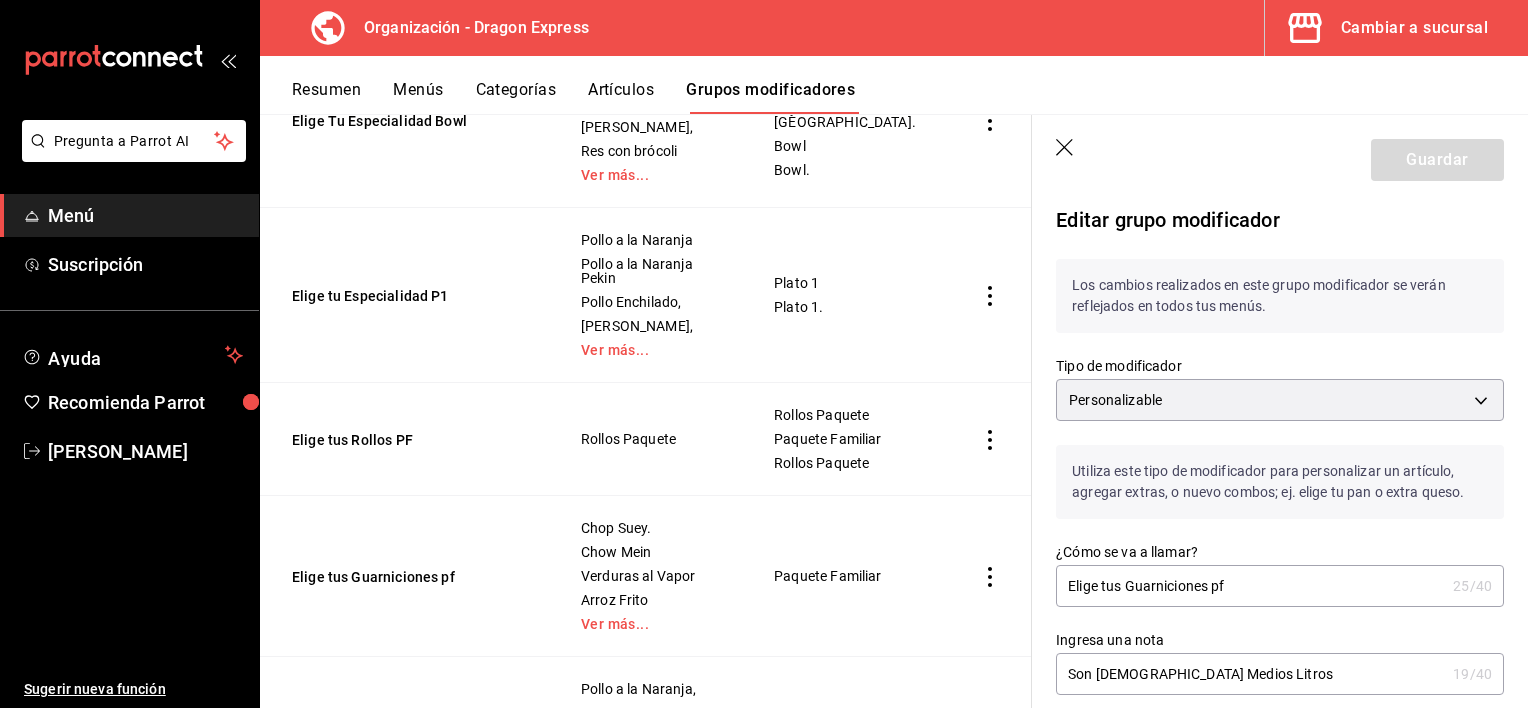 drag, startPoint x: 1094, startPoint y: 669, endPoint x: 1131, endPoint y: 673, distance: 37.215588 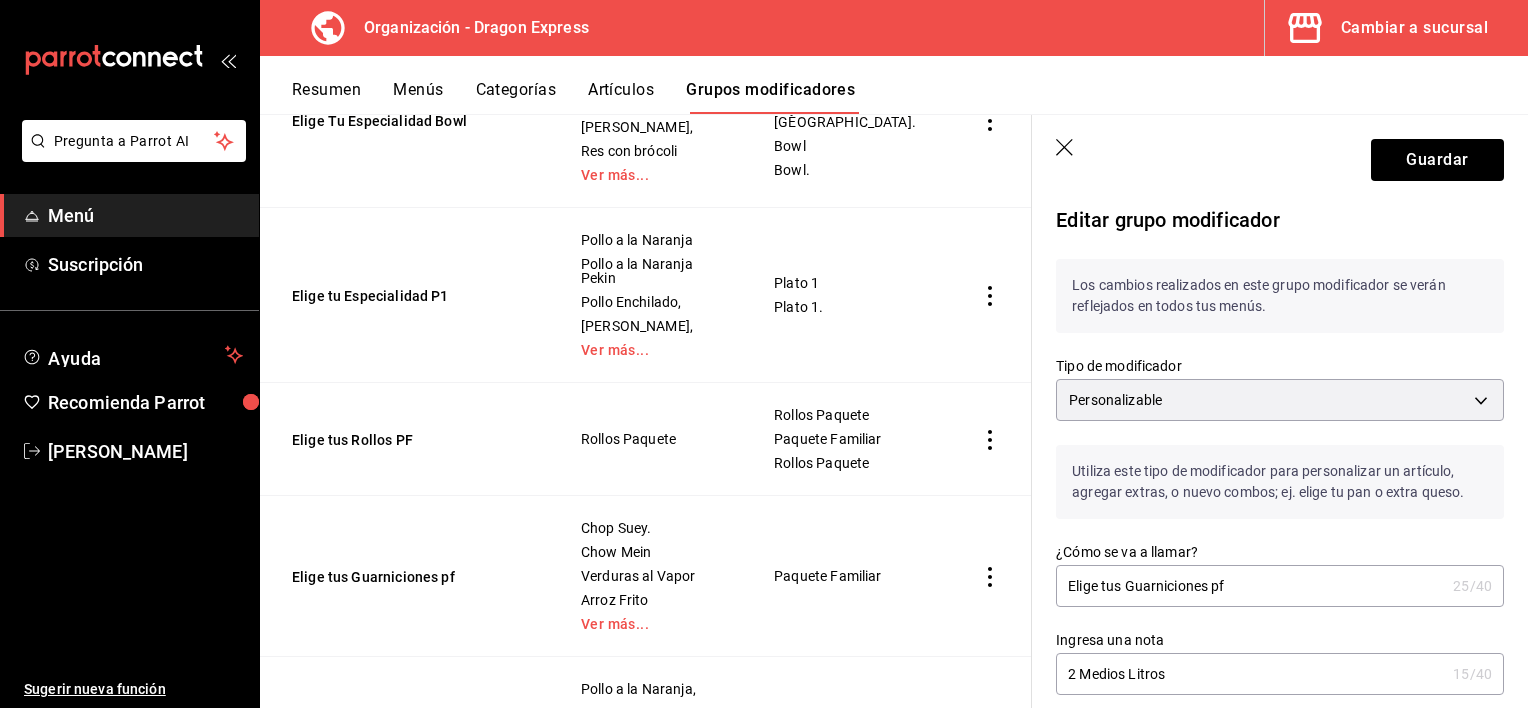 click on "2 Medios Litros" at bounding box center [1250, 674] 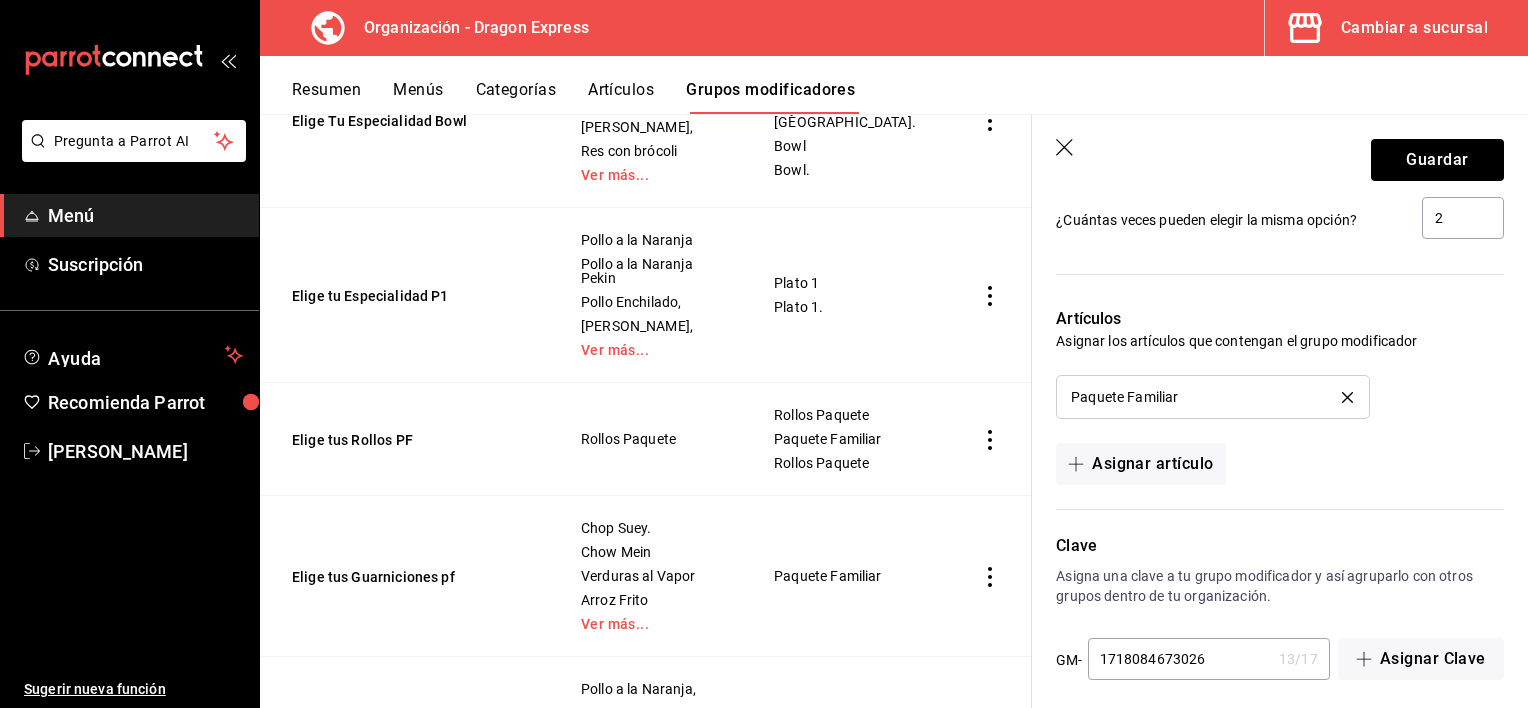 scroll, scrollTop: 1471, scrollLeft: 0, axis: vertical 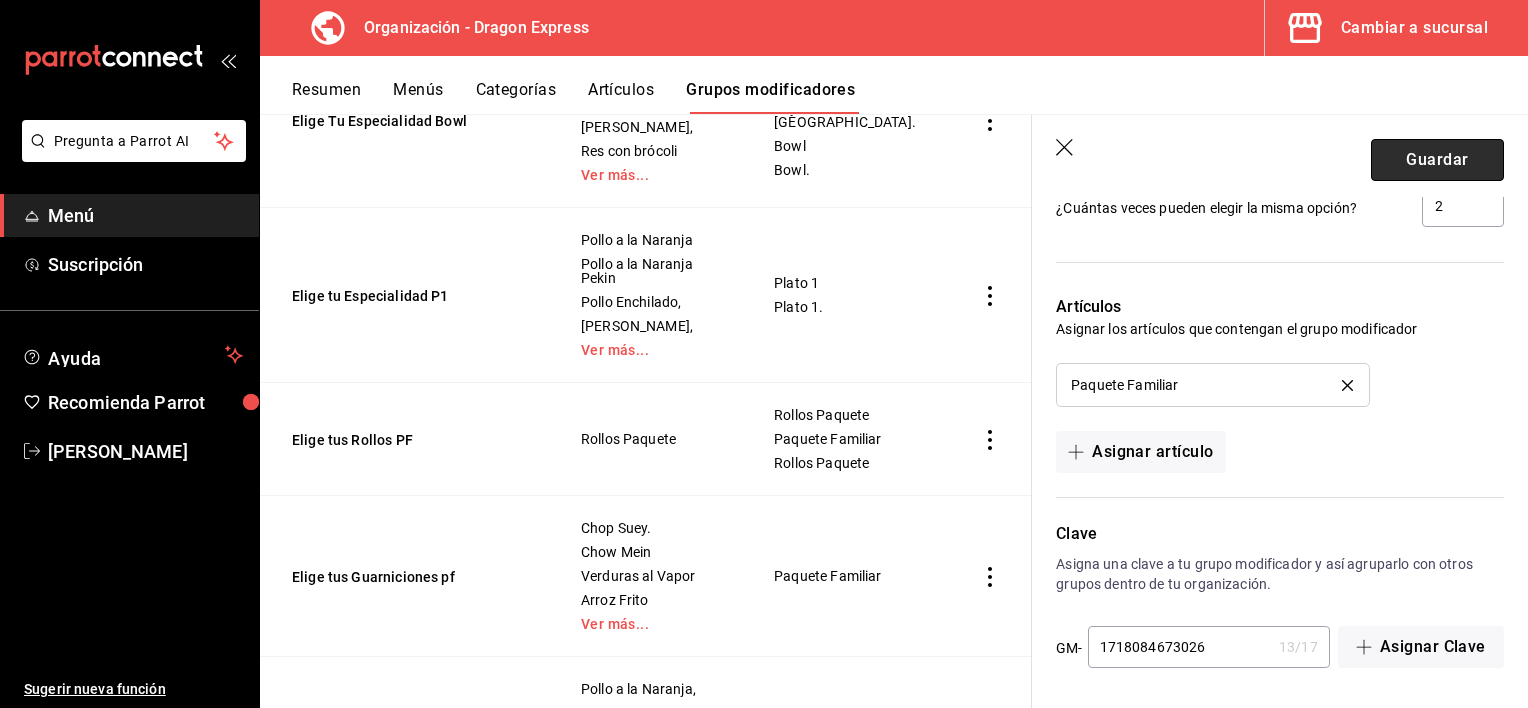 click on "Guardar" at bounding box center (1437, 160) 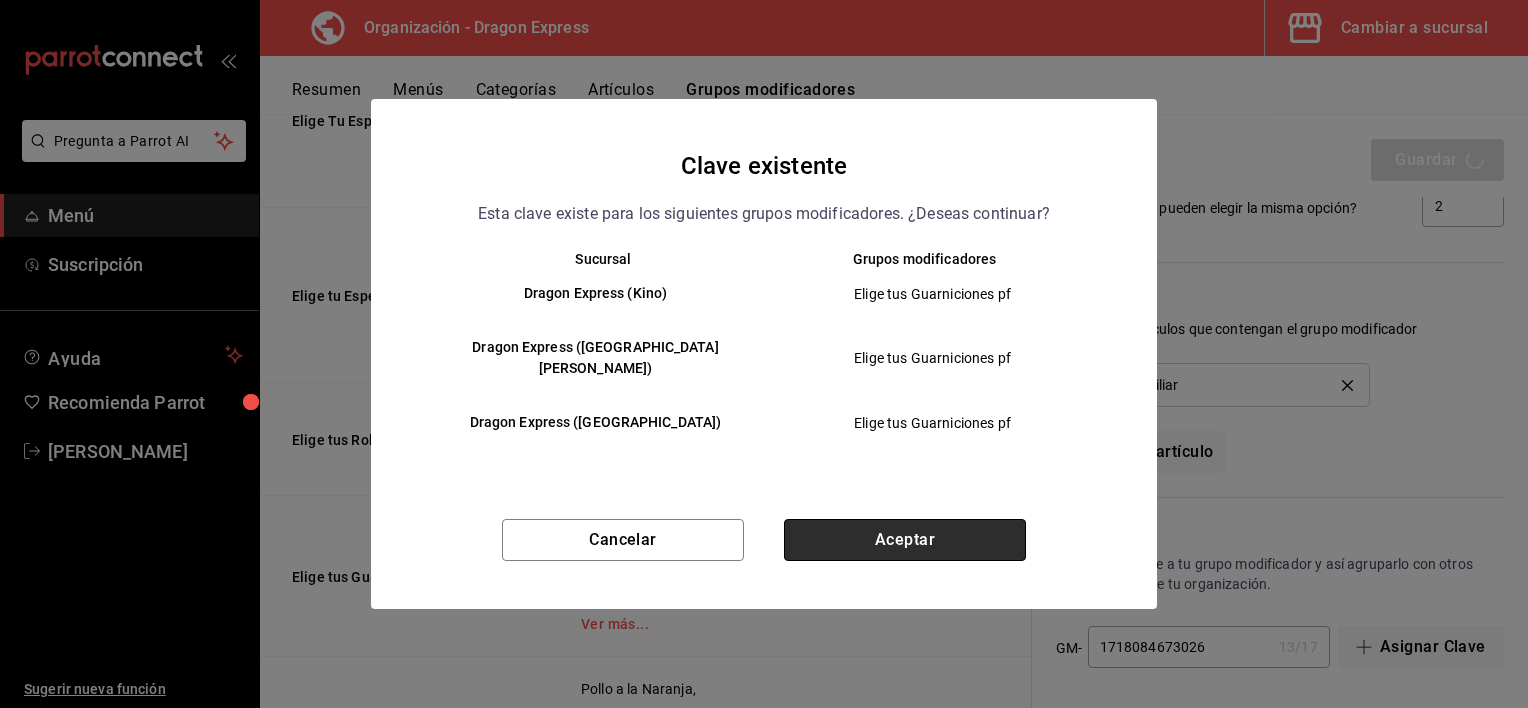 click on "Aceptar" at bounding box center [905, 540] 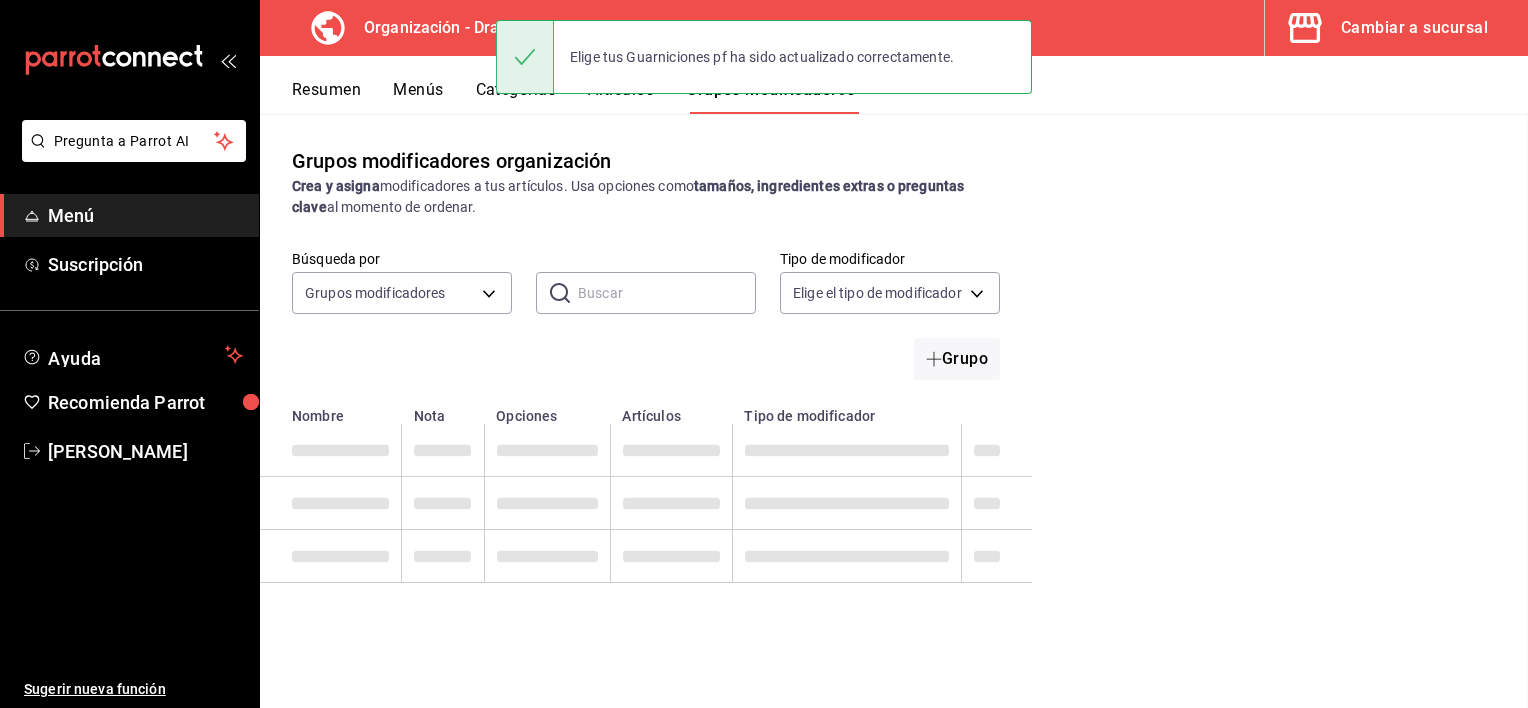 scroll, scrollTop: 0, scrollLeft: 0, axis: both 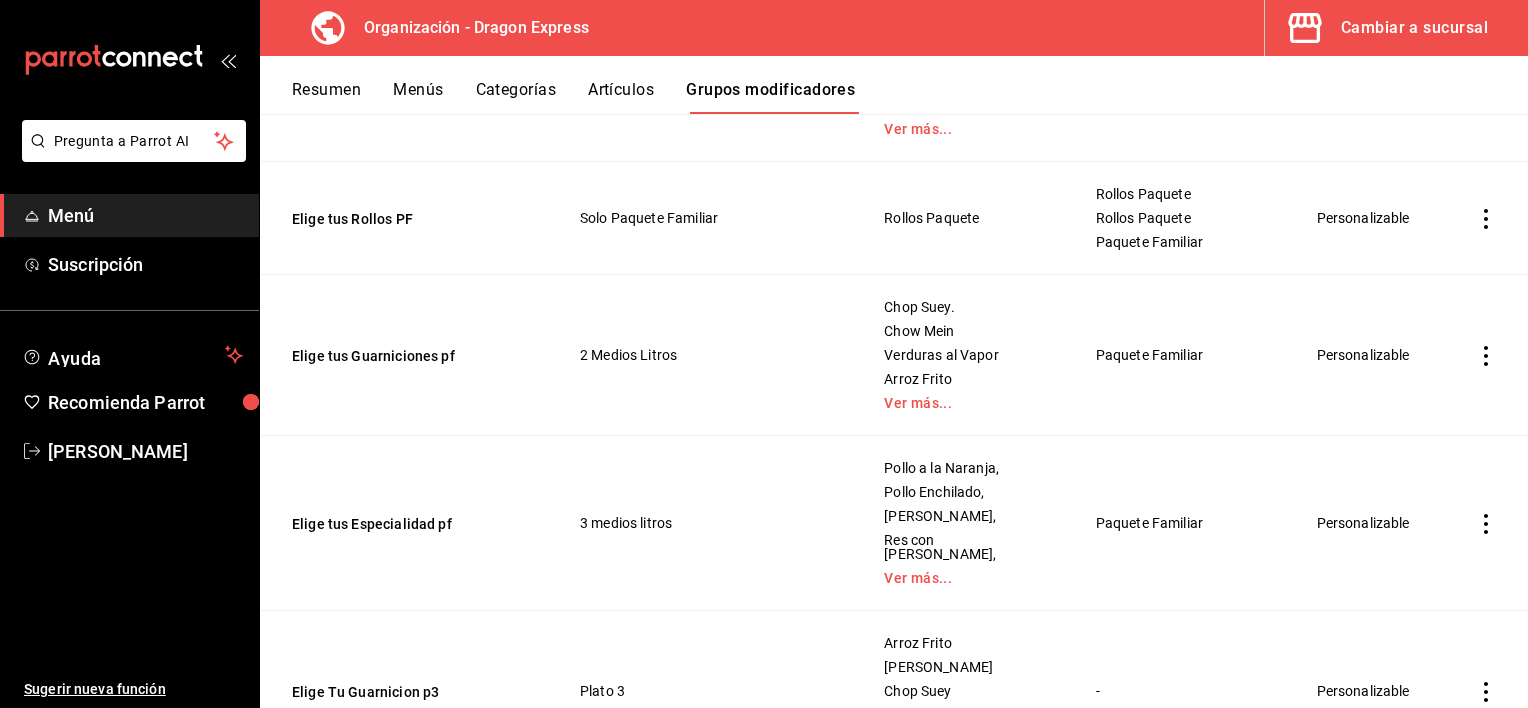 click 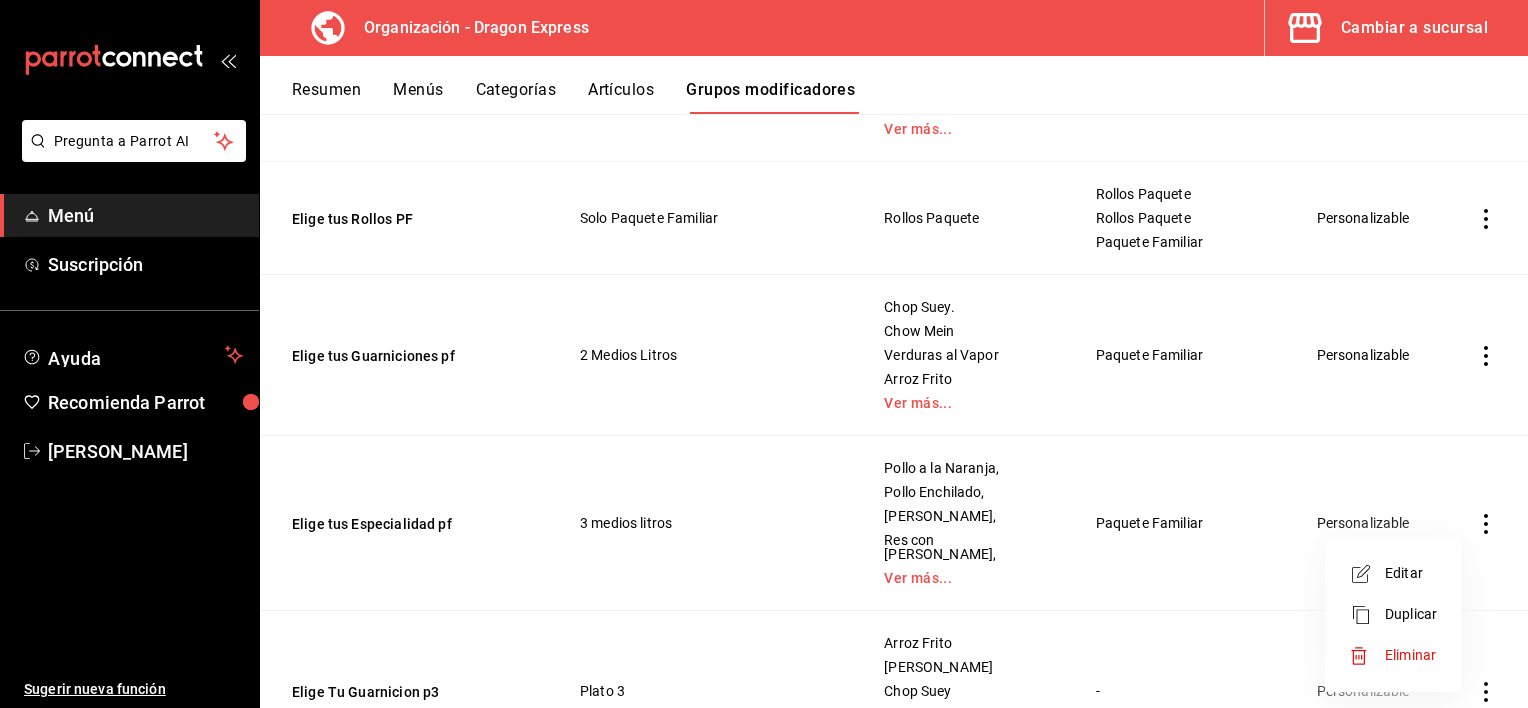 click on "Editar" at bounding box center [1411, 573] 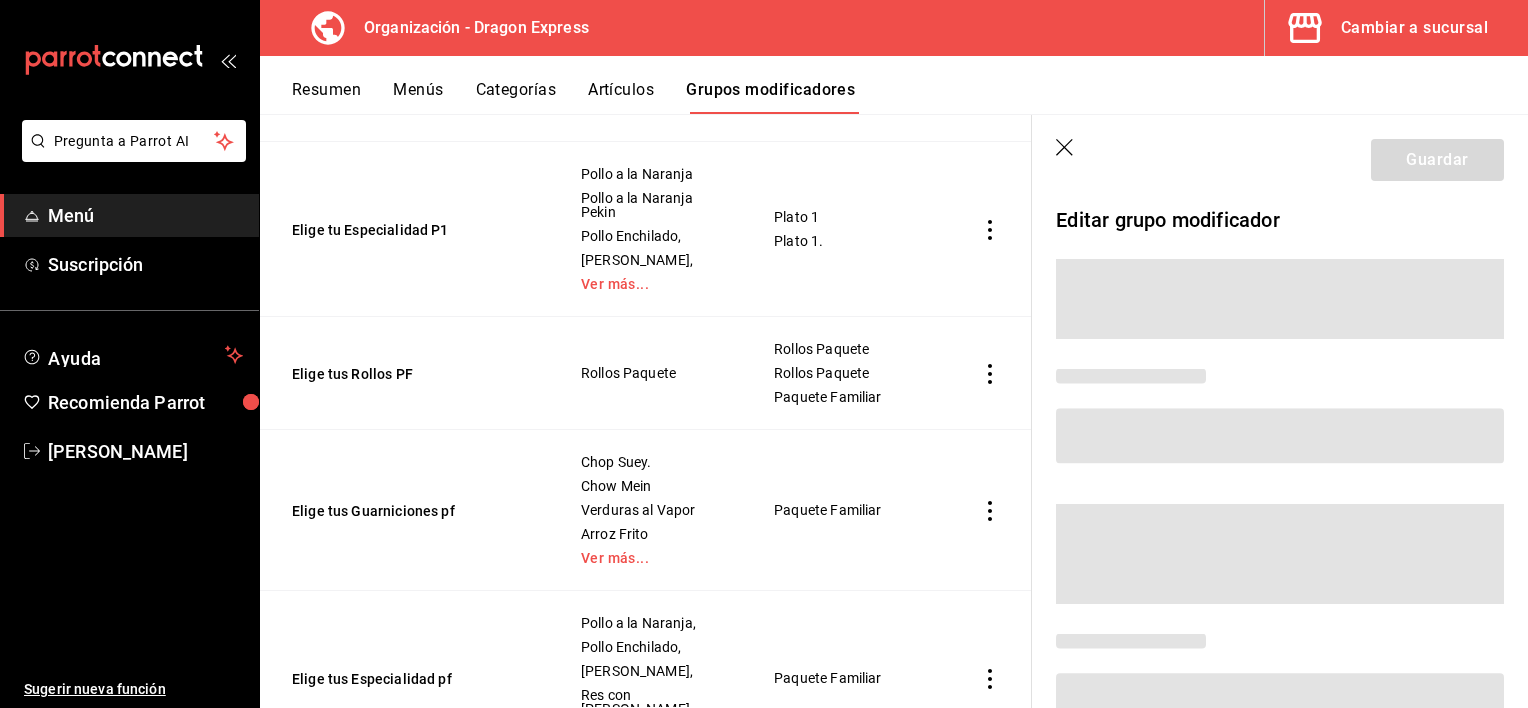 scroll, scrollTop: 1434, scrollLeft: 0, axis: vertical 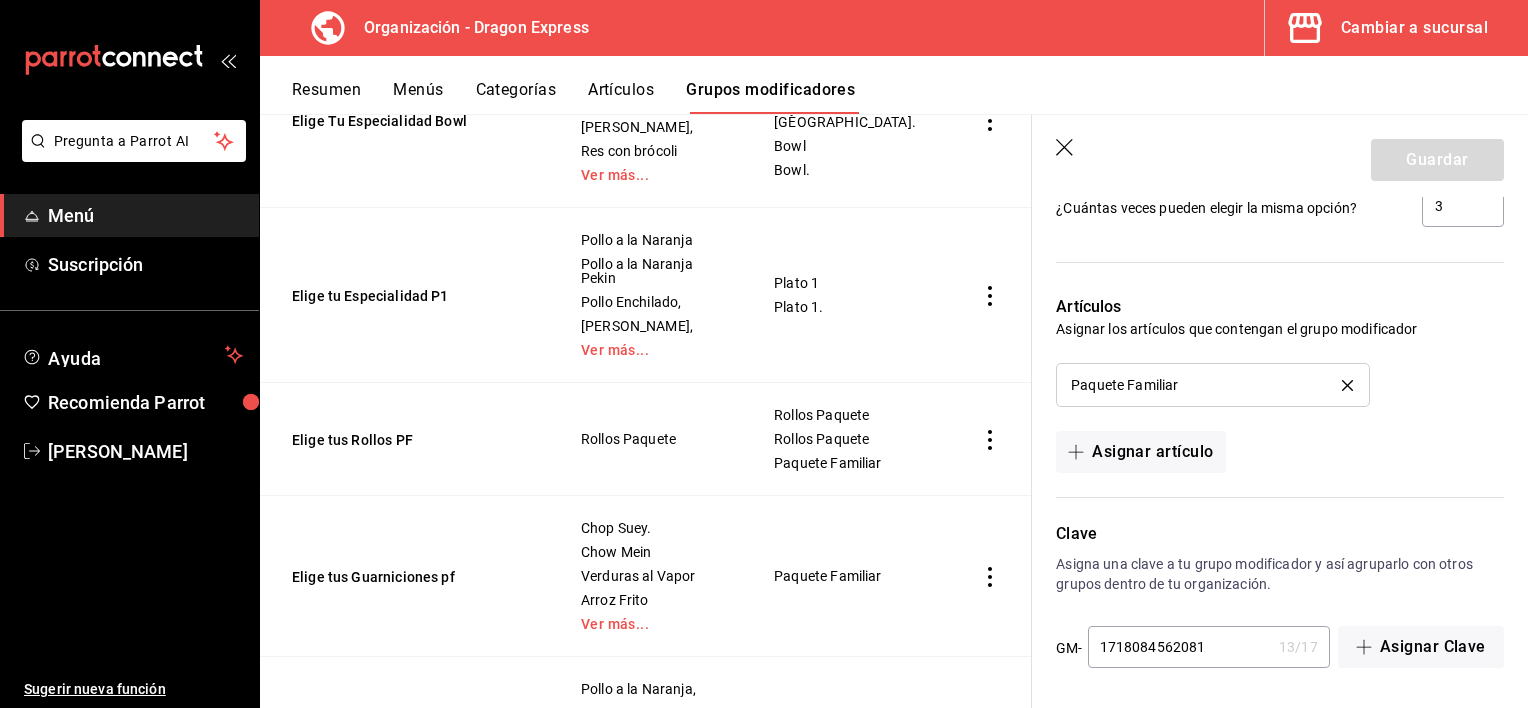 click 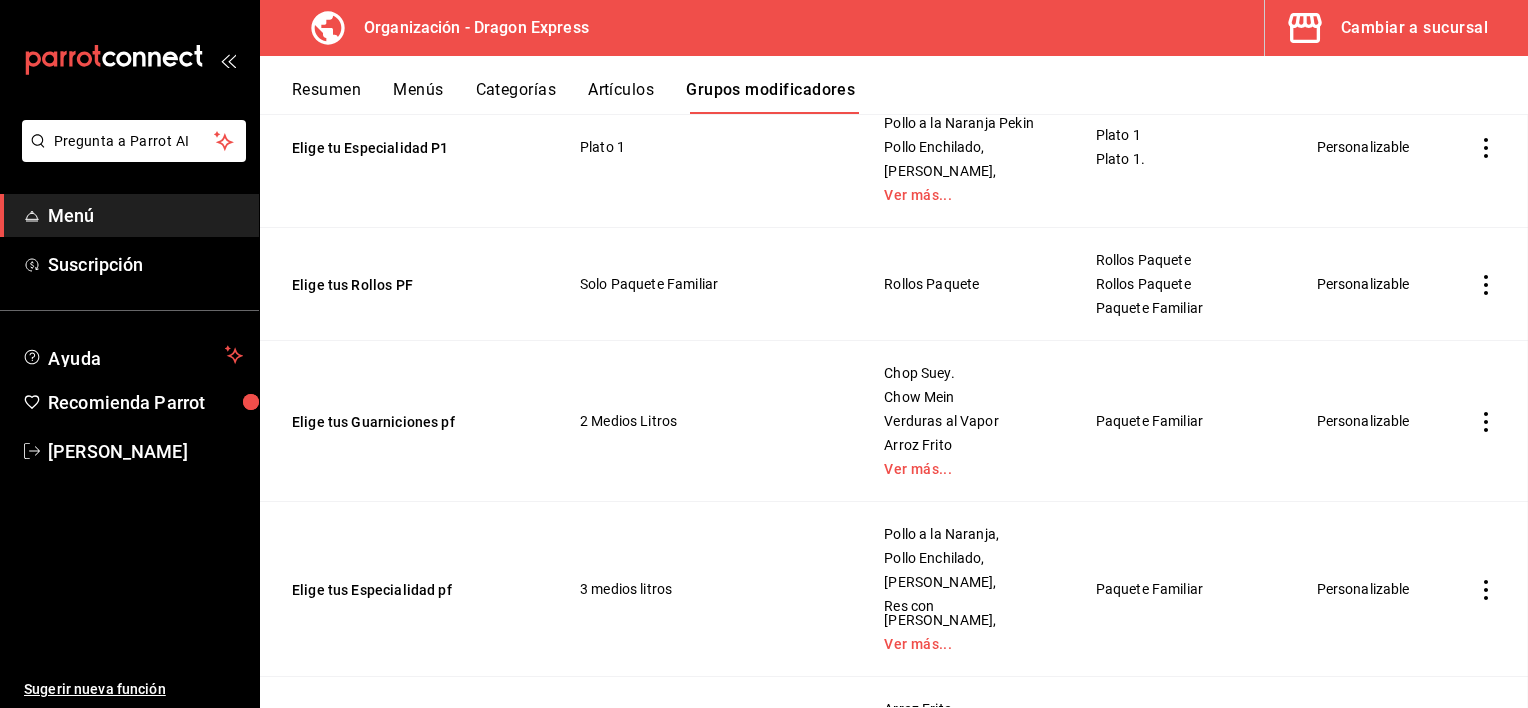 scroll, scrollTop: 0, scrollLeft: 0, axis: both 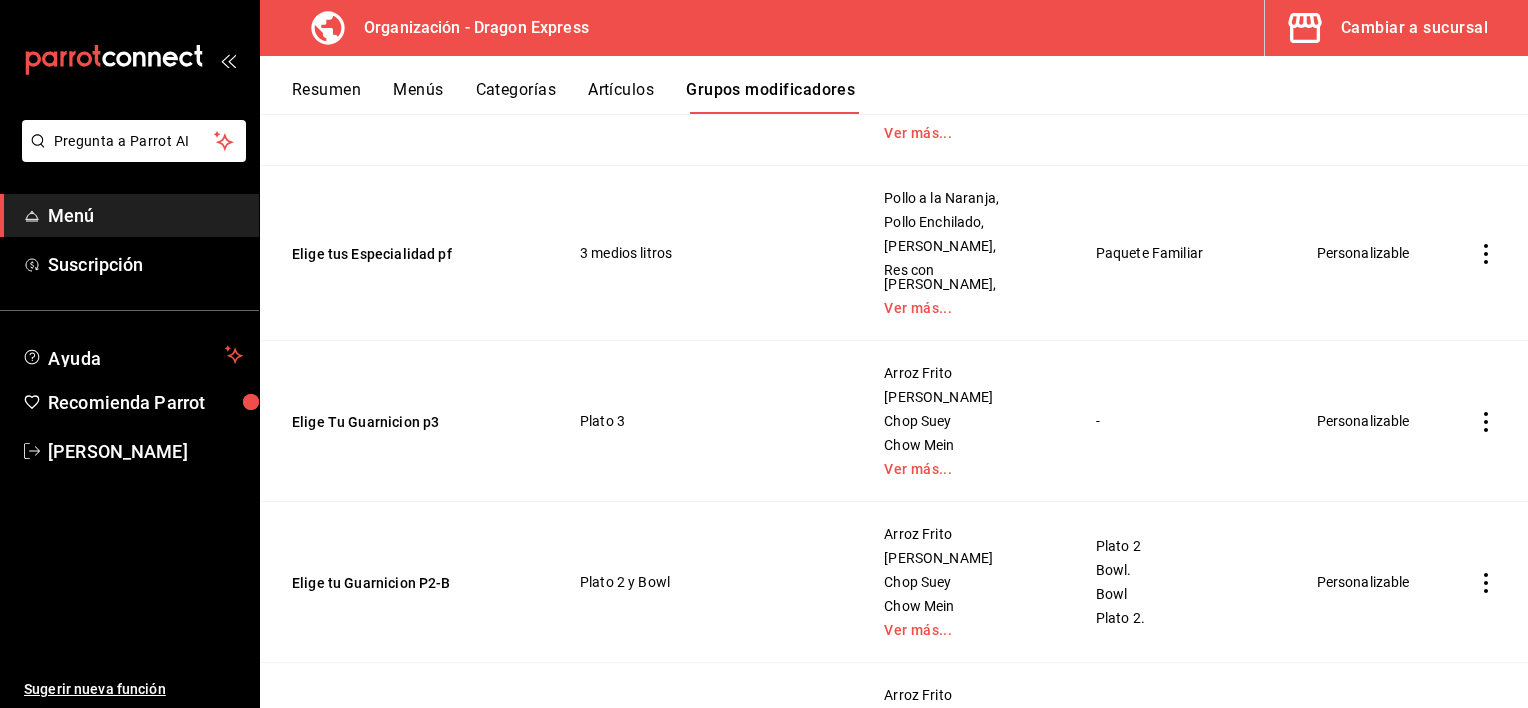 click on "Artículos" at bounding box center [621, 97] 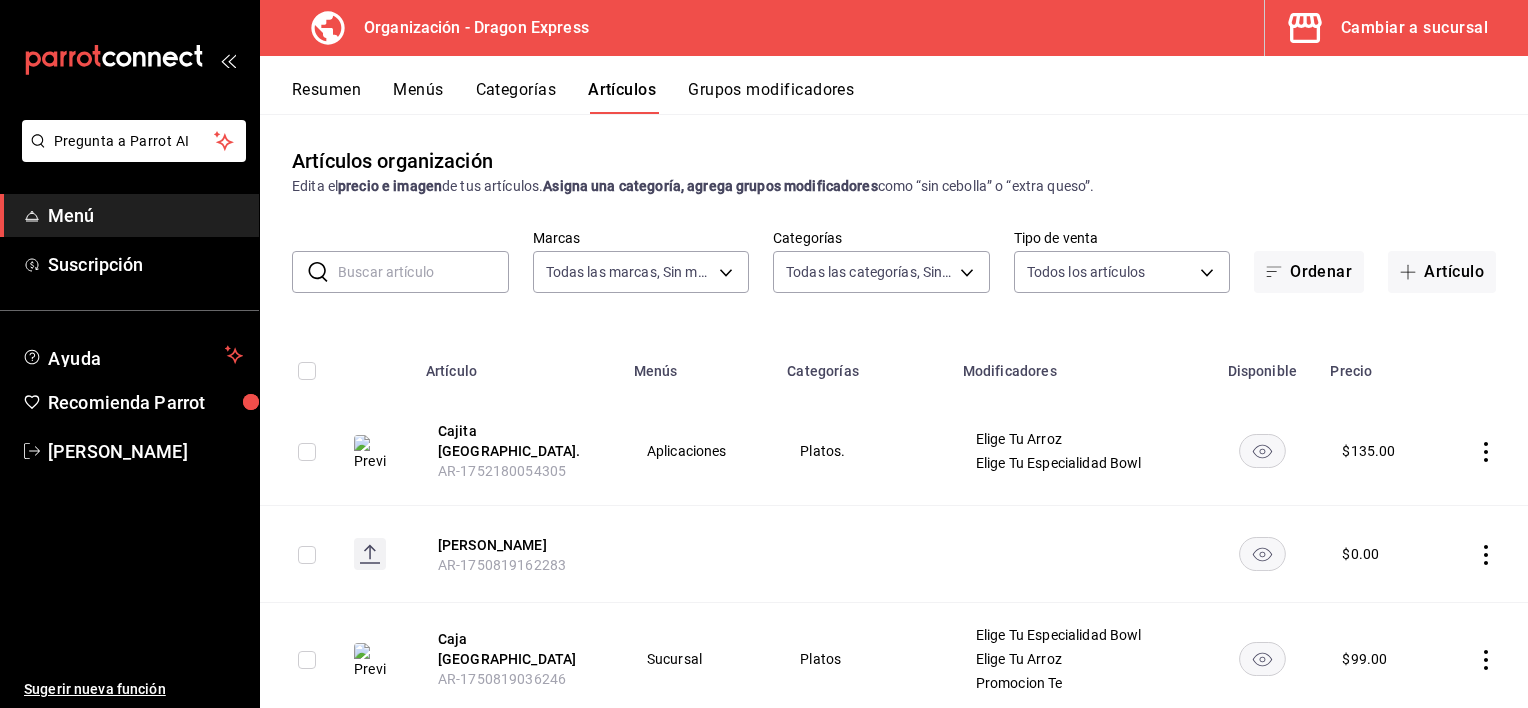 click at bounding box center (423, 272) 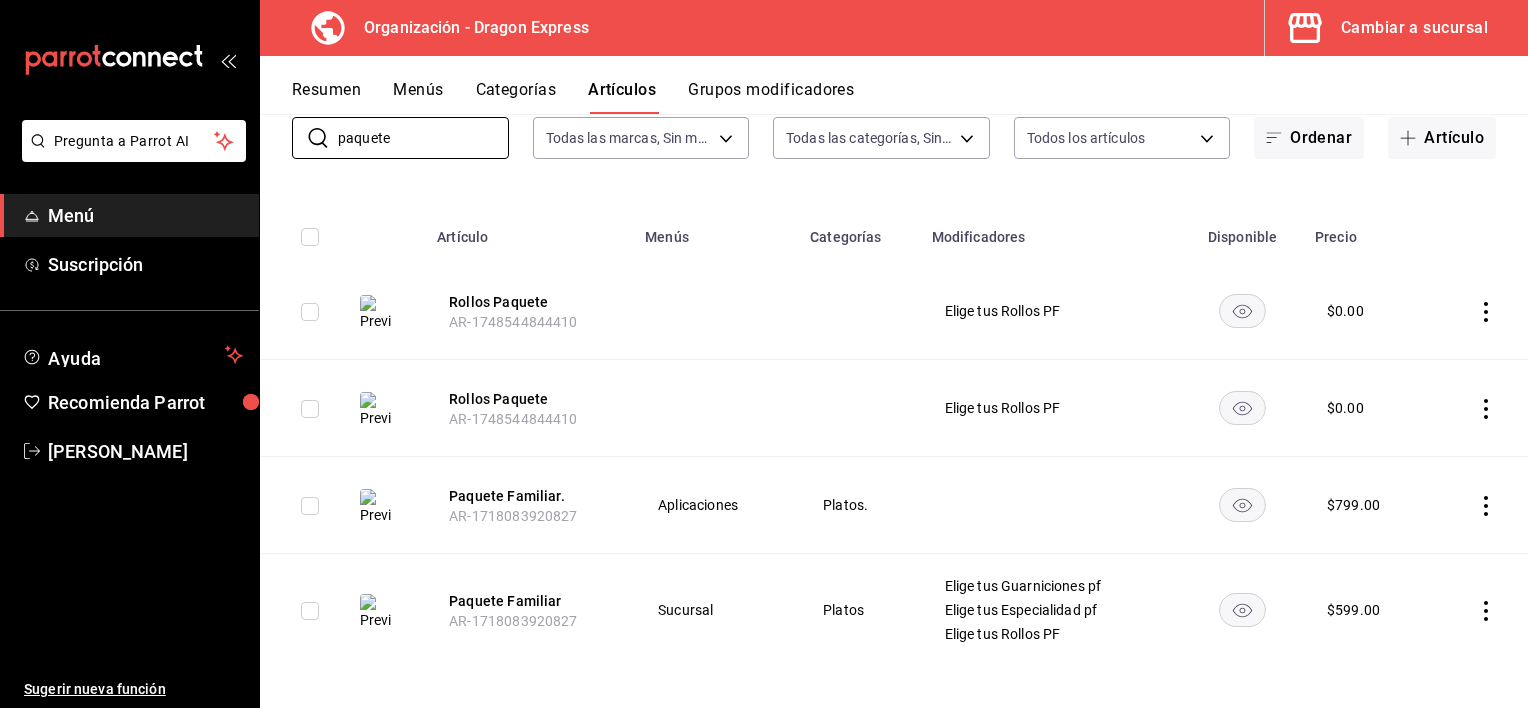 scroll, scrollTop: 140, scrollLeft: 0, axis: vertical 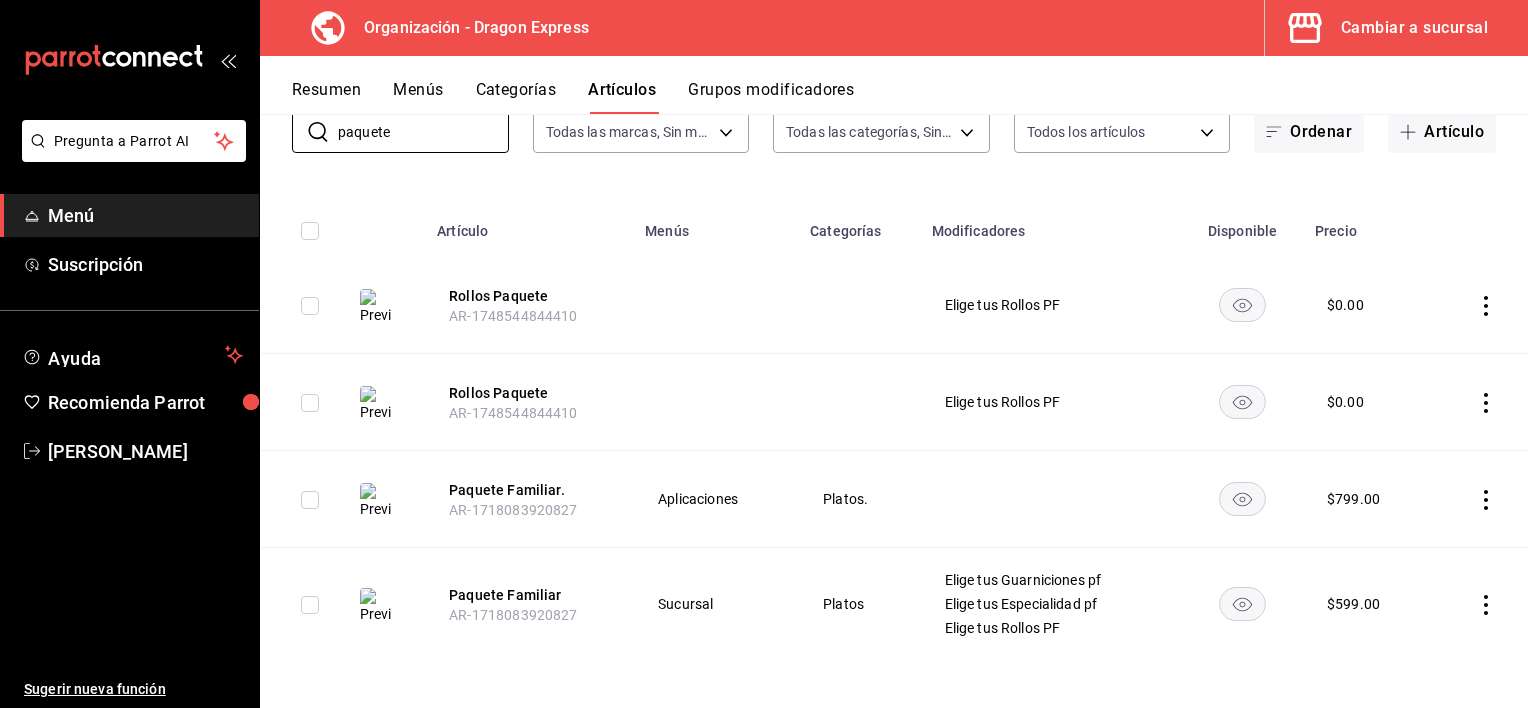 click 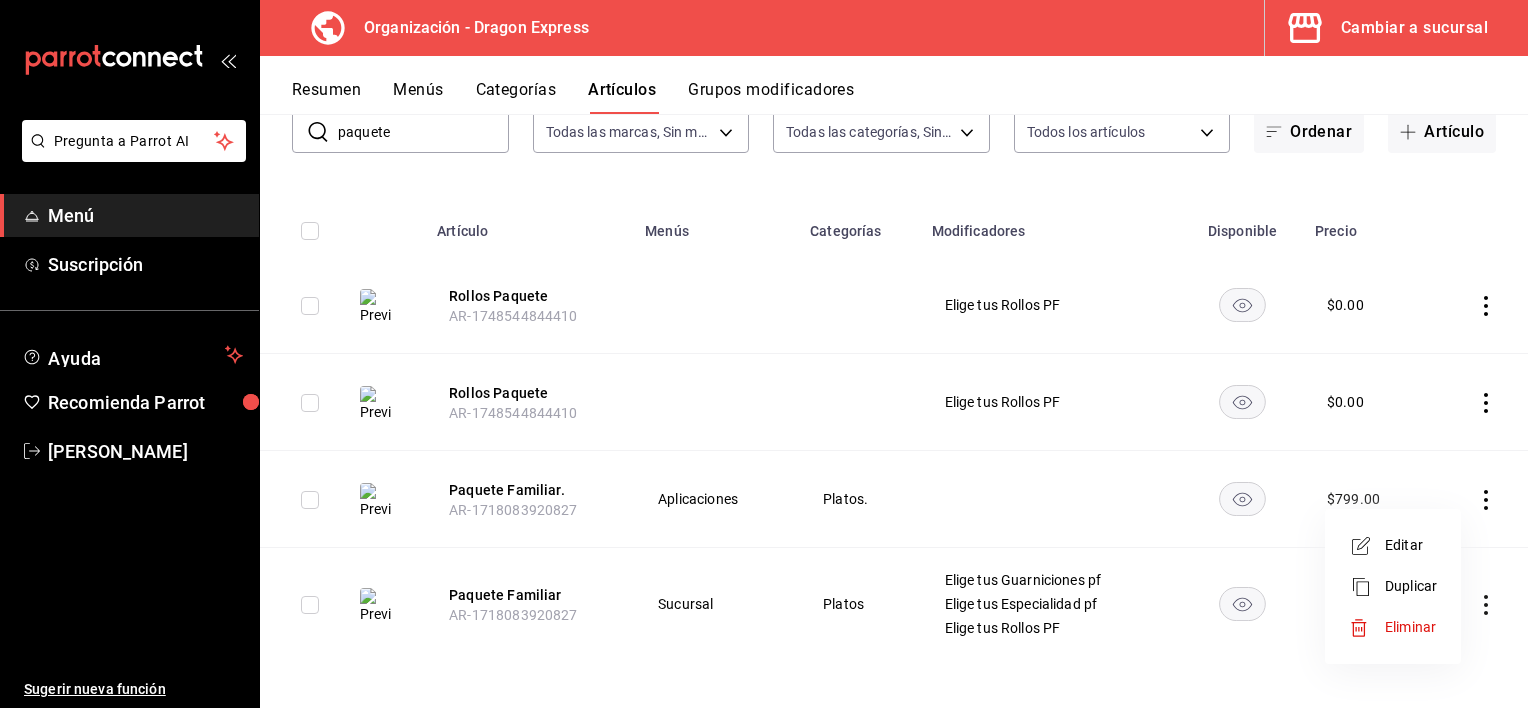 click on "Editar" at bounding box center [1393, 545] 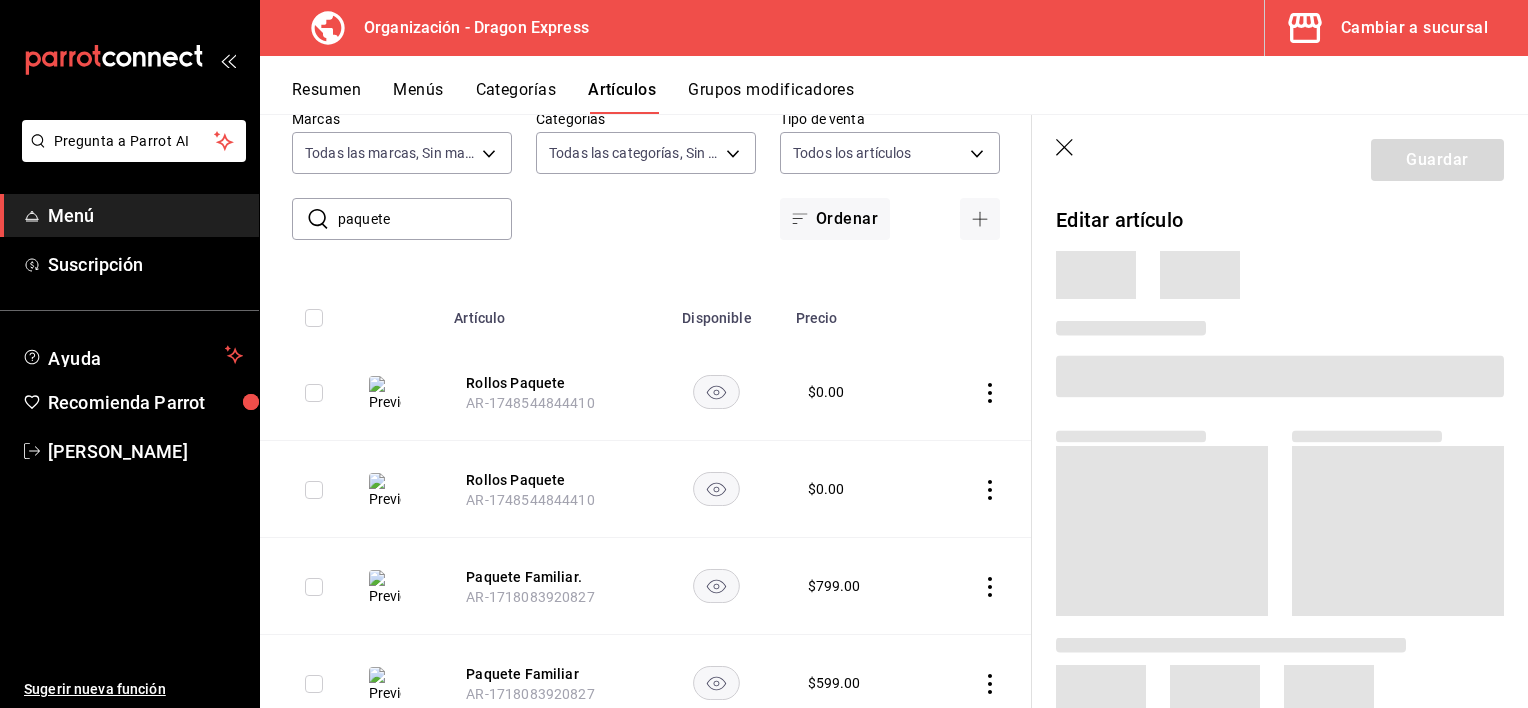 scroll, scrollTop: 124, scrollLeft: 0, axis: vertical 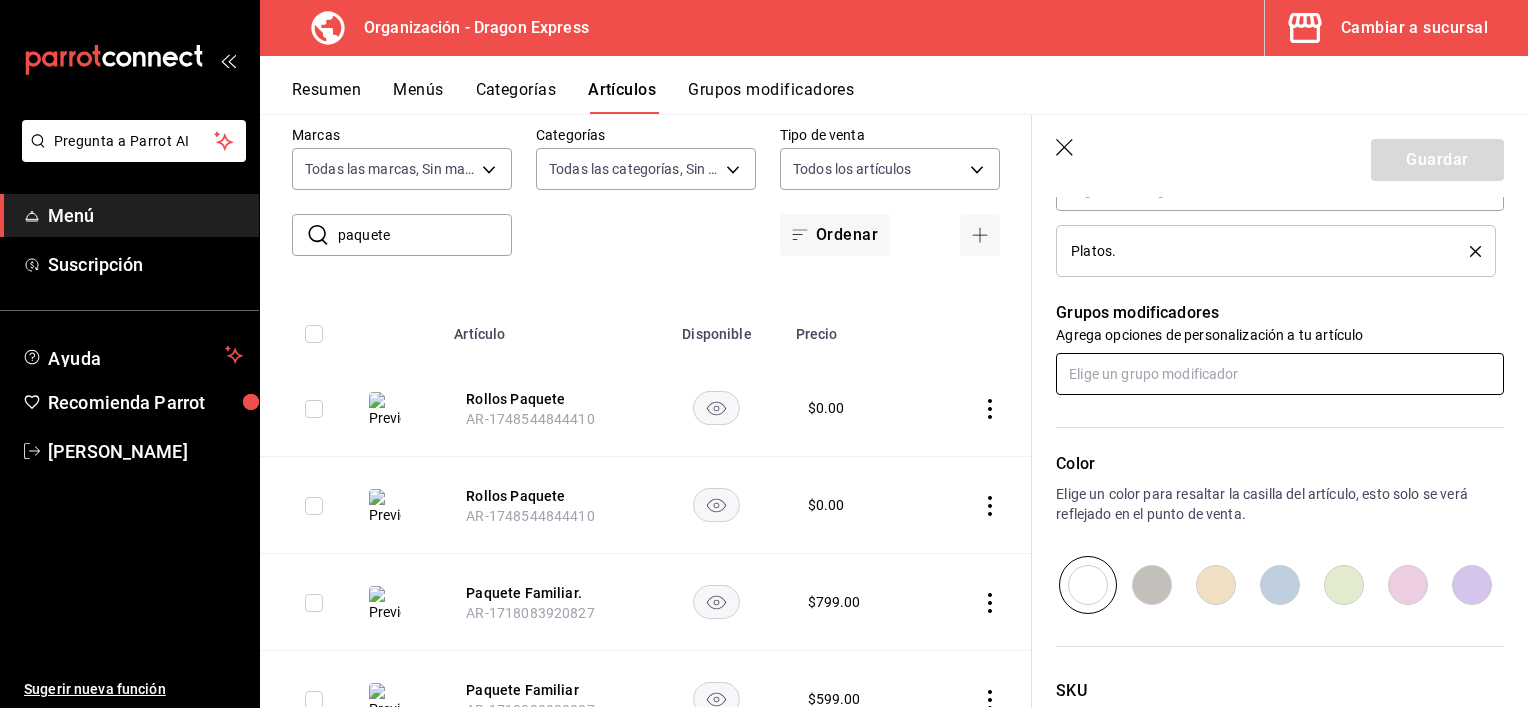 click at bounding box center (1280, 374) 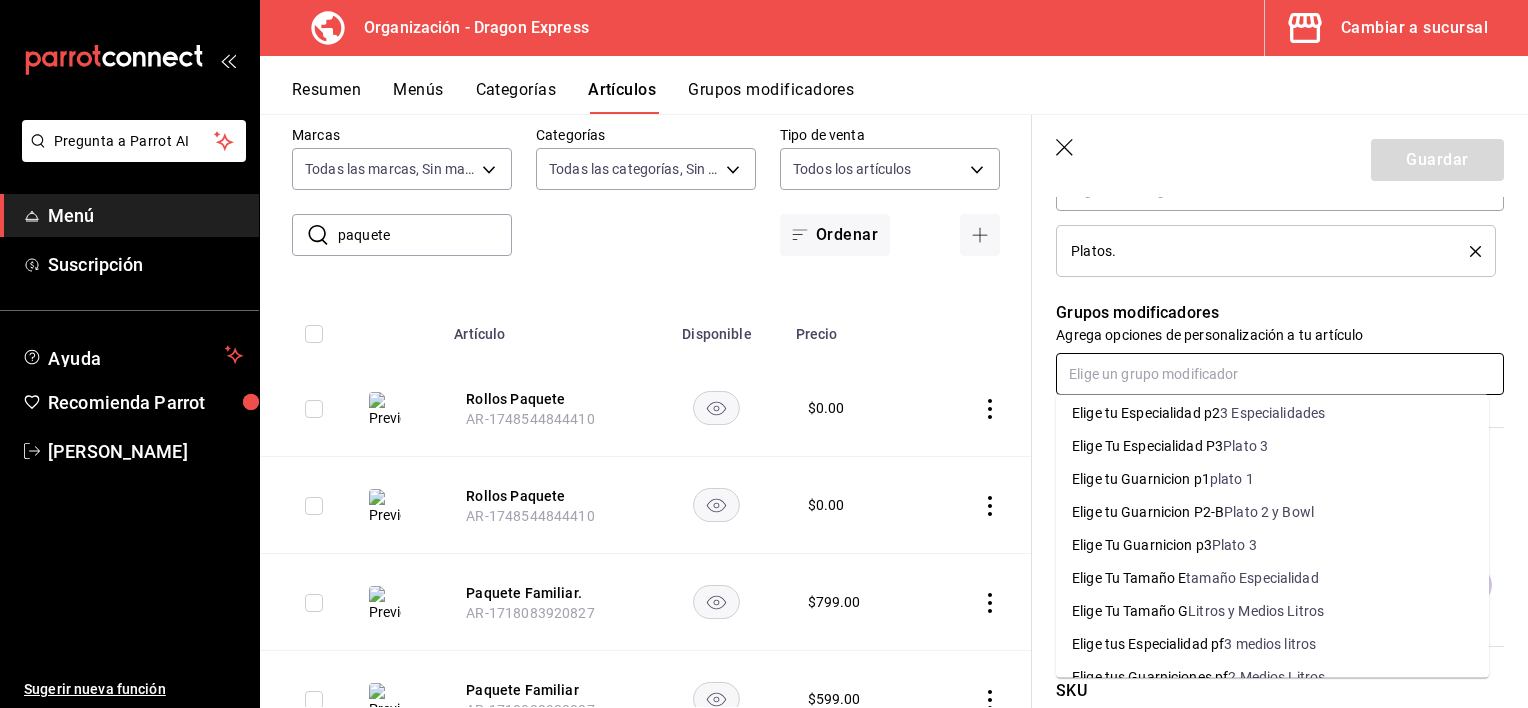 scroll, scrollTop: 200, scrollLeft: 0, axis: vertical 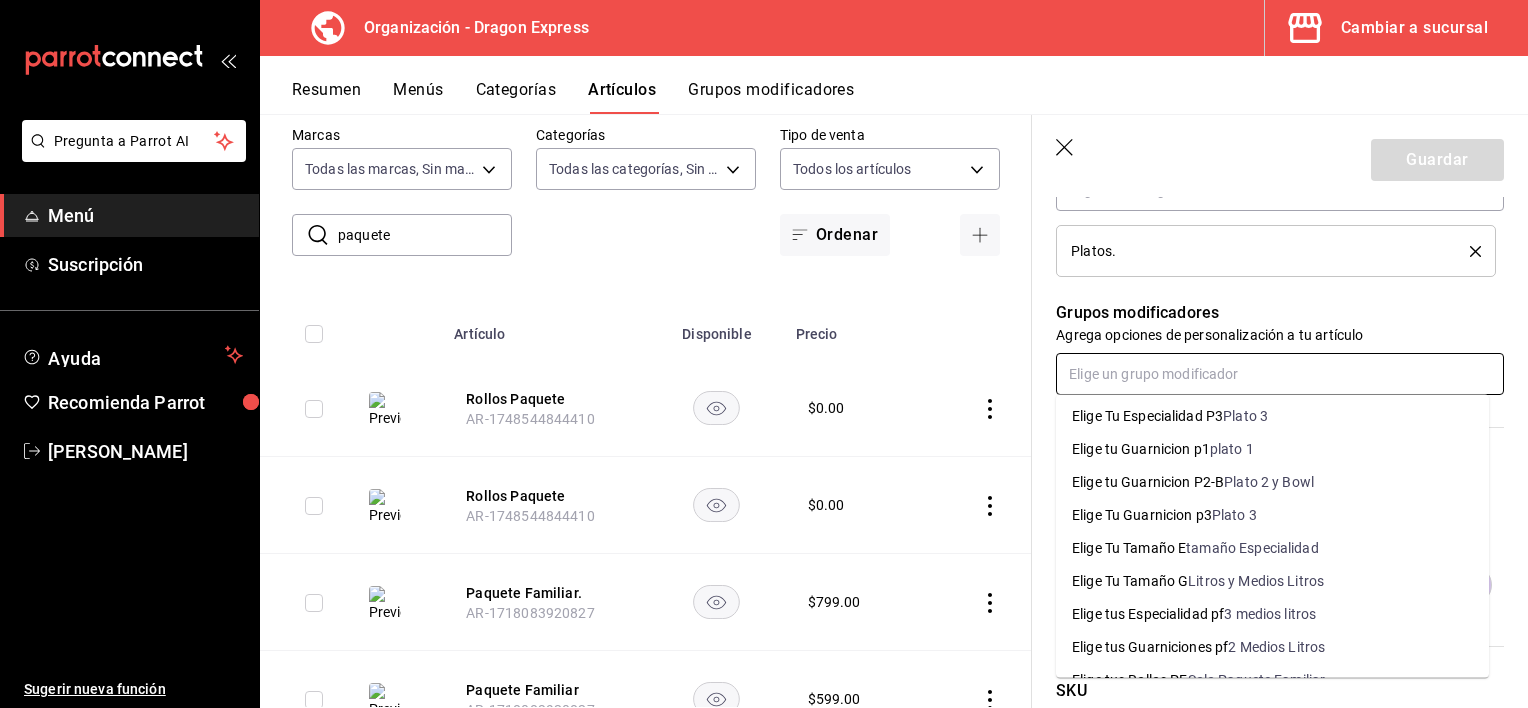 click on "Elige tus Especialidad pf" at bounding box center (1148, 614) 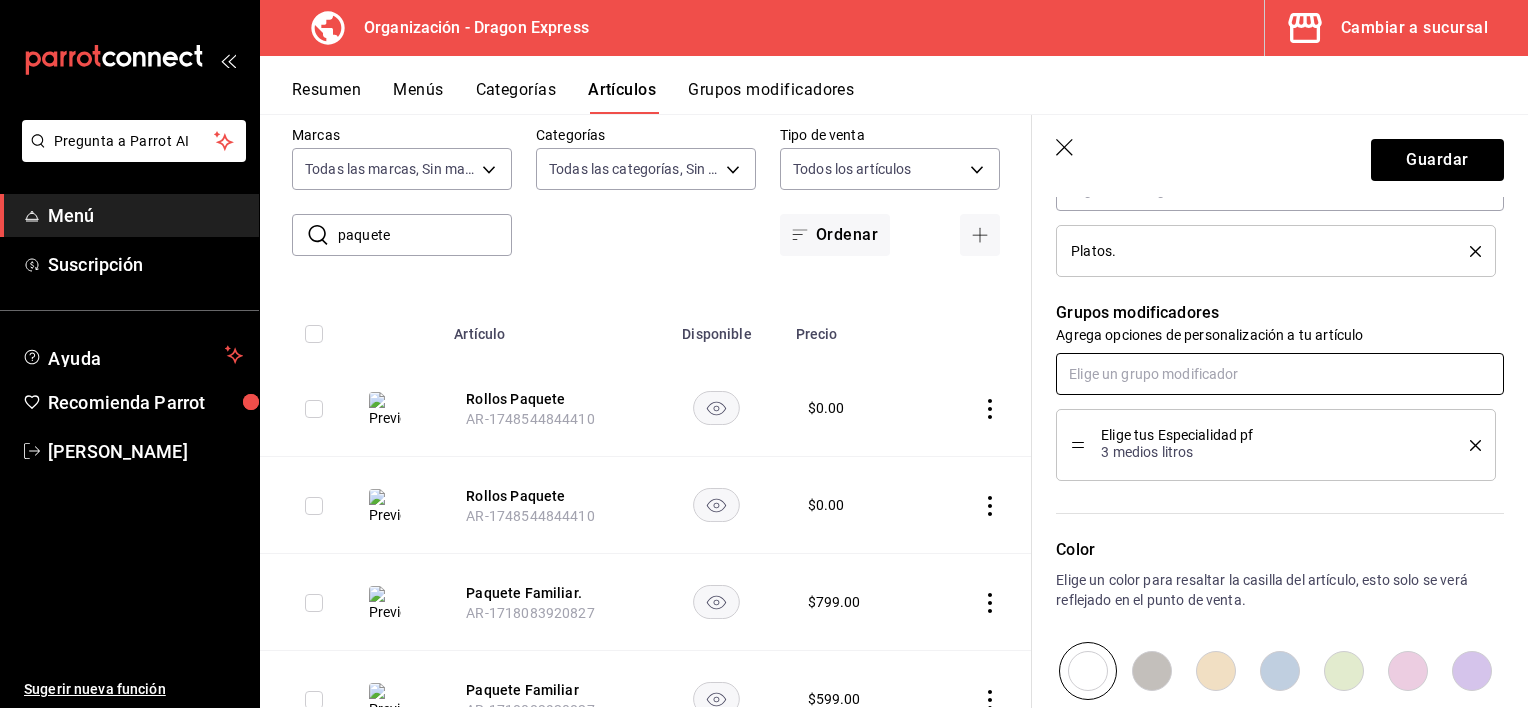 click at bounding box center (1280, 374) 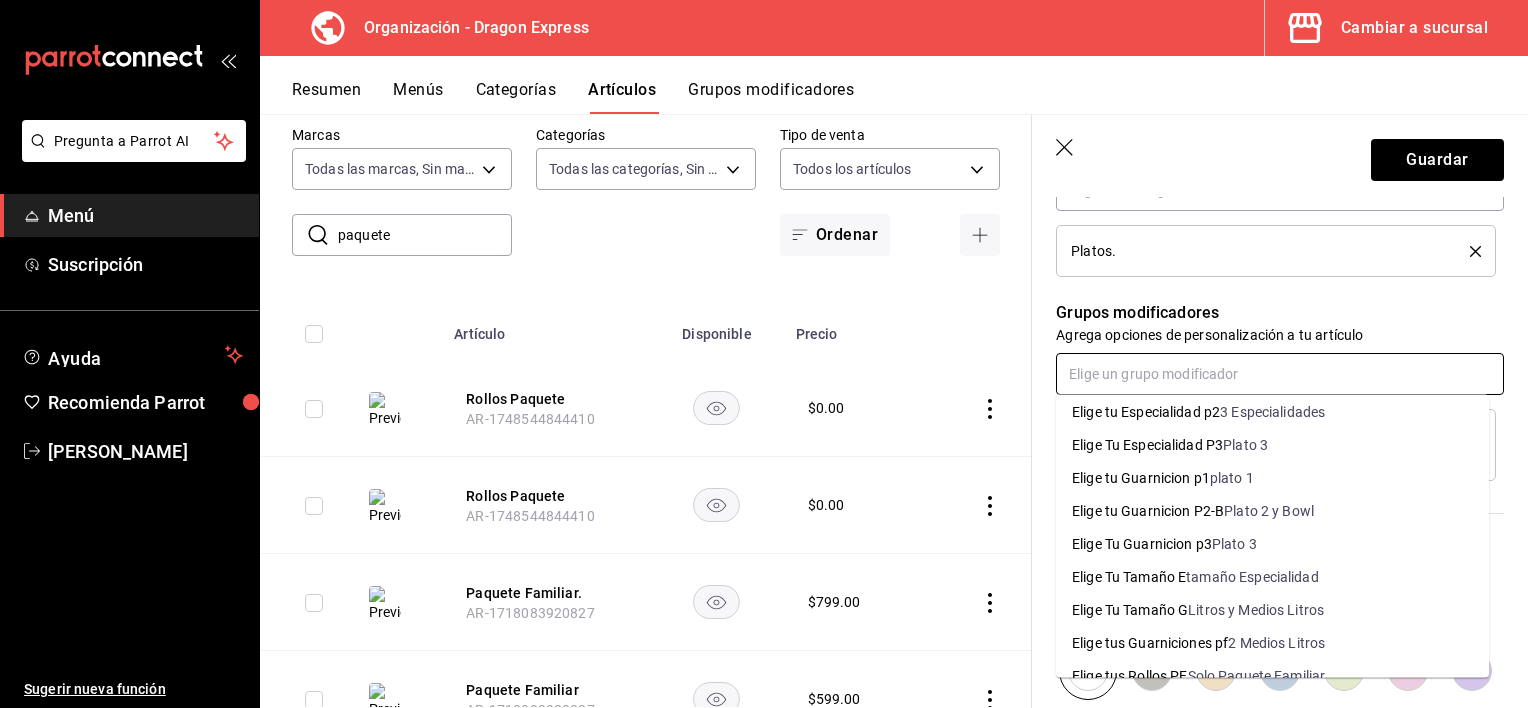 scroll, scrollTop: 200, scrollLeft: 0, axis: vertical 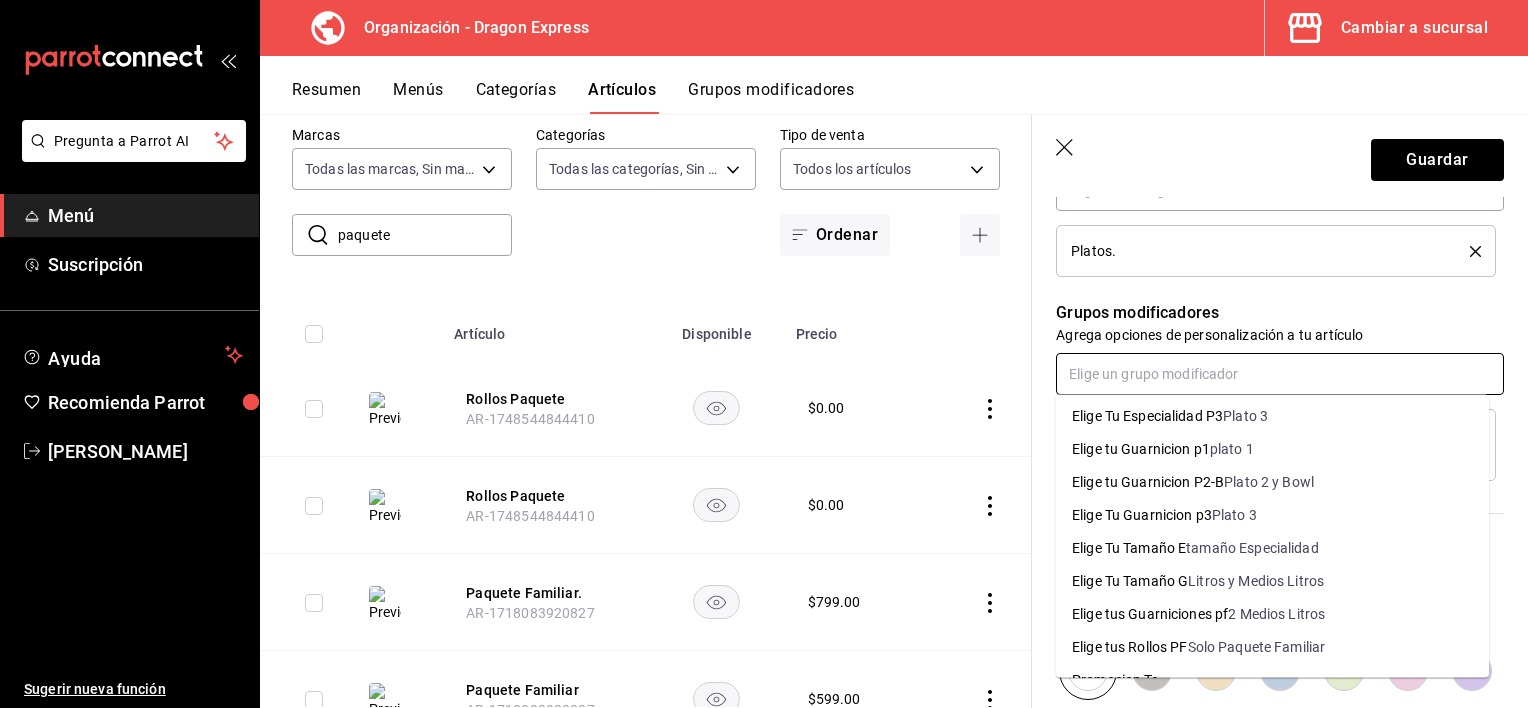 click on "Elige tus Guarniciones pf" at bounding box center [1150, 614] 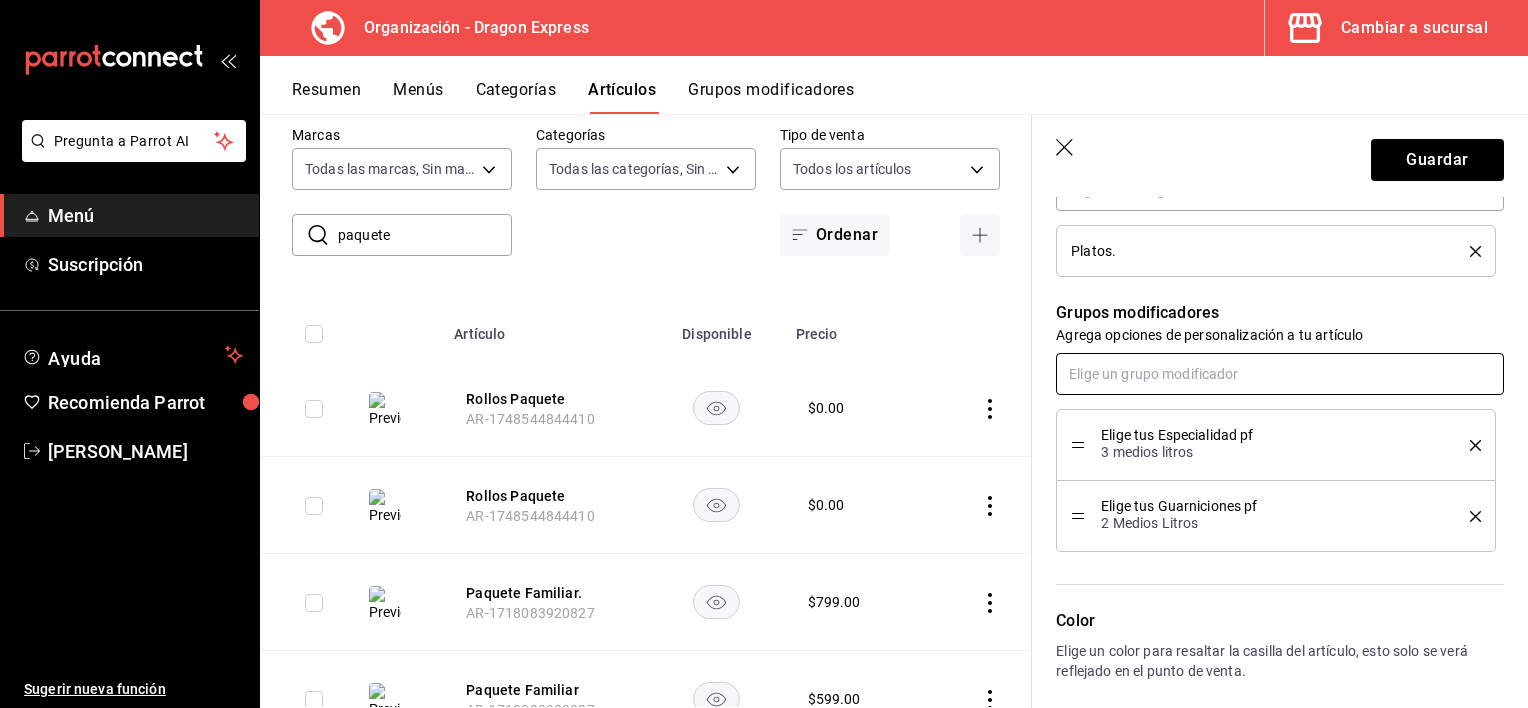 click at bounding box center (1280, 374) 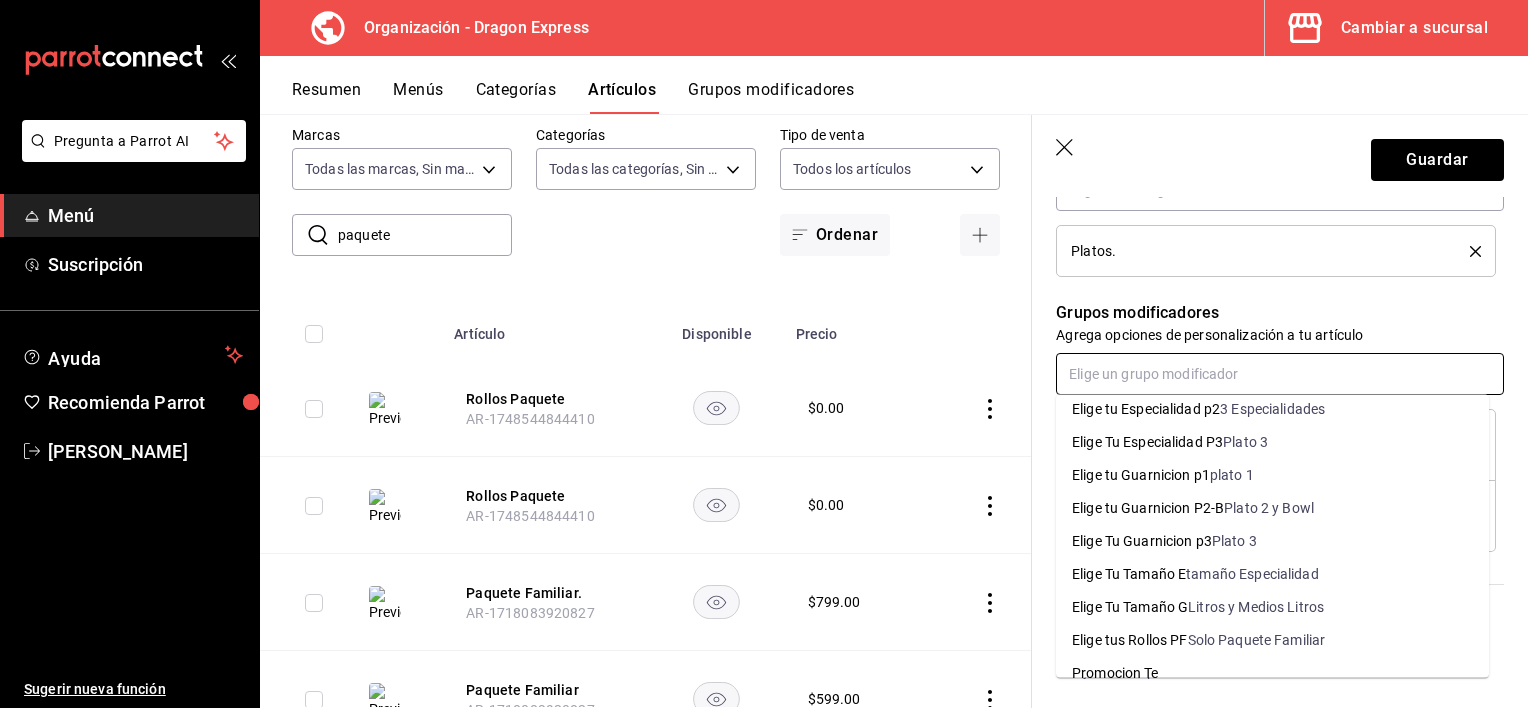scroll, scrollTop: 195, scrollLeft: 0, axis: vertical 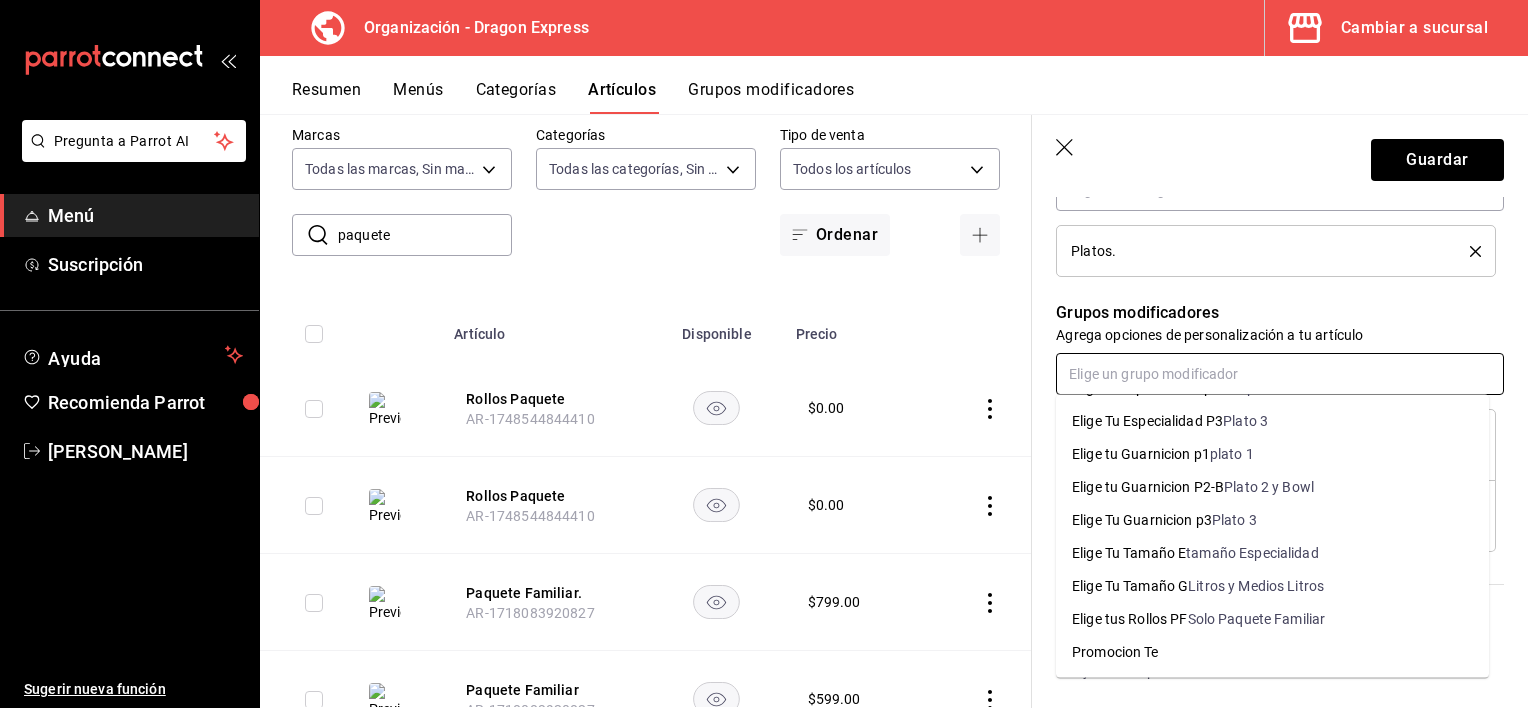 click on "Elige tus Rollos PF" at bounding box center [1130, 619] 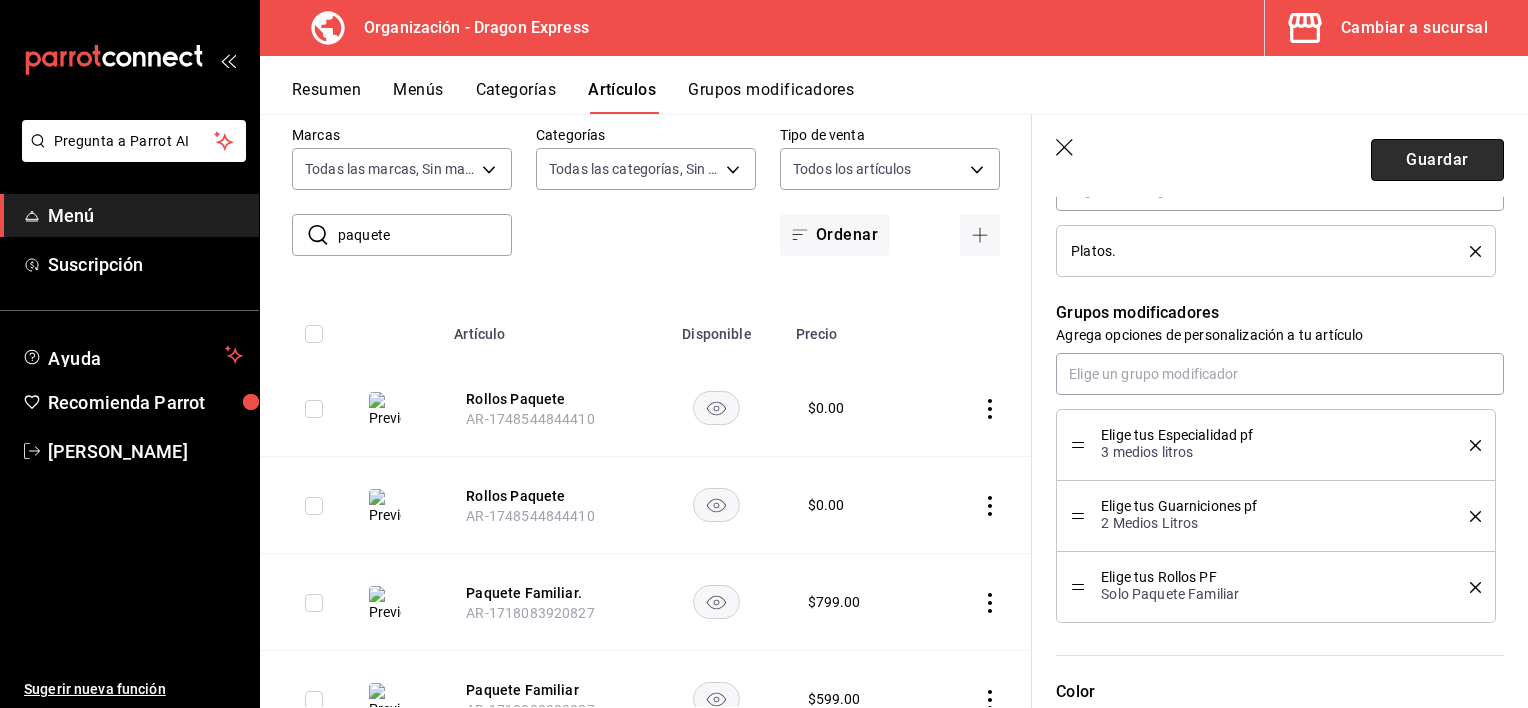 click on "Guardar" at bounding box center [1437, 160] 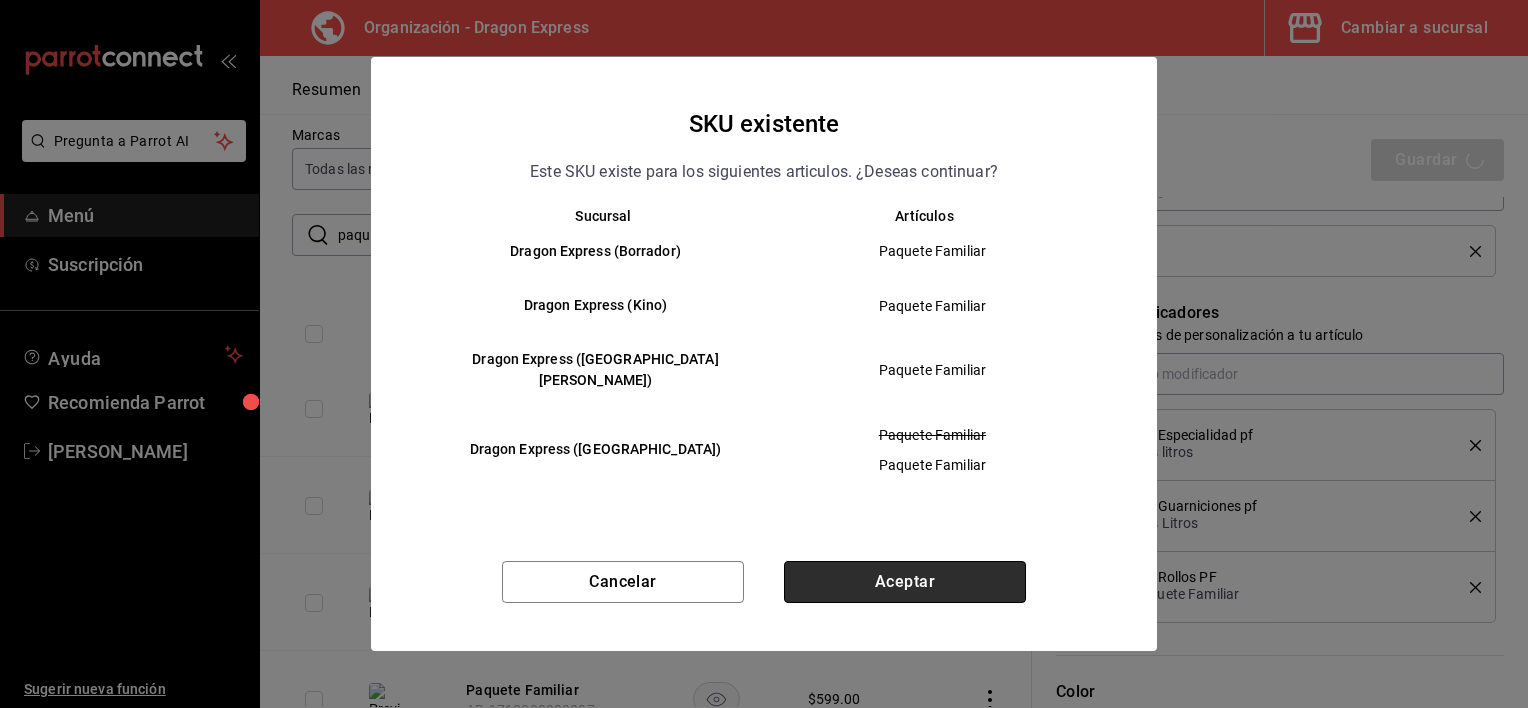 click on "Aceptar" at bounding box center (905, 582) 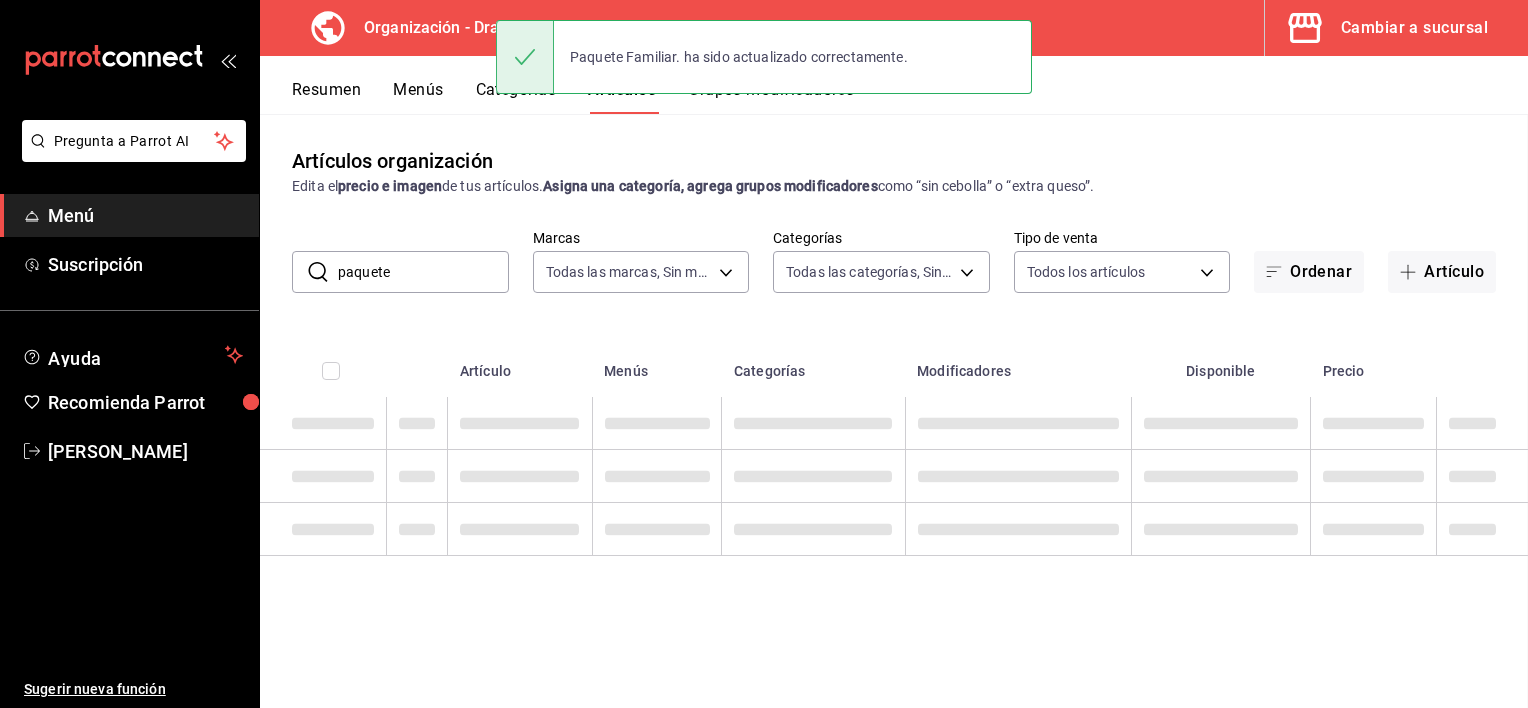 scroll, scrollTop: 0, scrollLeft: 0, axis: both 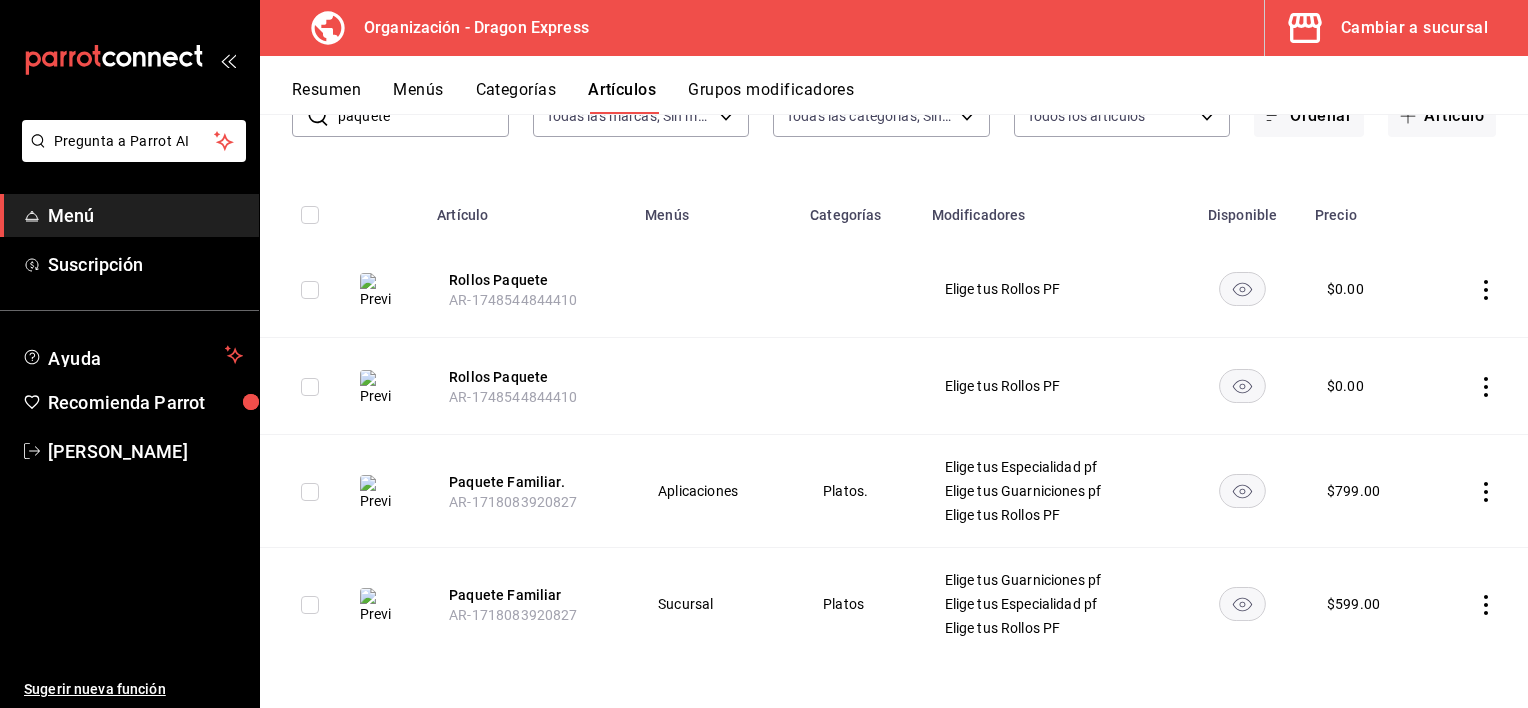 click 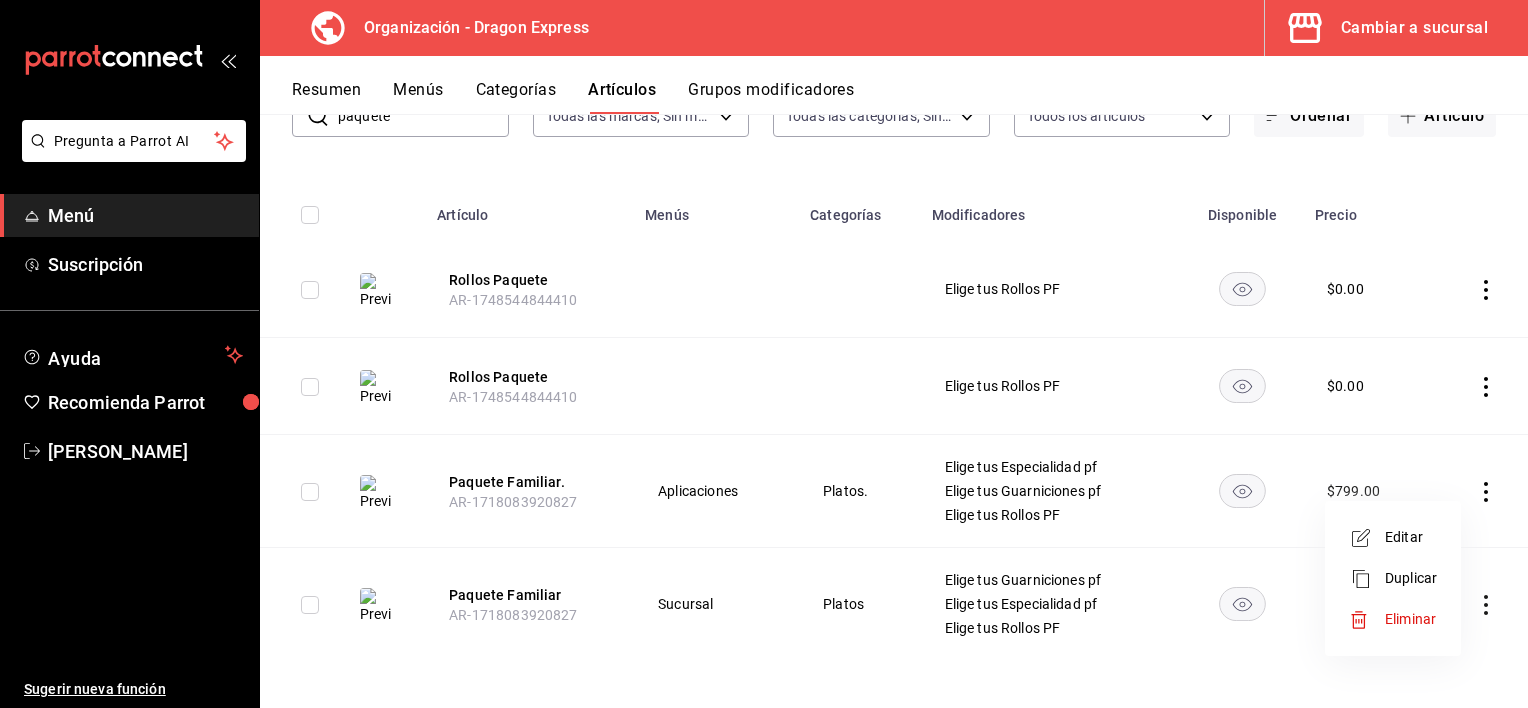 click 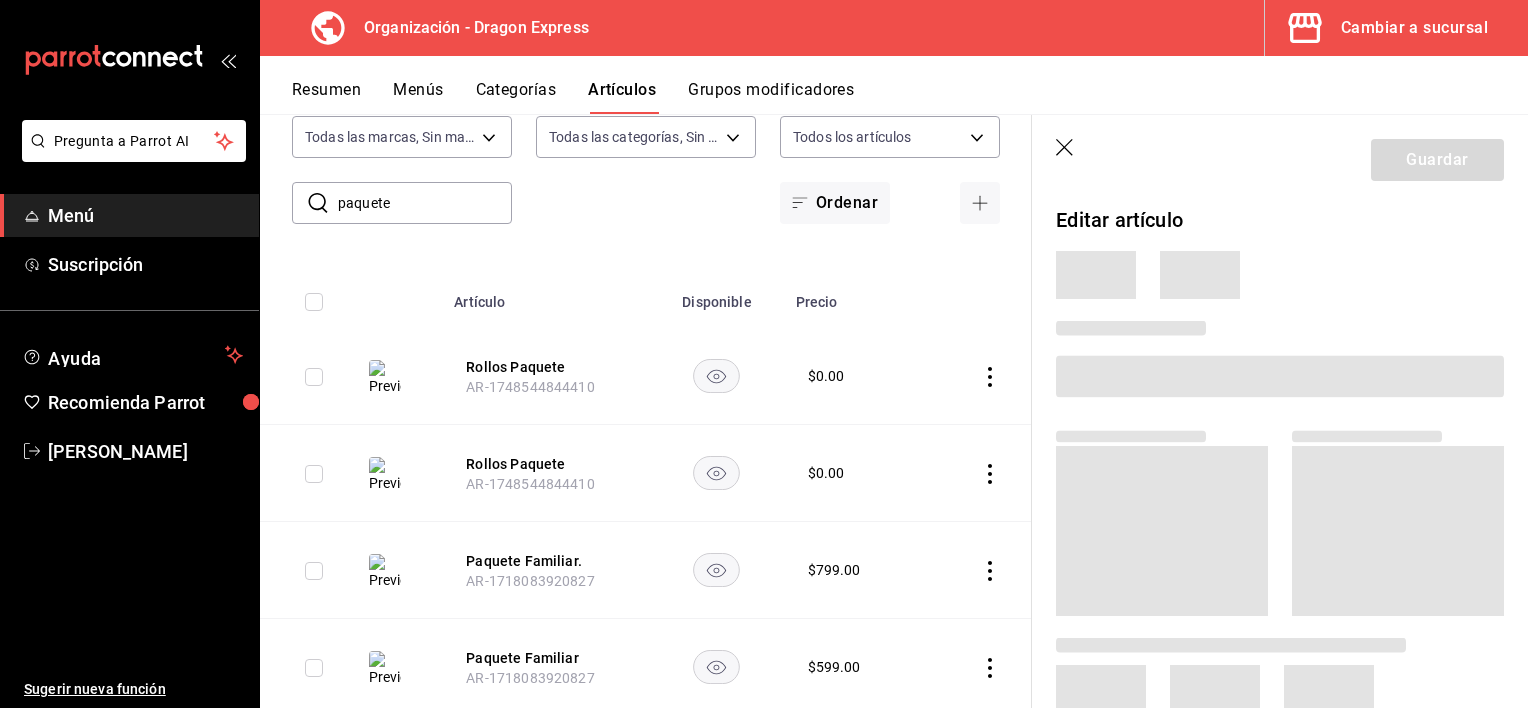 scroll, scrollTop: 124, scrollLeft: 0, axis: vertical 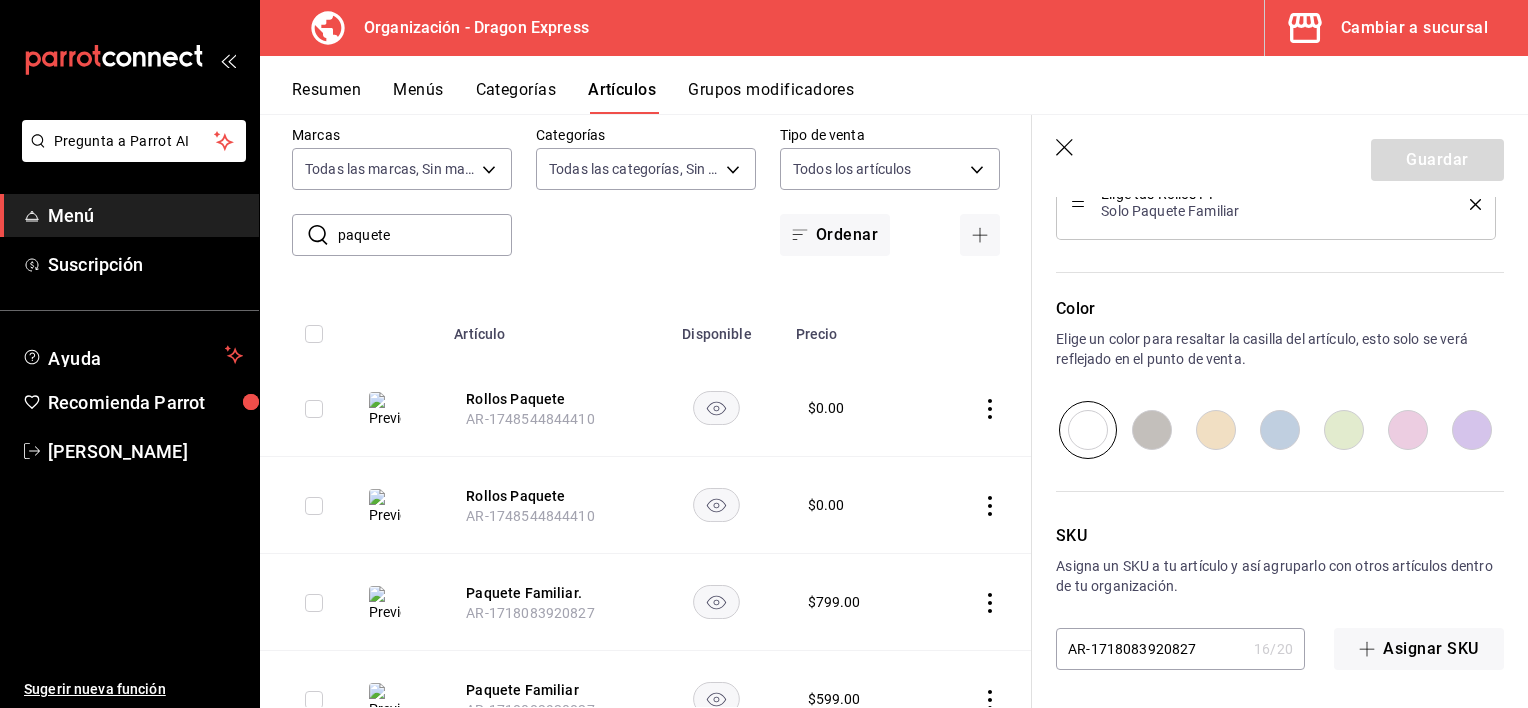 click 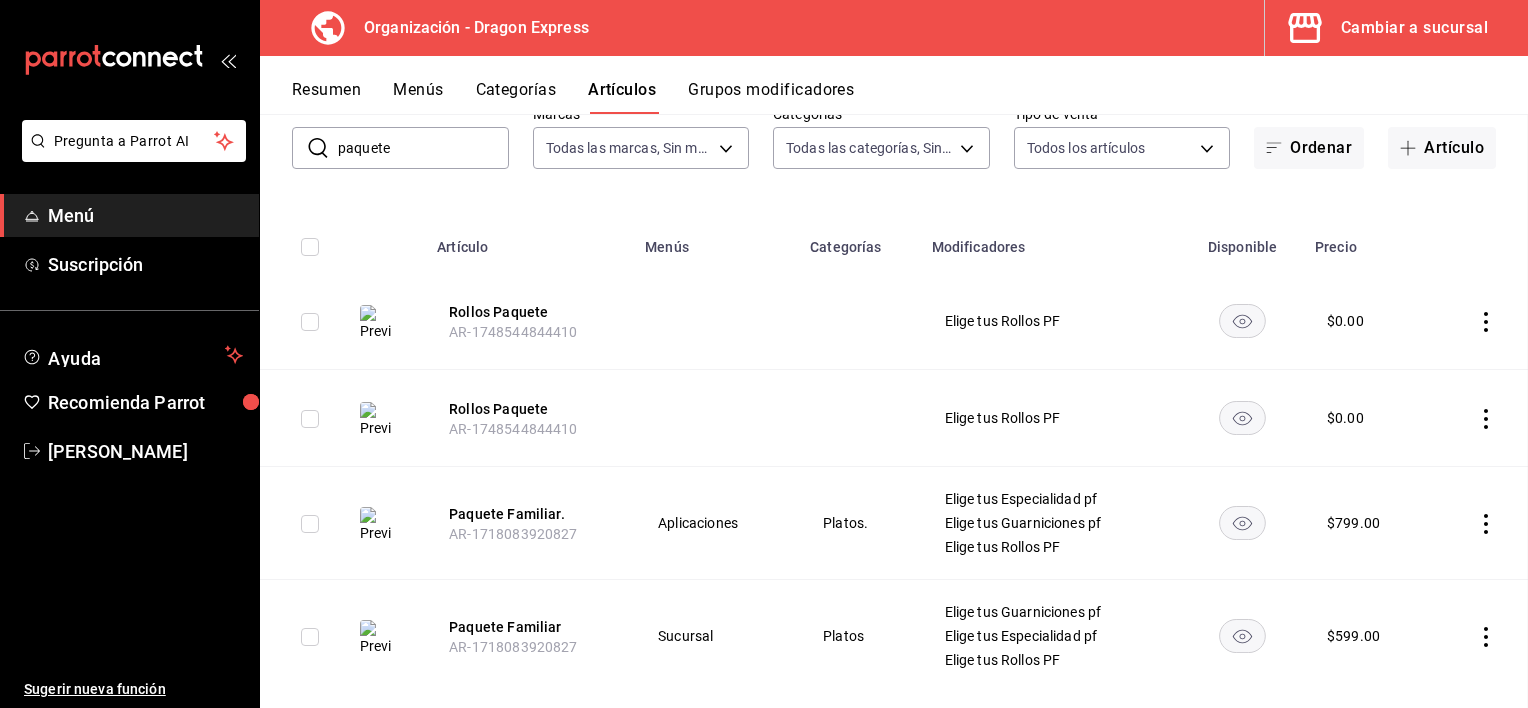 scroll, scrollTop: 0, scrollLeft: 0, axis: both 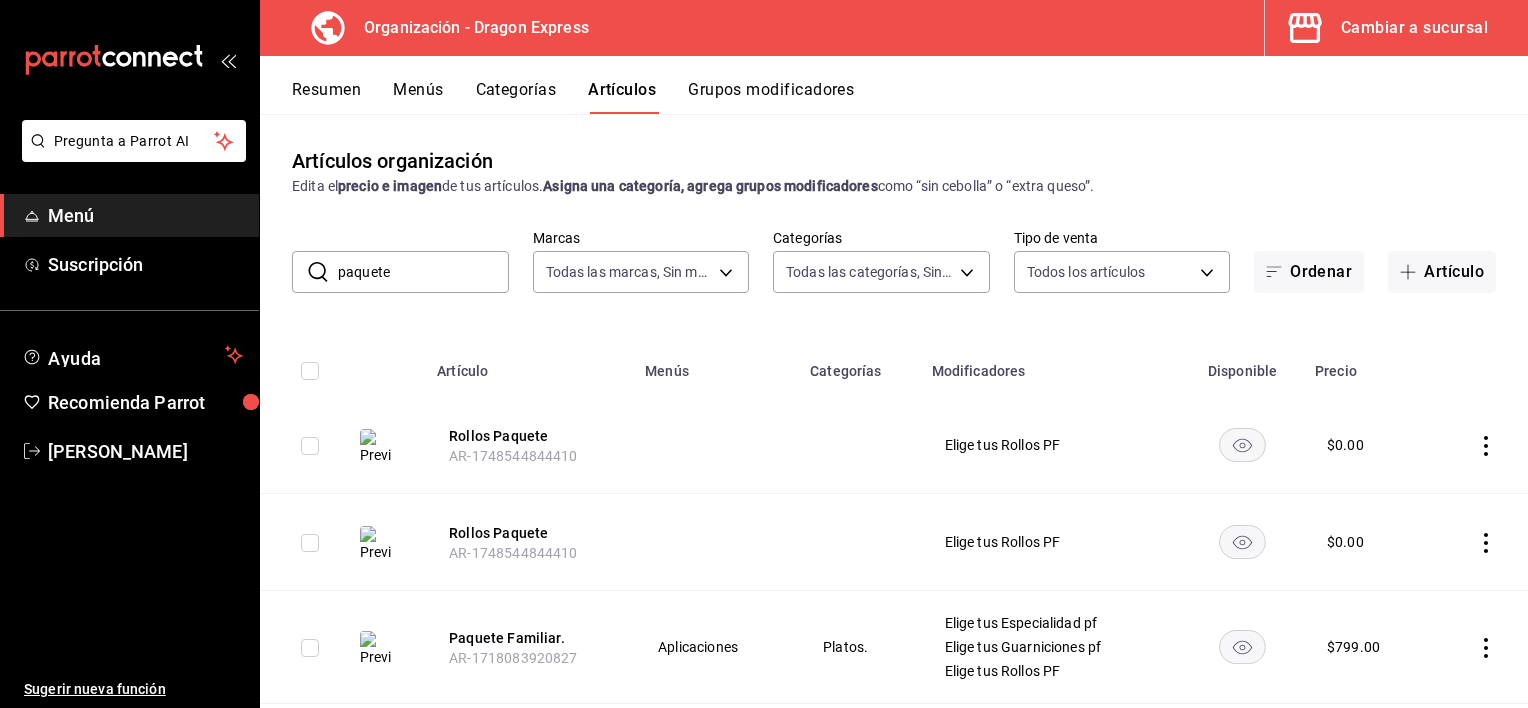 click on "Menús" at bounding box center (418, 97) 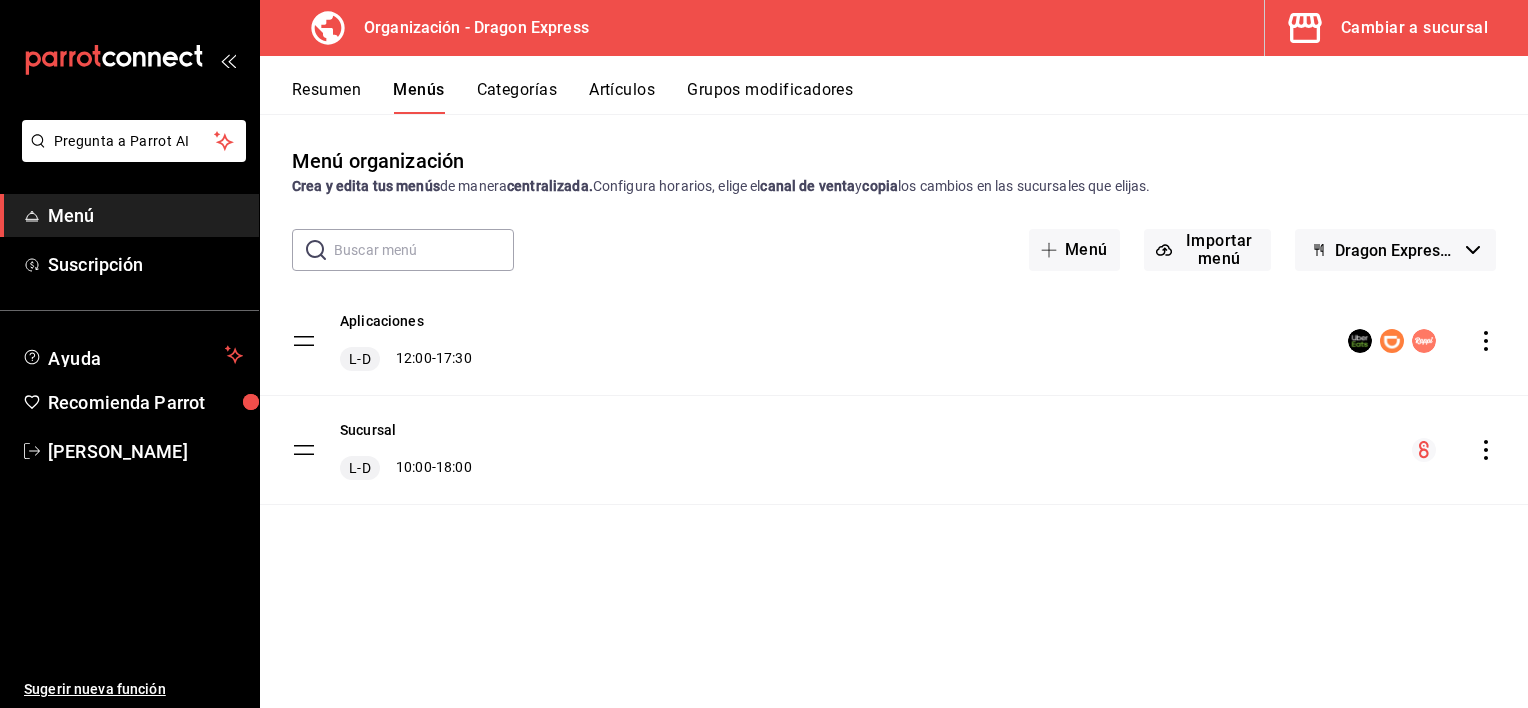 click 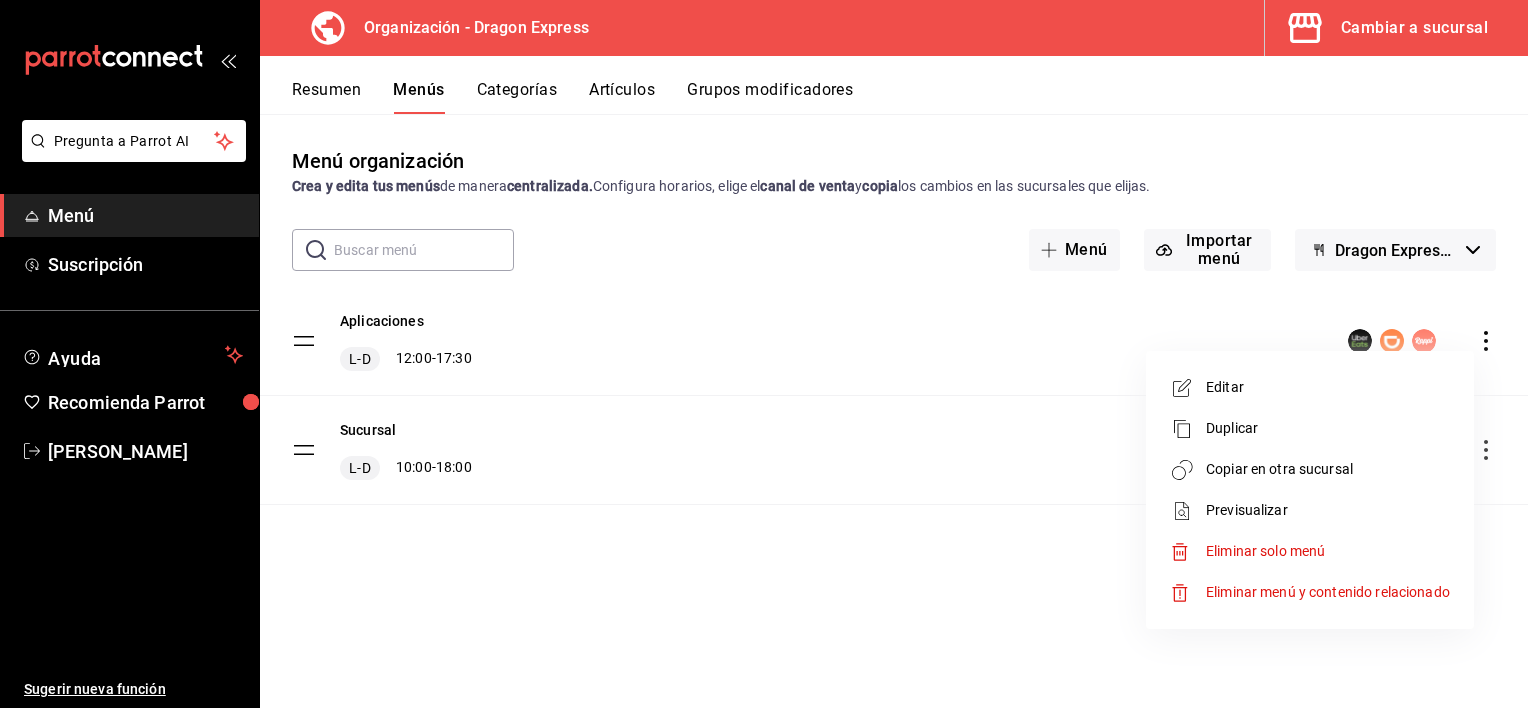 click on "Previsualizar" at bounding box center [1310, 510] 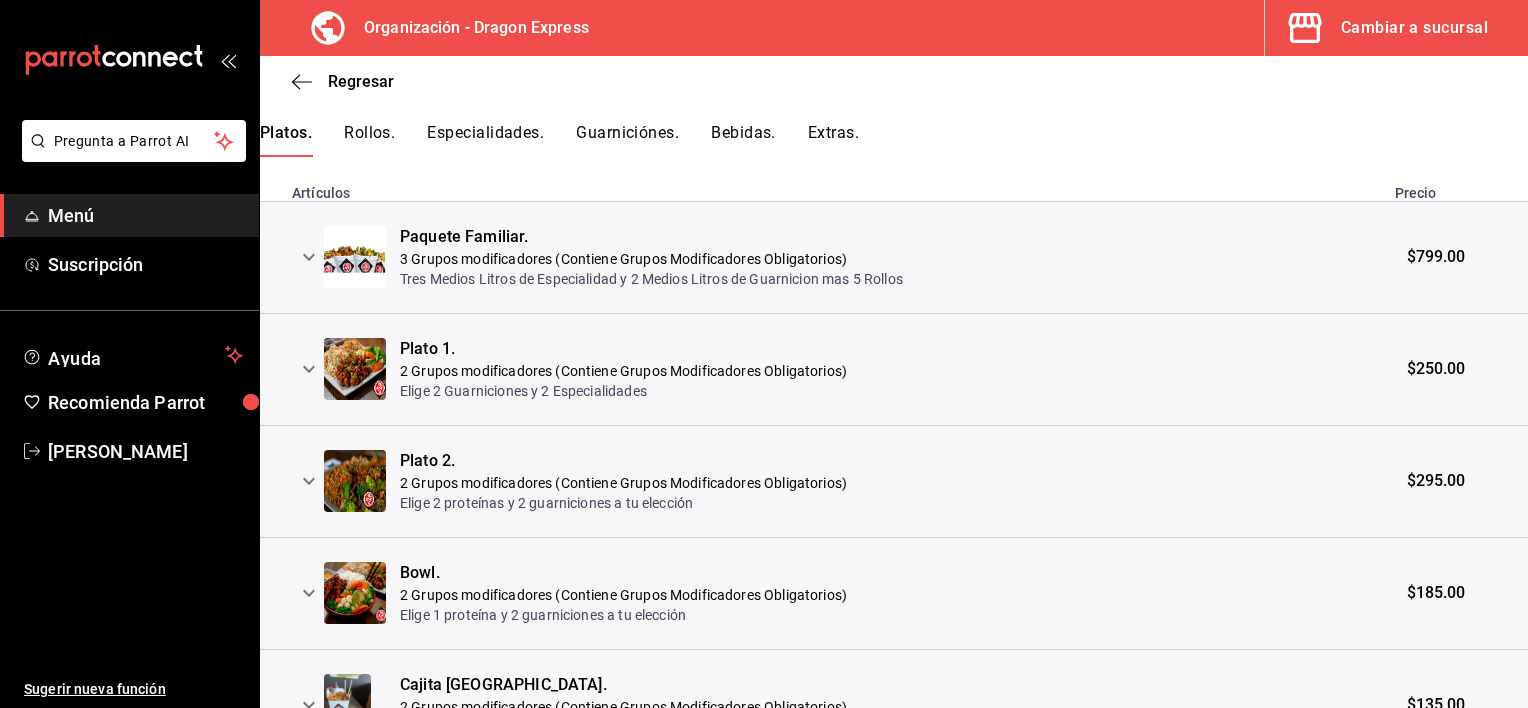 scroll, scrollTop: 500, scrollLeft: 0, axis: vertical 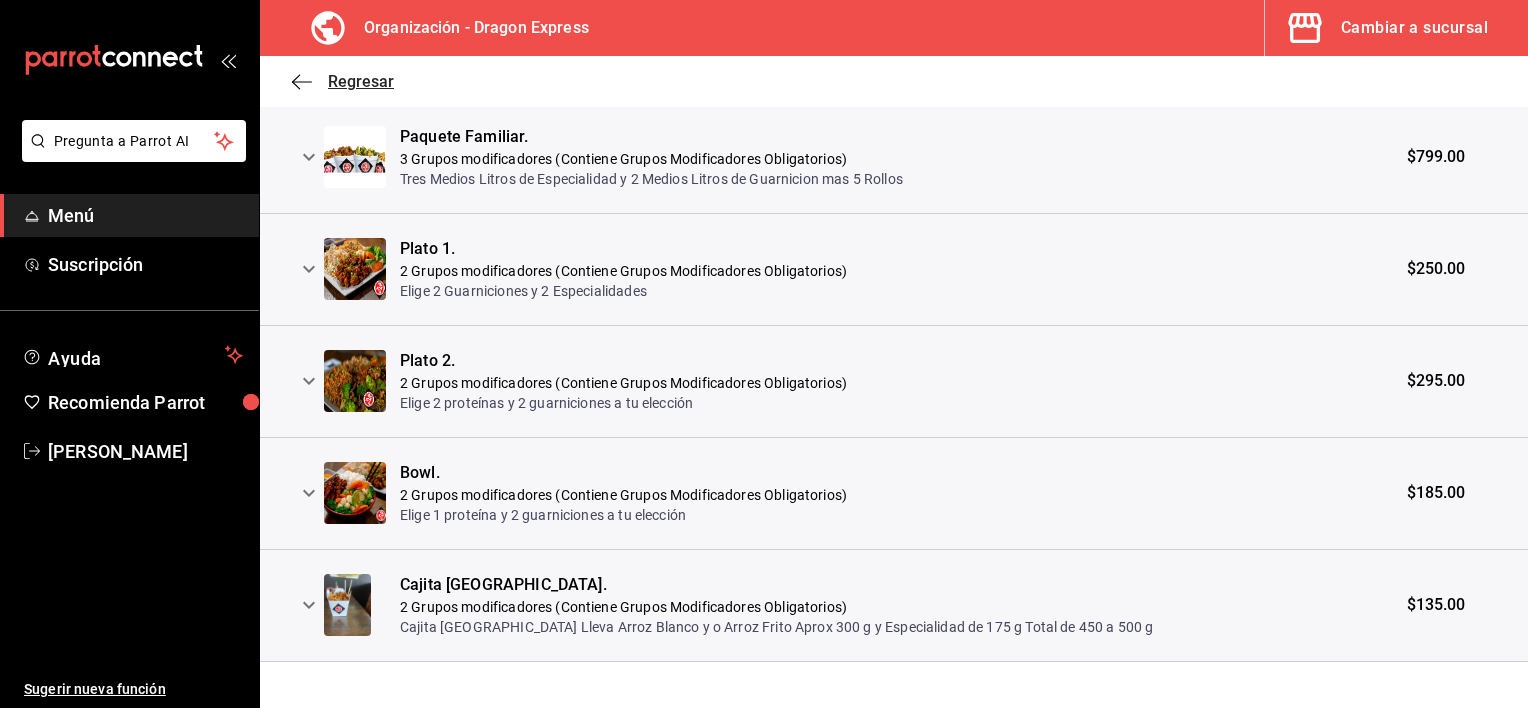 click on "Regresar" at bounding box center [361, 81] 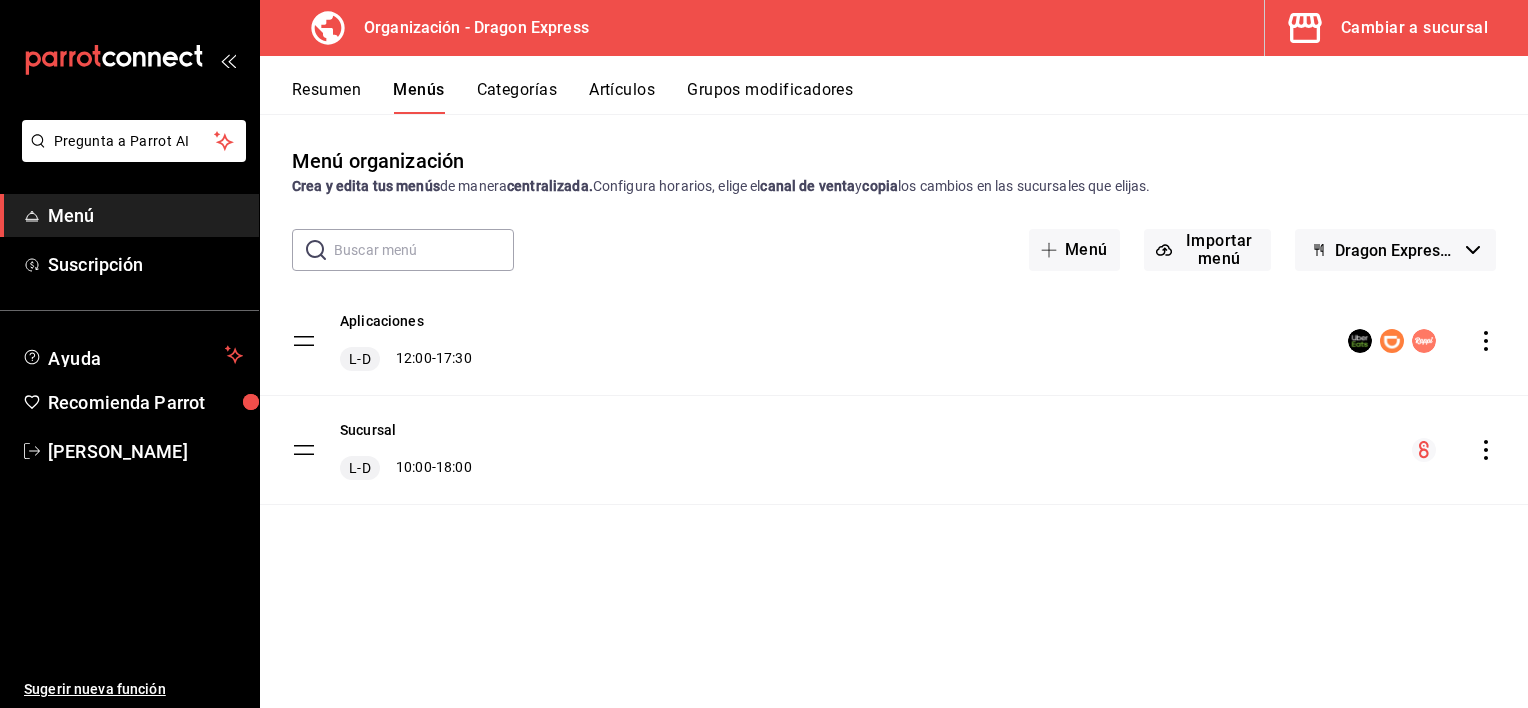 click 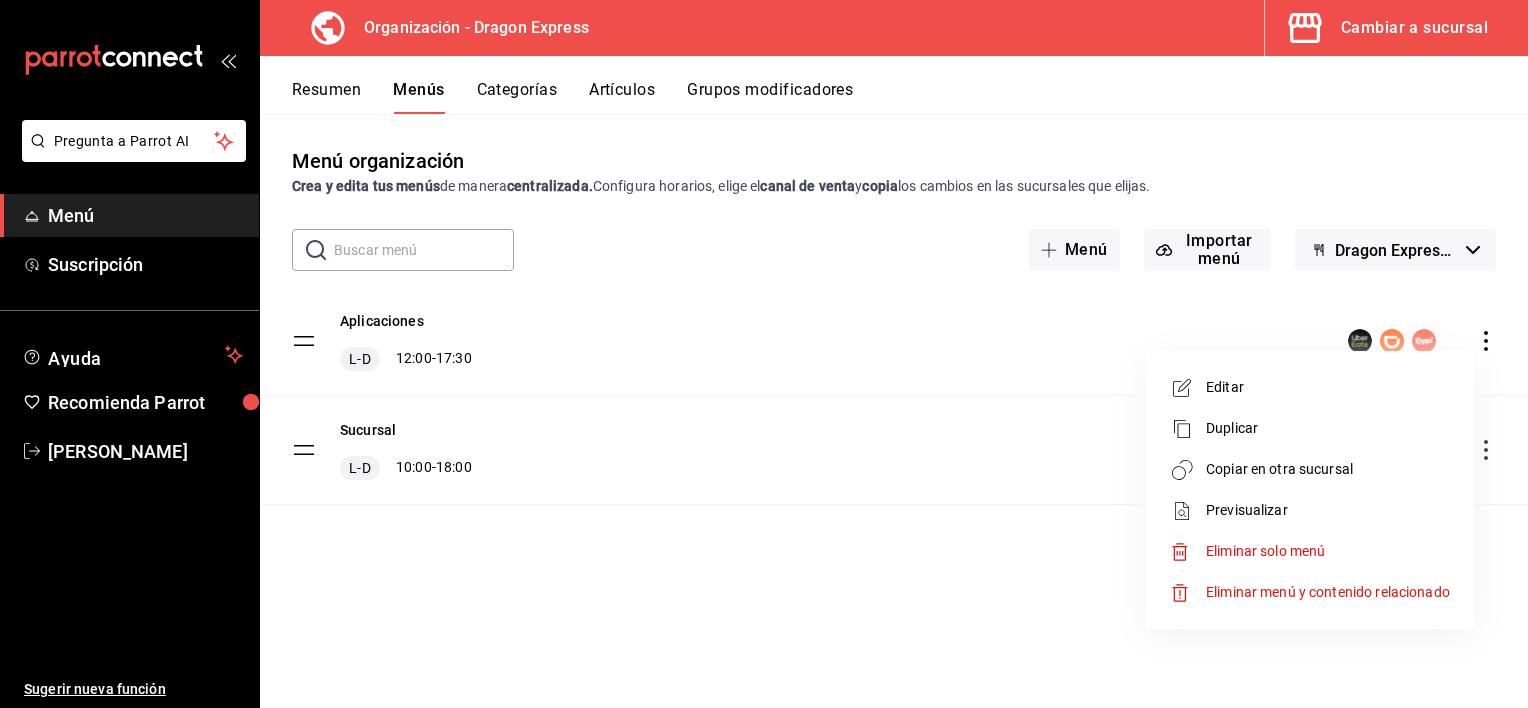 click on "Previsualizar" at bounding box center [1328, 510] 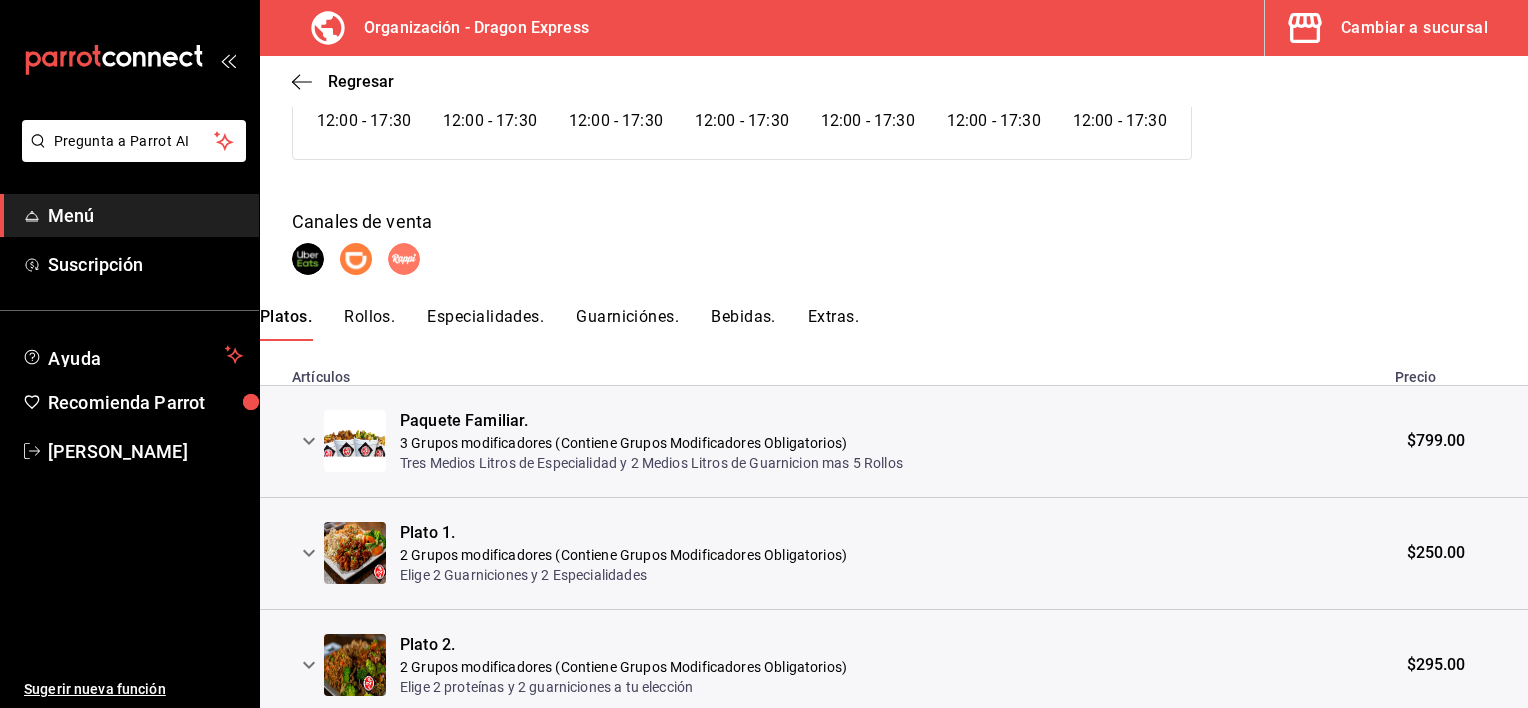 scroll, scrollTop: 316, scrollLeft: 0, axis: vertical 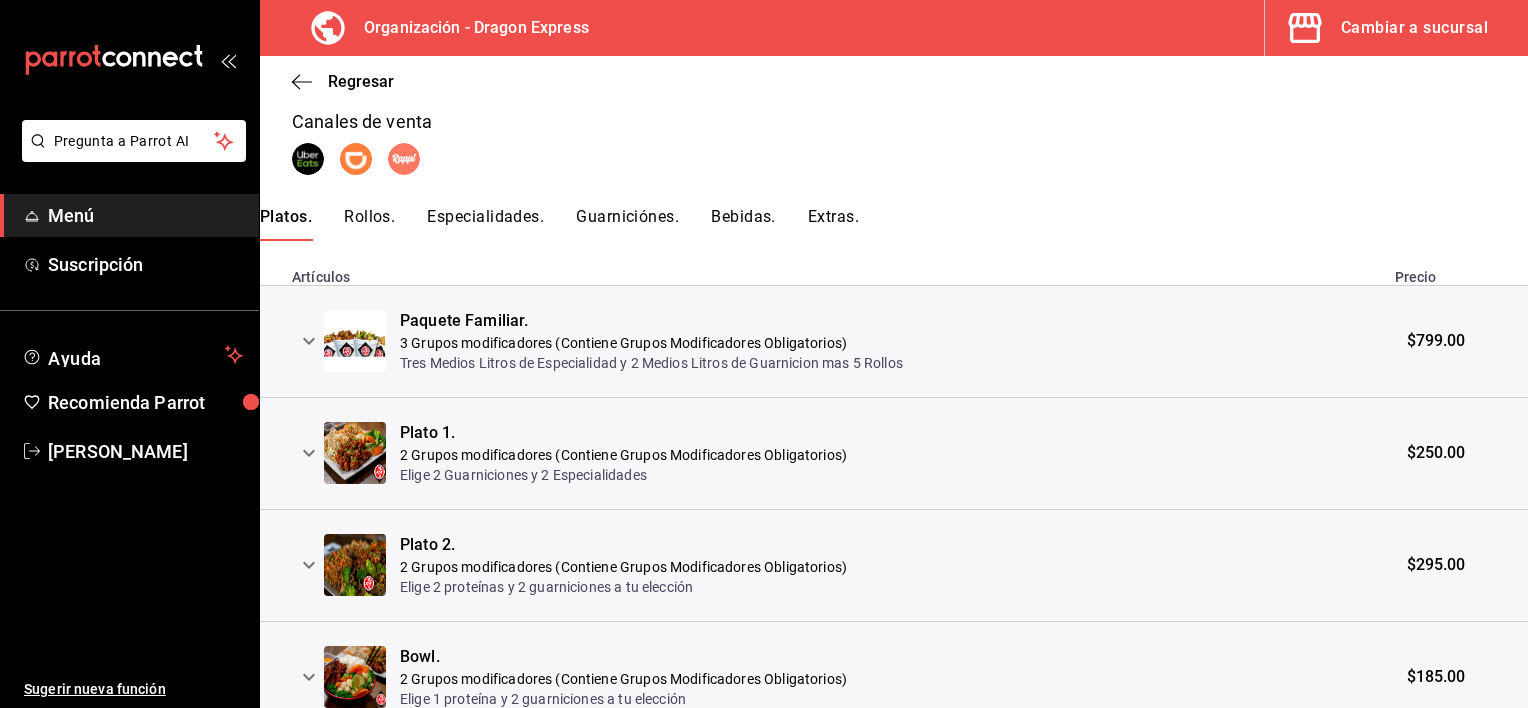 click on "Rollos." at bounding box center (369, 224) 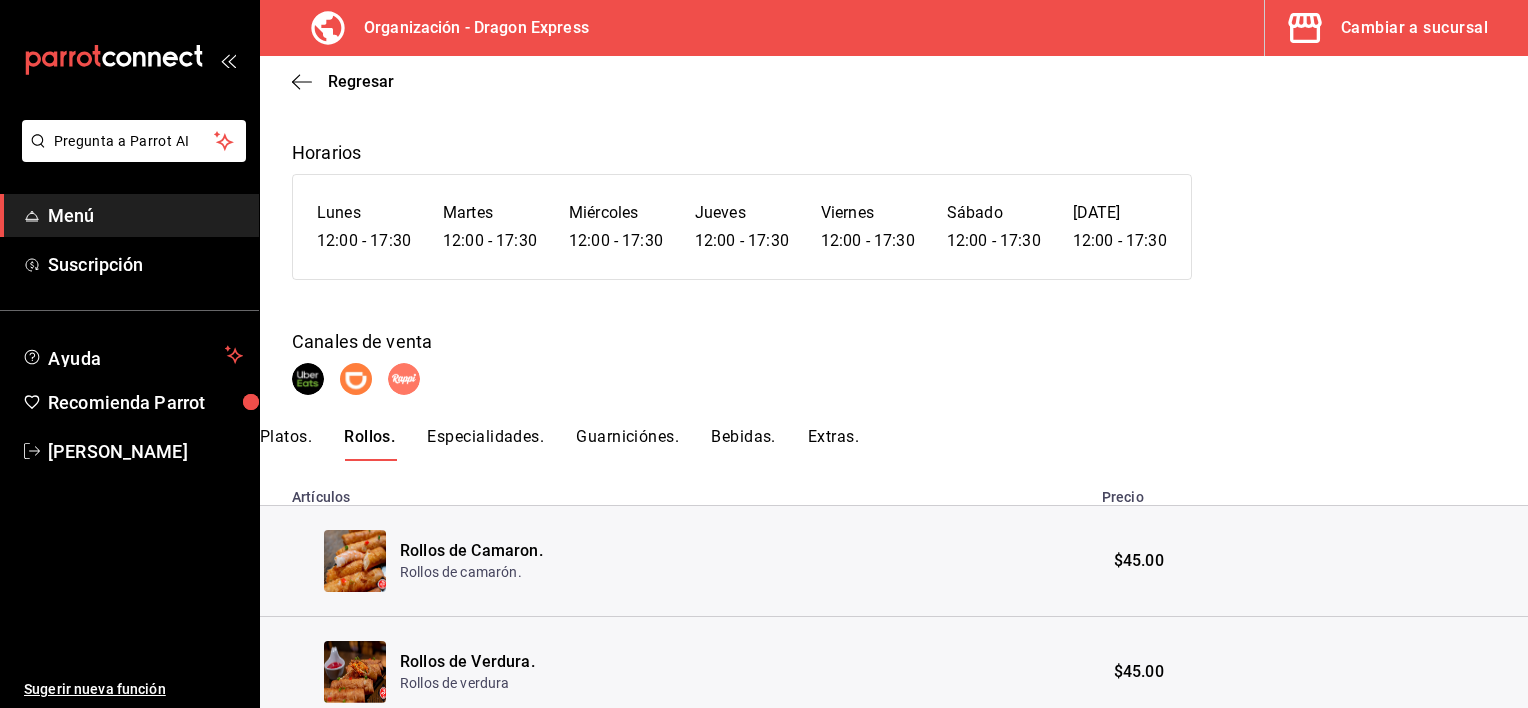 scroll, scrollTop: 0, scrollLeft: 0, axis: both 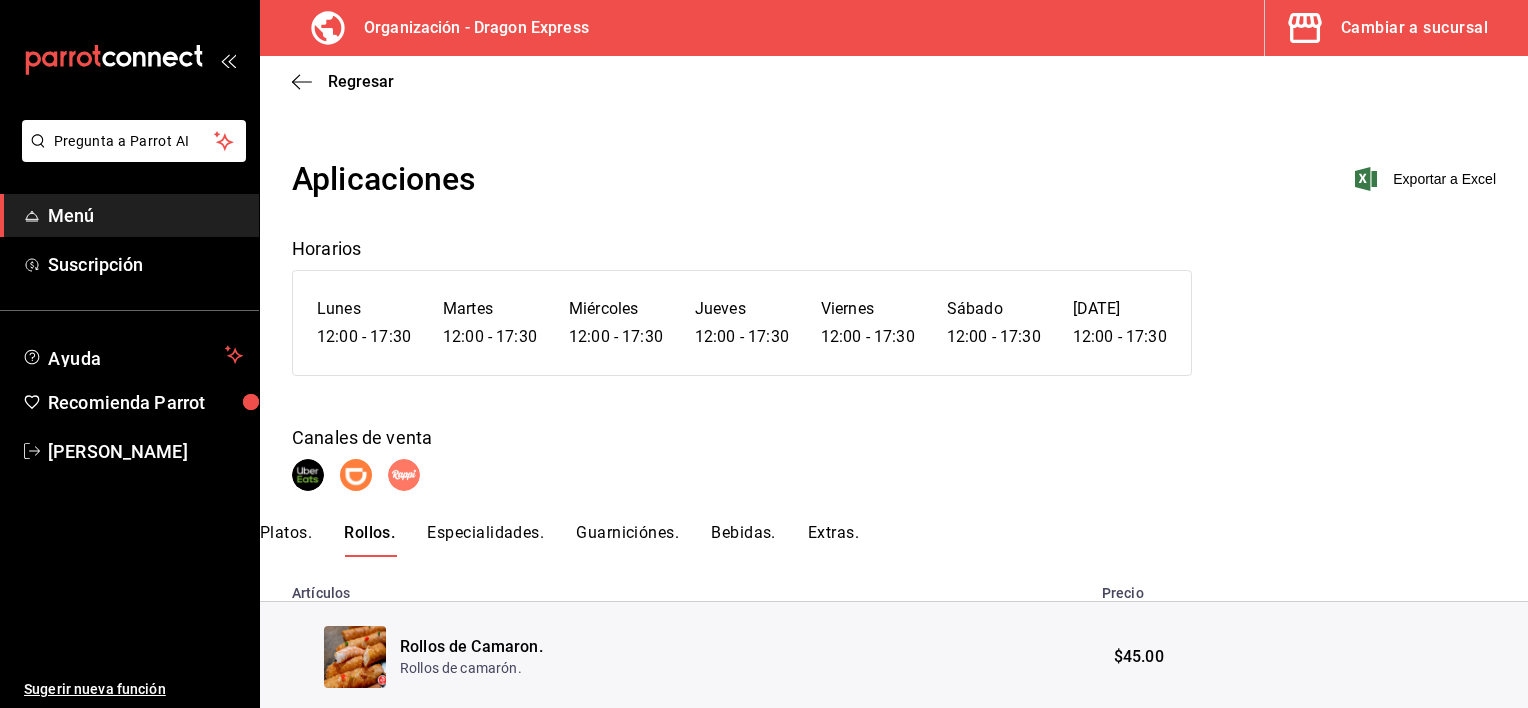 click on "Especialidades." at bounding box center (485, 540) 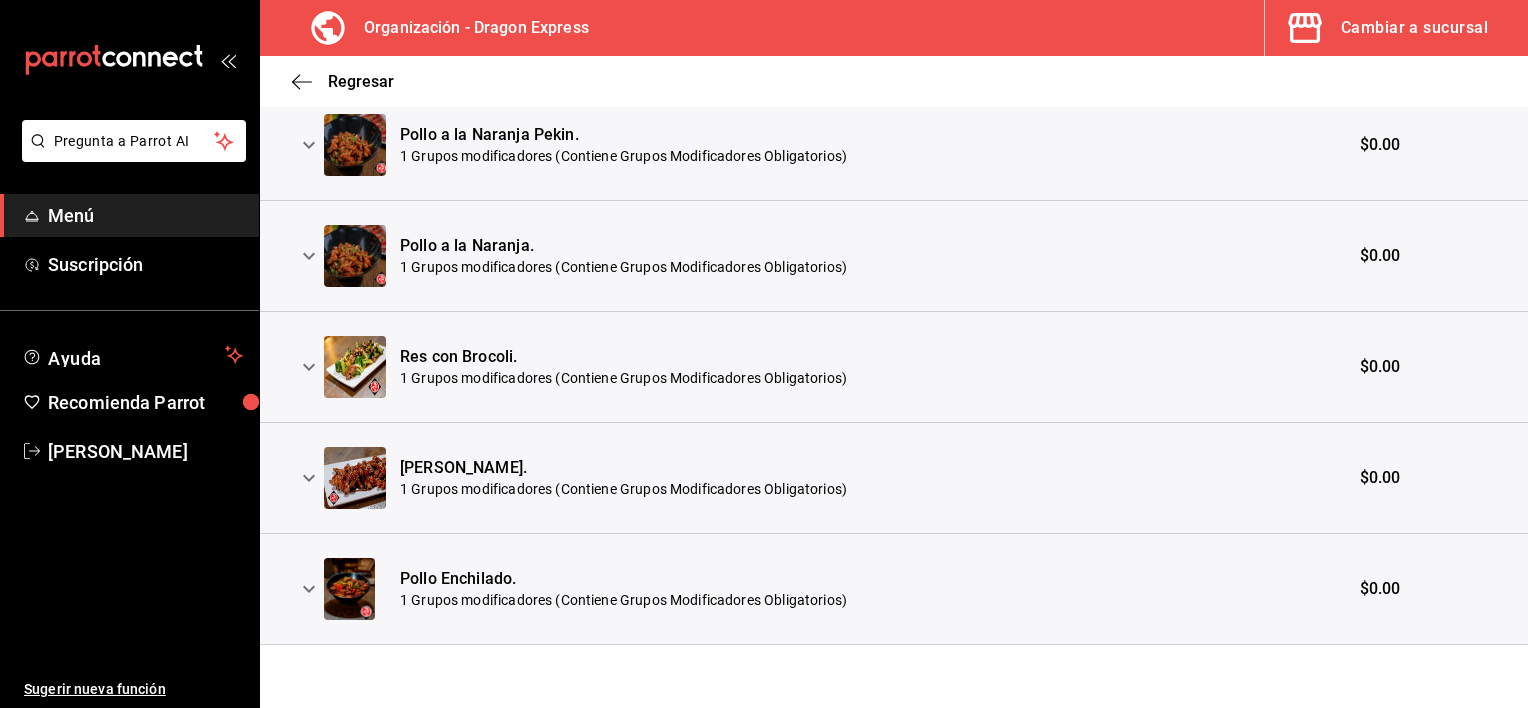 scroll, scrollTop: 0, scrollLeft: 0, axis: both 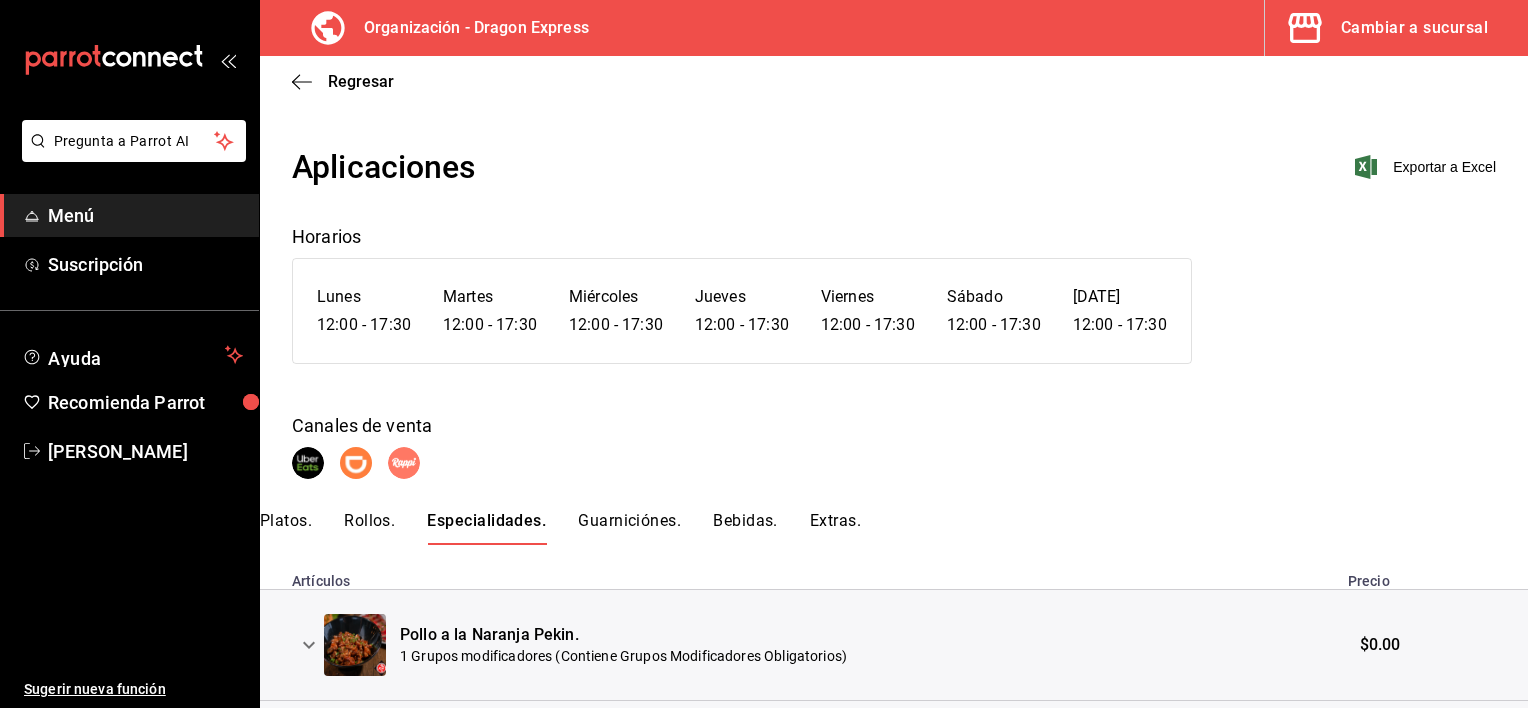 click on "Guarniciónes." at bounding box center [629, 528] 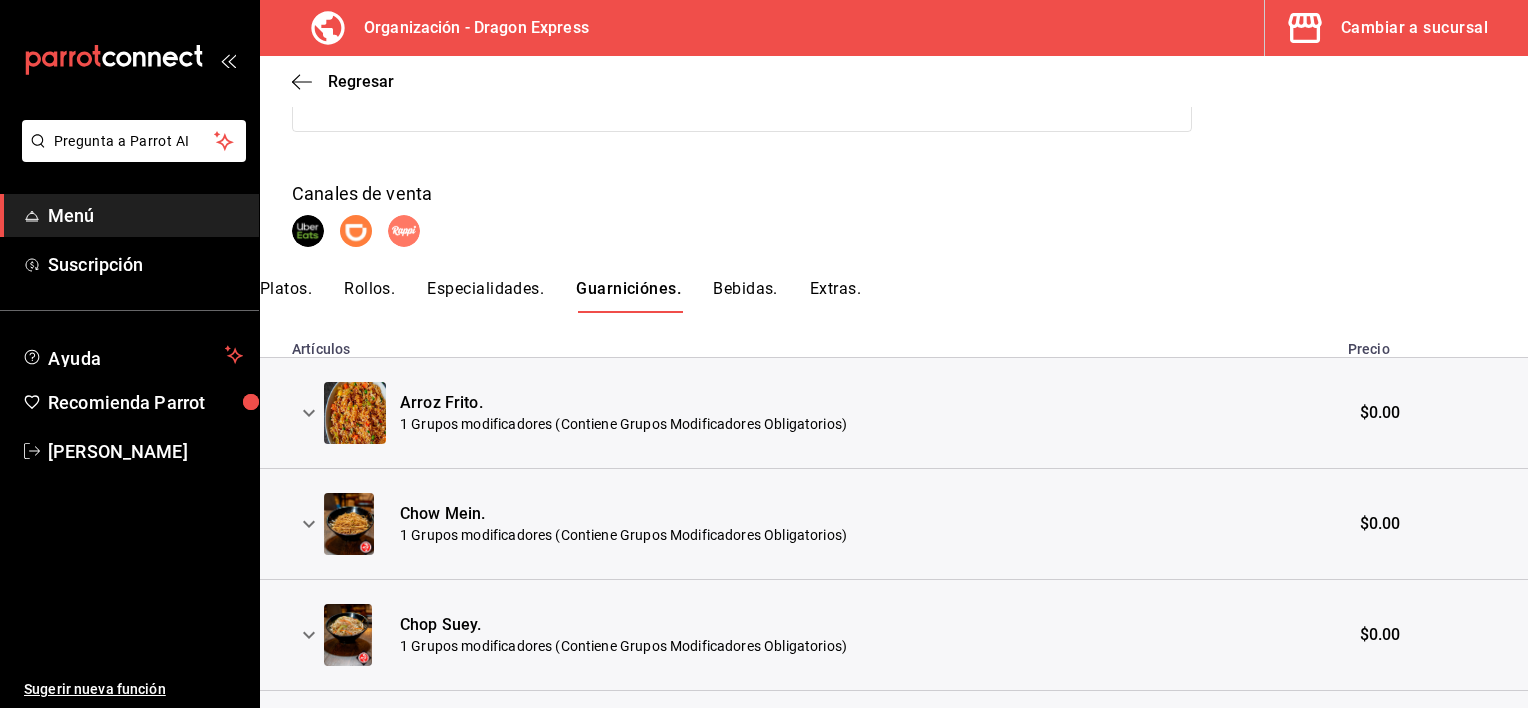 scroll, scrollTop: 300, scrollLeft: 0, axis: vertical 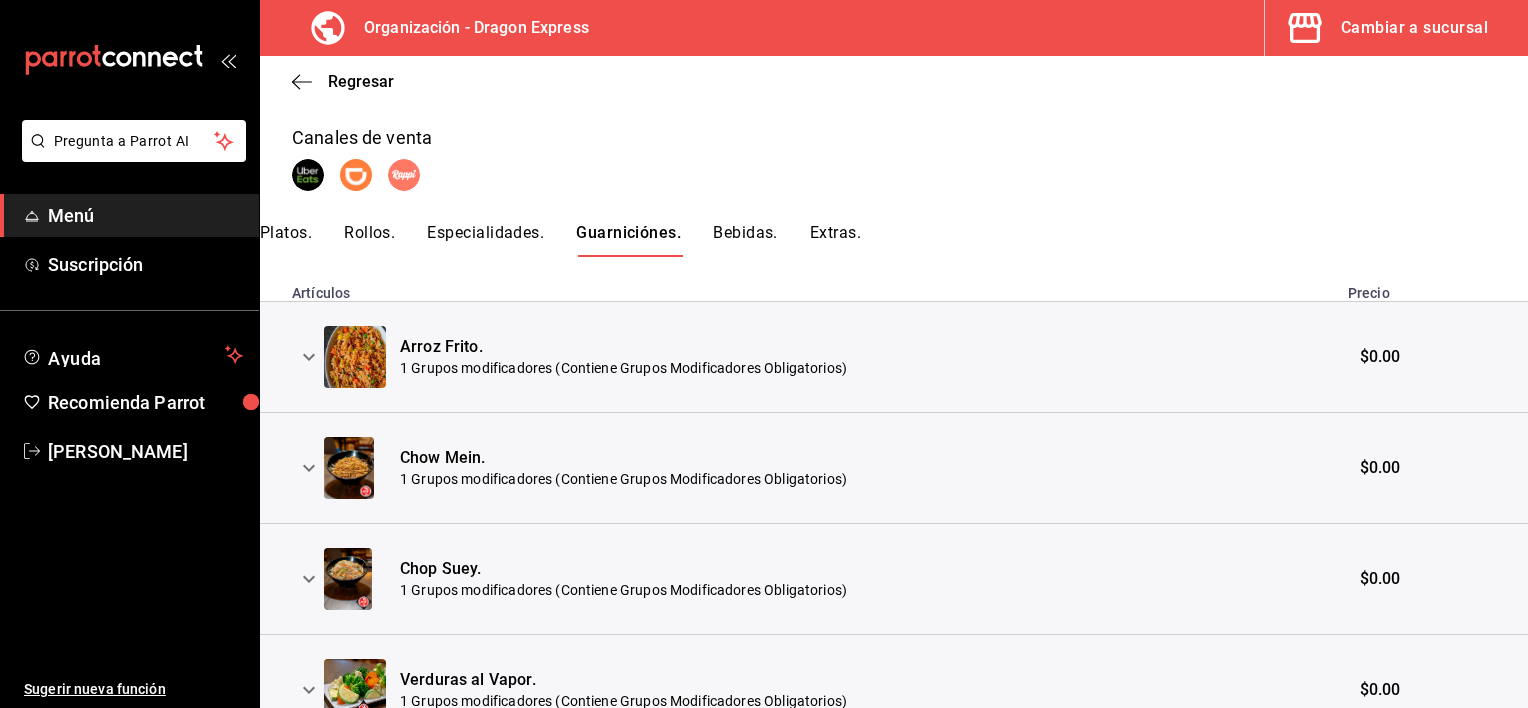 click 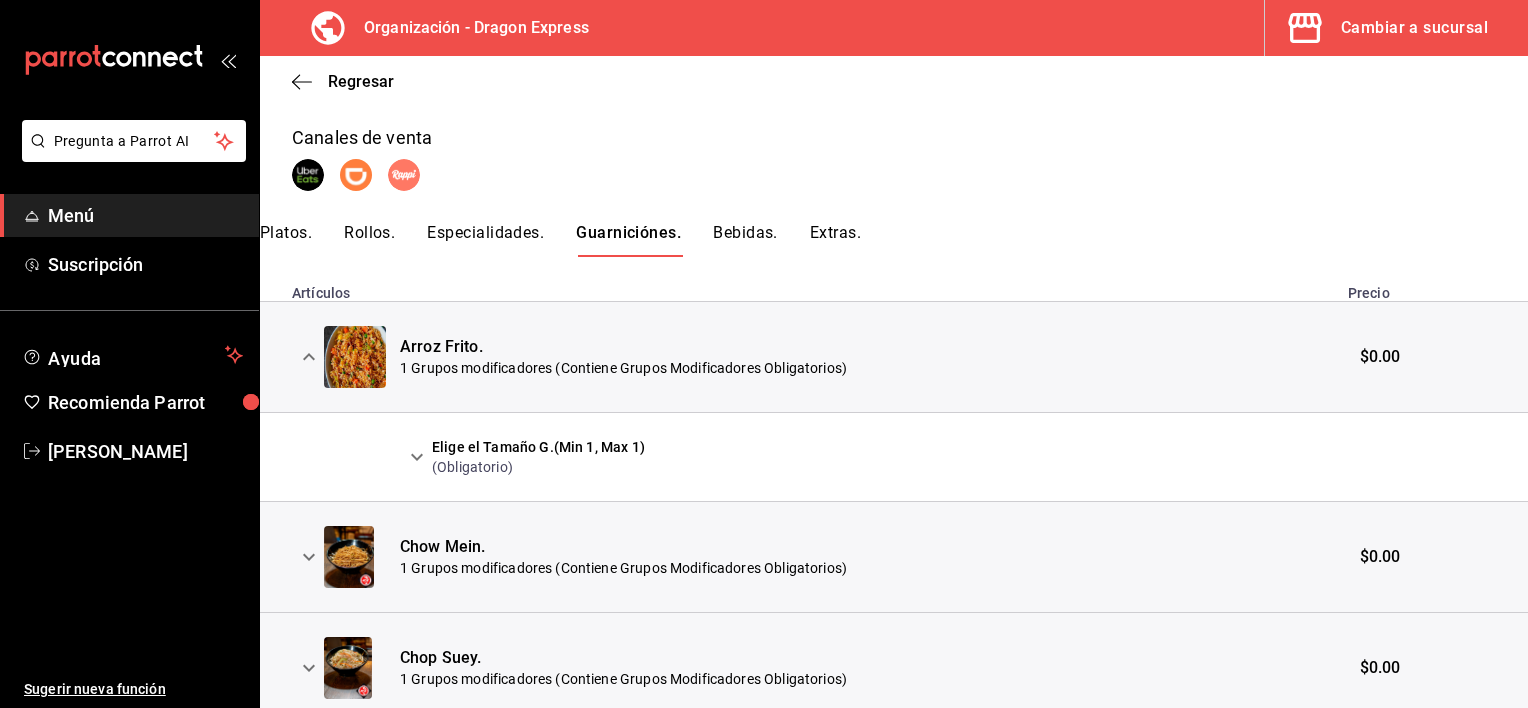 click 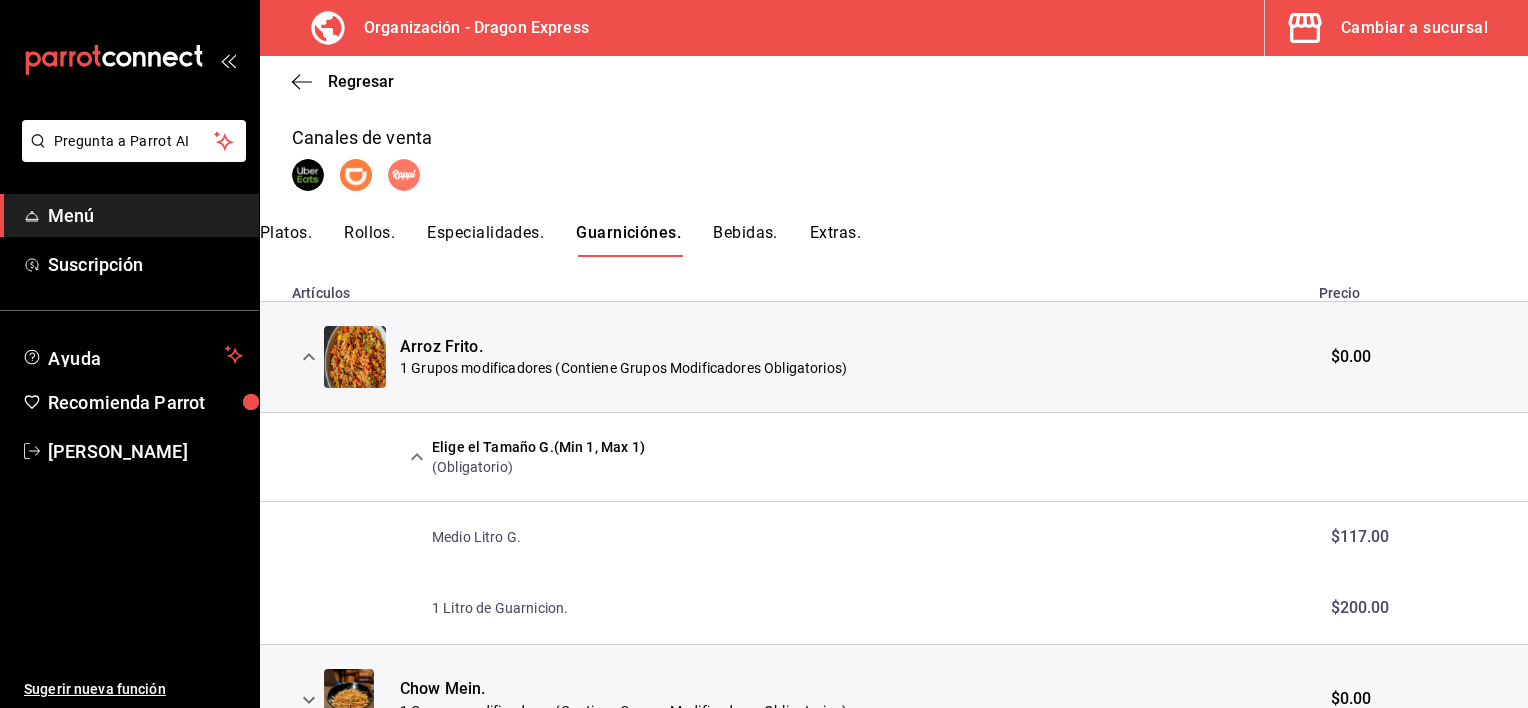 click 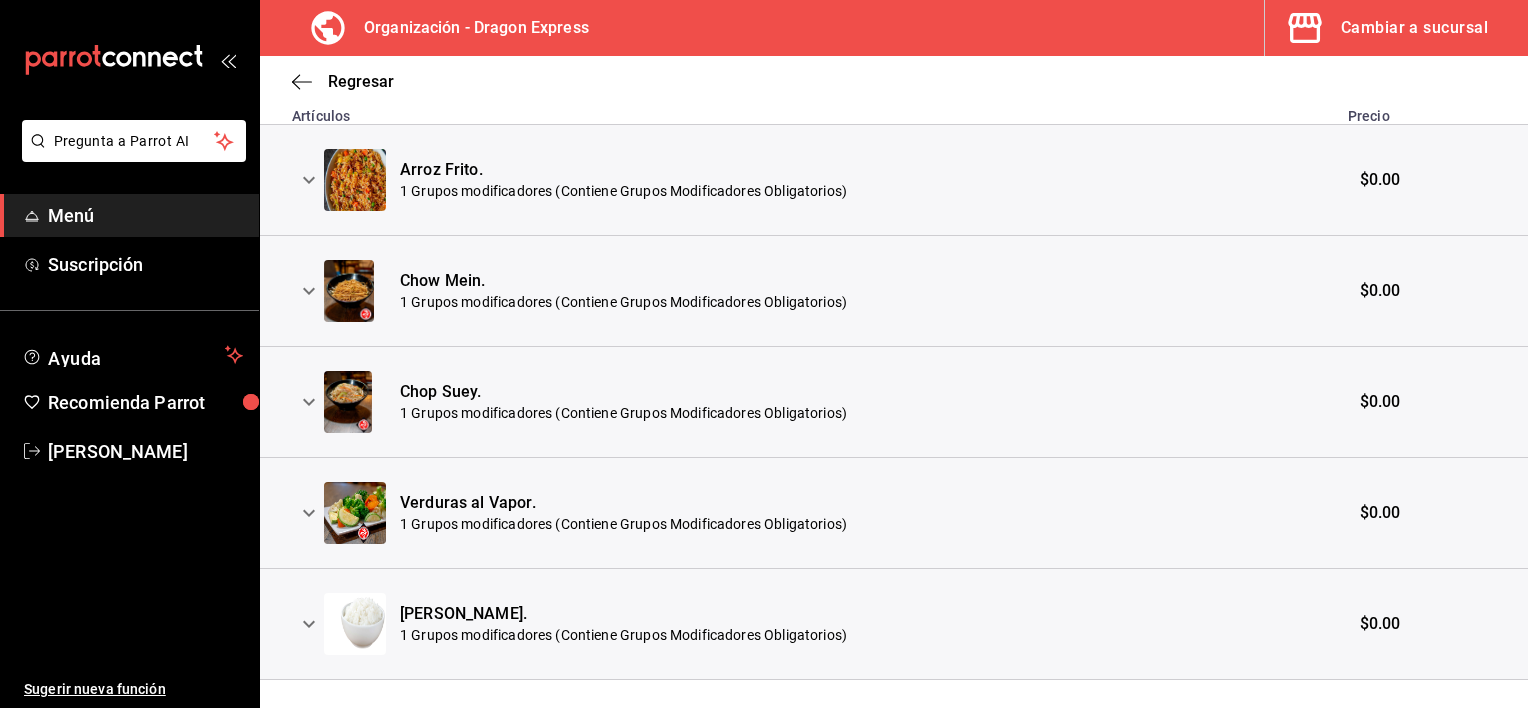 scroll, scrollTop: 512, scrollLeft: 0, axis: vertical 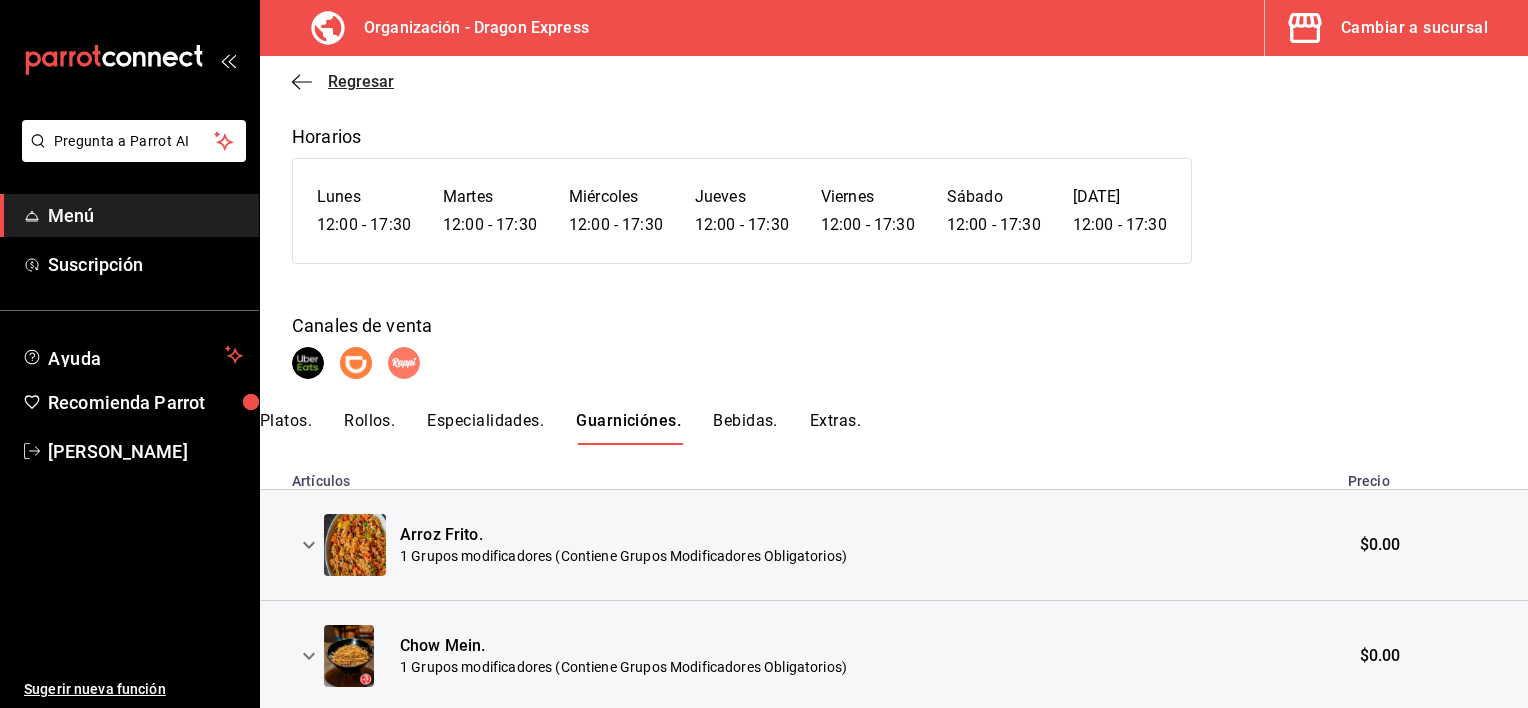 click on "Regresar" at bounding box center (361, 81) 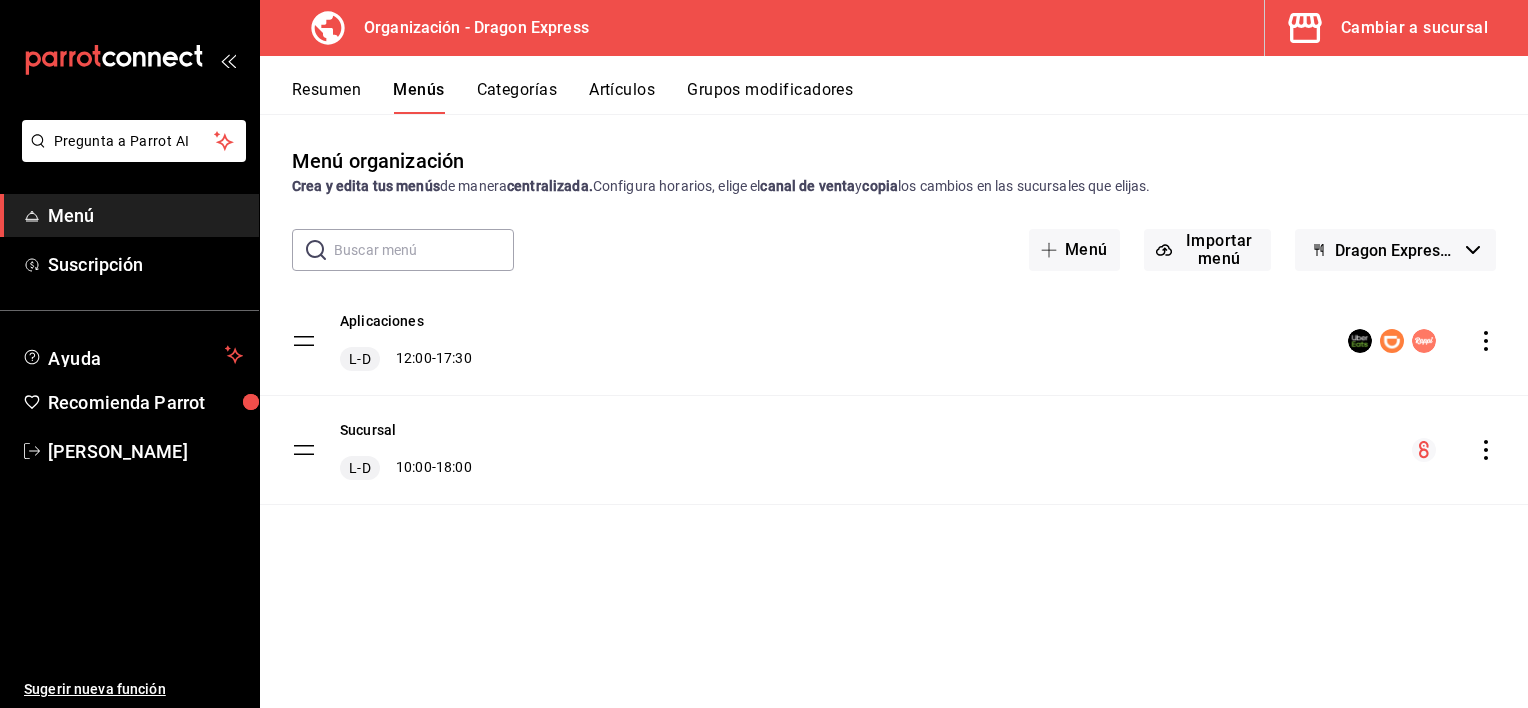 click on "Artículos" at bounding box center [622, 97] 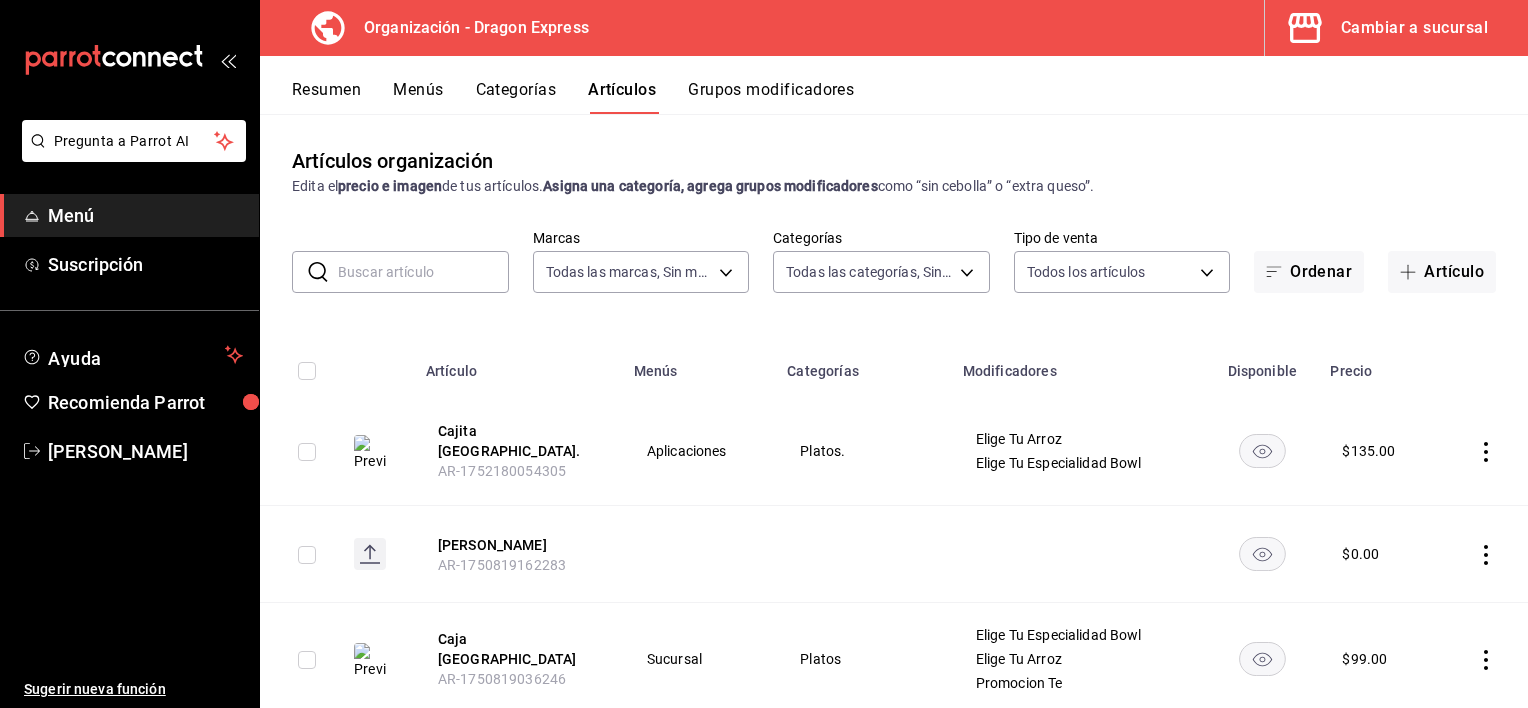 click at bounding box center (423, 272) 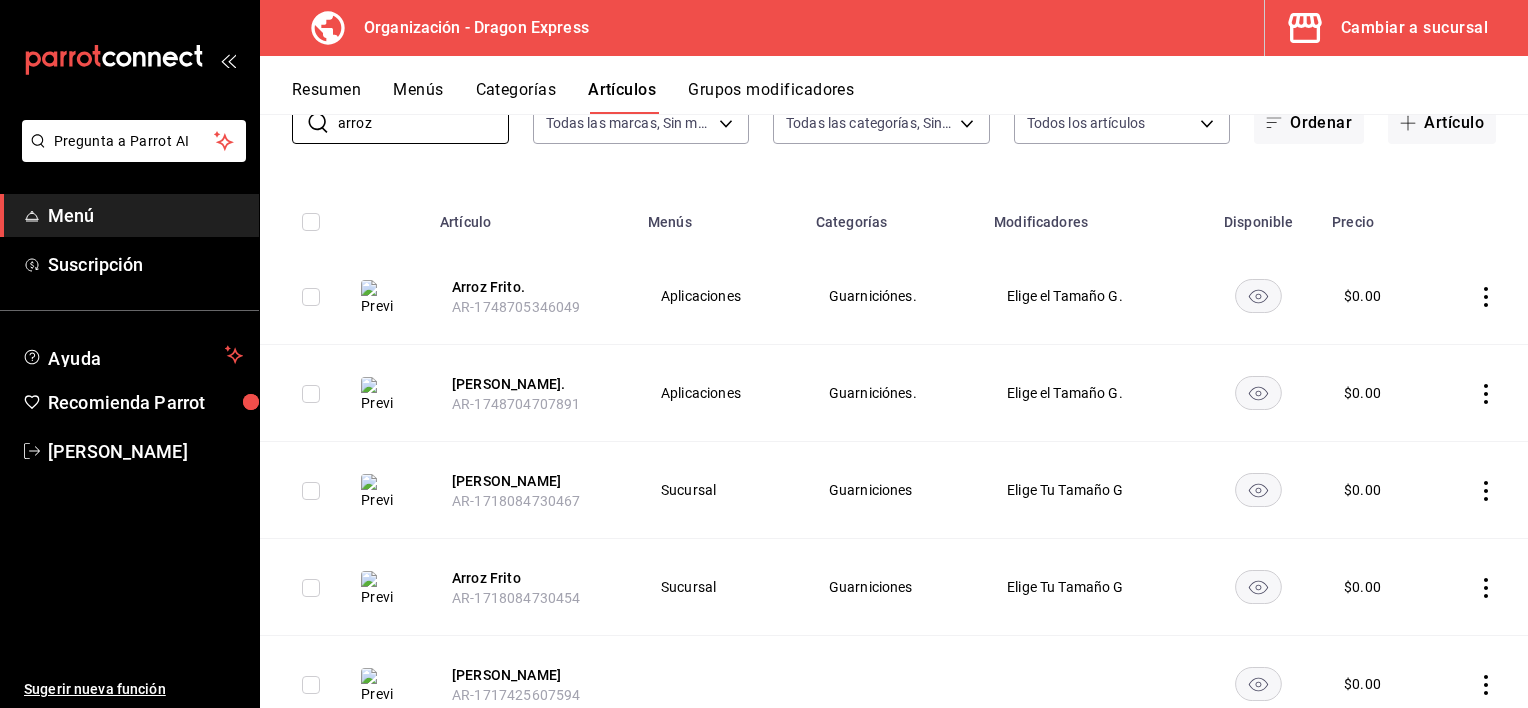 scroll, scrollTop: 200, scrollLeft: 0, axis: vertical 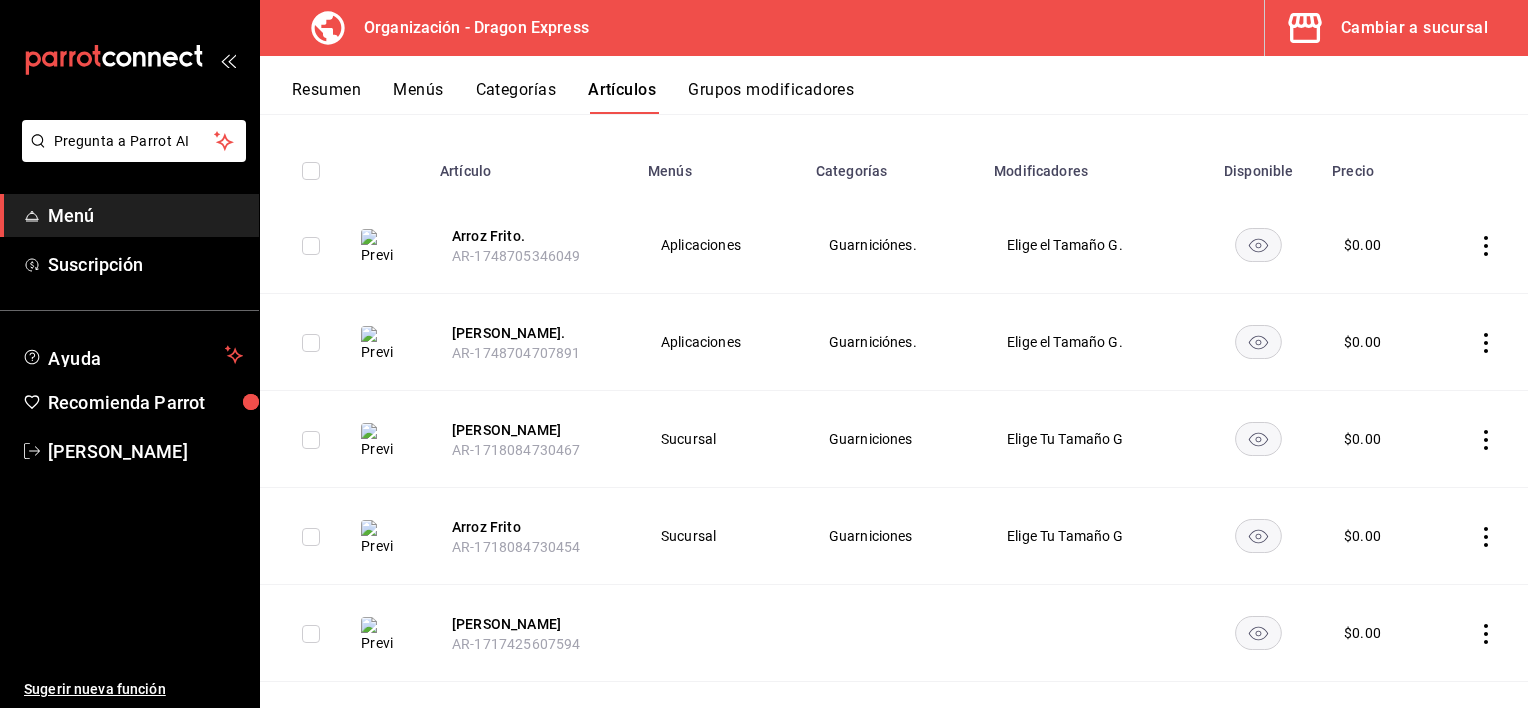 click 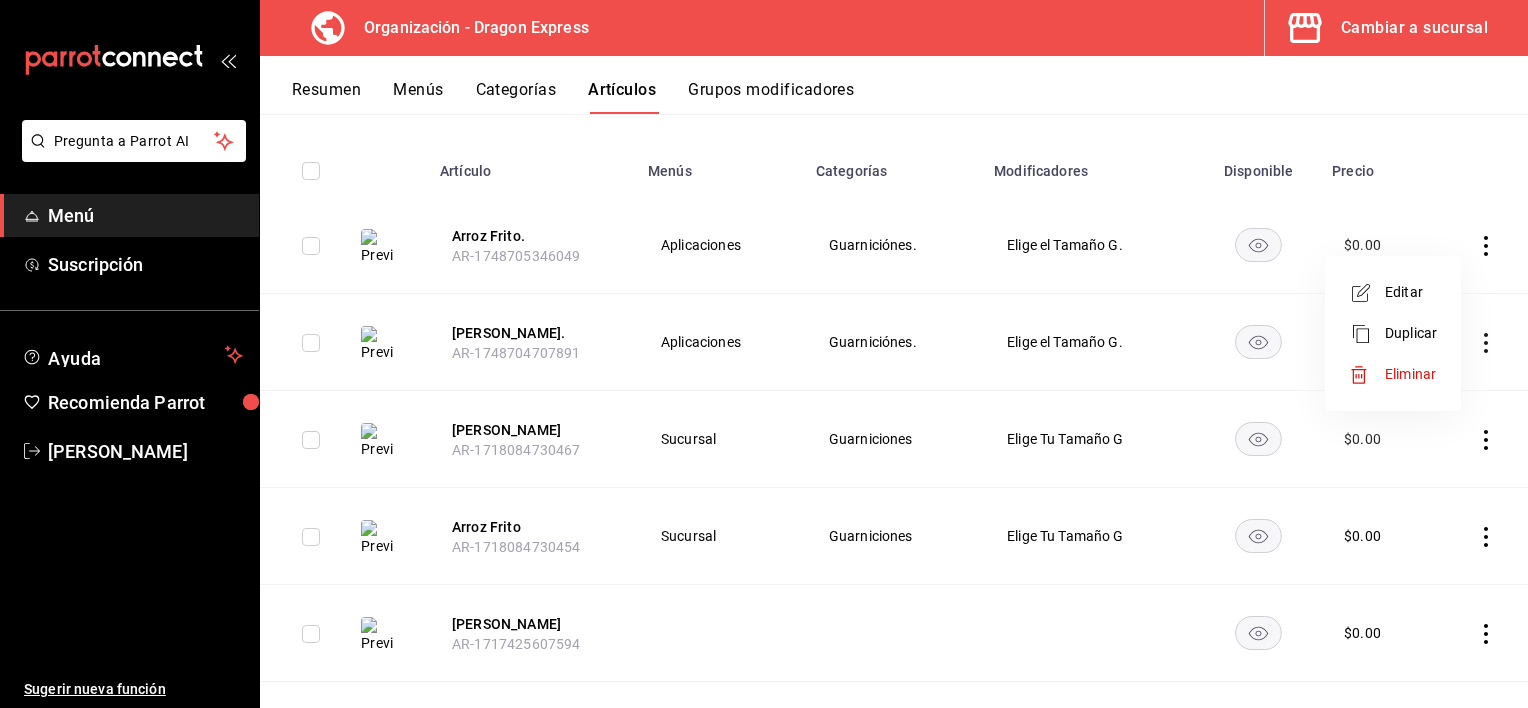 click on "Editar" at bounding box center [1411, 292] 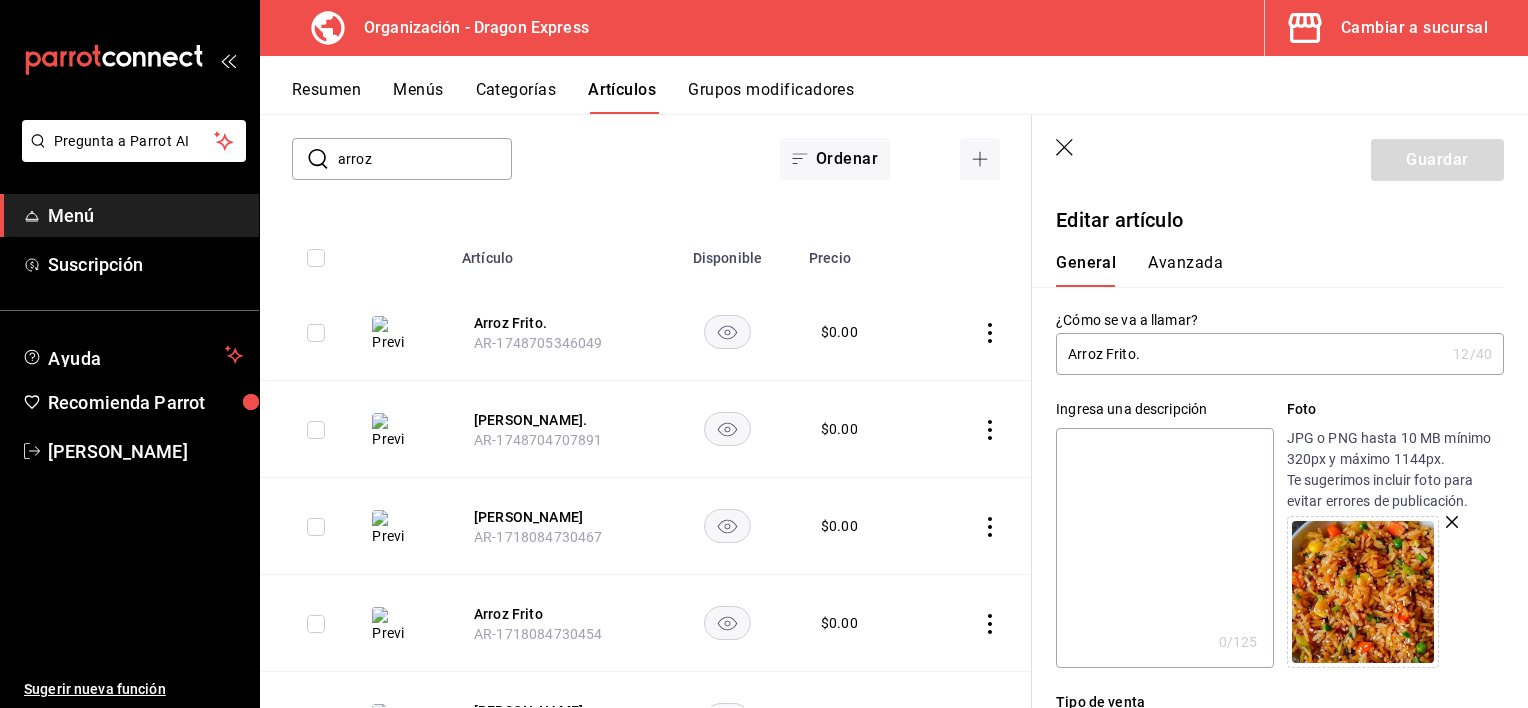 click at bounding box center [1164, 548] 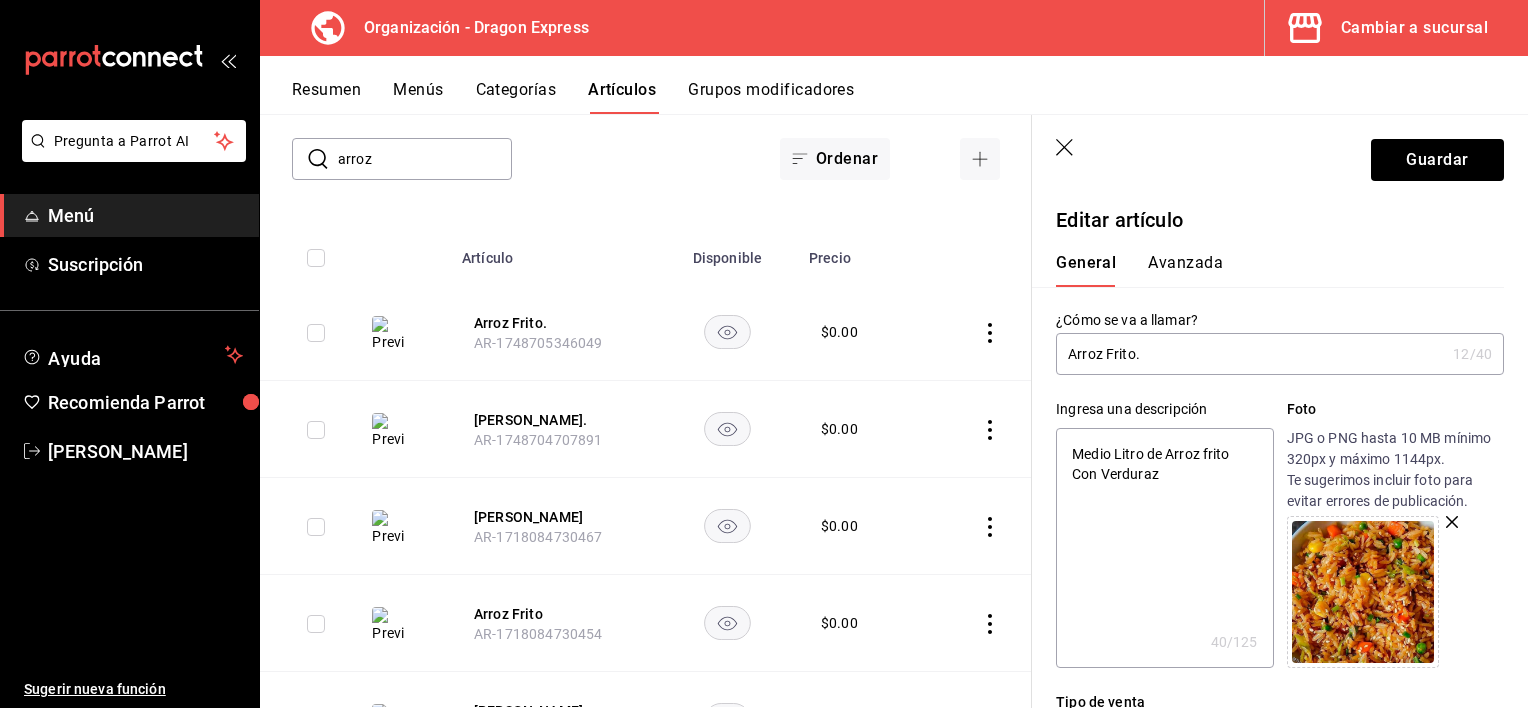 click on "Medio Litro de Arroz frito Con Verduraz" at bounding box center (1164, 548) 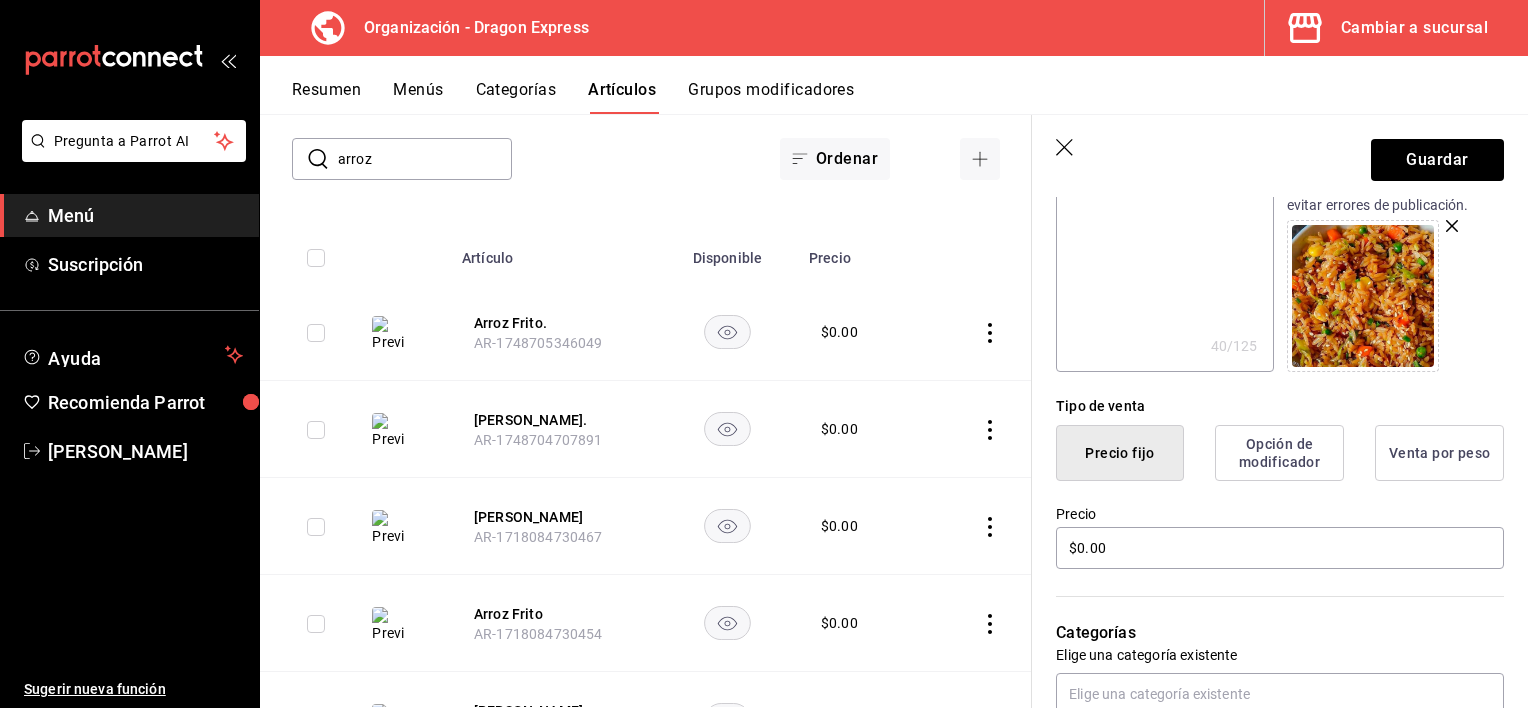 scroll, scrollTop: 400, scrollLeft: 0, axis: vertical 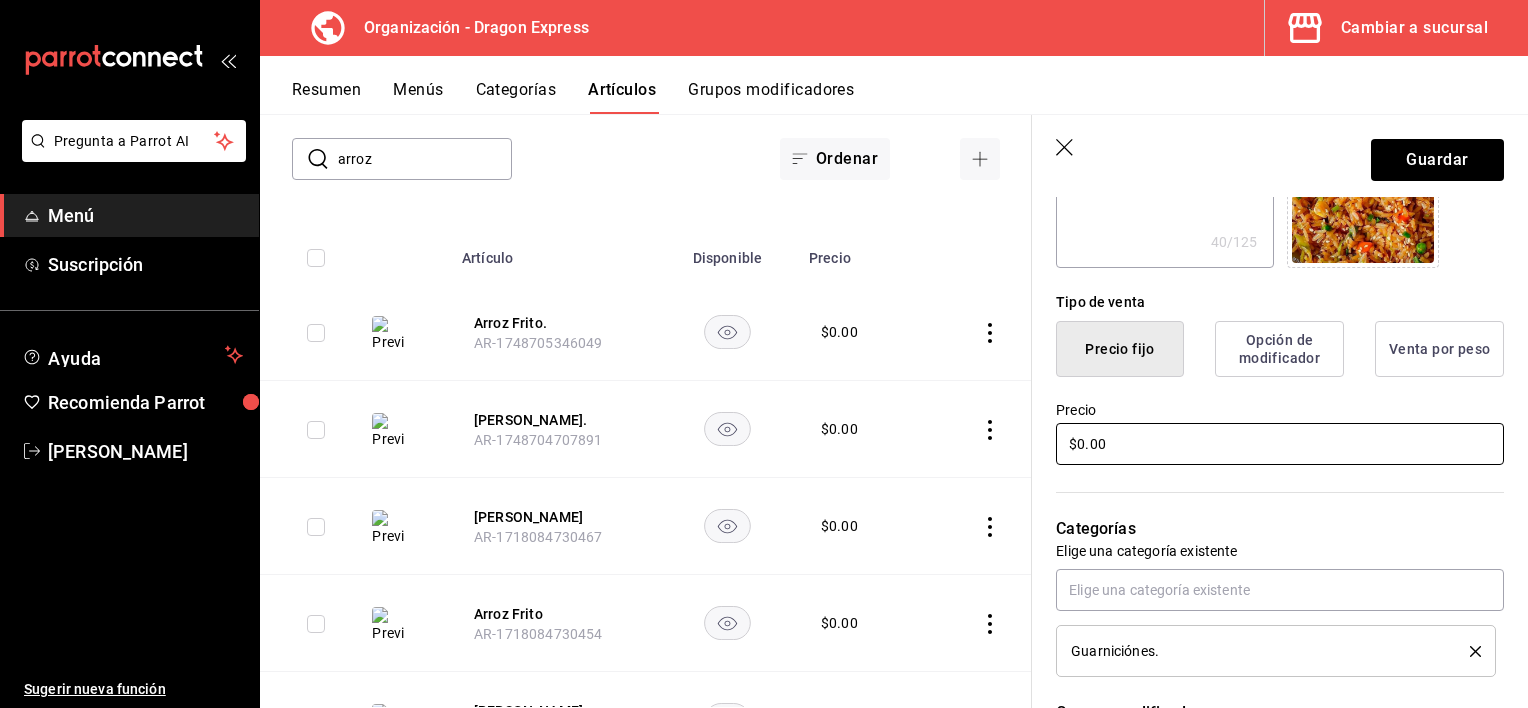click on "$0.00" at bounding box center (1280, 444) 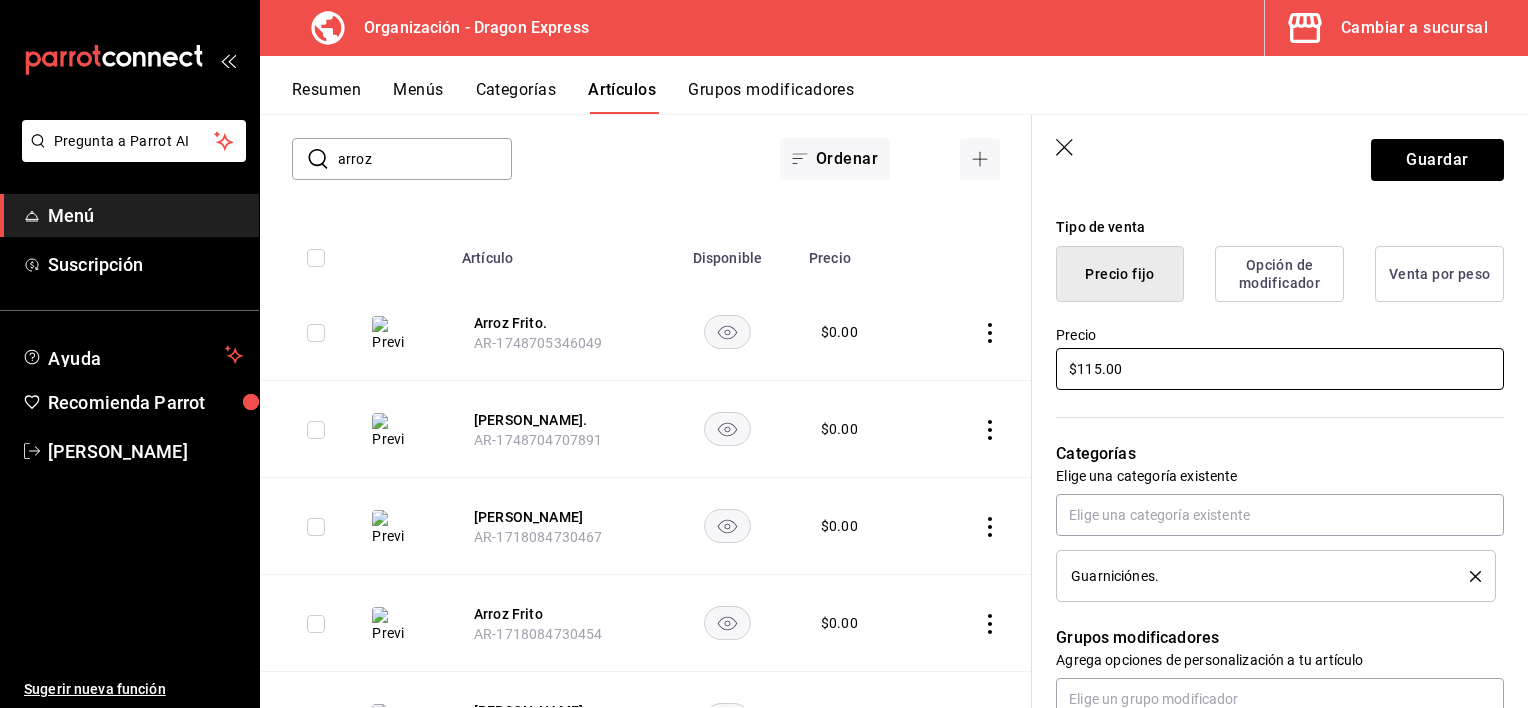 scroll, scrollTop: 700, scrollLeft: 0, axis: vertical 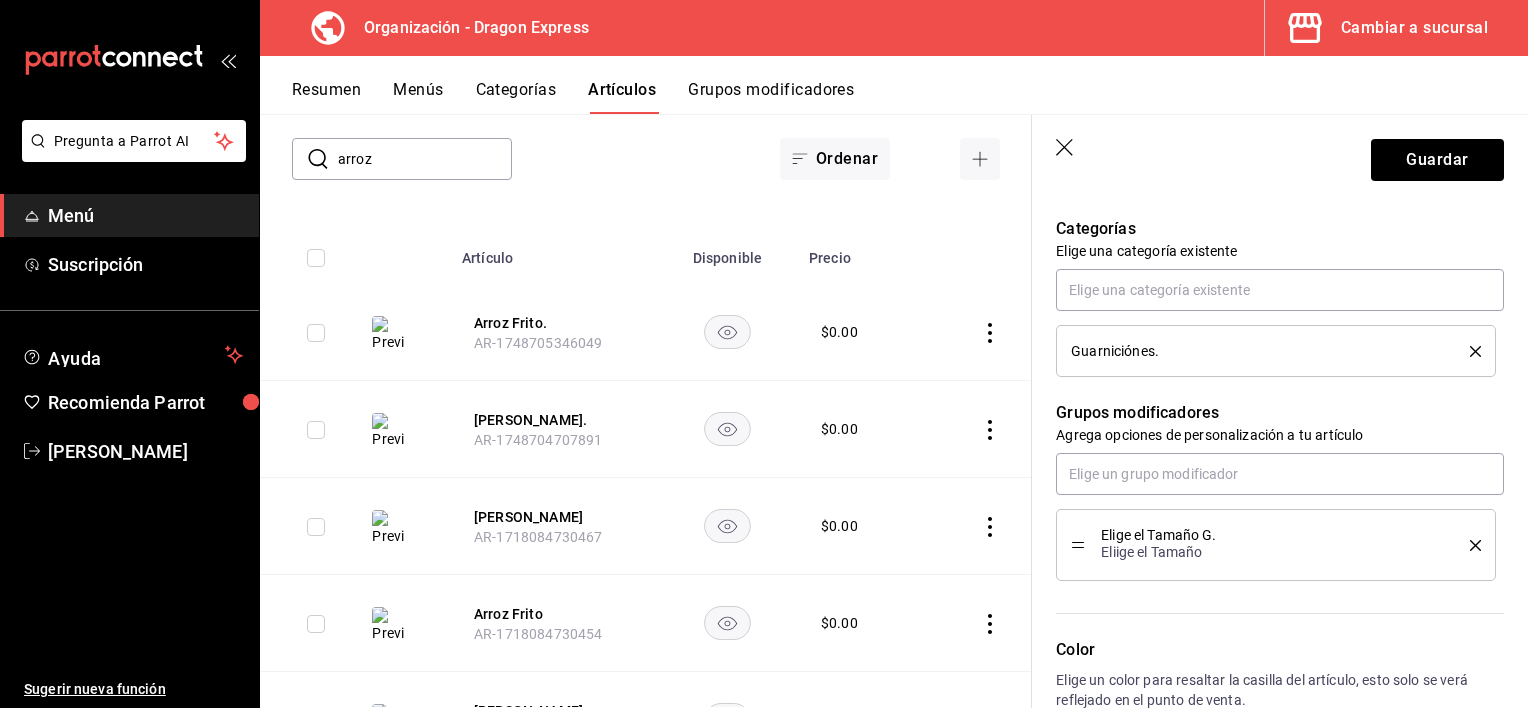 click 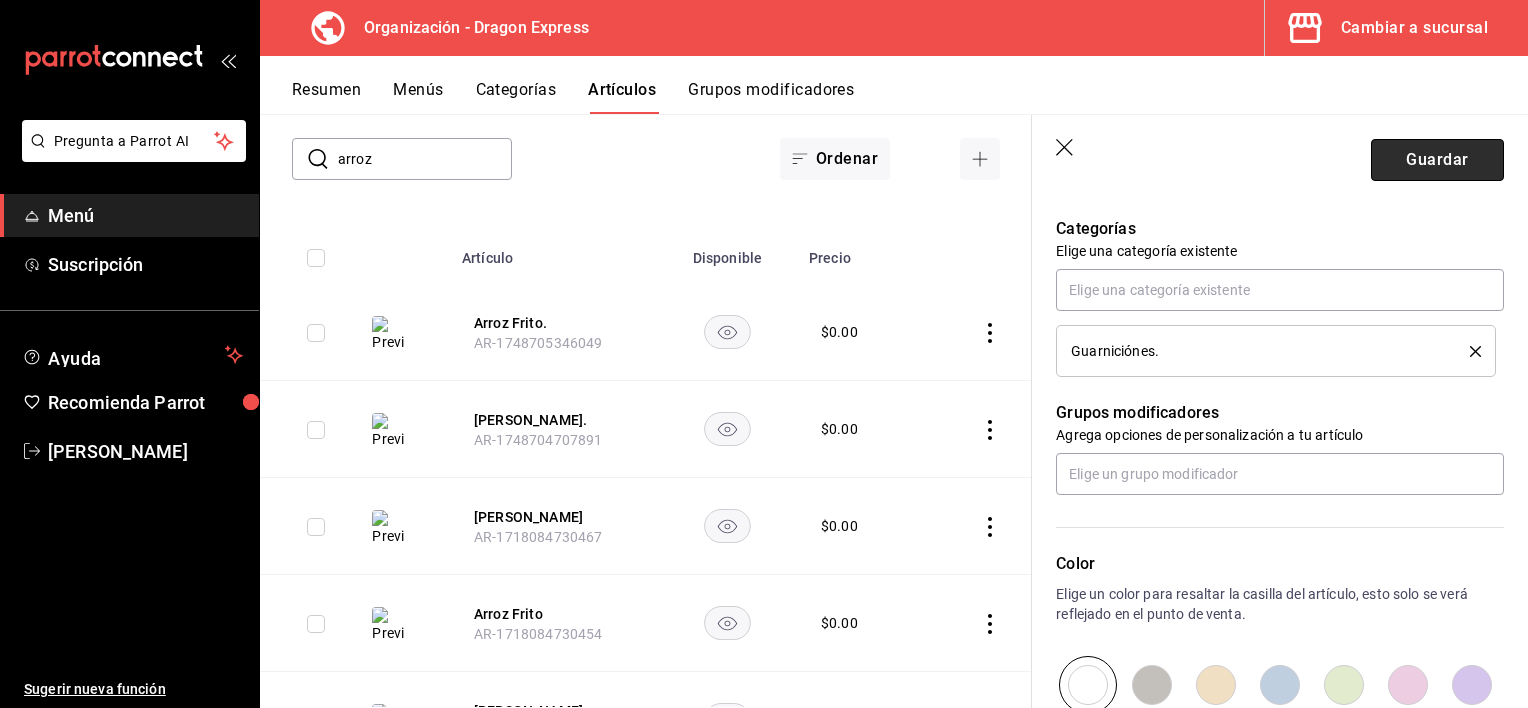 click on "Guardar" at bounding box center [1437, 160] 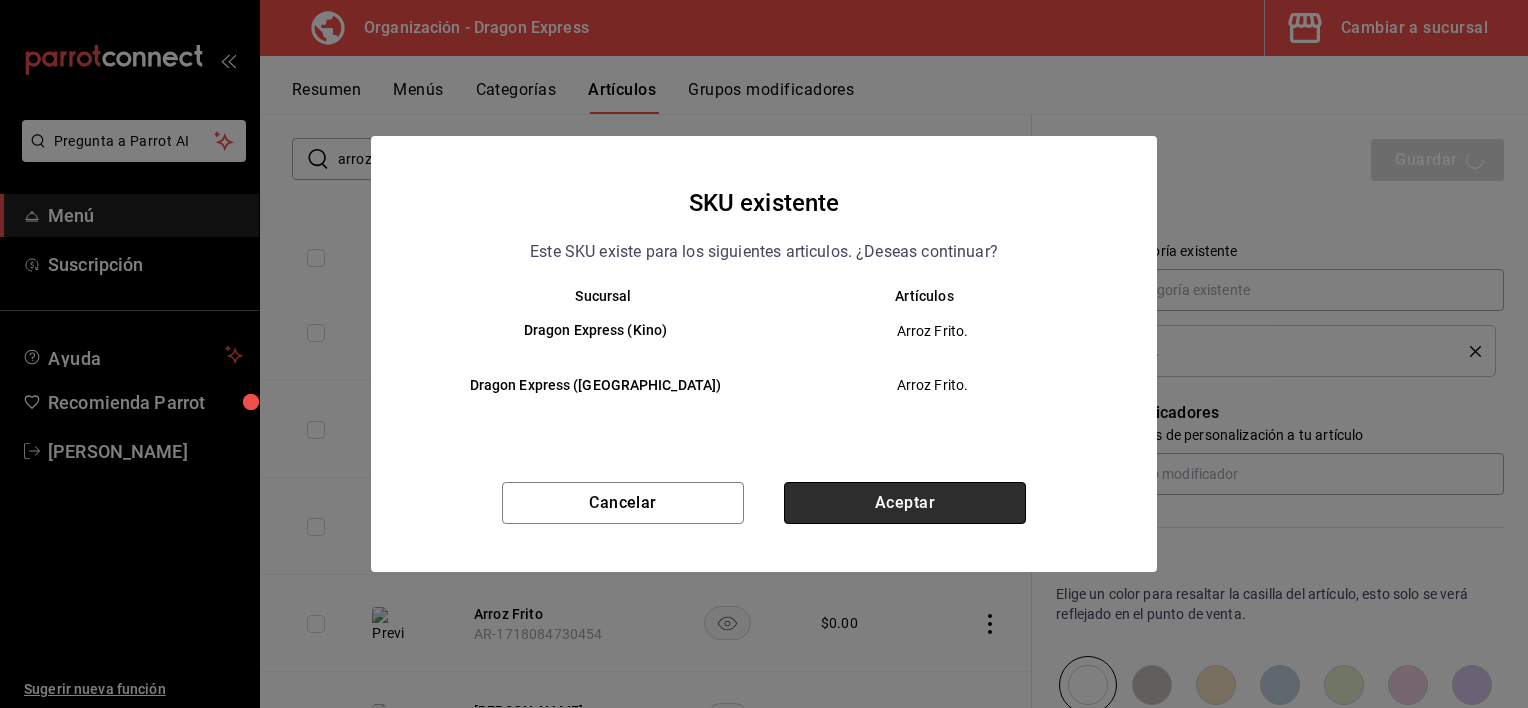 click on "Aceptar" at bounding box center (905, 503) 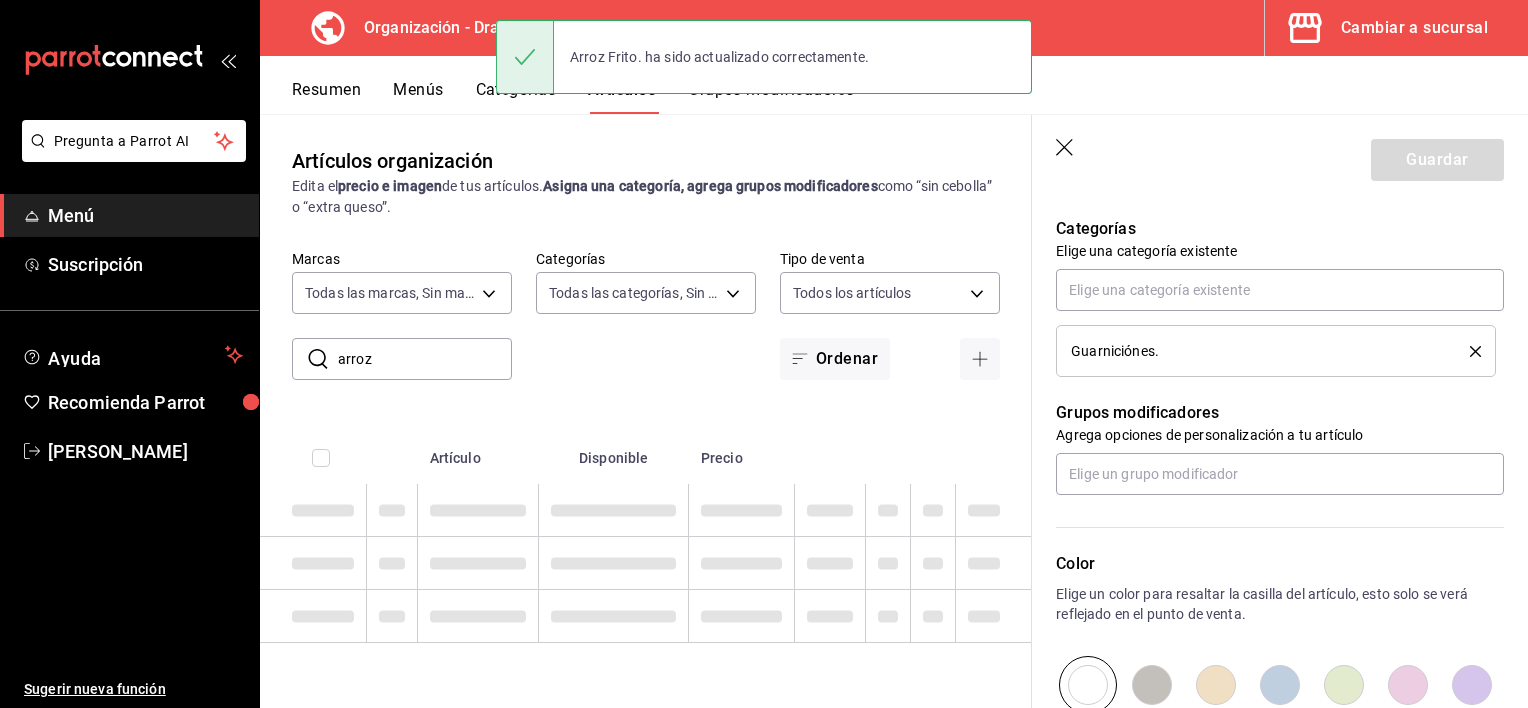 scroll, scrollTop: 0, scrollLeft: 0, axis: both 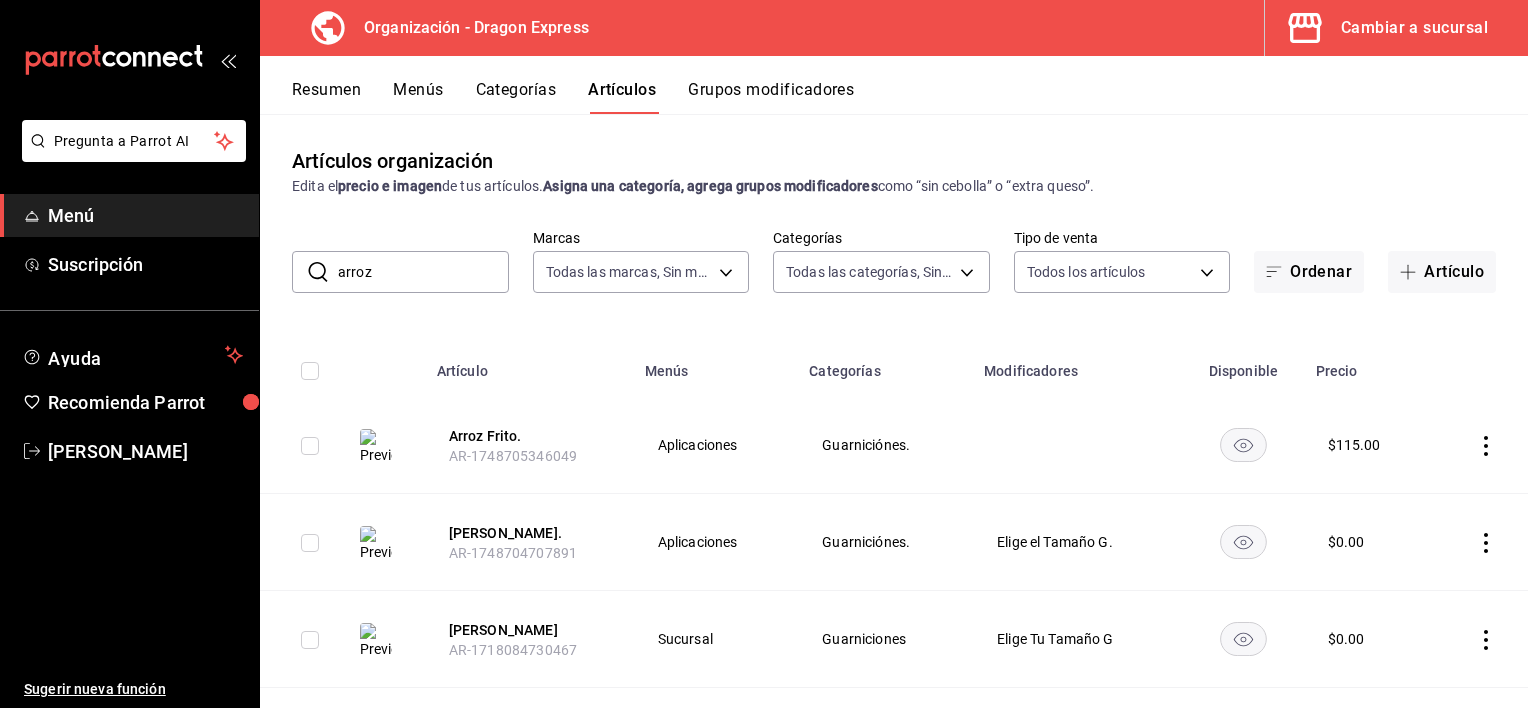 click on "Grupos modificadores" at bounding box center [771, 97] 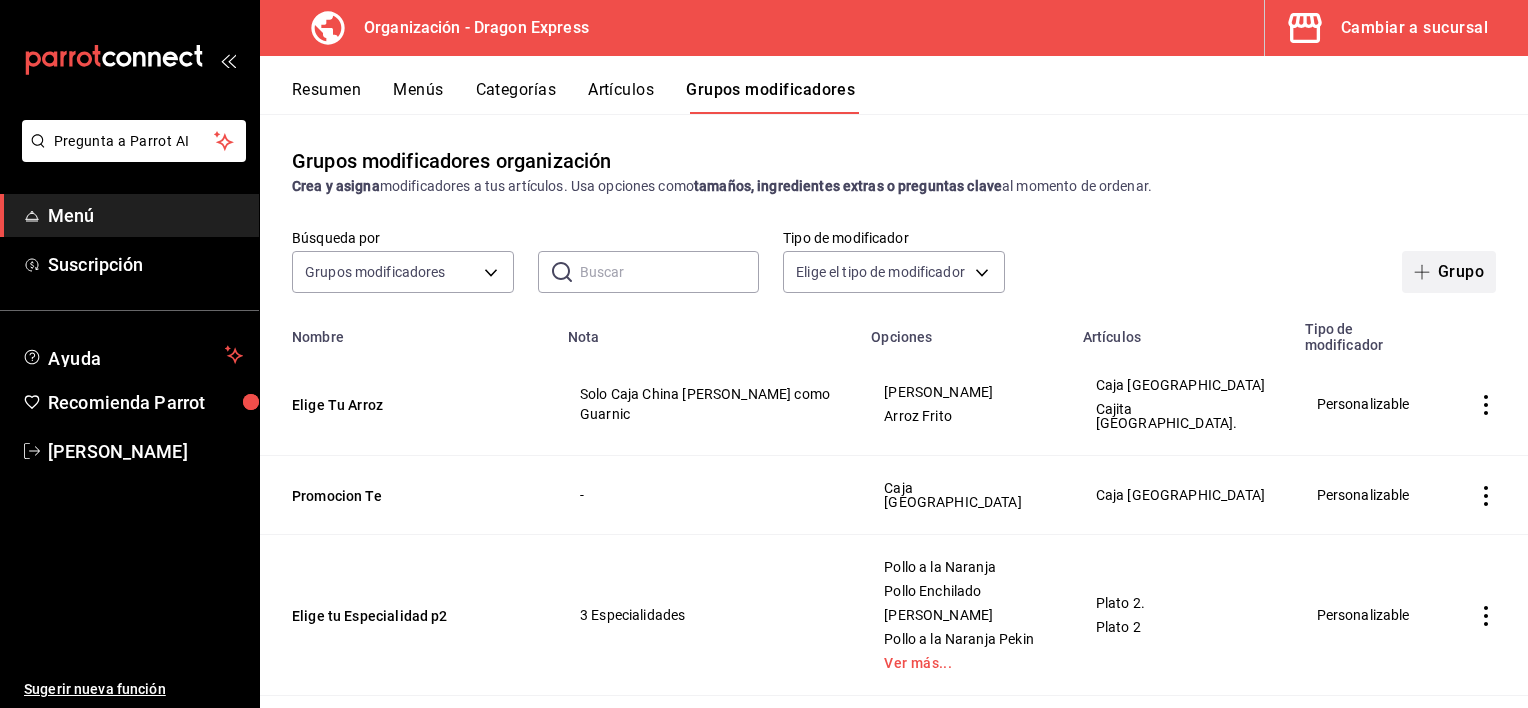 click on "Grupo" at bounding box center [1449, 272] 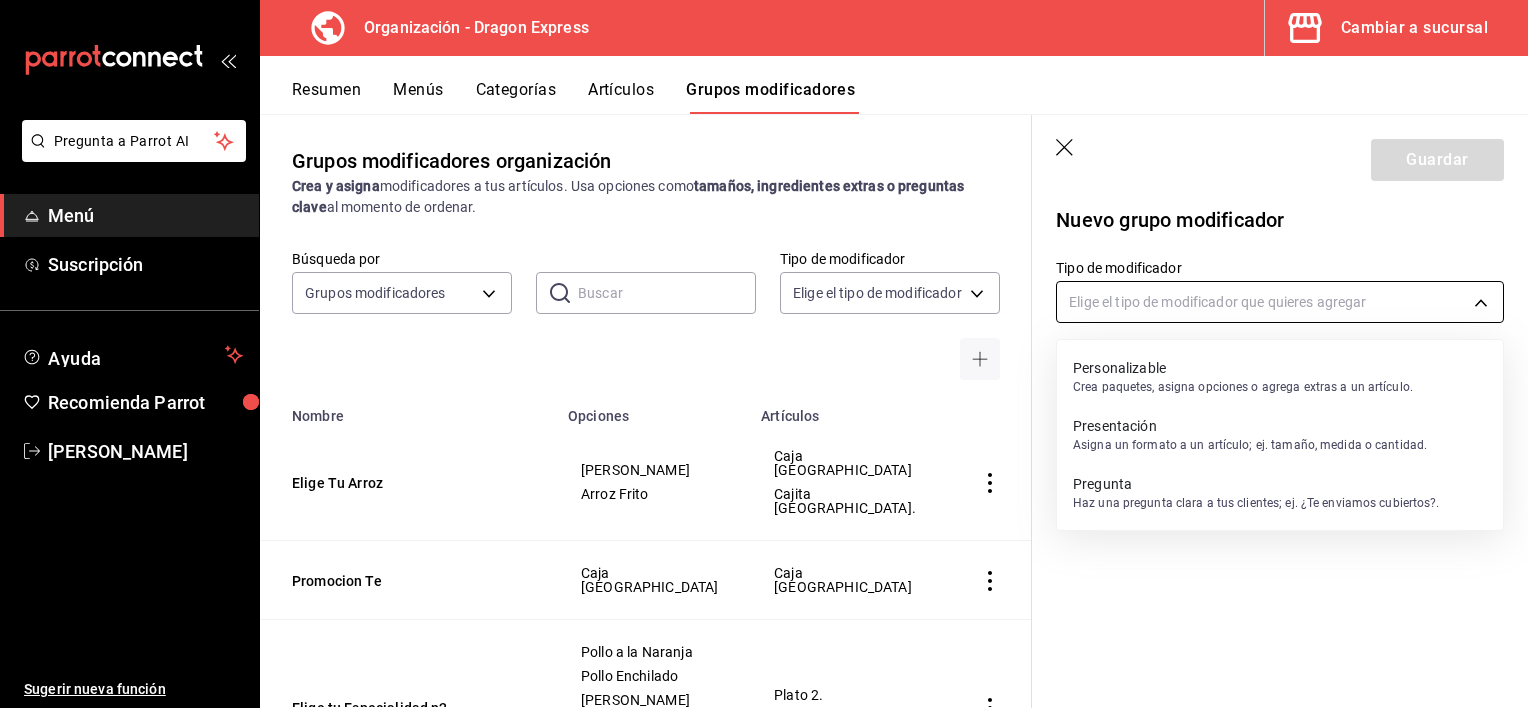 click on "Pregunta a Parrot AI Menú   Suscripción   Ayuda Recomienda Parrot   [PERSON_NAME]   Sugerir nueva función   Organización - Dragon Express Cambiar a sucursal Resumen Menús Categorías Artículos Grupos modificadores Grupos modificadores organización Crea y asigna  modificadores a tus artículos. Usa opciones como  tamaños, ingredientes extras o preguntas clave  al momento de ordenar. Búsqueda por Grupos modificadores GROUP ​ ​ Tipo de modificador Elige el tipo de modificador Nombre Opciones Artículos Elige Tu Arroz Arroz Blanco Arroz Frito Caja China Cajita [GEOGRAPHIC_DATA]. Promocion Te Caja [GEOGRAPHIC_DATA] Caja China Elige tu Especialidad p2 Pollo a la Naranja Pollo Enchilado Pollo Teriyaki Pollo a la Naranja Pekin Ver más... [PERSON_NAME] 2. [PERSON_NAME] 2 Elige el Tamaño G. Medio Litro G. 1 Litro de Guarnicion. Arroz Blanco. Chow Mein. Chop Suey. Verduras al Vapor. Elige el Tamaño E. 1 Litro Especialidad. Medio Litro E. Res con Brocoli. Pollo Teriyaki. Pollo Enchilado. Pollo a la Naranja Pekin. Ver más... Chop Suey" at bounding box center [764, 354] 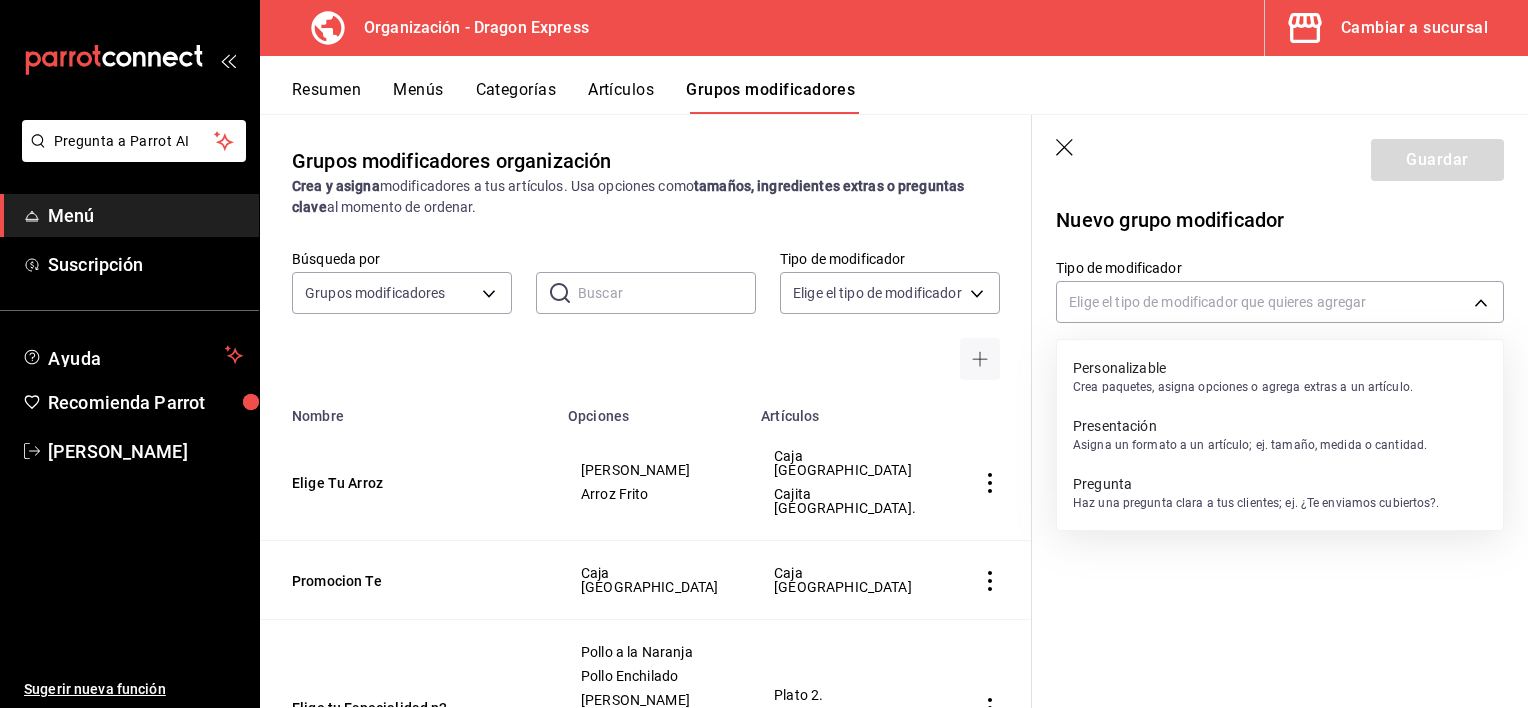 click on "Personalizable" at bounding box center [1243, 368] 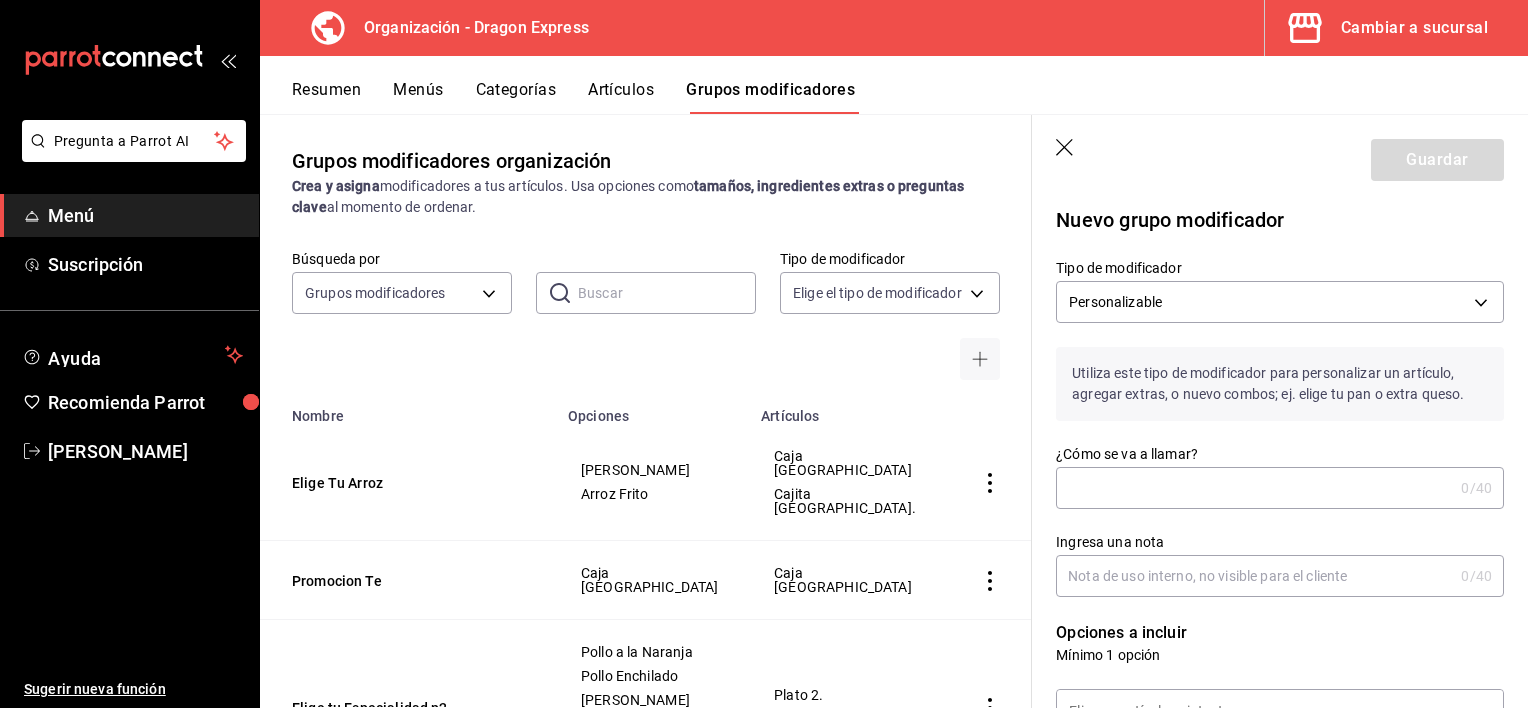 click on "¿Cómo se va a llamar?" at bounding box center [1254, 488] 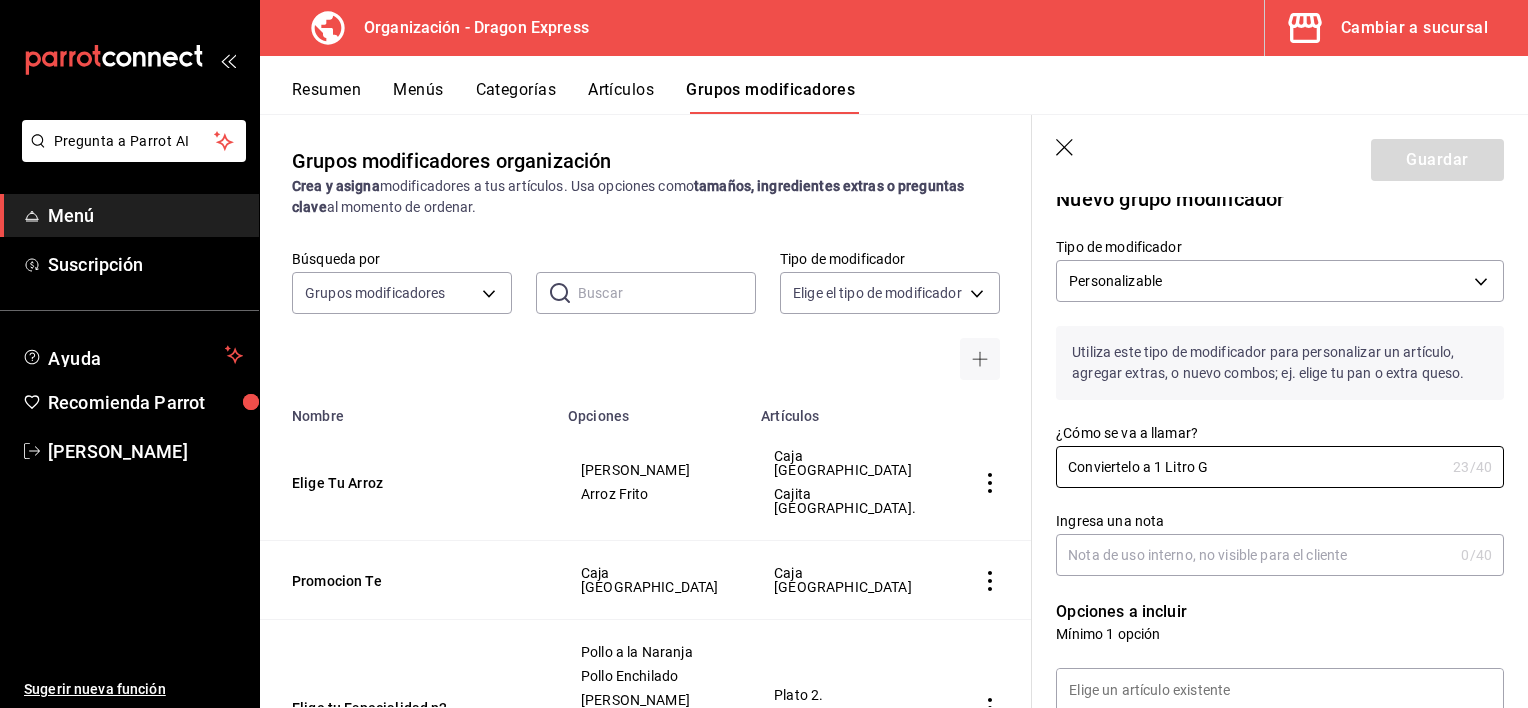 scroll, scrollTop: 0, scrollLeft: 0, axis: both 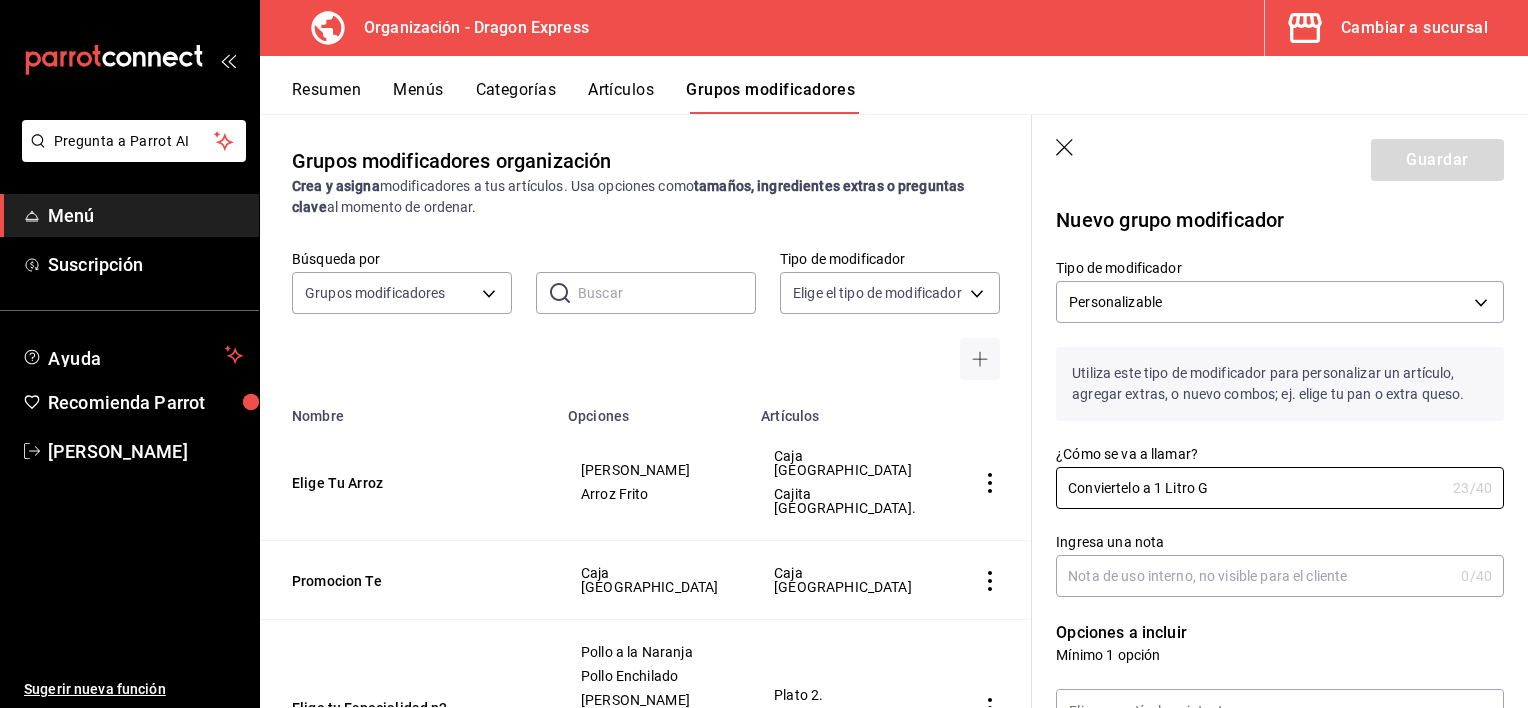 click on "Artículos" at bounding box center [621, 97] 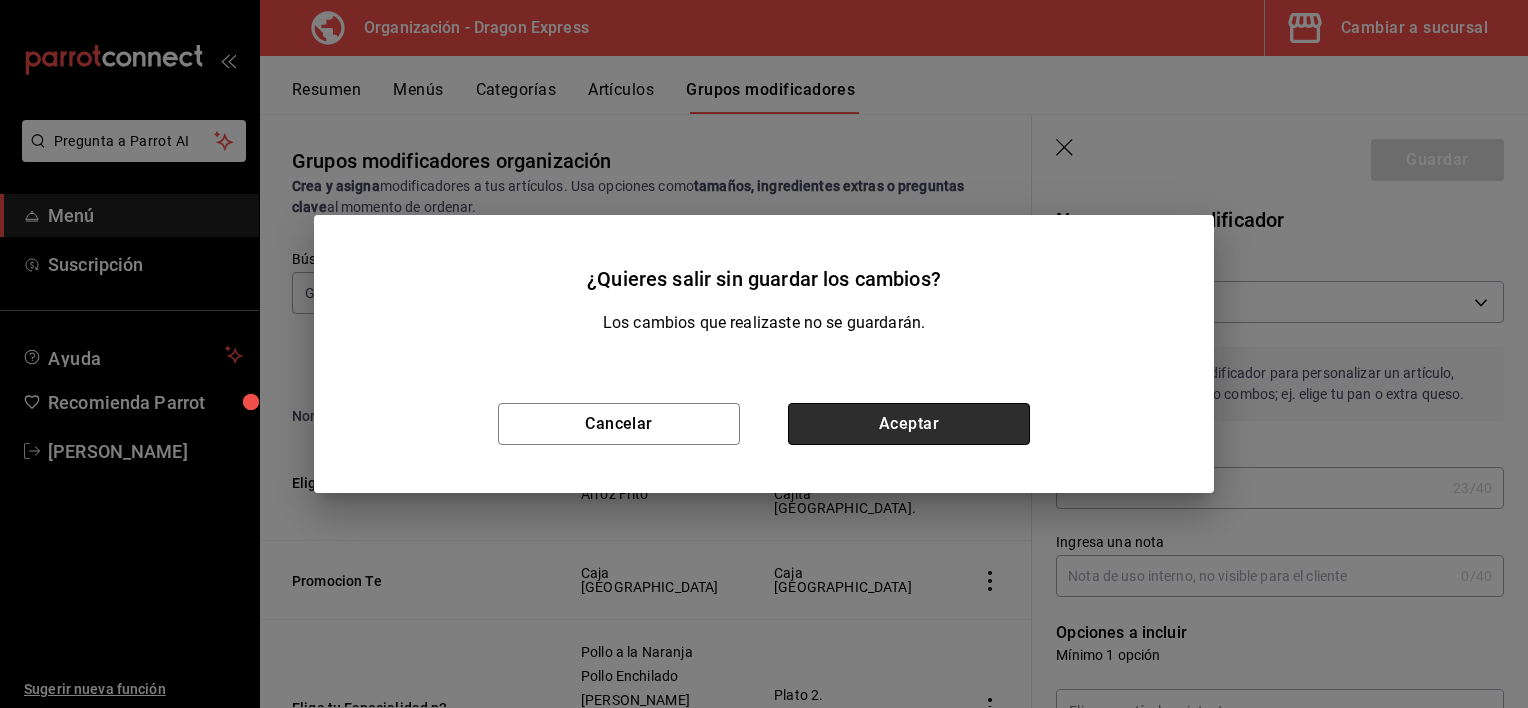 click on "Aceptar" at bounding box center (909, 424) 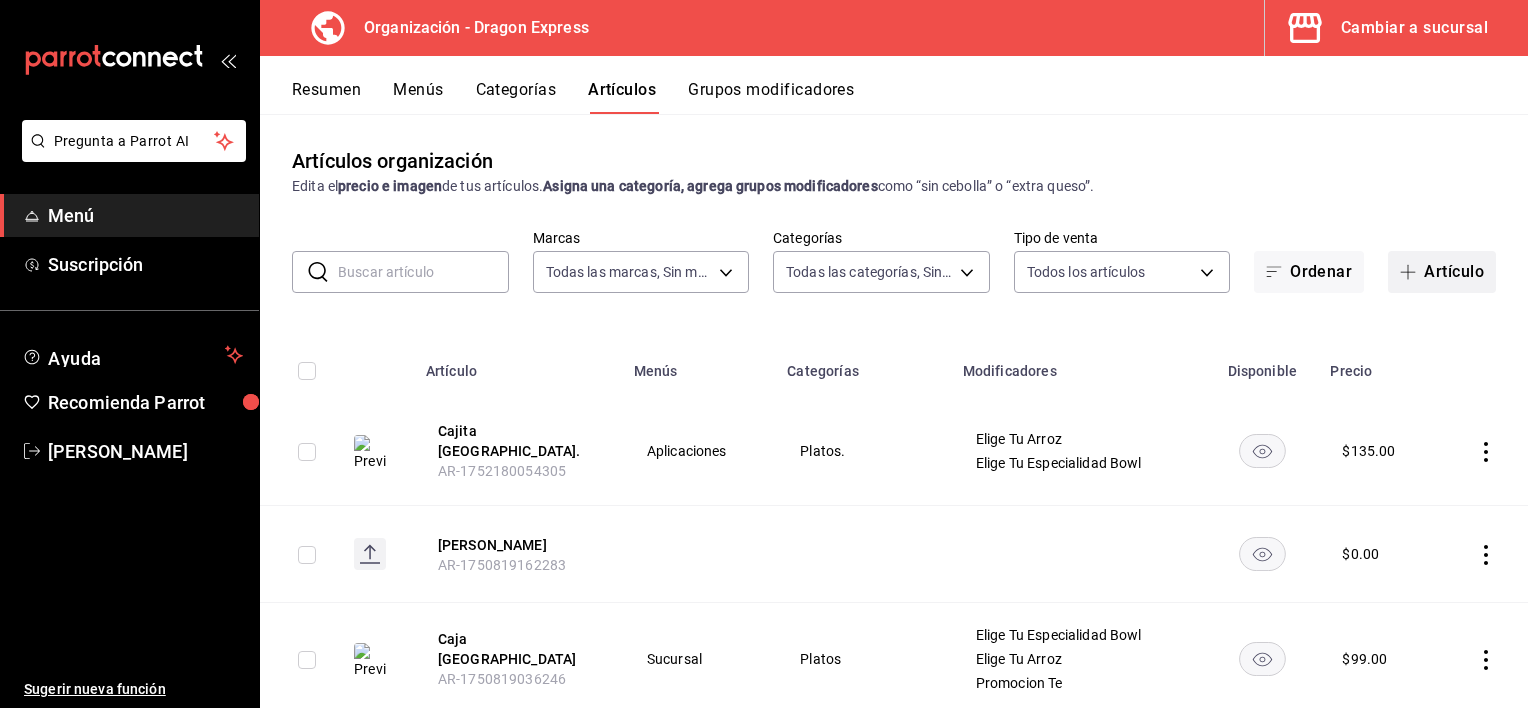 scroll, scrollTop: 0, scrollLeft: 0, axis: both 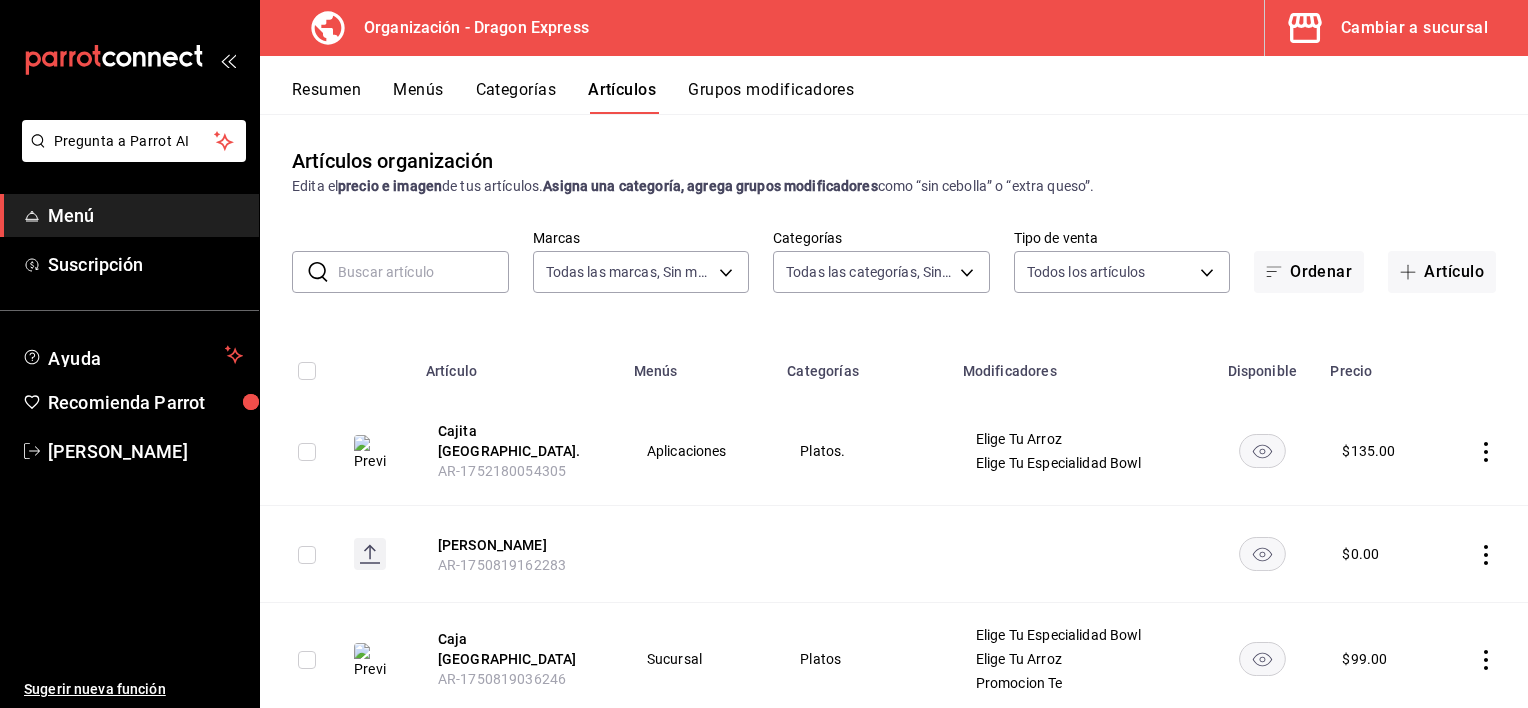 click at bounding box center (423, 272) 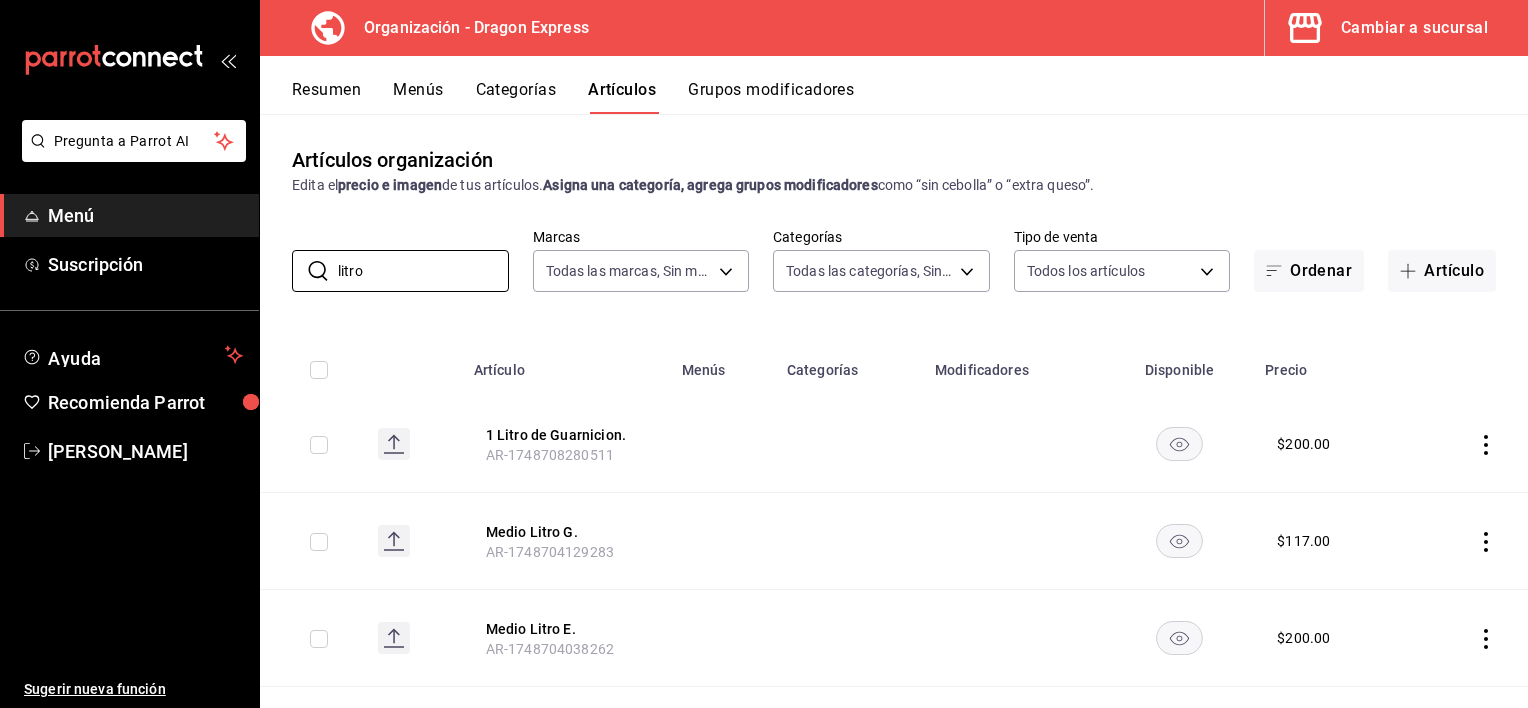 scroll, scrollTop: 0, scrollLeft: 0, axis: both 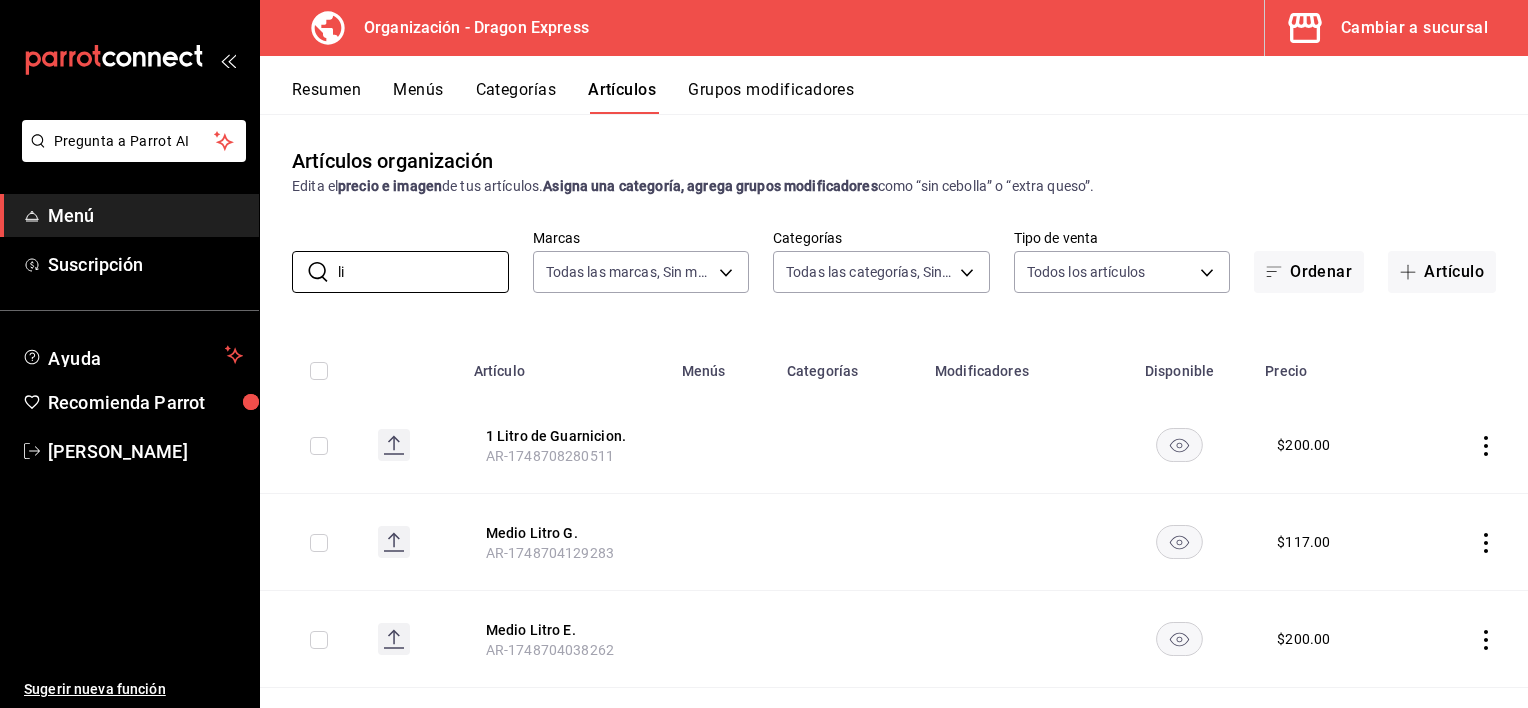 type on "l" 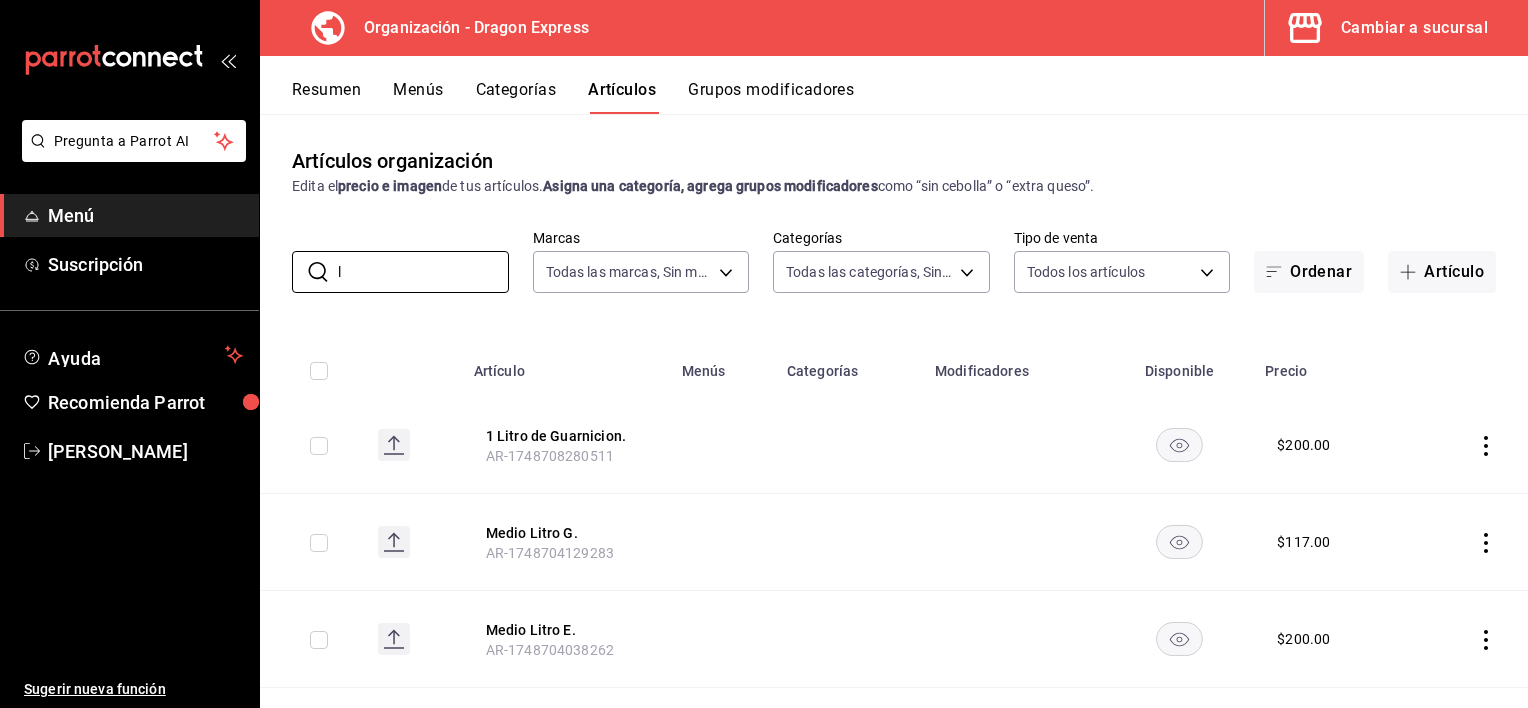 type 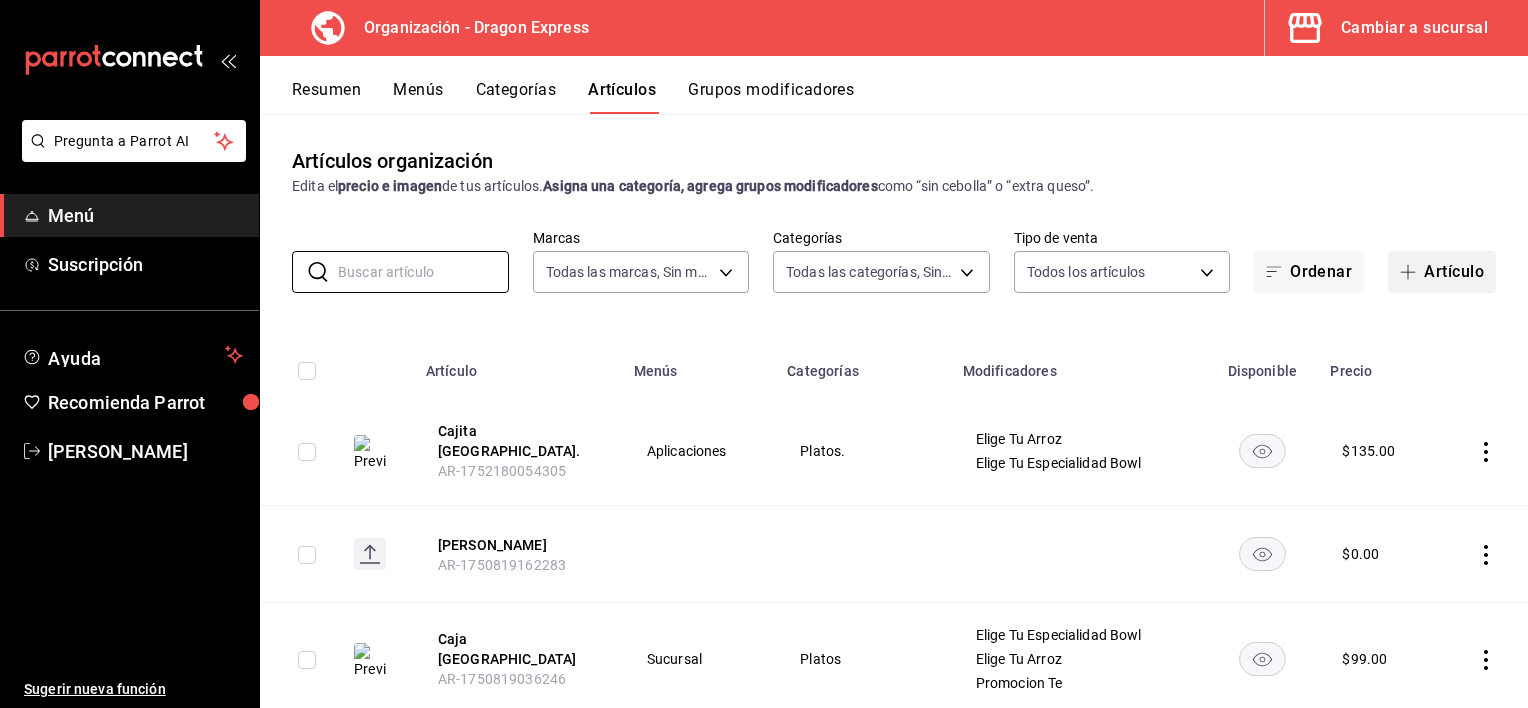 click on "Artículo" at bounding box center (1442, 272) 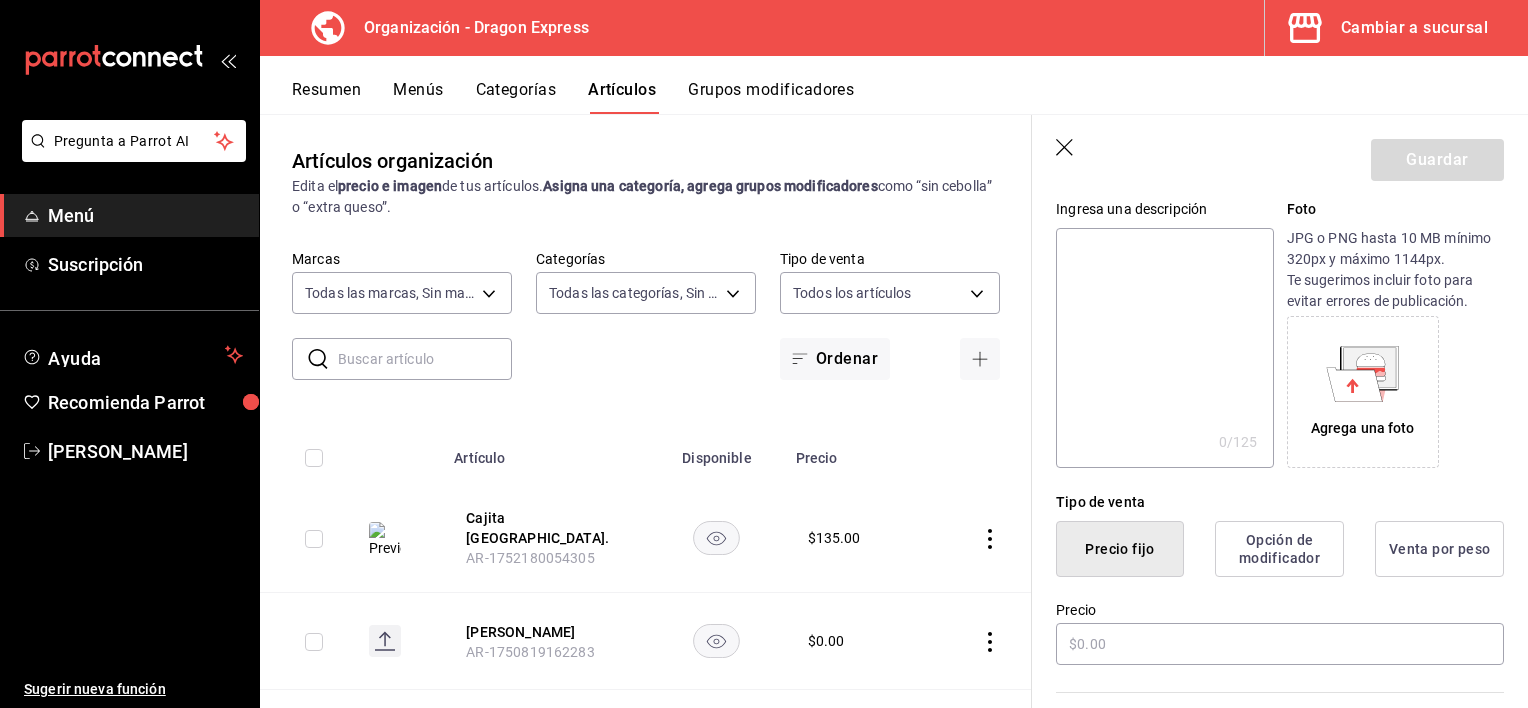 scroll, scrollTop: 300, scrollLeft: 0, axis: vertical 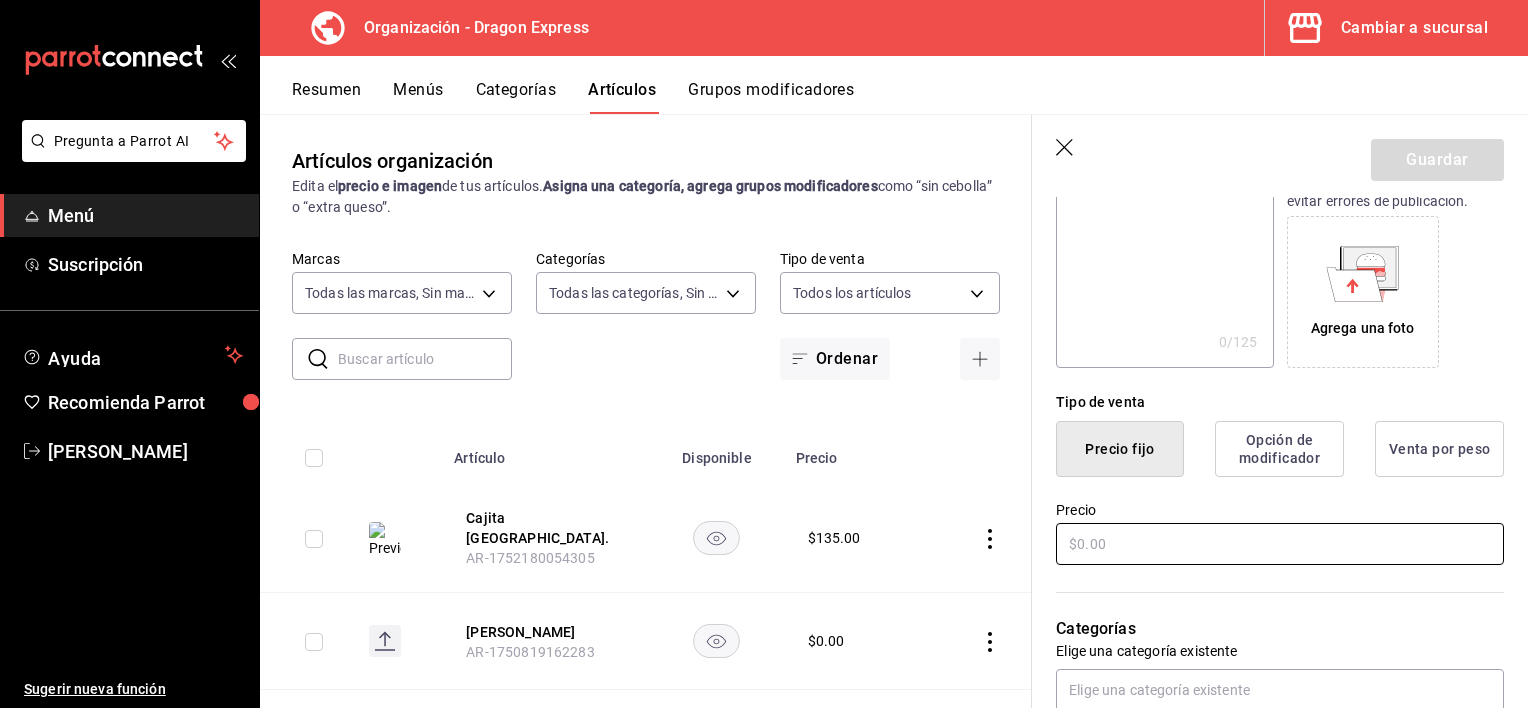 type on "Litro de Guarnicion" 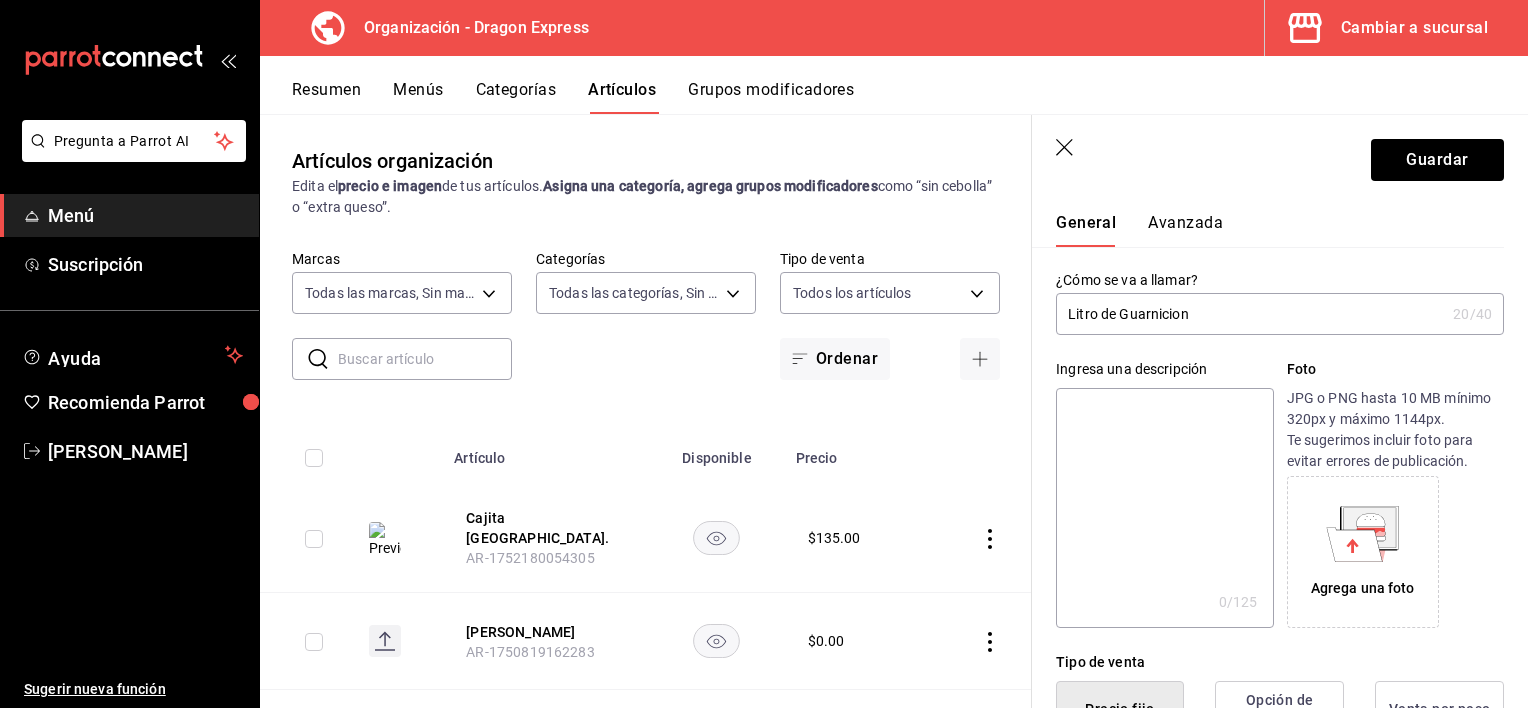 scroll, scrollTop: 0, scrollLeft: 0, axis: both 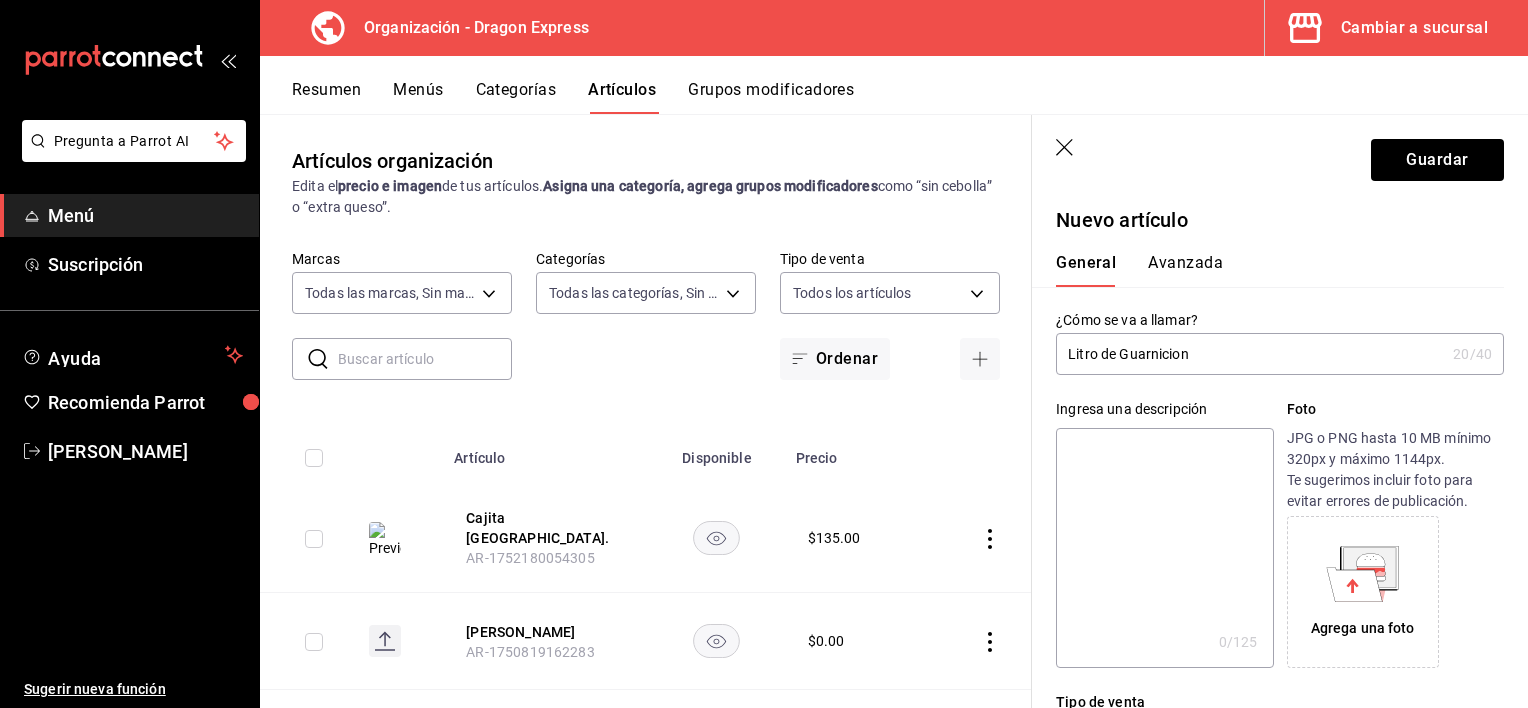 type on "$180.00" 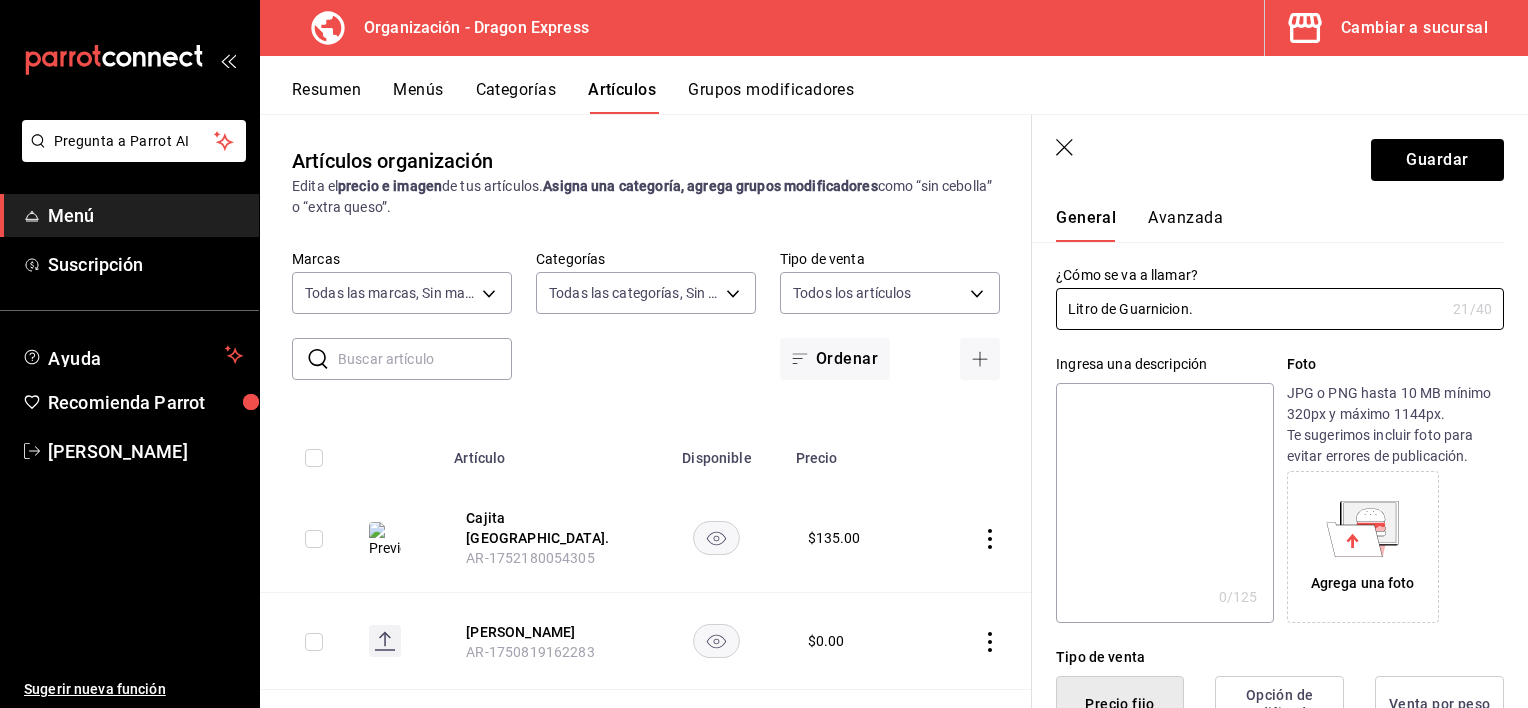 scroll, scrollTop: 0, scrollLeft: 0, axis: both 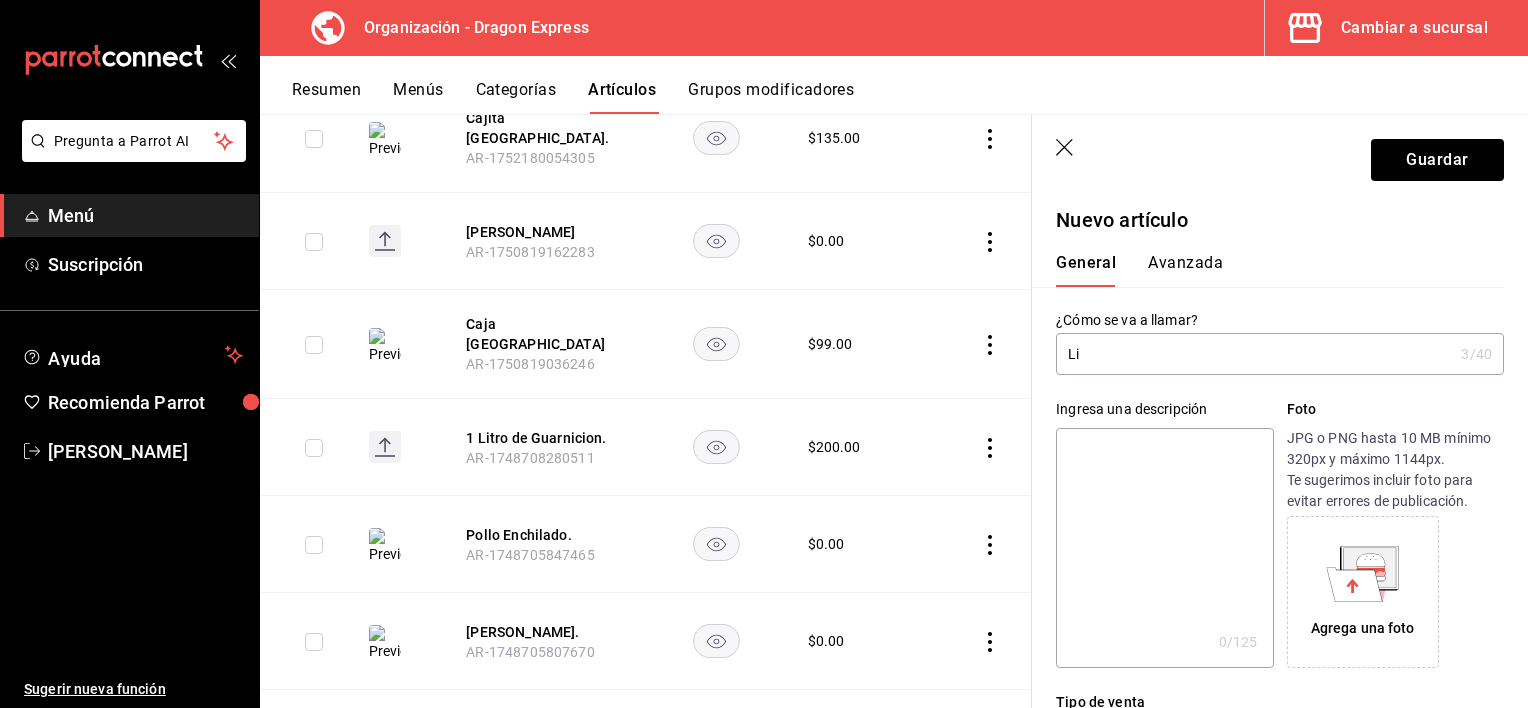type on "L" 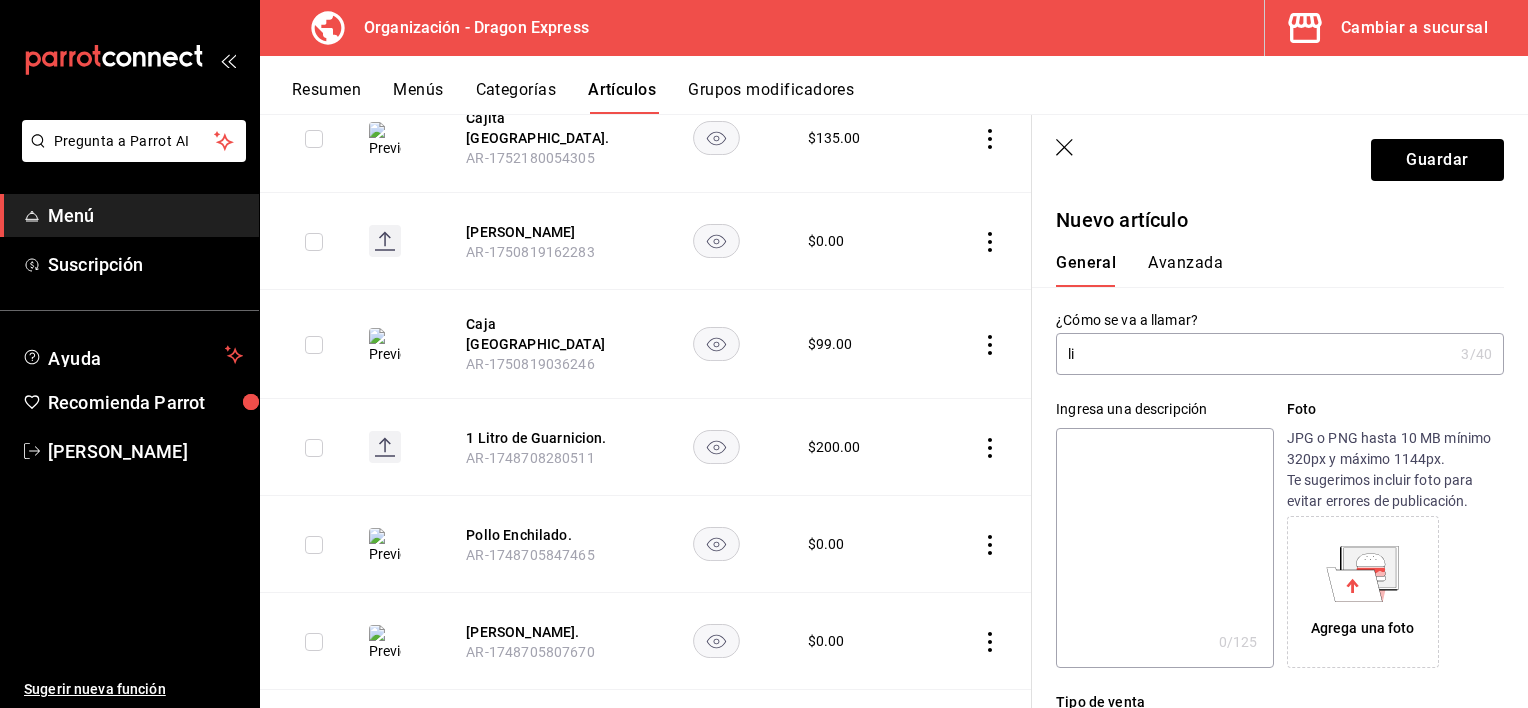 type on "l" 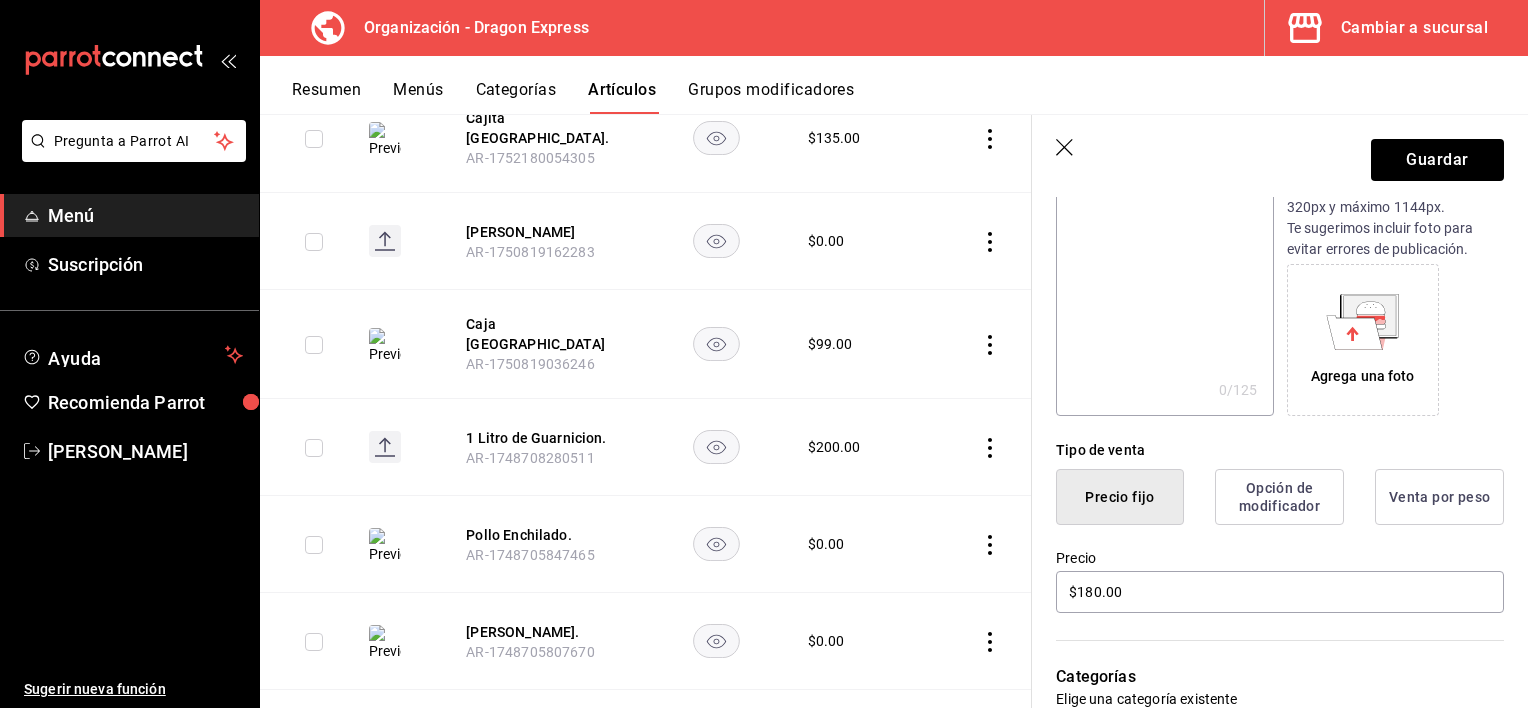 scroll, scrollTop: 300, scrollLeft: 0, axis: vertical 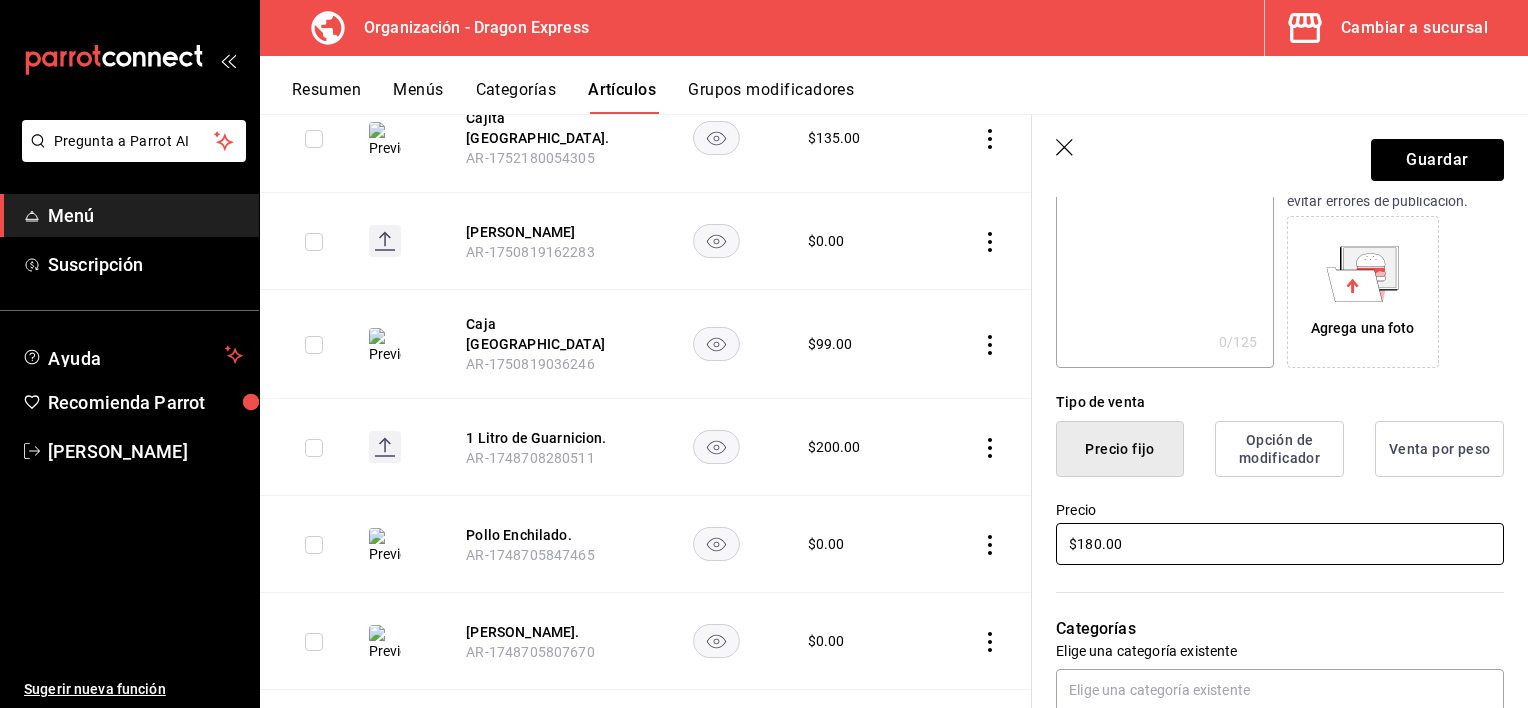 type on "Litro Guarnicion Aplicacion" 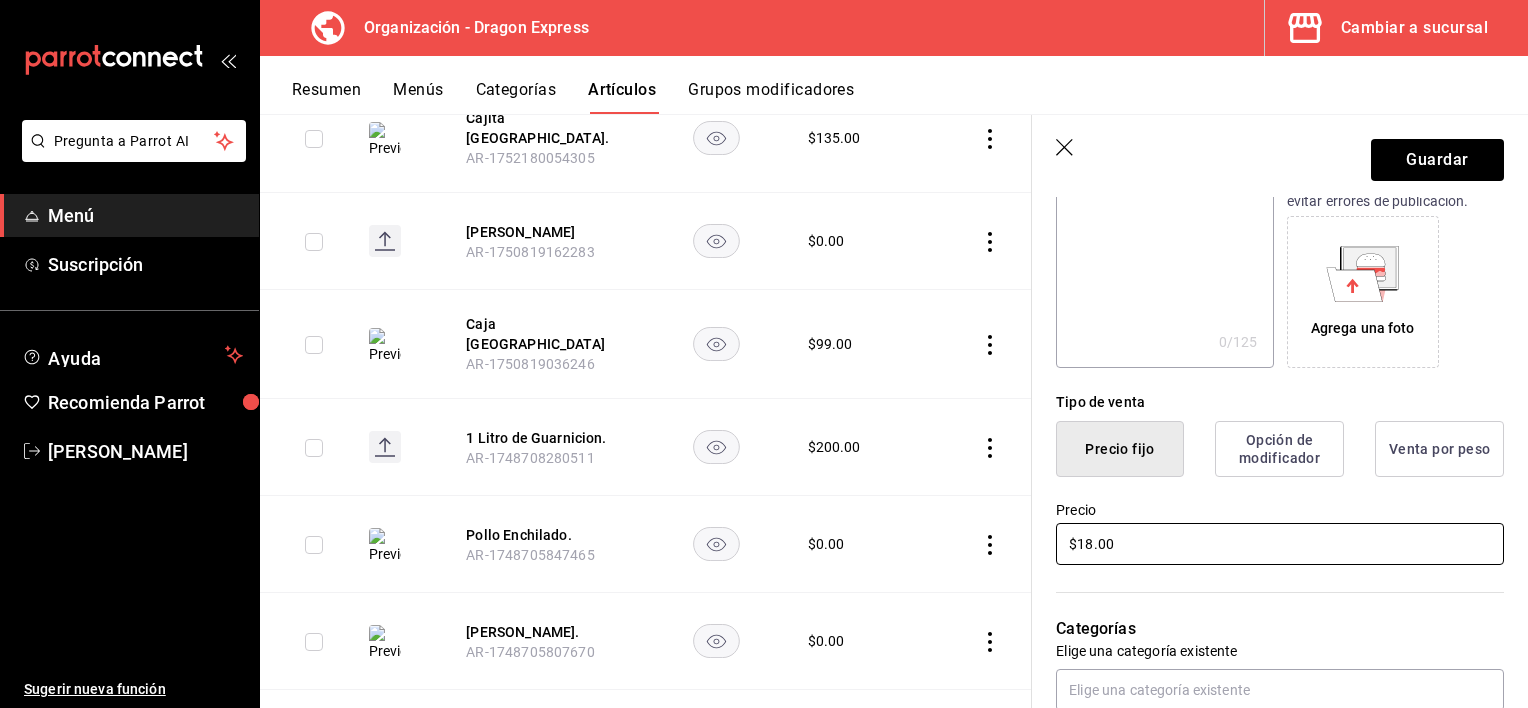 type on "$1.00" 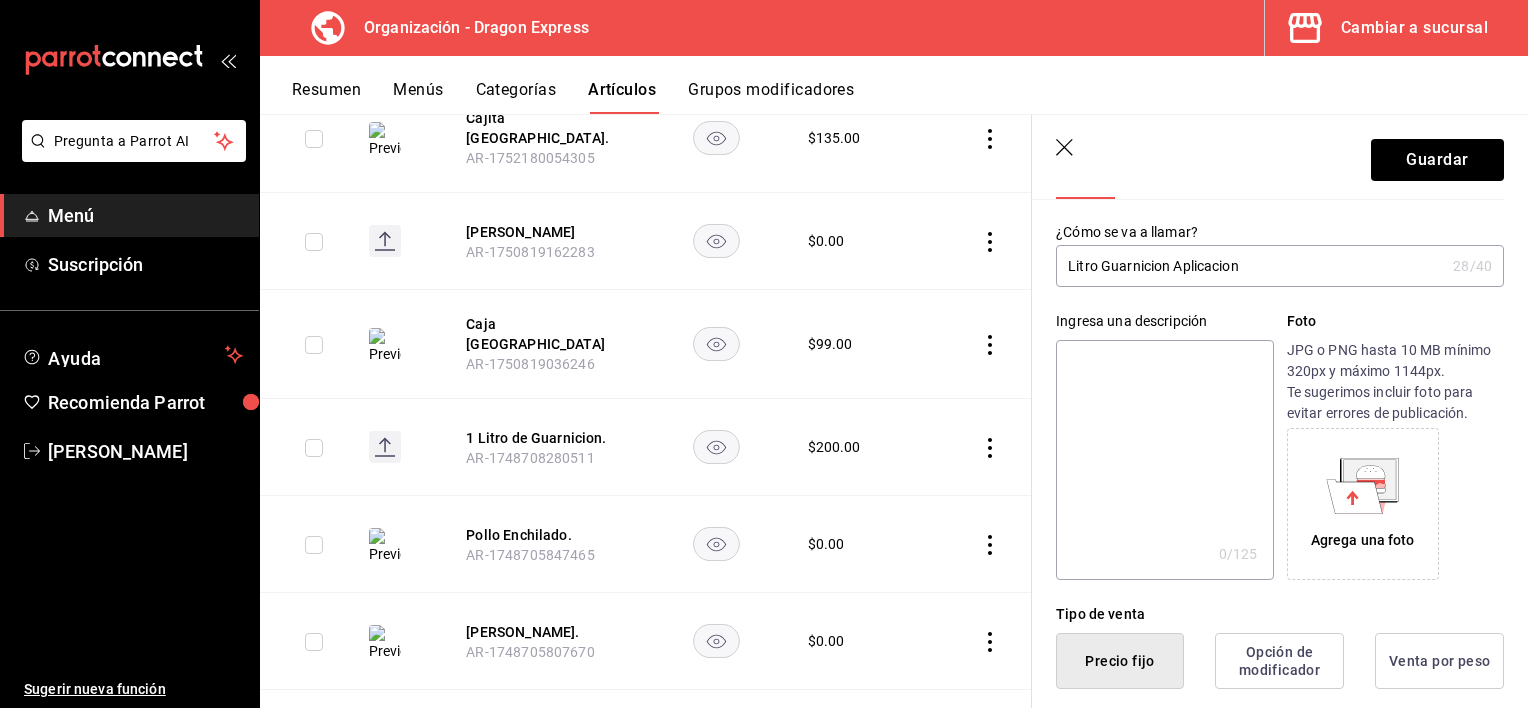 scroll, scrollTop: 0, scrollLeft: 0, axis: both 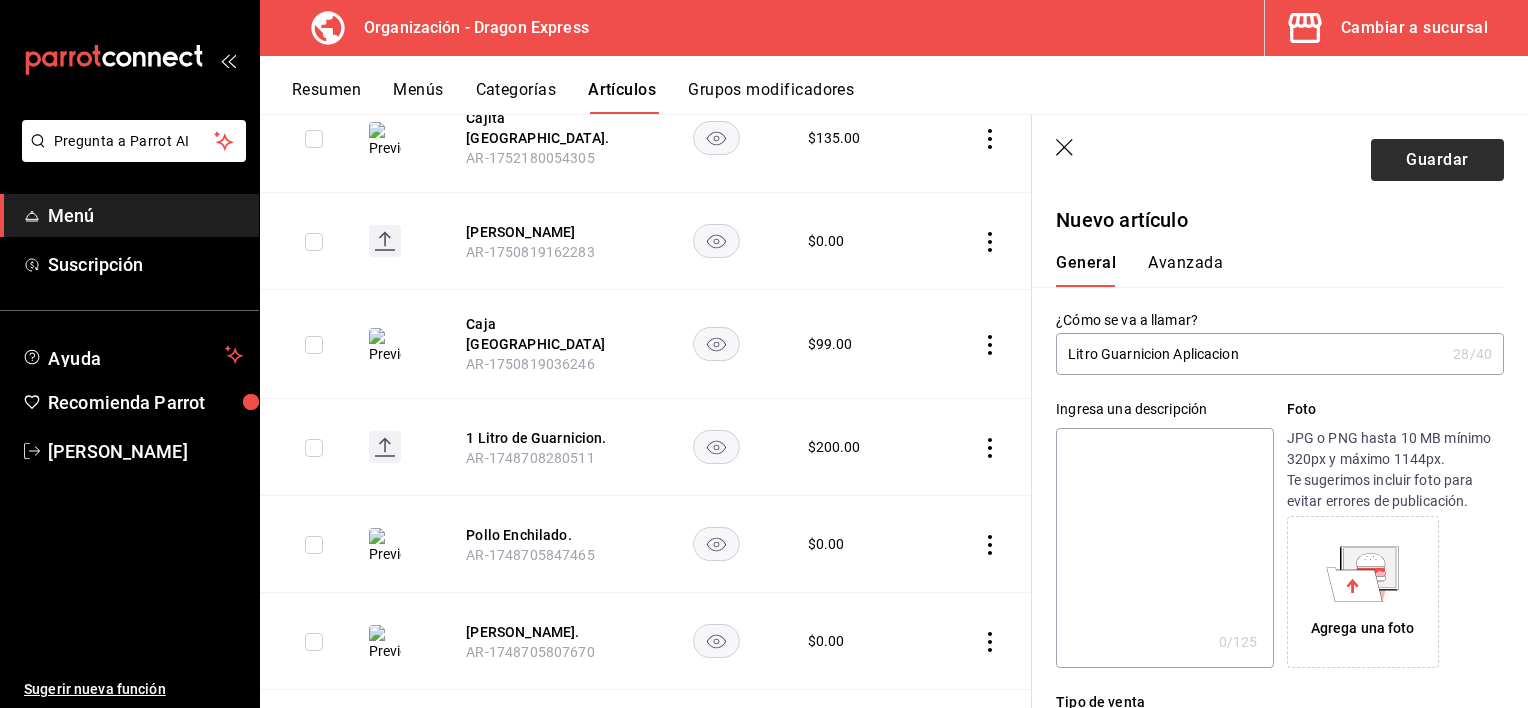 type on "$85.00" 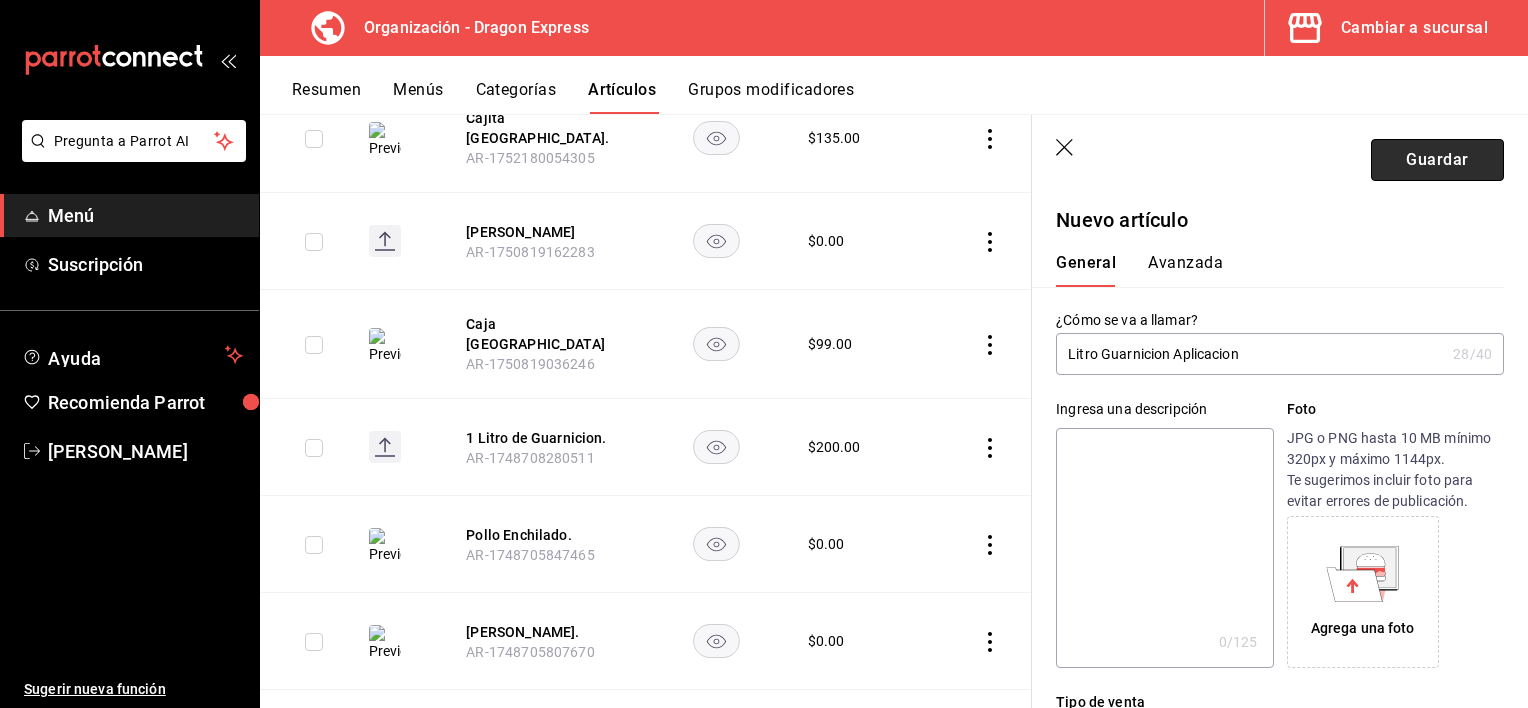 click on "Guardar" at bounding box center [1437, 160] 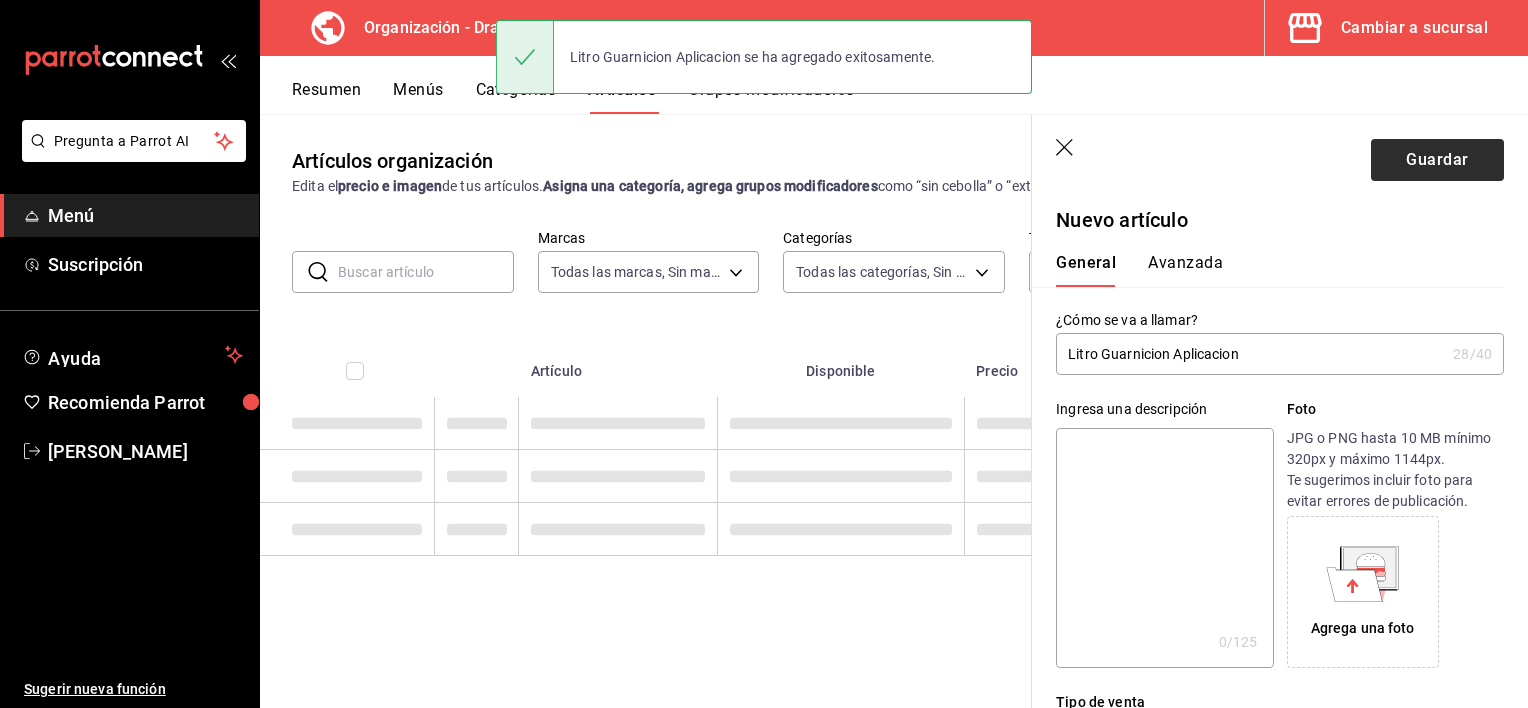 scroll, scrollTop: 0, scrollLeft: 0, axis: both 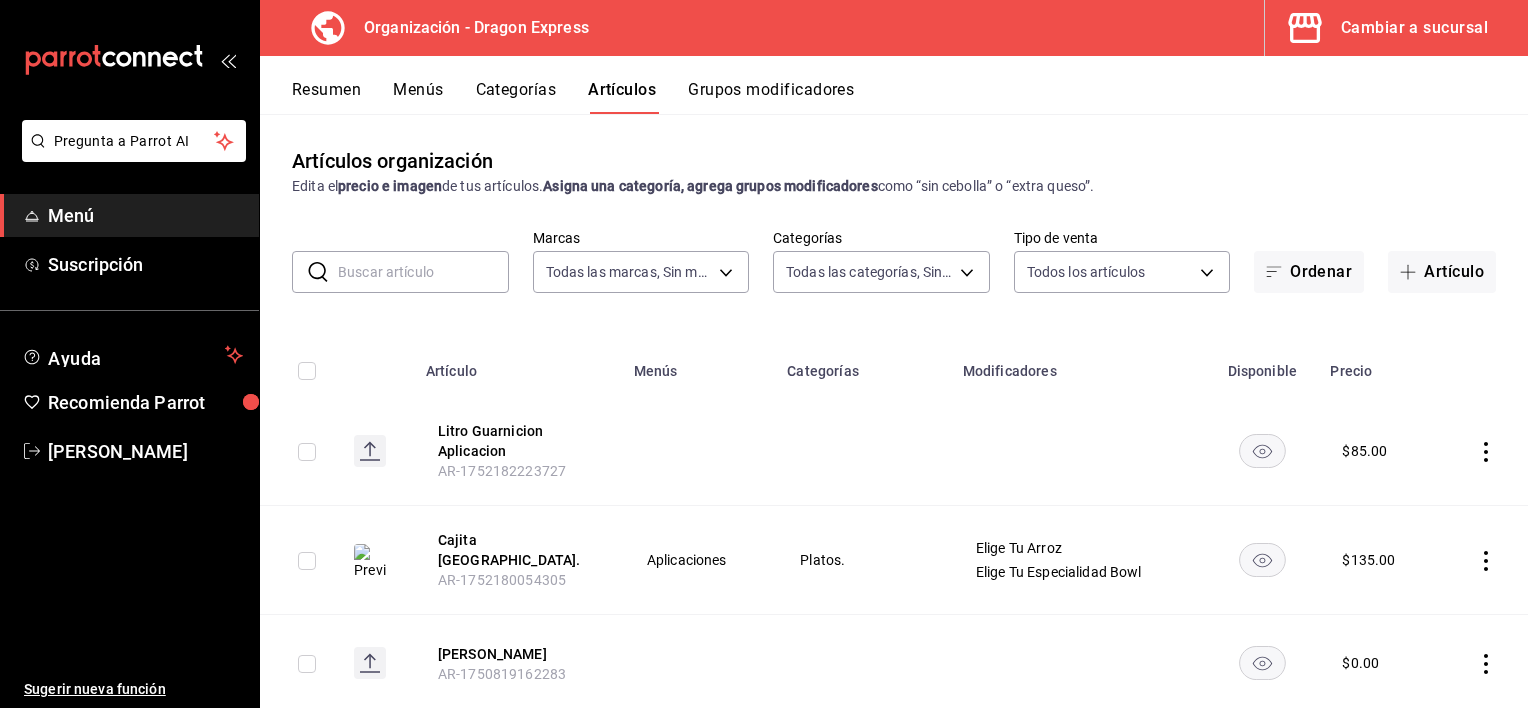 click on "Grupos modificadores" at bounding box center [771, 97] 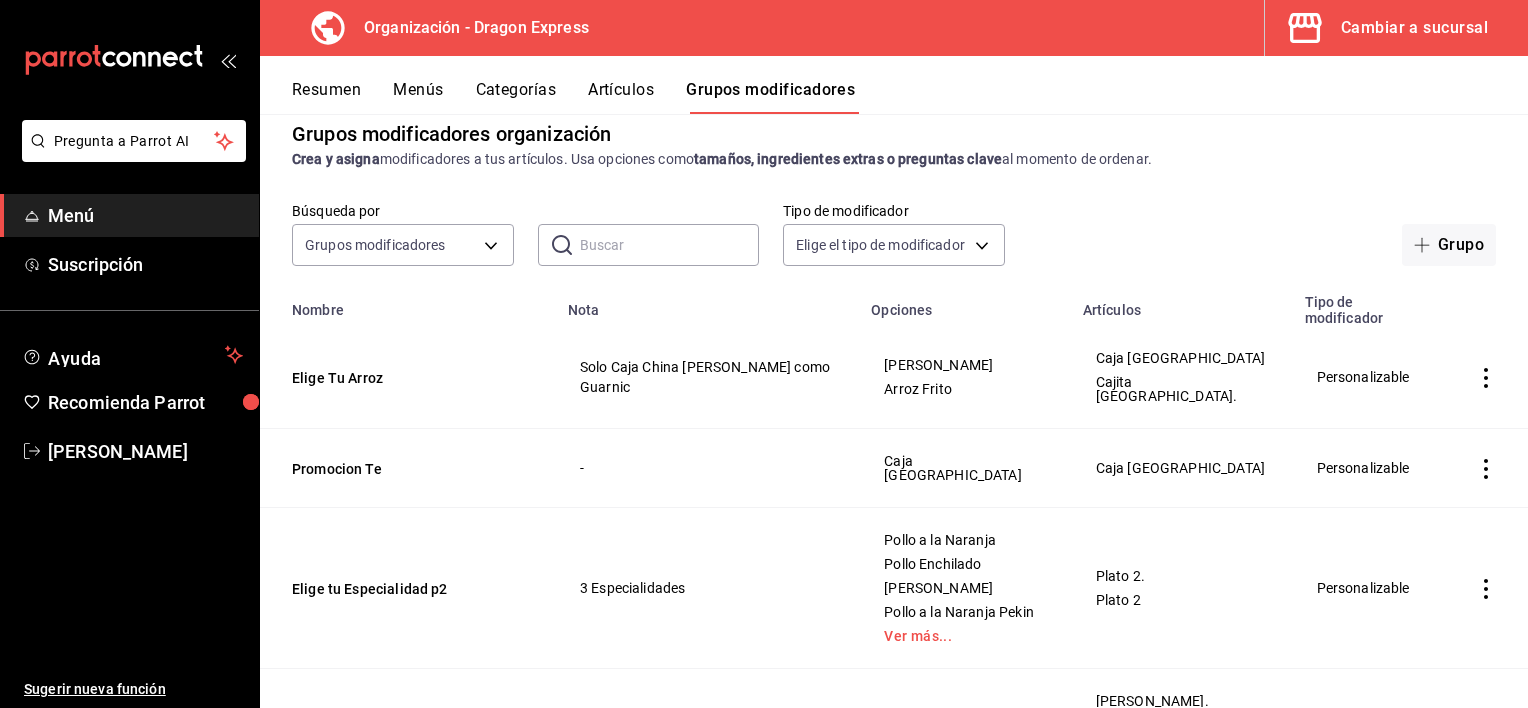 scroll, scrollTop: 0, scrollLeft: 0, axis: both 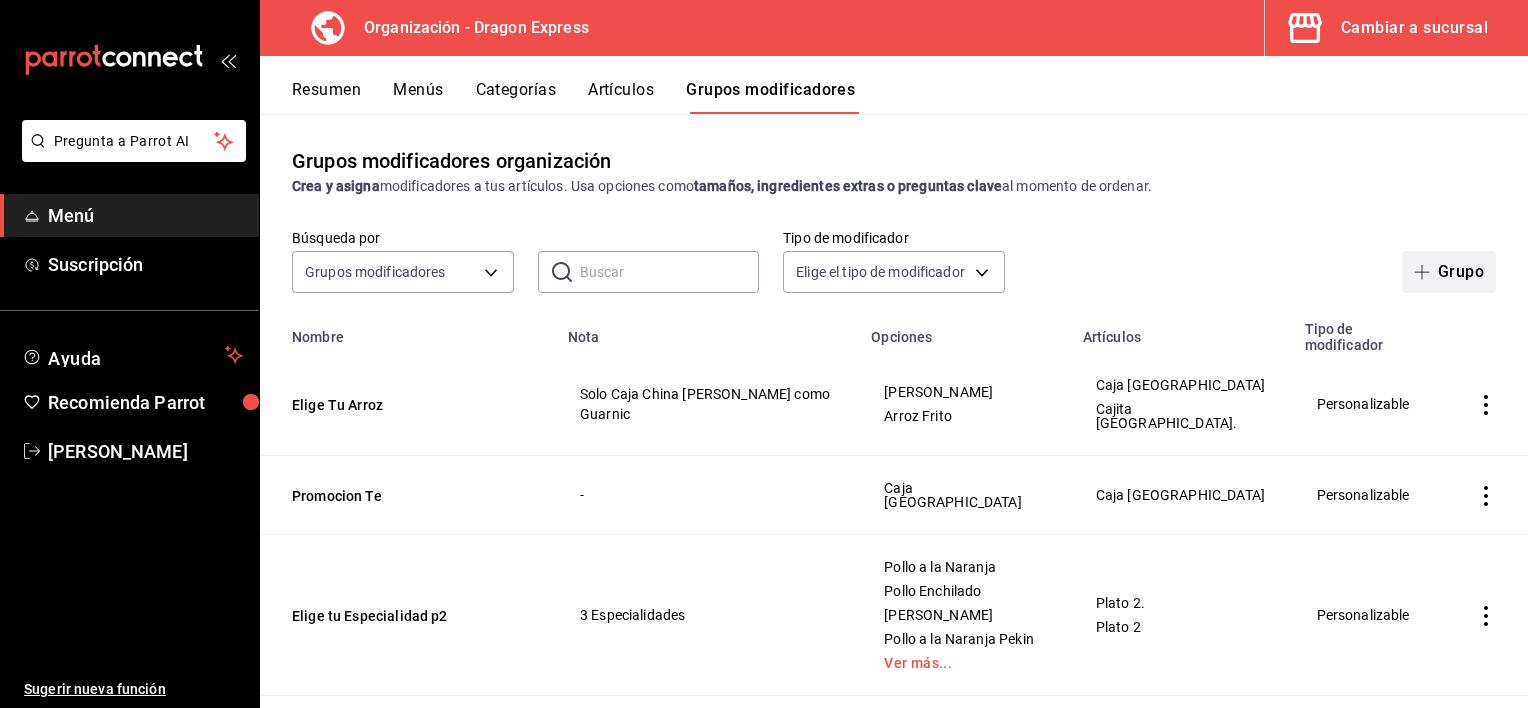 click on "Grupo" at bounding box center (1449, 272) 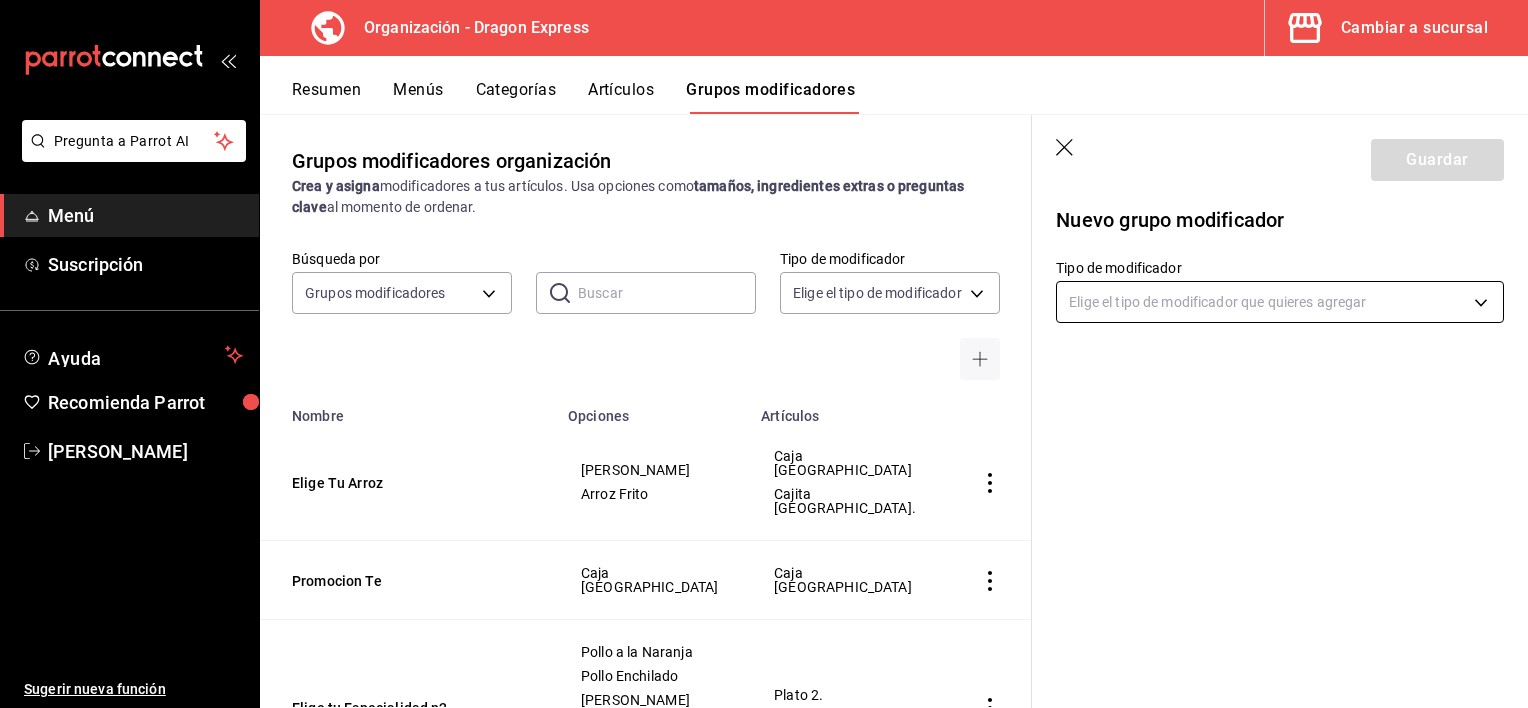 click on "Pregunta a Parrot AI Menú   Suscripción   Ayuda Recomienda Parrot   [PERSON_NAME]   Sugerir nueva función   Organización - Dragon Express Cambiar a sucursal Resumen Menús Categorías Artículos Grupos modificadores Grupos modificadores organización Crea y asigna  modificadores a tus artículos. Usa opciones como  tamaños, ingredientes extras o preguntas clave  al momento de ordenar. Búsqueda por Grupos modificadores GROUP ​ ​ Tipo de modificador Elige el tipo de modificador Nombre Opciones Artículos Elige Tu Arroz Arroz Blanco Arroz Frito Caja China Cajita [GEOGRAPHIC_DATA]. Promocion Te Caja [GEOGRAPHIC_DATA] Caja China Elige tu Especialidad p2 Pollo a la Naranja Pollo Enchilado Pollo Teriyaki Pollo a la Naranja Pekin Ver más... [PERSON_NAME] 2. [PERSON_NAME] 2 Elige el Tamaño G. Medio Litro G. 1 Litro de Guarnicion. Arroz Blanco. Chow Mein. Chop Suey. Verduras al Vapor. Elige el Tamaño E. 1 Litro Especialidad. Medio Litro E. Res con Brocoli. Pollo Teriyaki. Pollo Enchilado. Pollo a la Naranja Pekin. Ver más... Chop Suey" at bounding box center (764, 354) 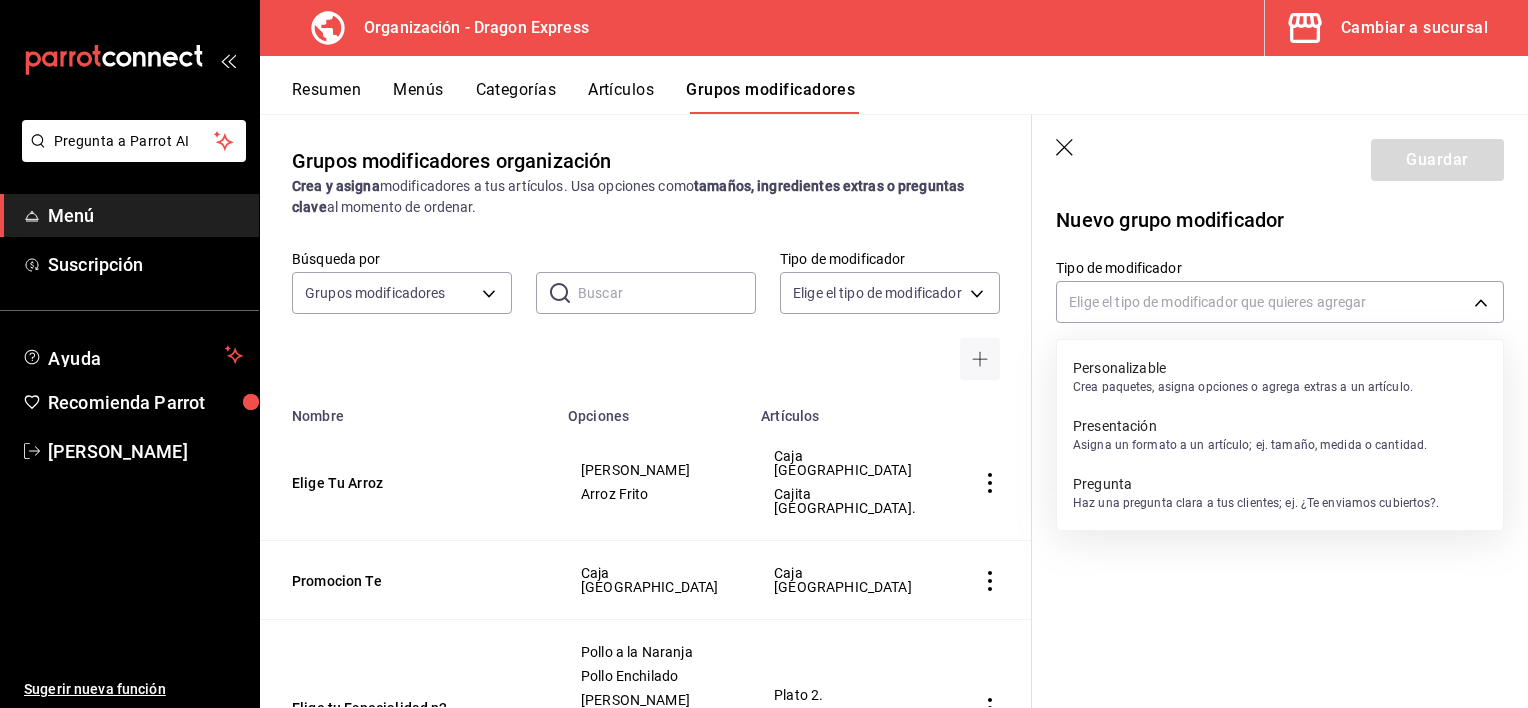 click on "Personalizable" at bounding box center [1243, 368] 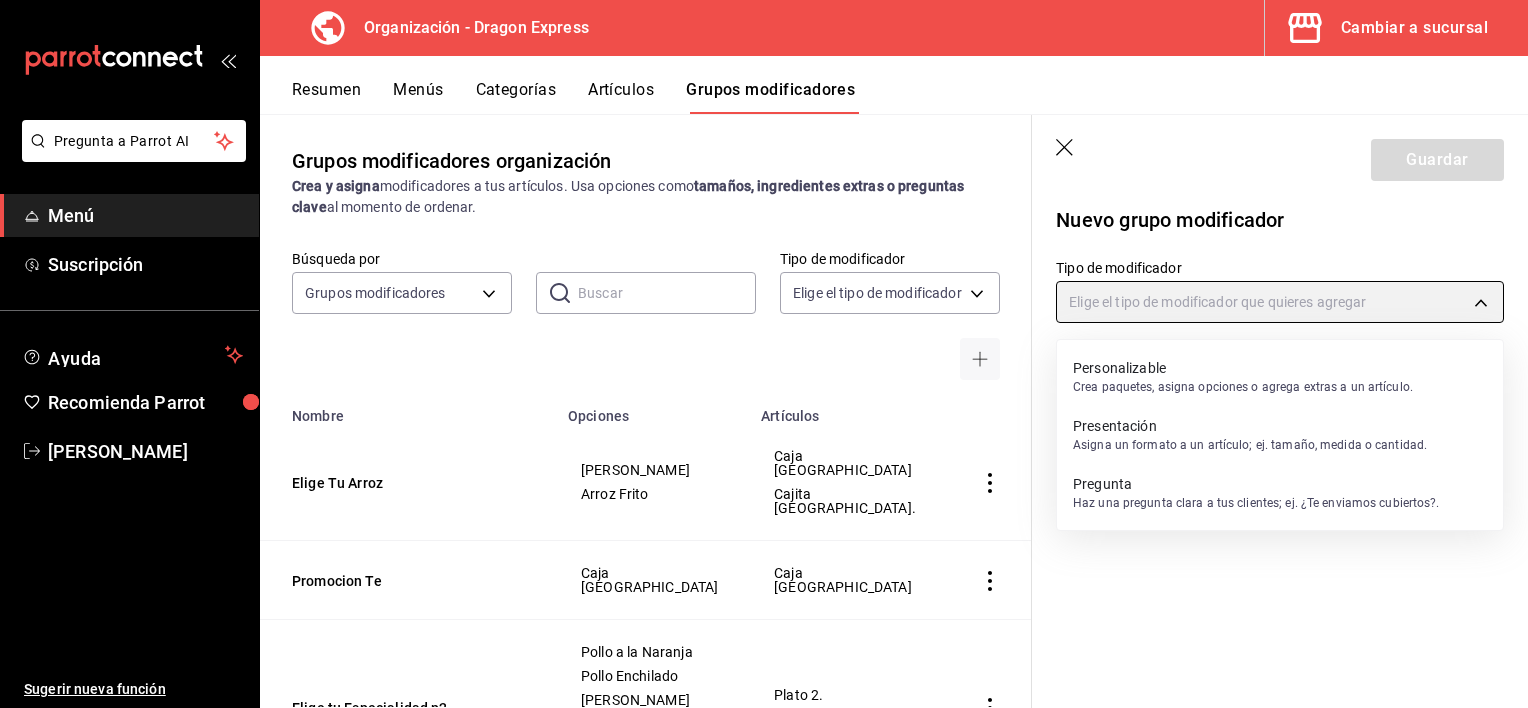 type on "CUSTOMIZABLE" 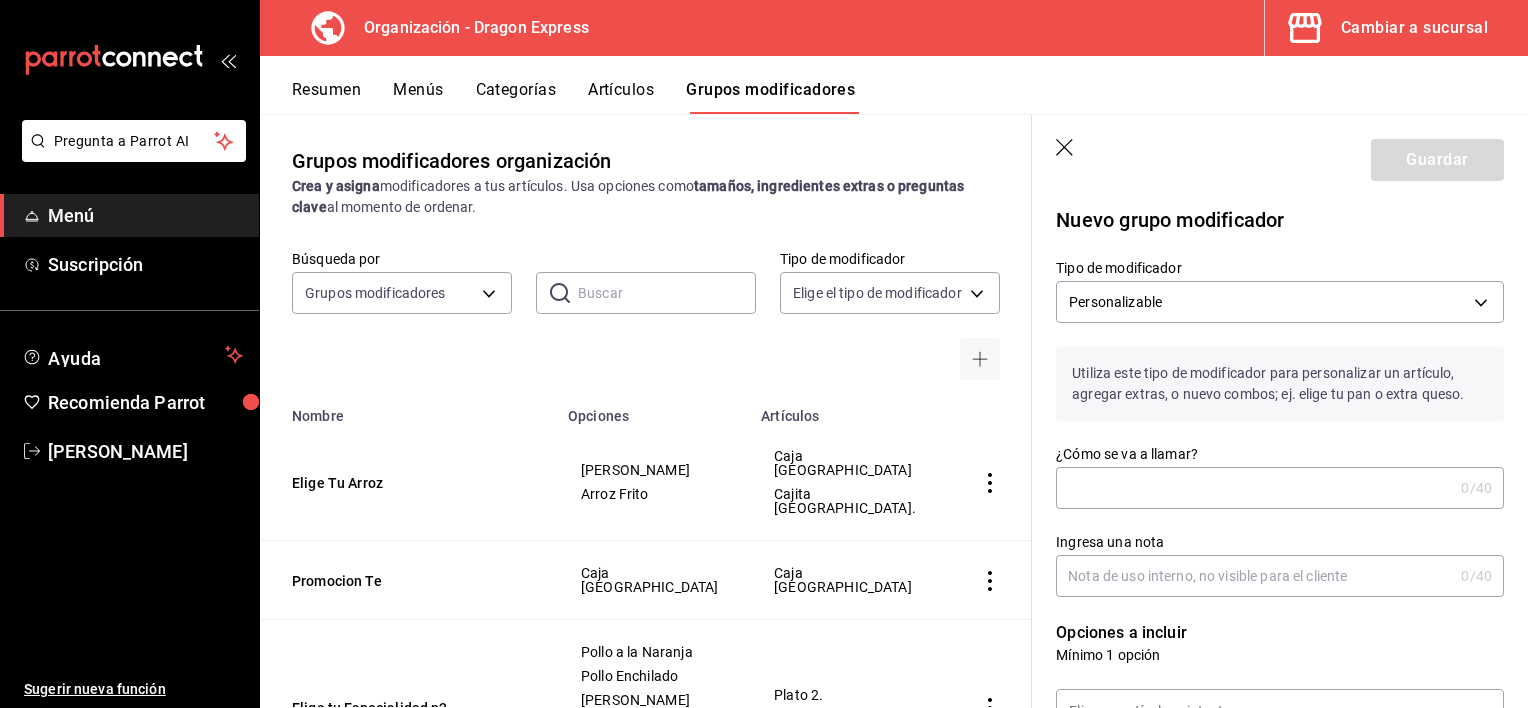 click on "¿Cómo se va a llamar?" at bounding box center (1254, 488) 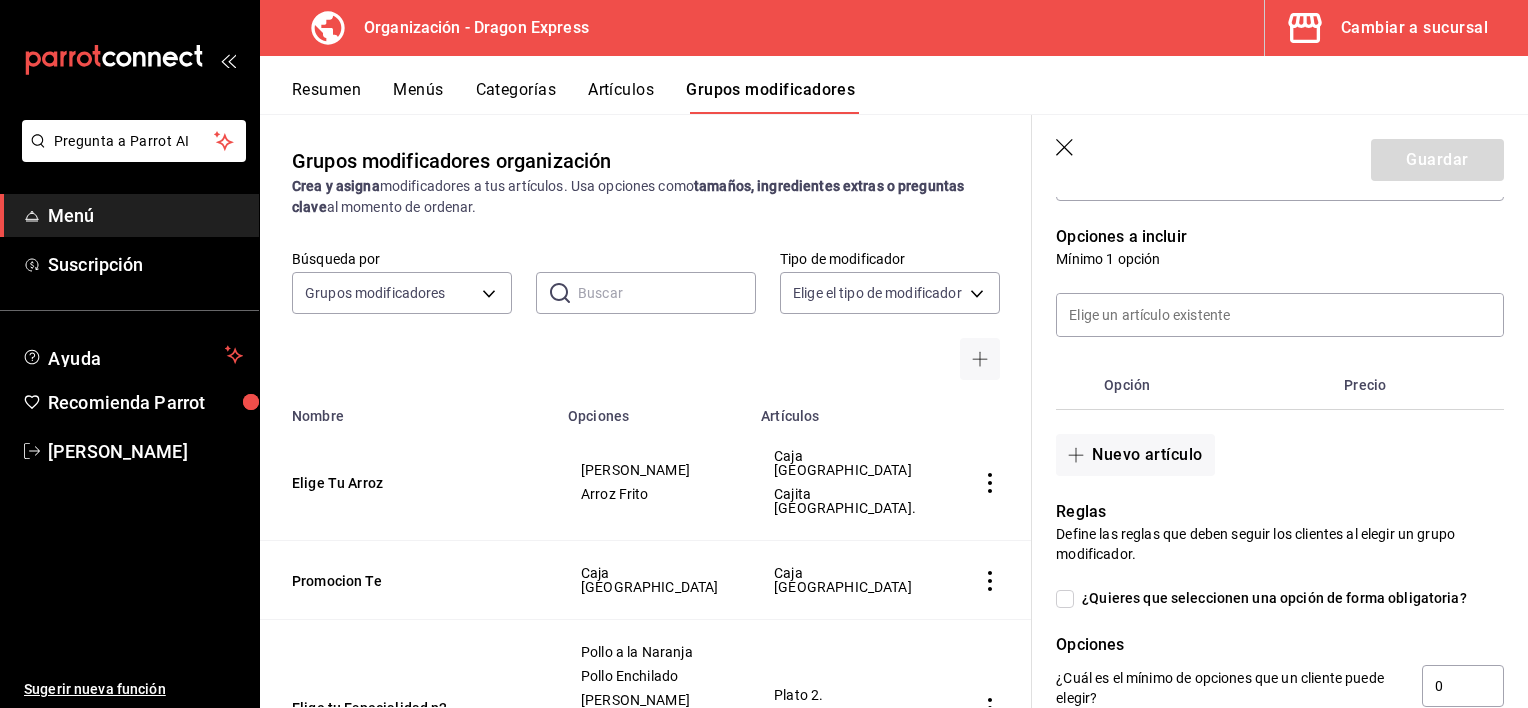 scroll, scrollTop: 400, scrollLeft: 0, axis: vertical 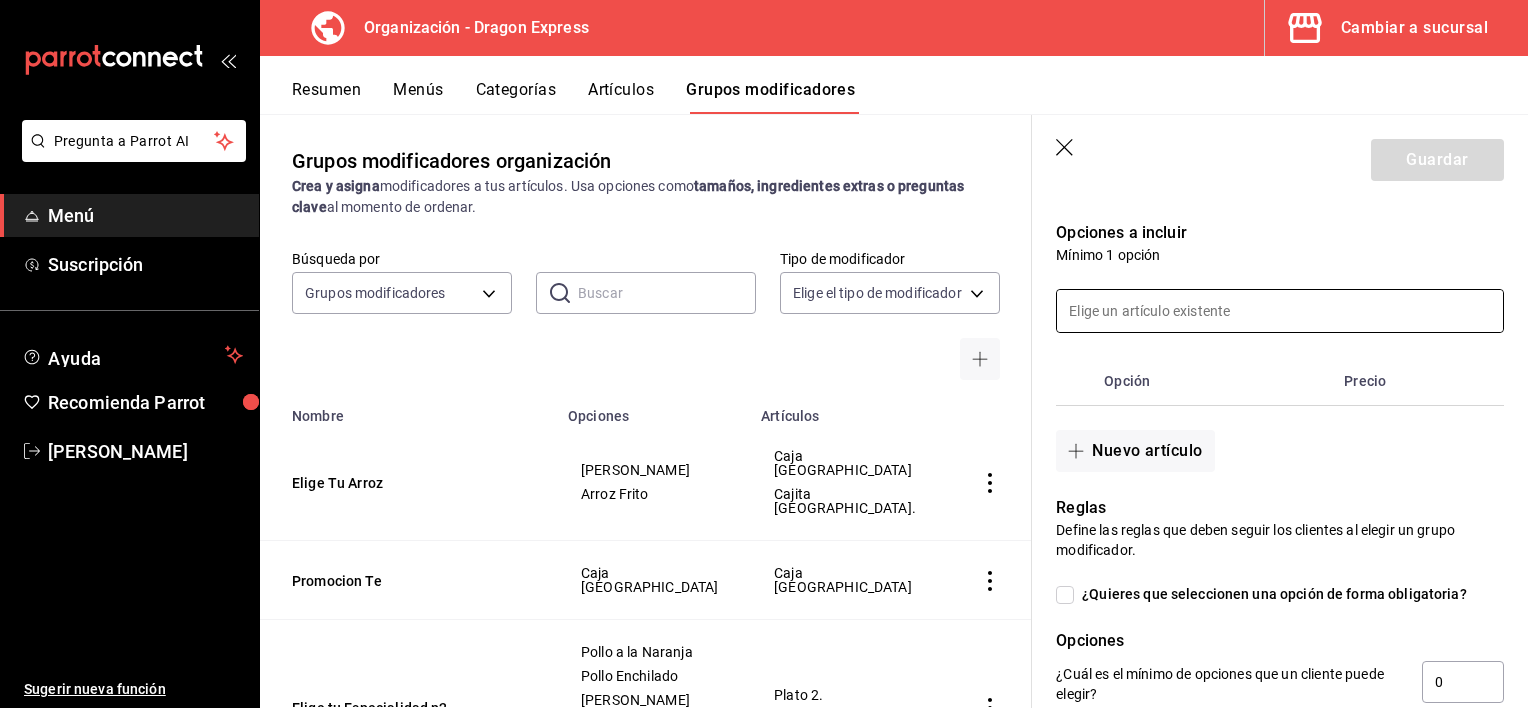 type on "Combiertelo a Litro" 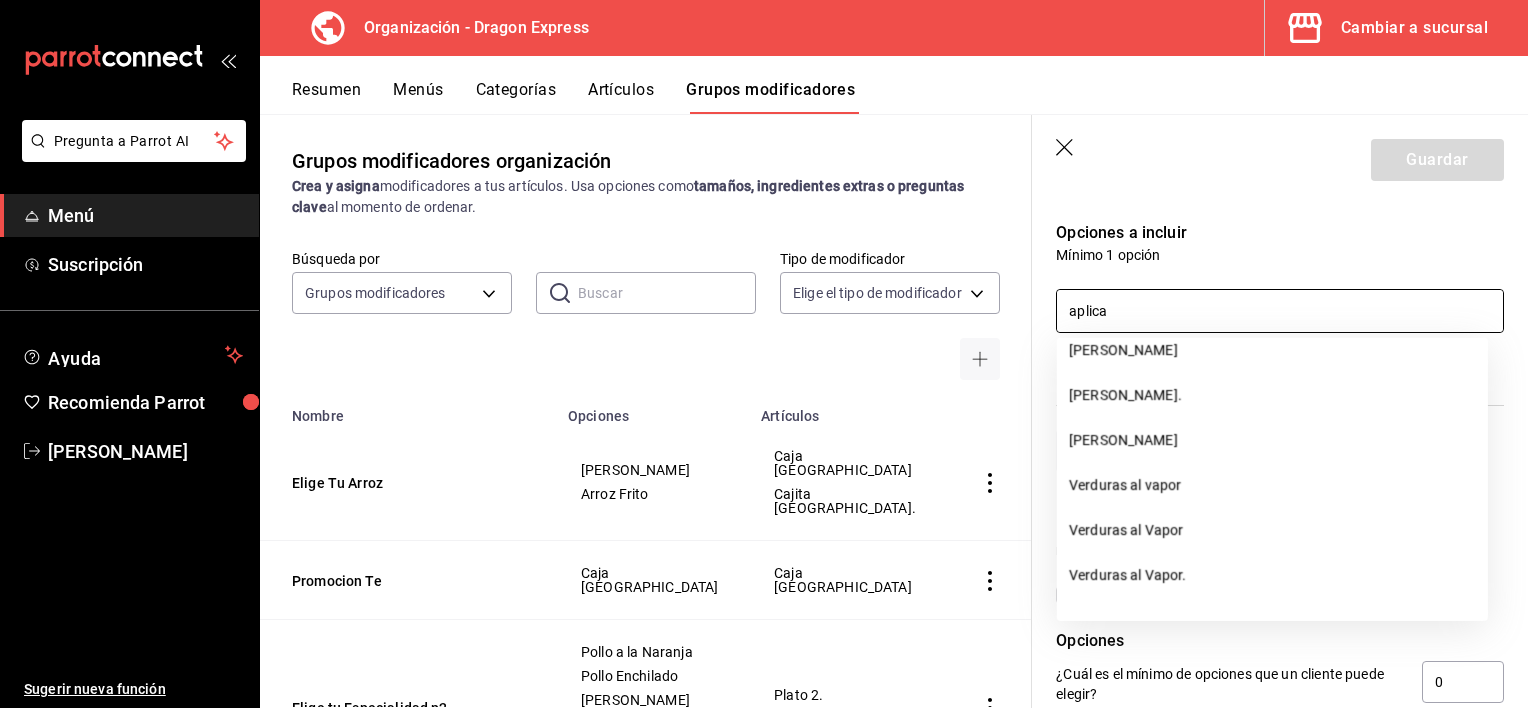scroll, scrollTop: 0, scrollLeft: 0, axis: both 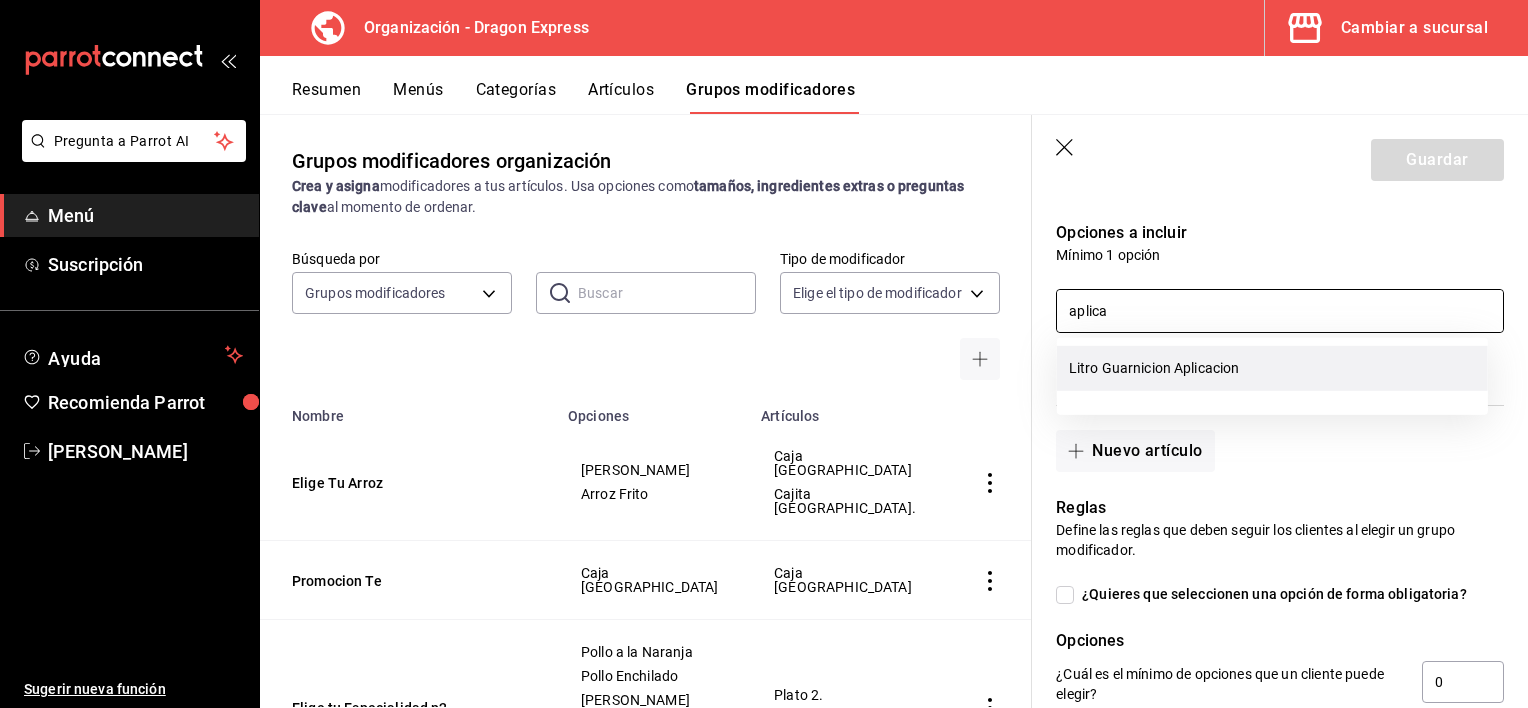 click on "Litro Guarnicion Aplicacion" at bounding box center (1272, 368) 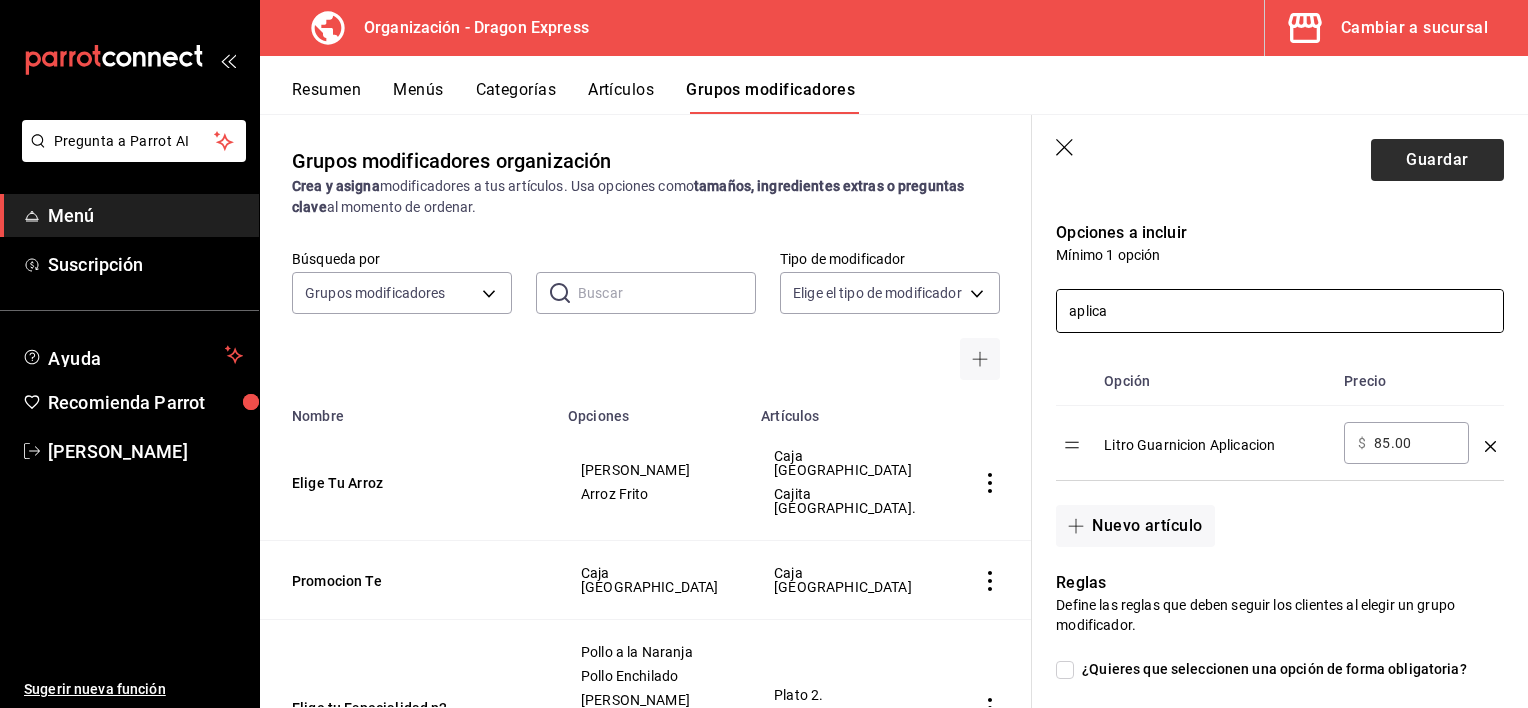 type on "aplica" 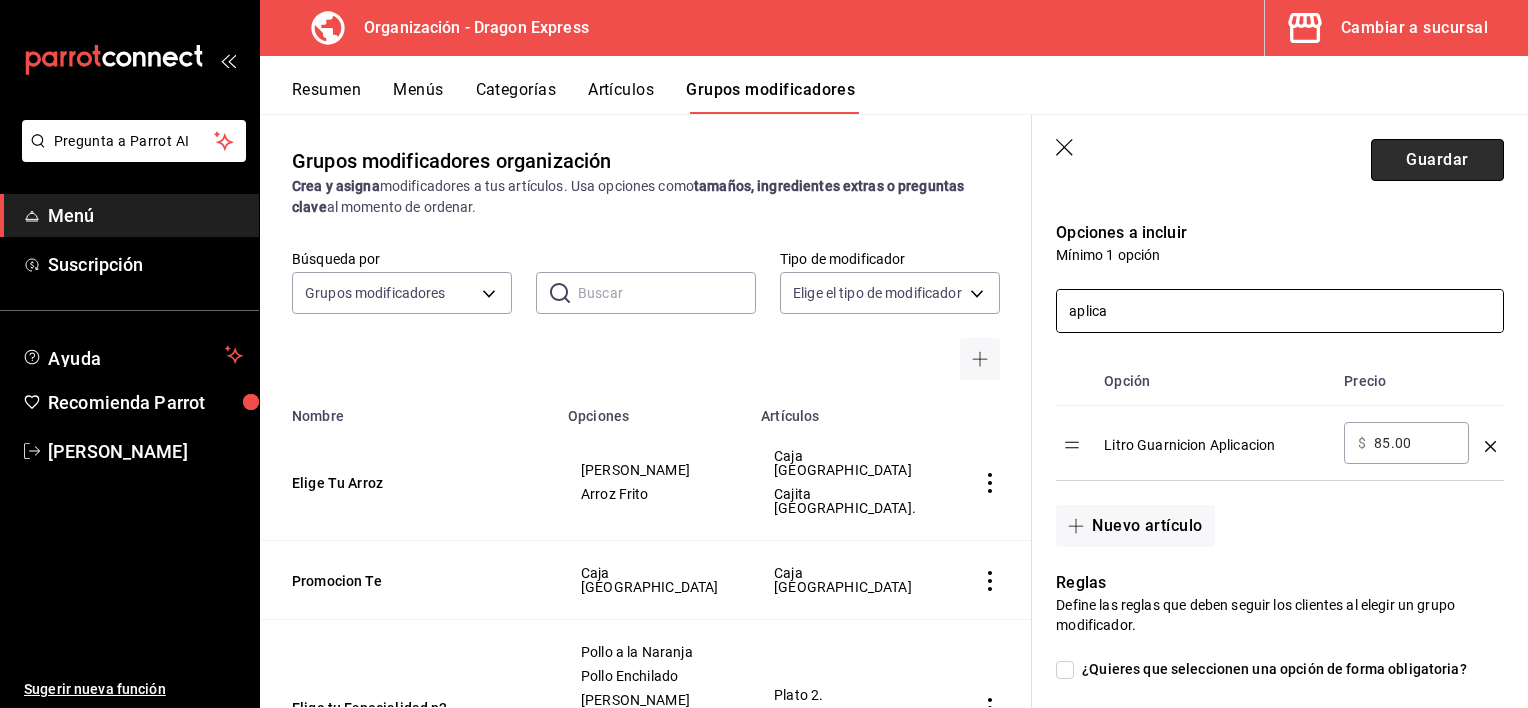 click on "Guardar" at bounding box center [1437, 160] 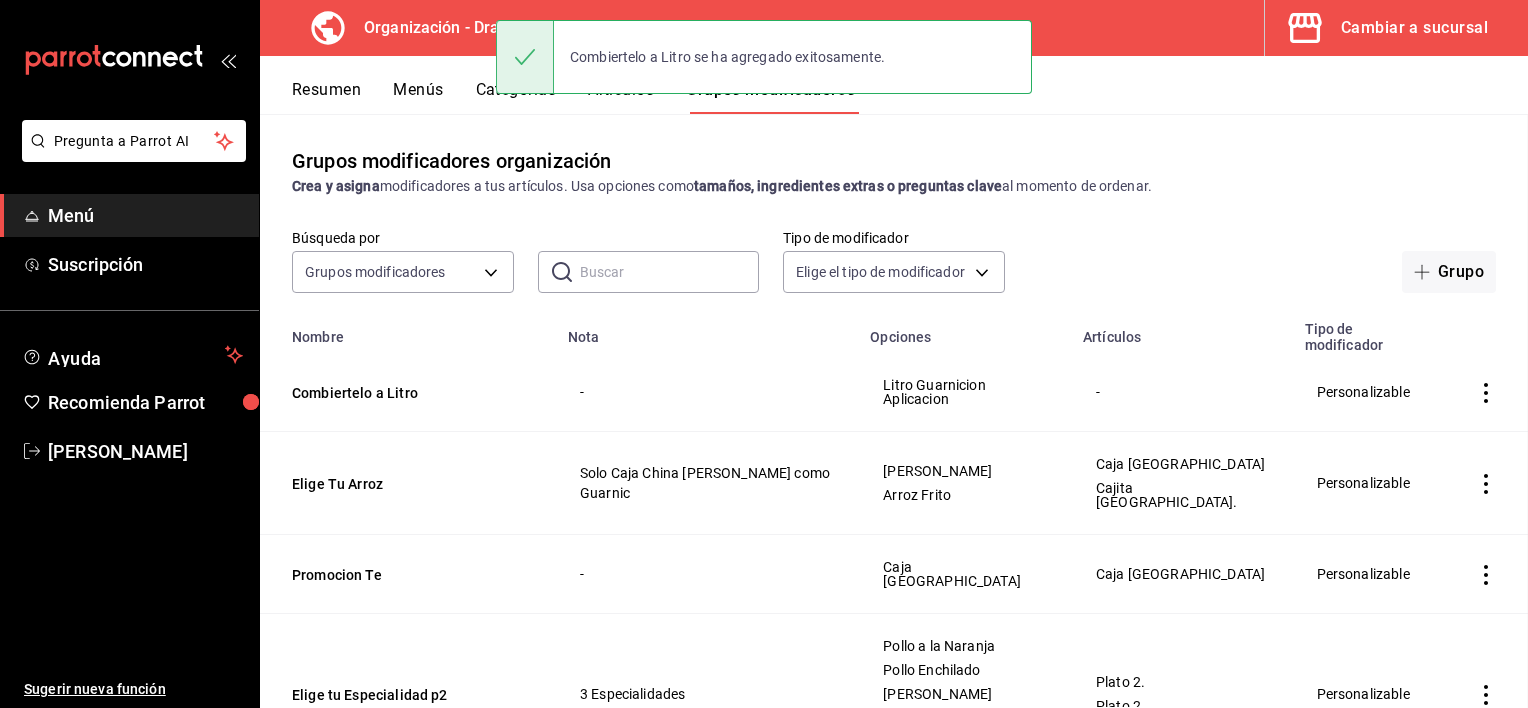 scroll, scrollTop: 0, scrollLeft: 0, axis: both 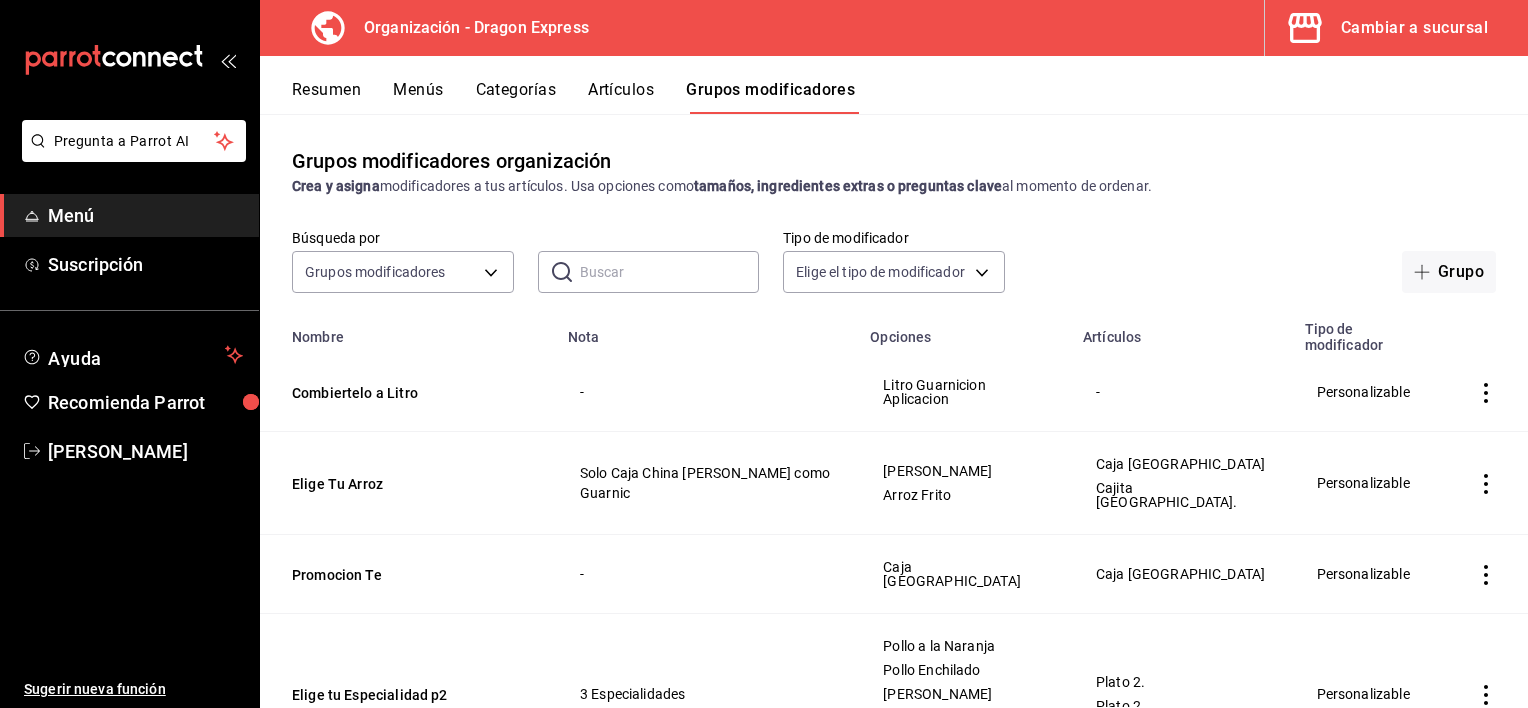 click 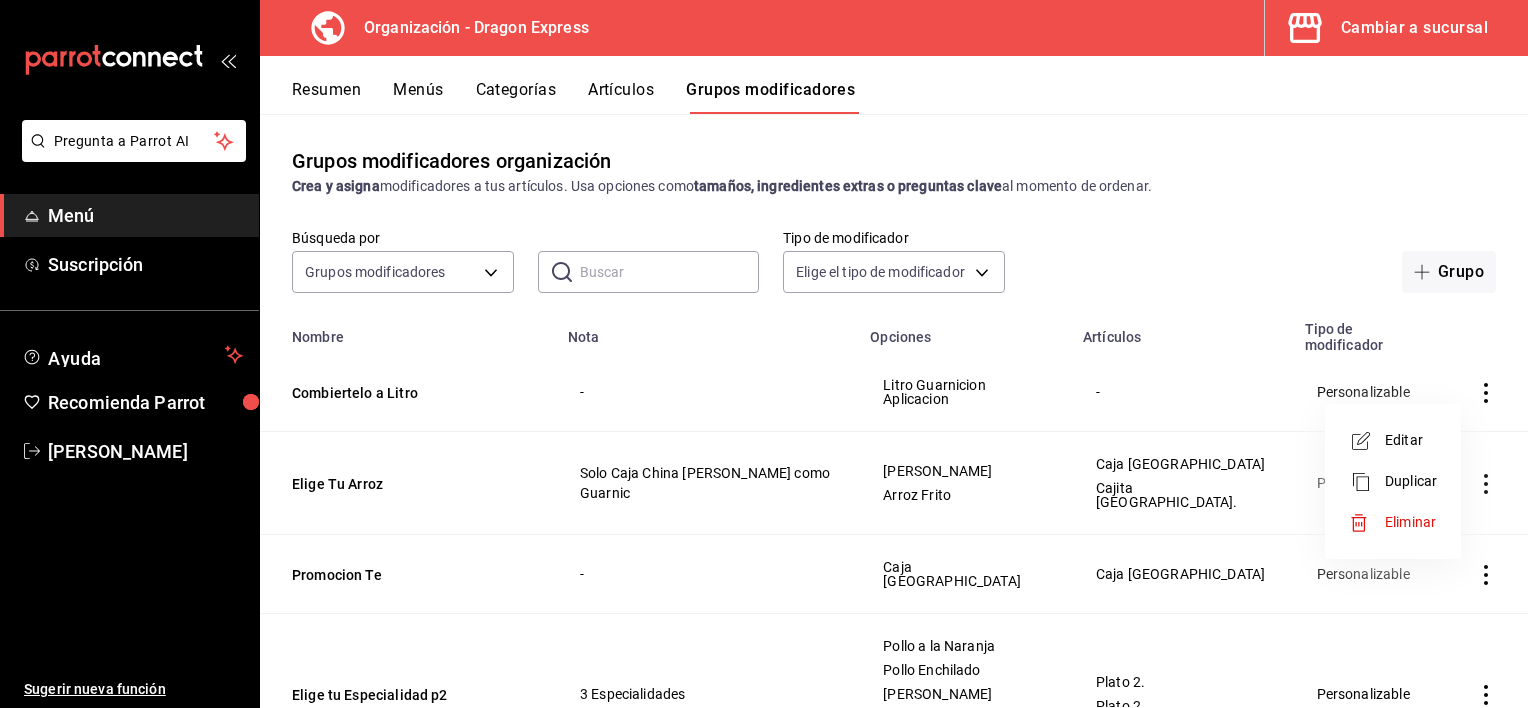 click at bounding box center (1367, 441) 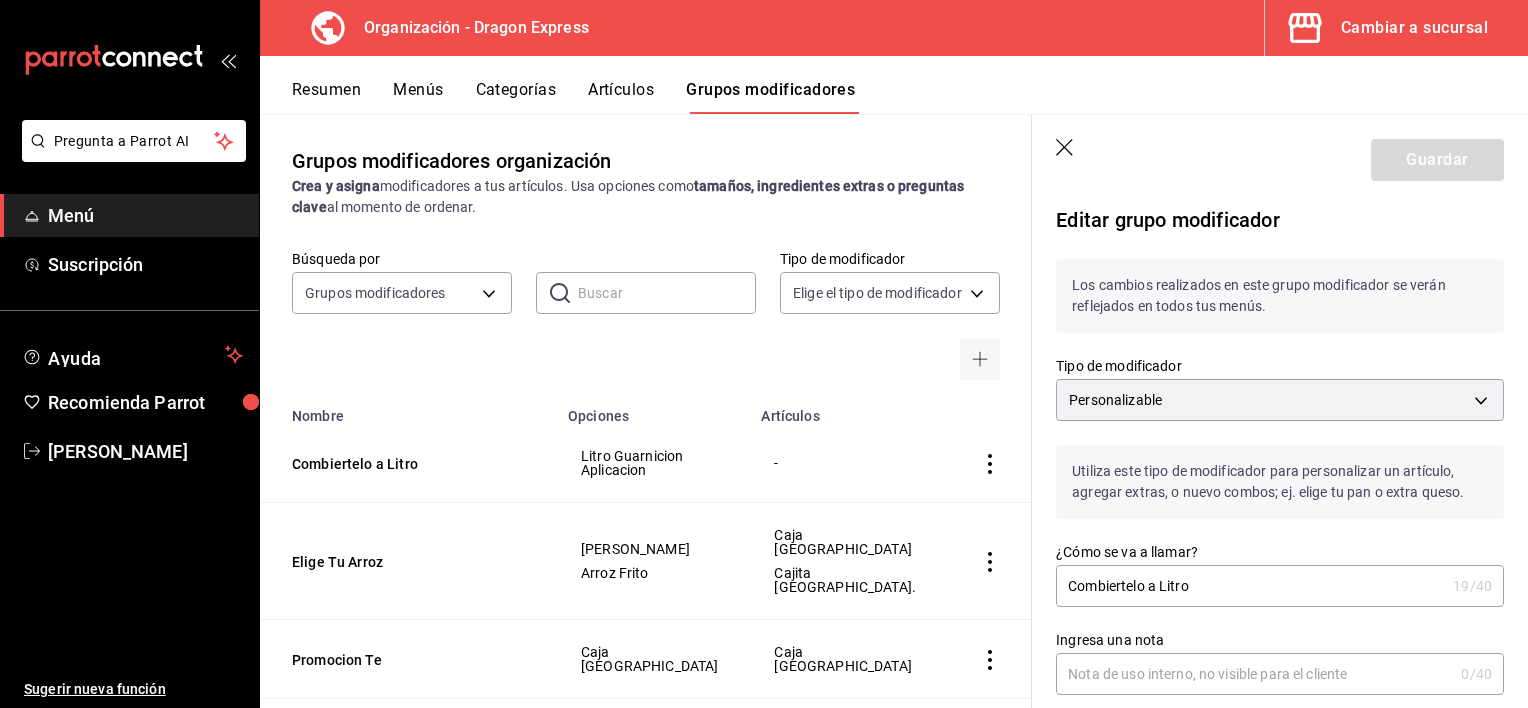 drag, startPoint x: 1145, startPoint y: 589, endPoint x: 1434, endPoint y: 657, distance: 296.89224 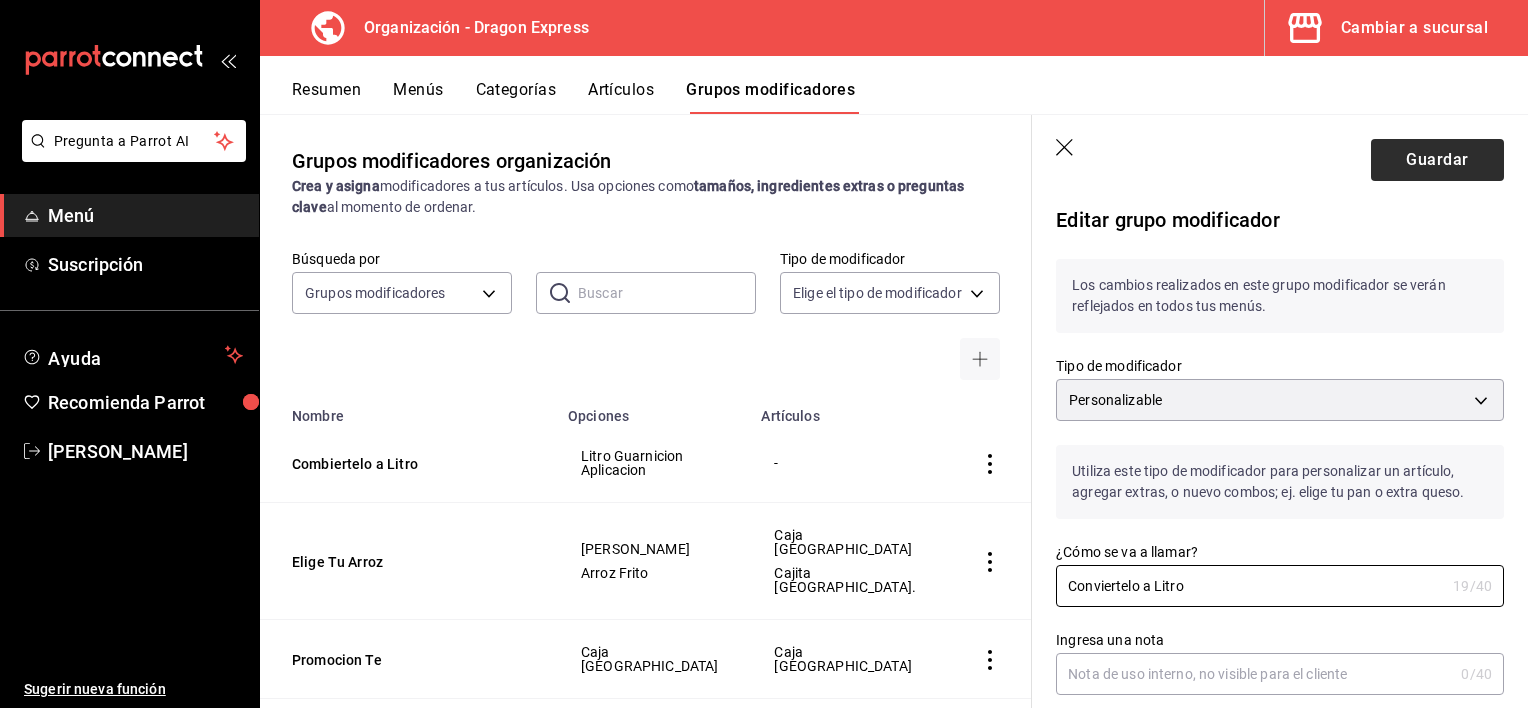 type on "Conviertelo a Litro" 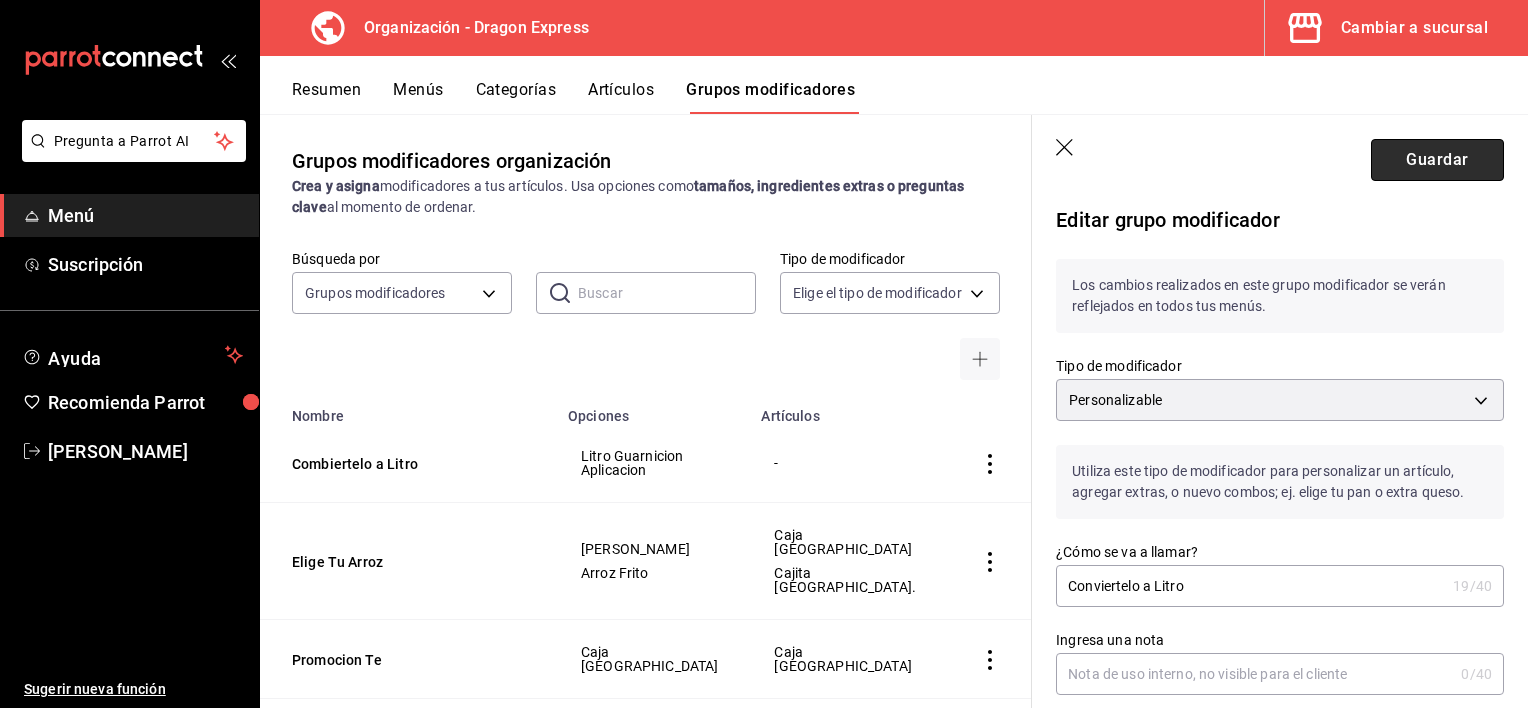 click on "Guardar" at bounding box center (1437, 160) 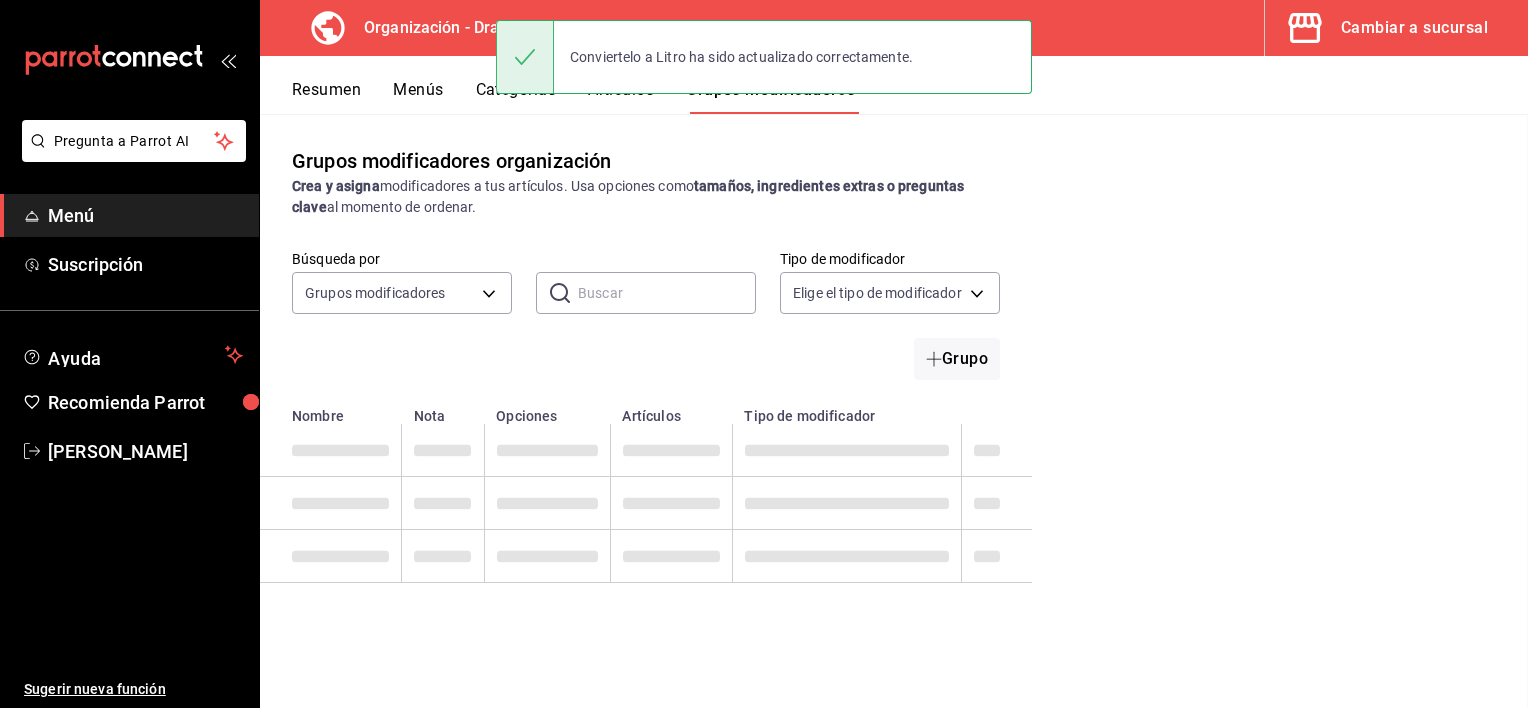 scroll, scrollTop: 0, scrollLeft: 0, axis: both 